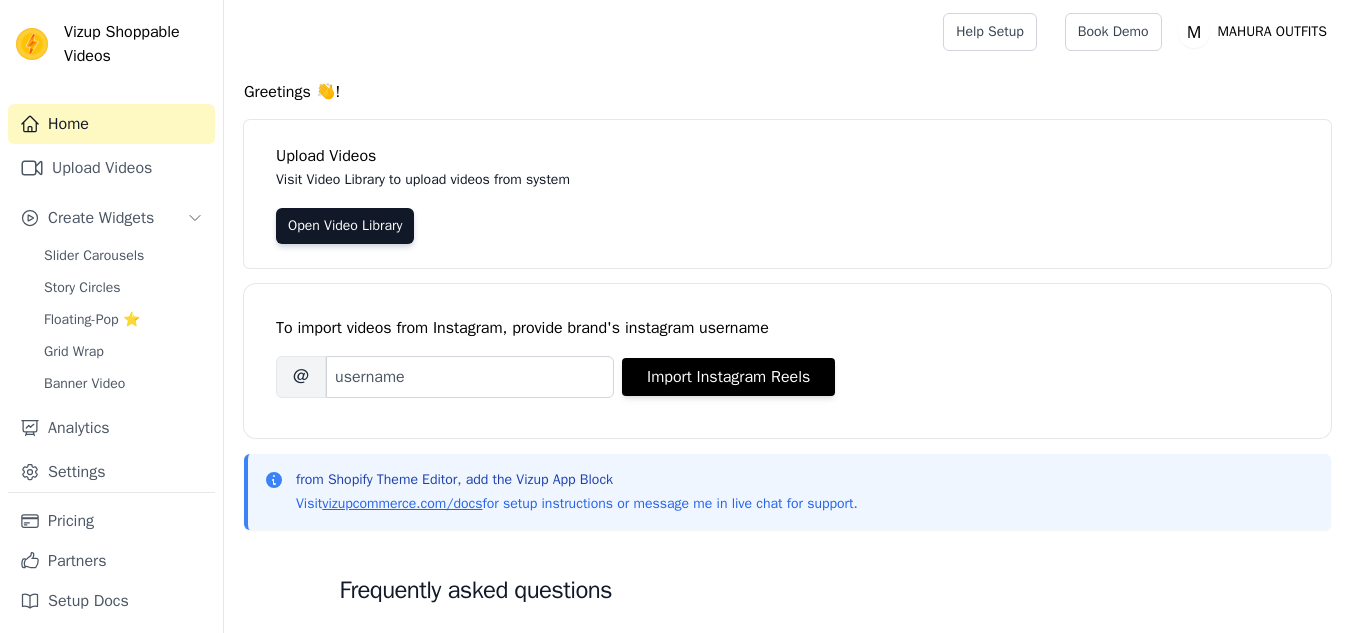 scroll, scrollTop: 0, scrollLeft: 0, axis: both 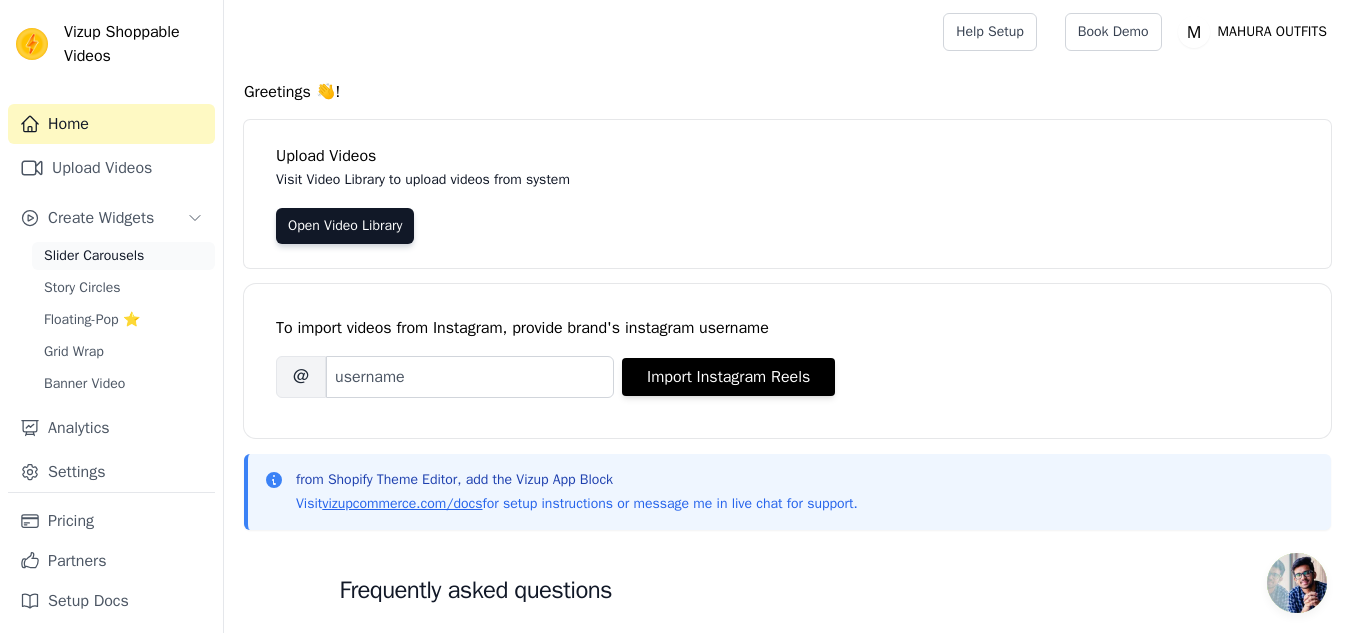 click on "Slider Carousels" at bounding box center (94, 256) 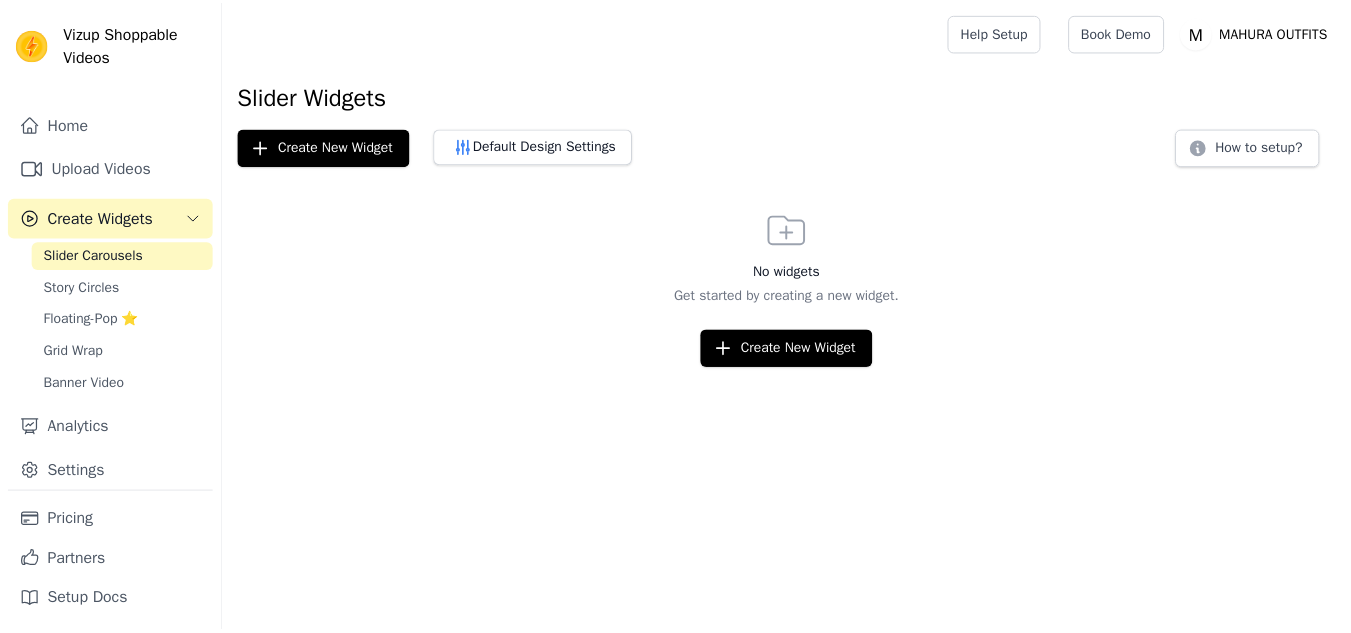 scroll, scrollTop: 0, scrollLeft: 0, axis: both 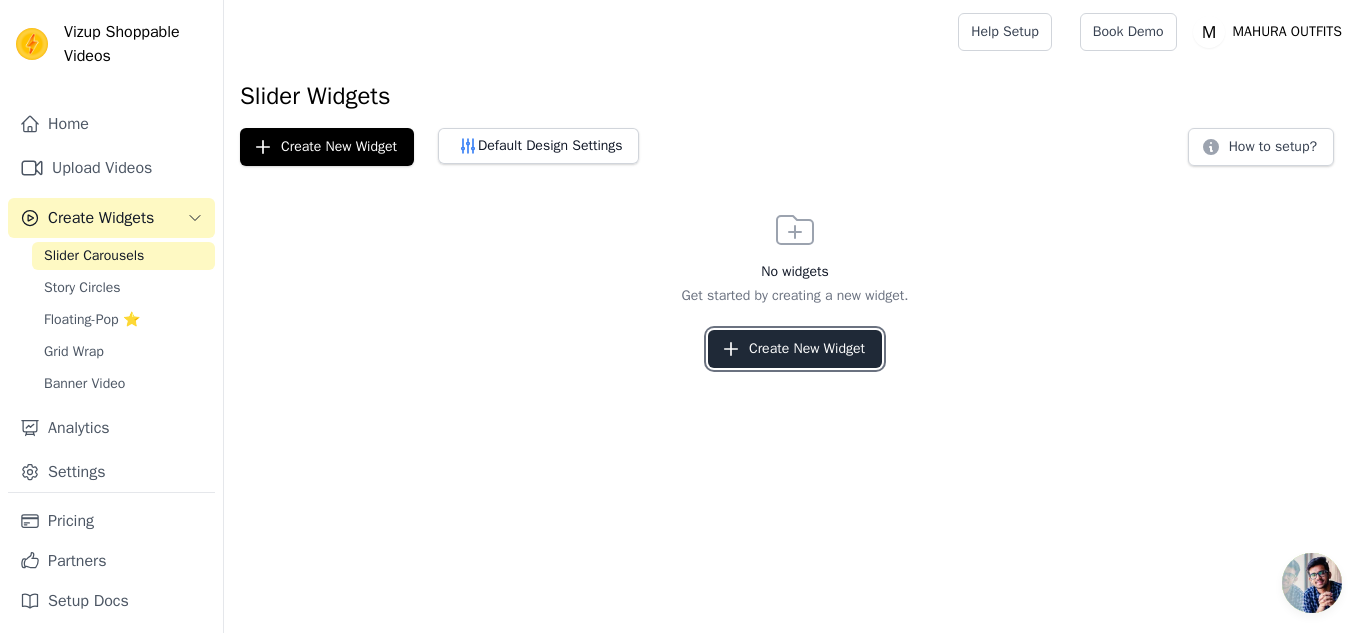 click on "Create New Widget" at bounding box center (795, 349) 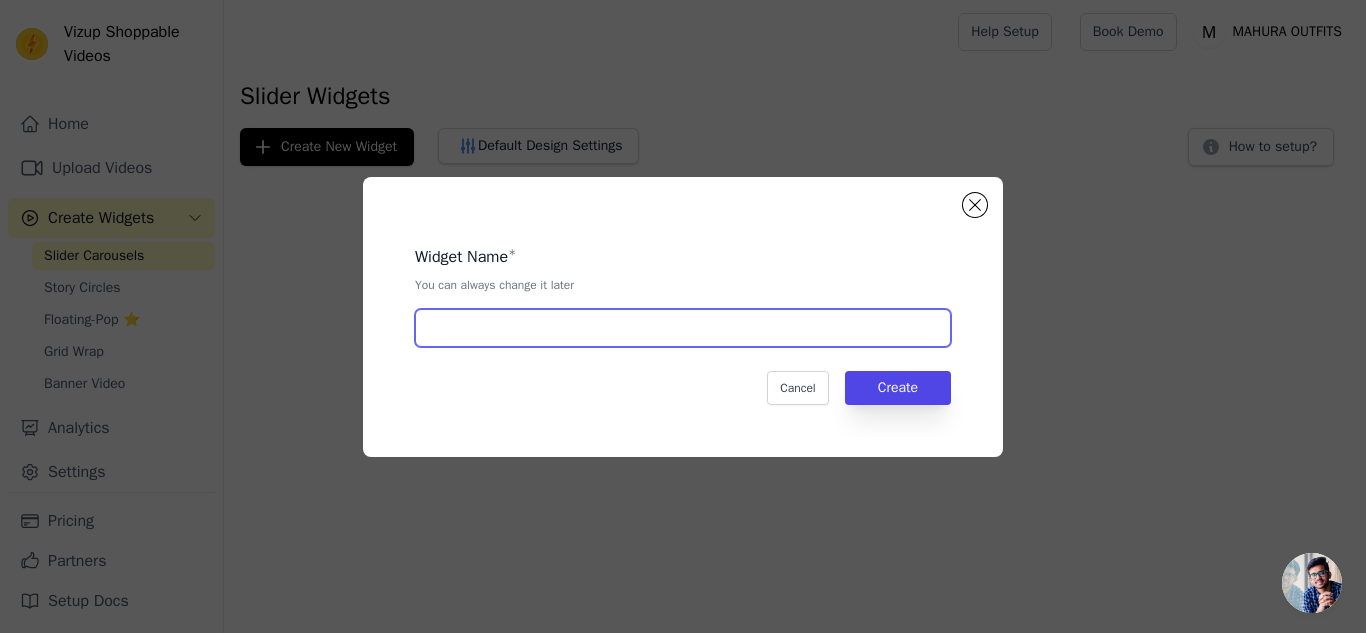 click at bounding box center [683, 328] 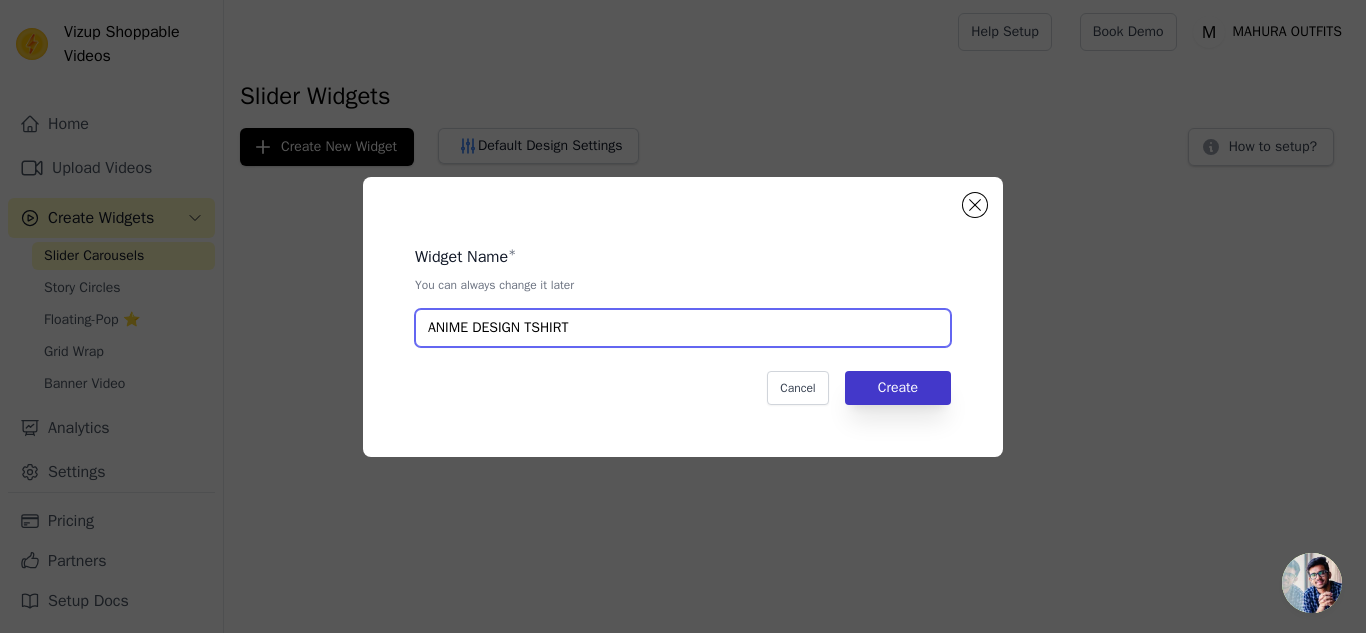 type on "ANIME DESIGN TSHIRT" 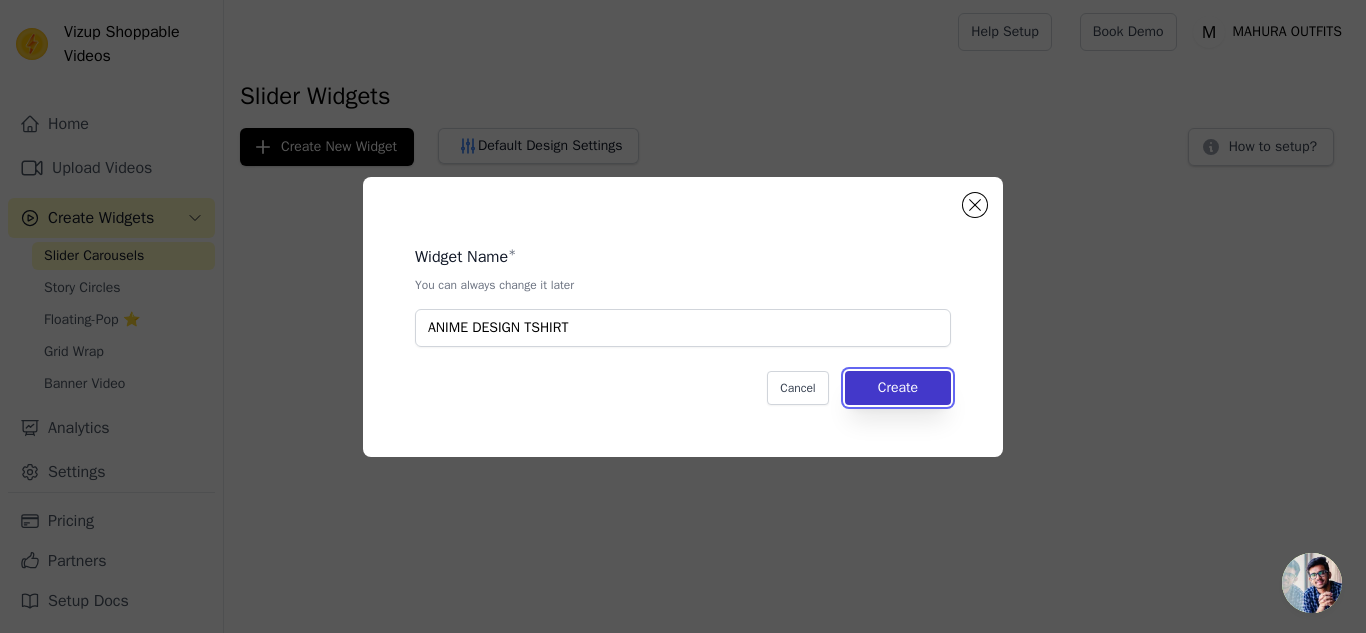 click on "Create" at bounding box center [898, 388] 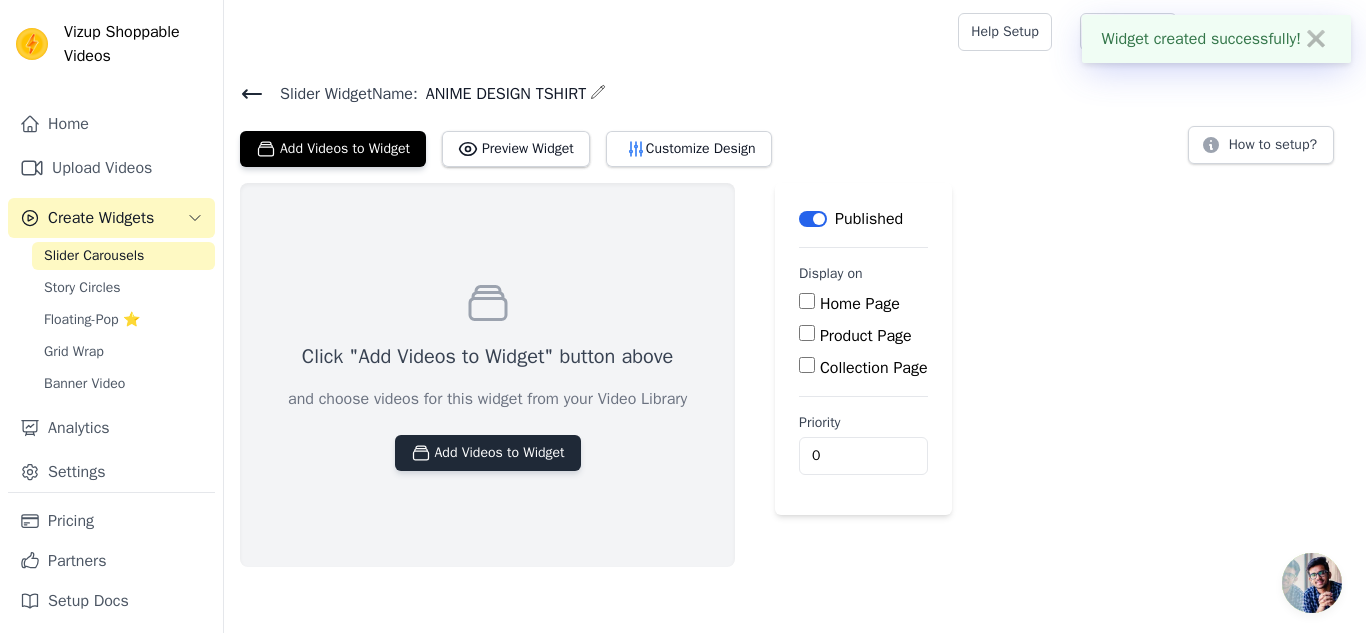 click on "Add Videos to Widget" at bounding box center [488, 453] 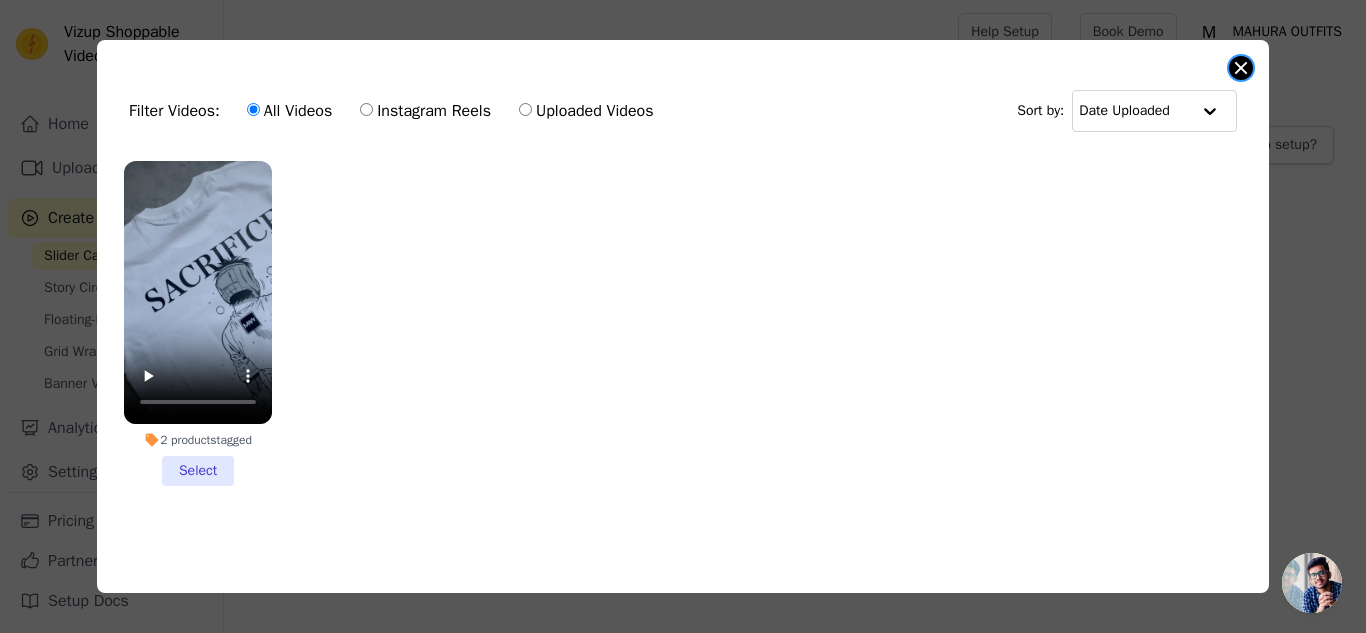click at bounding box center [1241, 68] 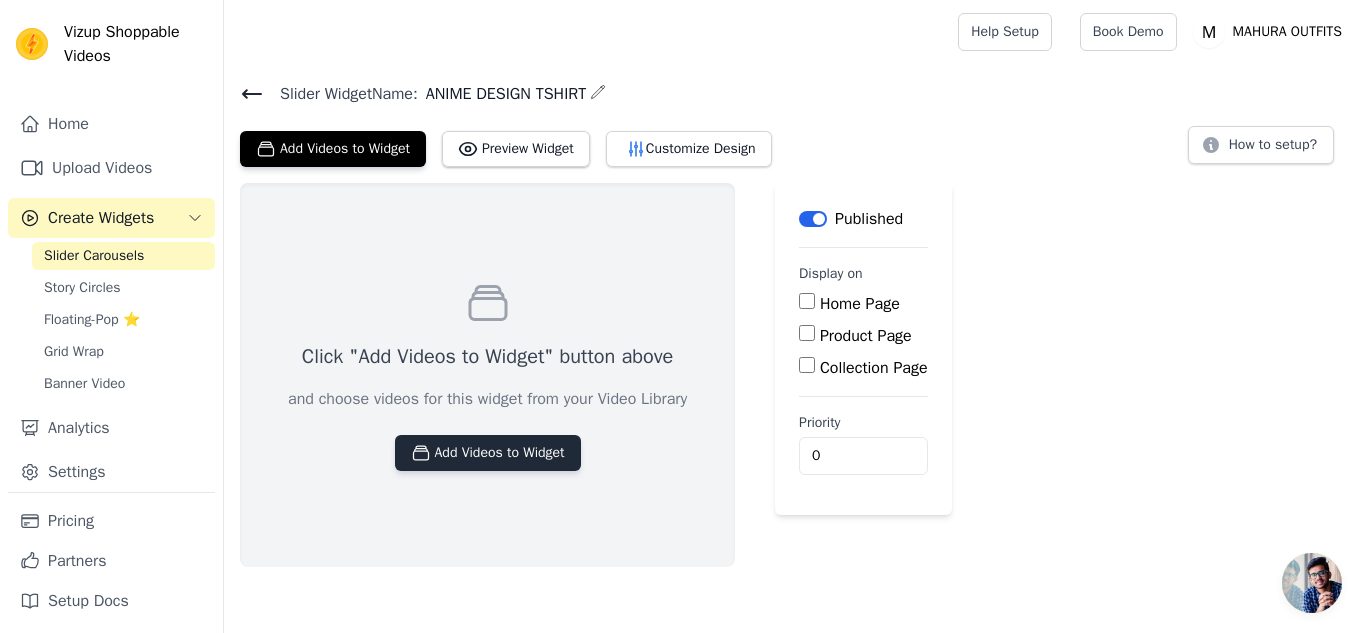 click on "Add Videos to Widget" at bounding box center [488, 453] 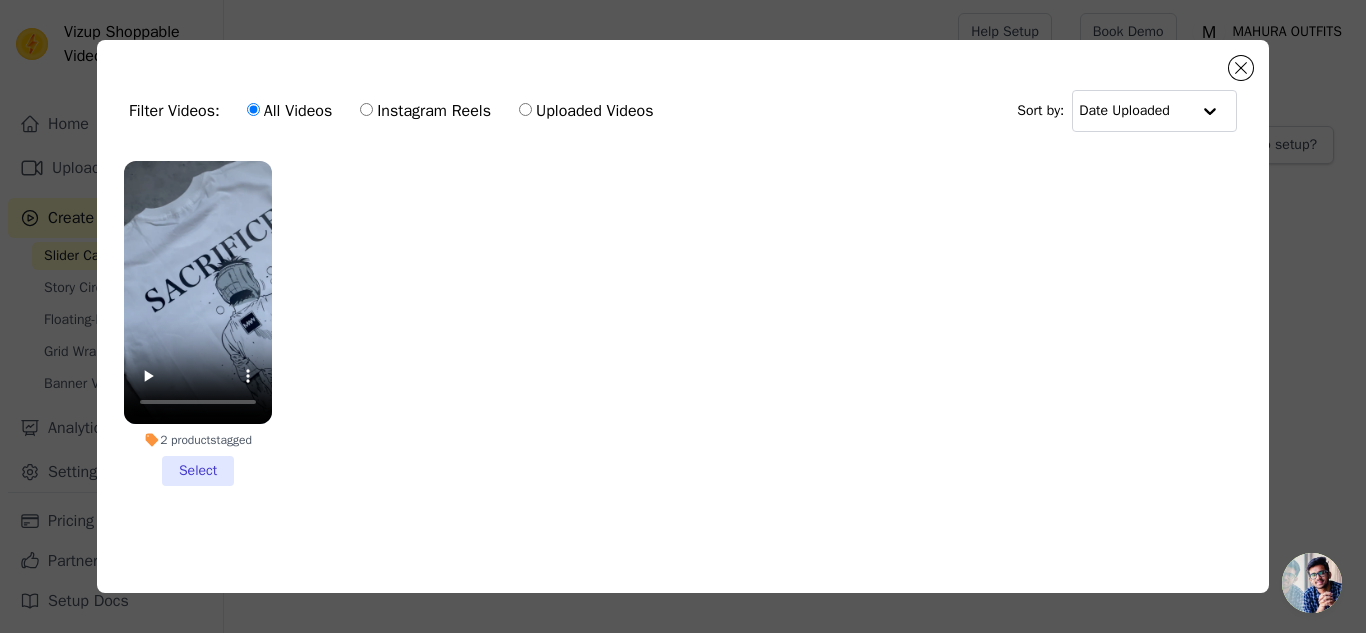 click on "All Videos" at bounding box center [289, 111] 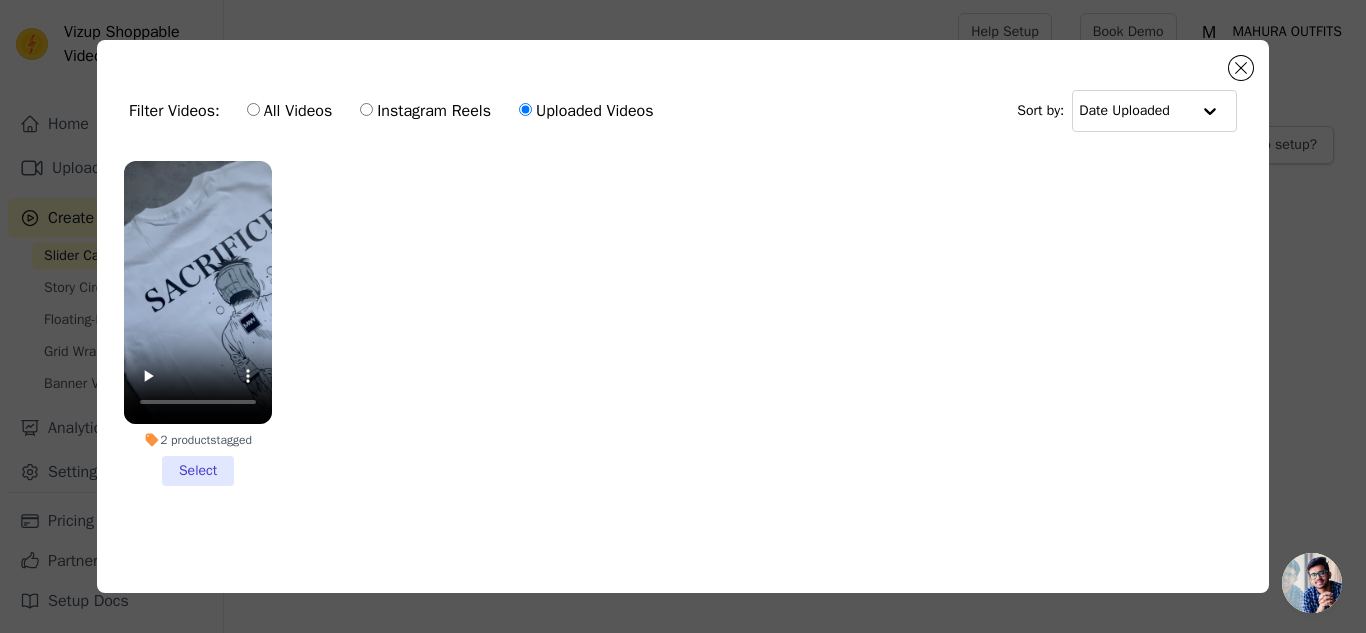 click on "Uploaded Videos" at bounding box center [525, 109] 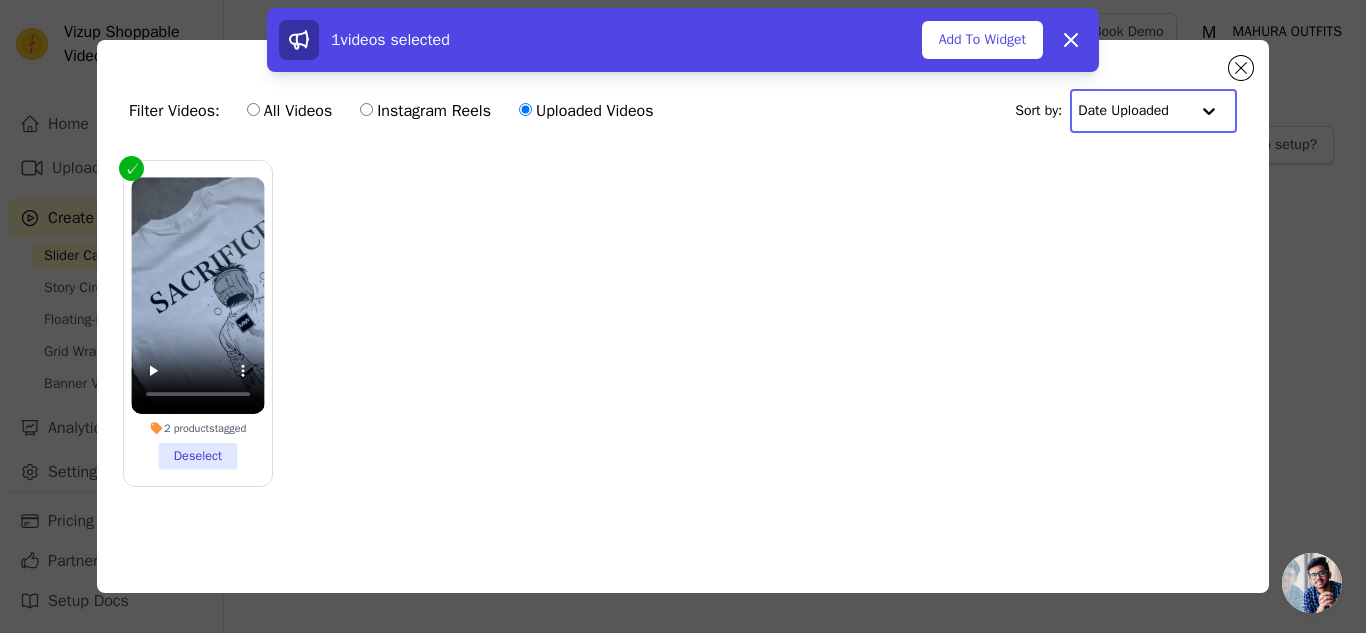 click 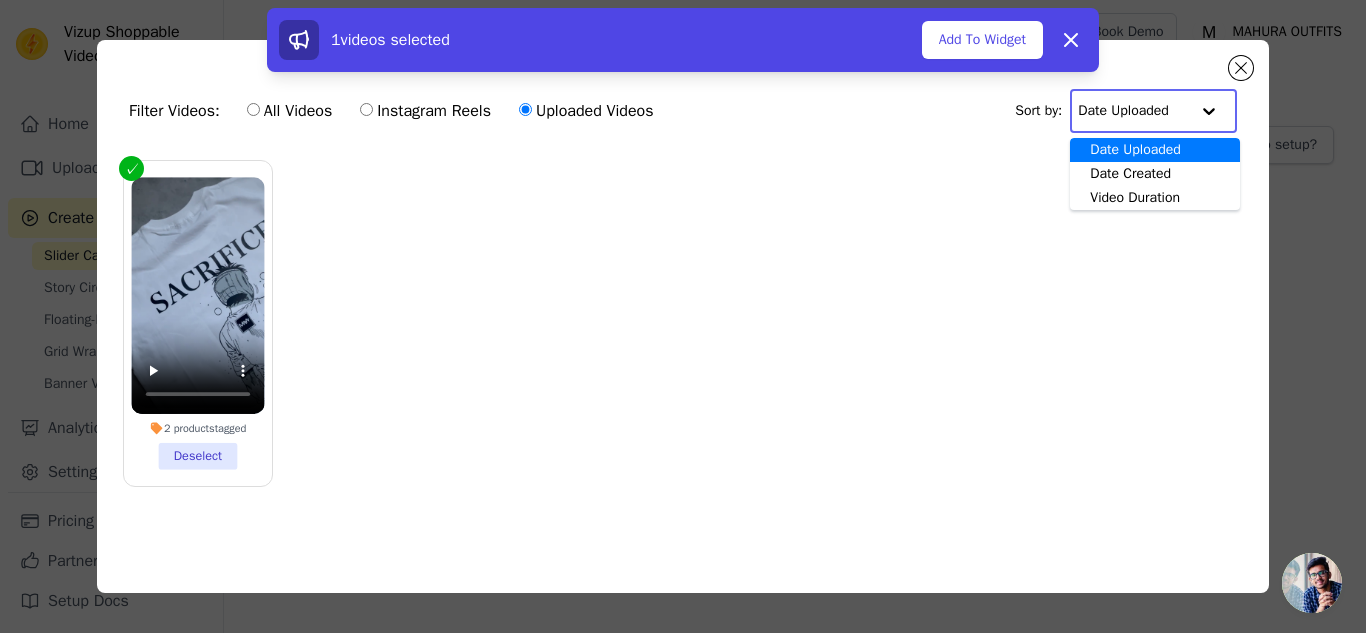 click on "Date Uploaded" at bounding box center [1154, 150] 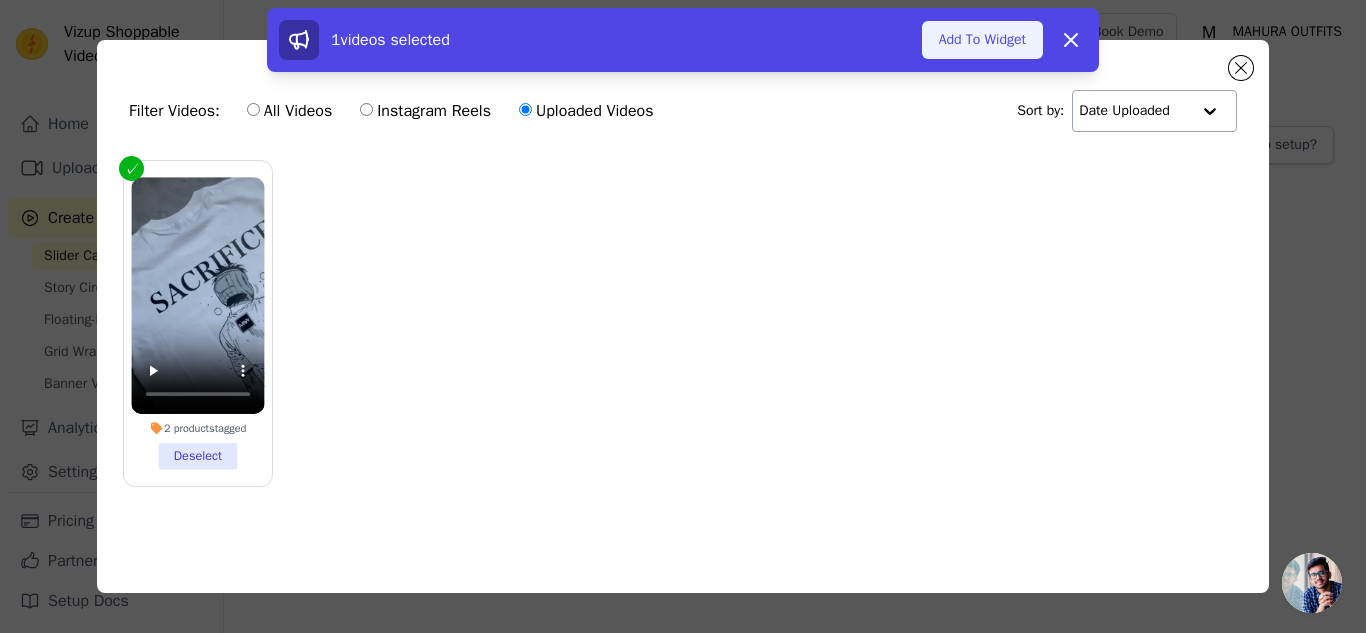 click on "Add To Widget" at bounding box center [982, 40] 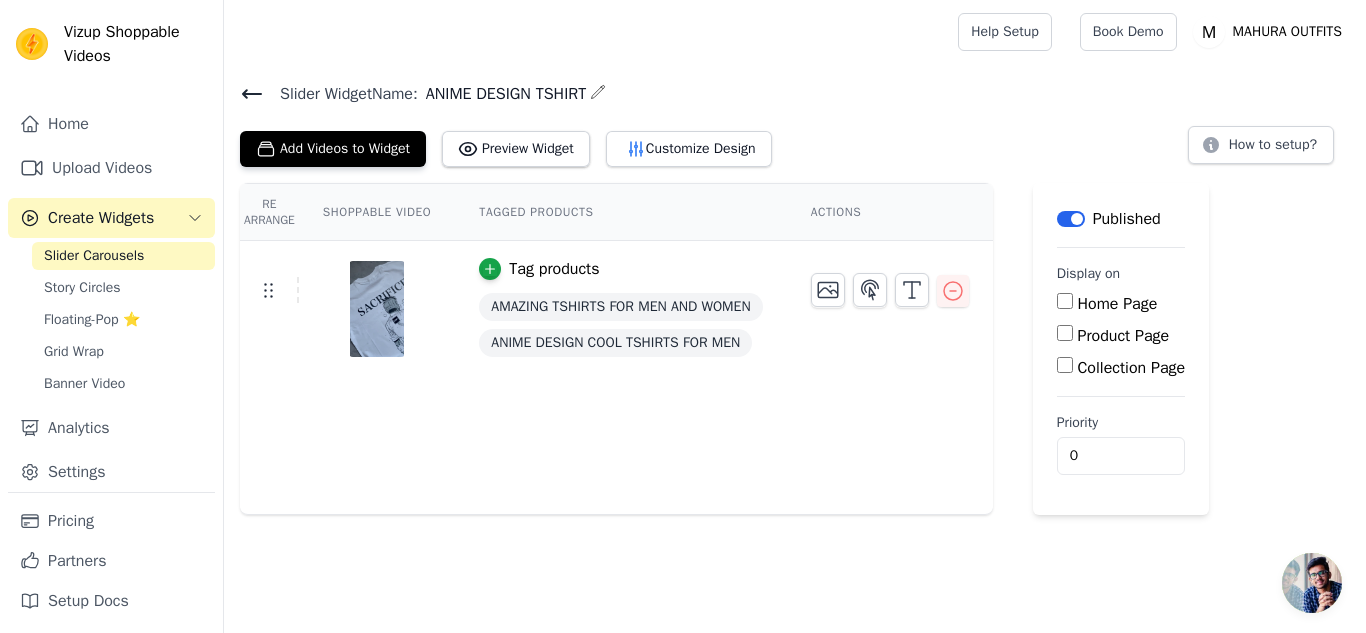 click on "Label" at bounding box center (1071, 219) 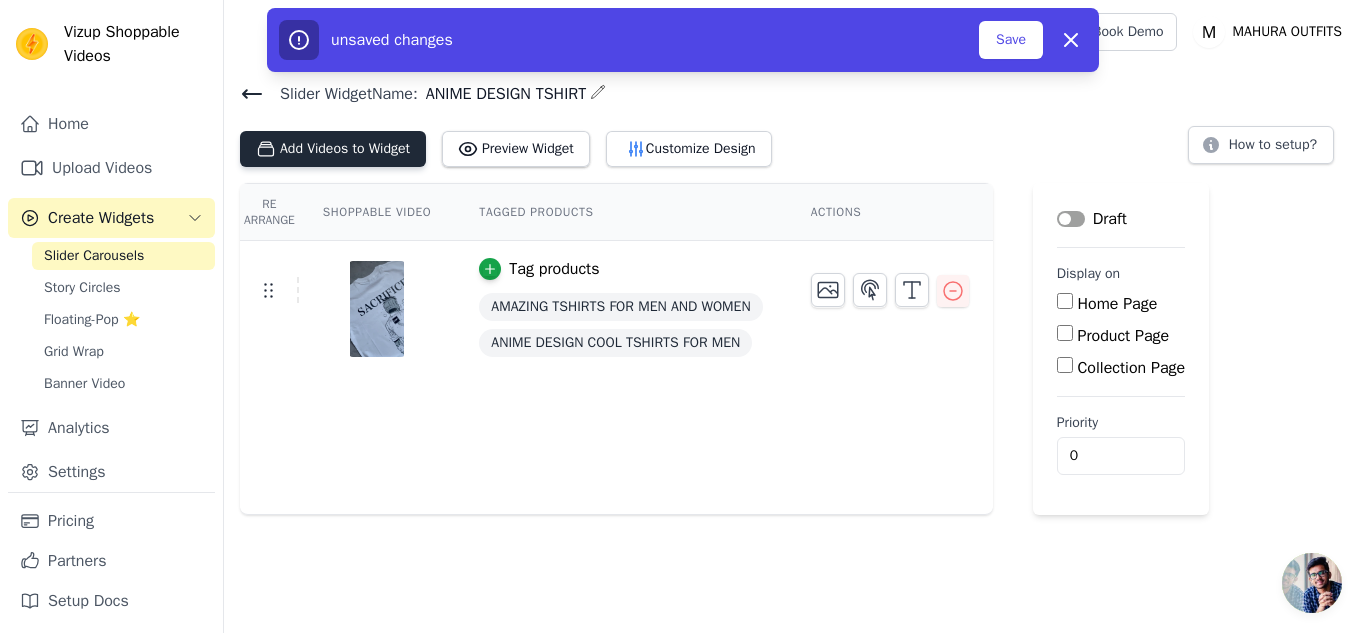 click on "Add Videos to Widget" at bounding box center (333, 149) 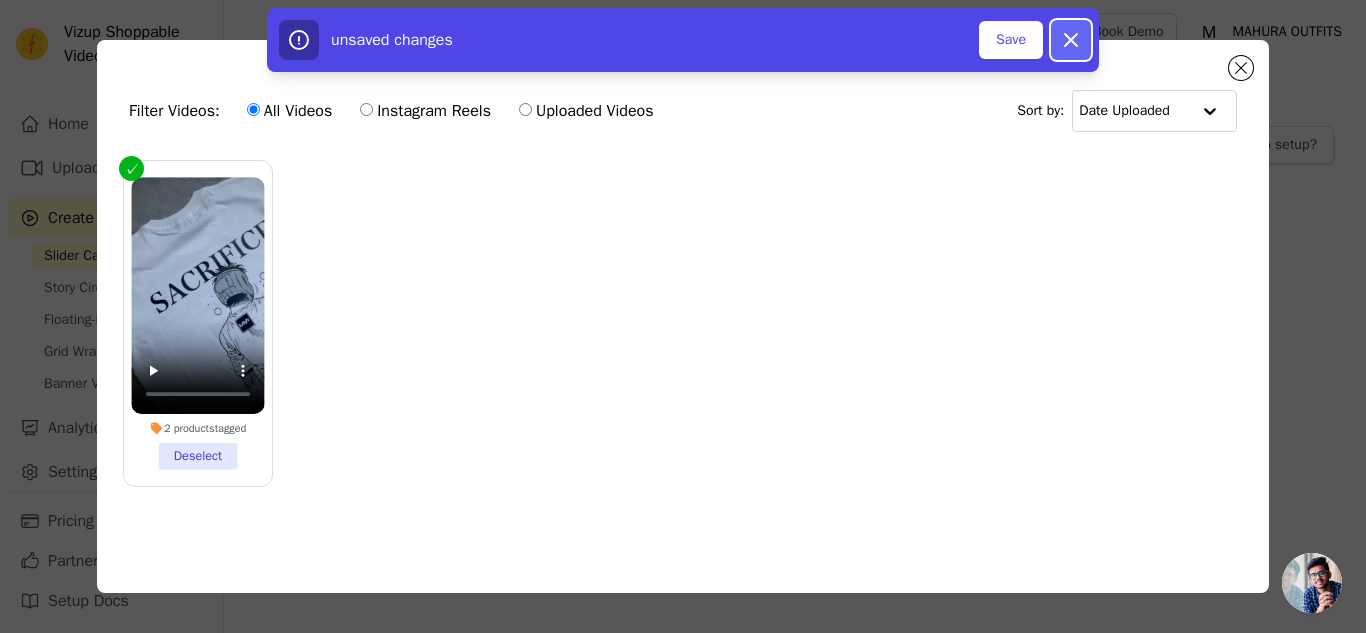 click 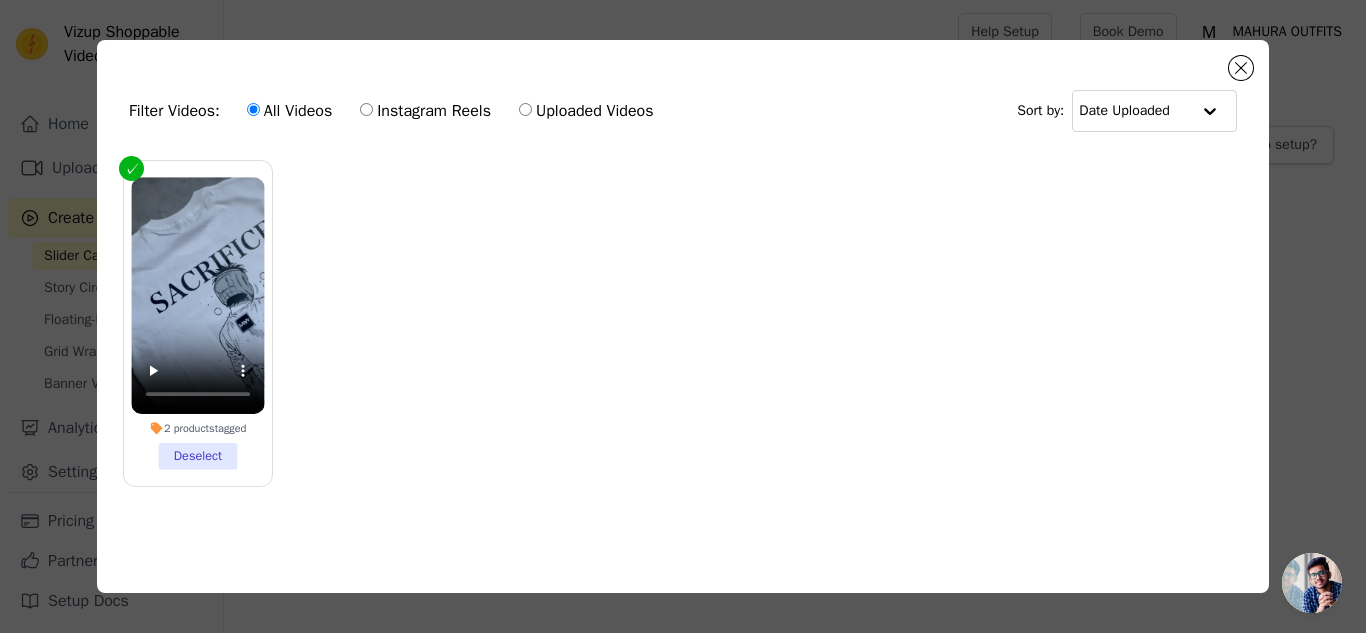 click on "All Videos" at bounding box center [289, 111] 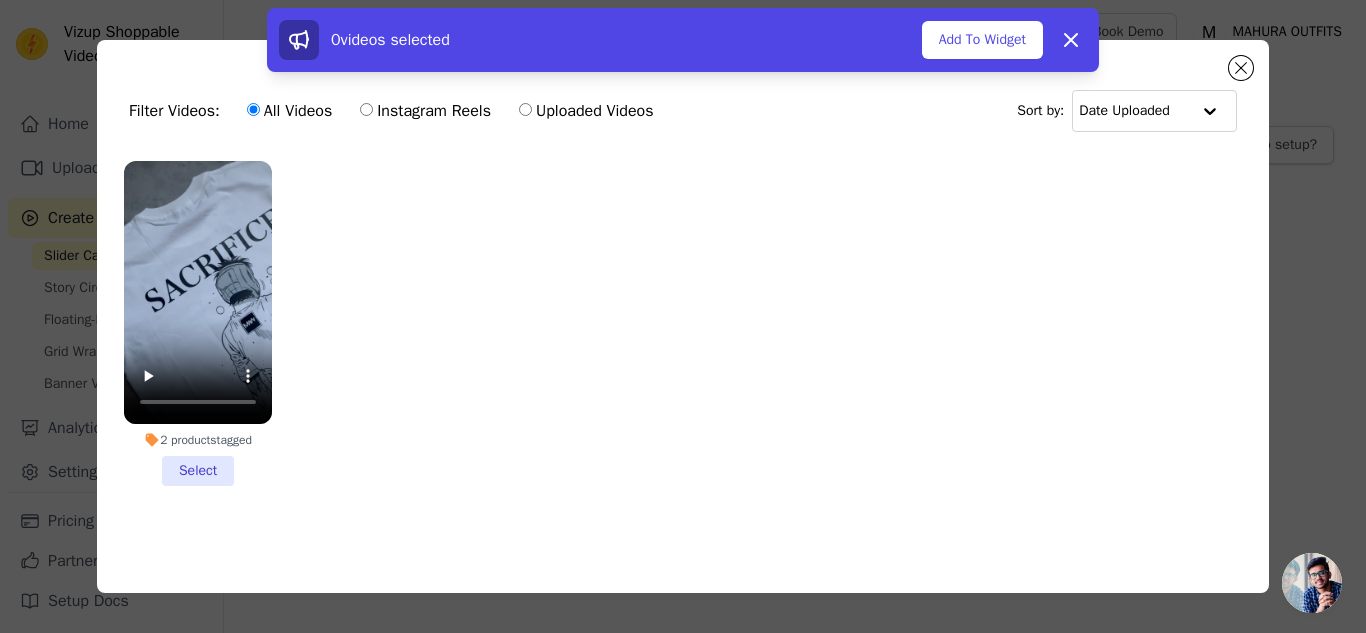 click on "Uploaded Videos" at bounding box center [525, 109] 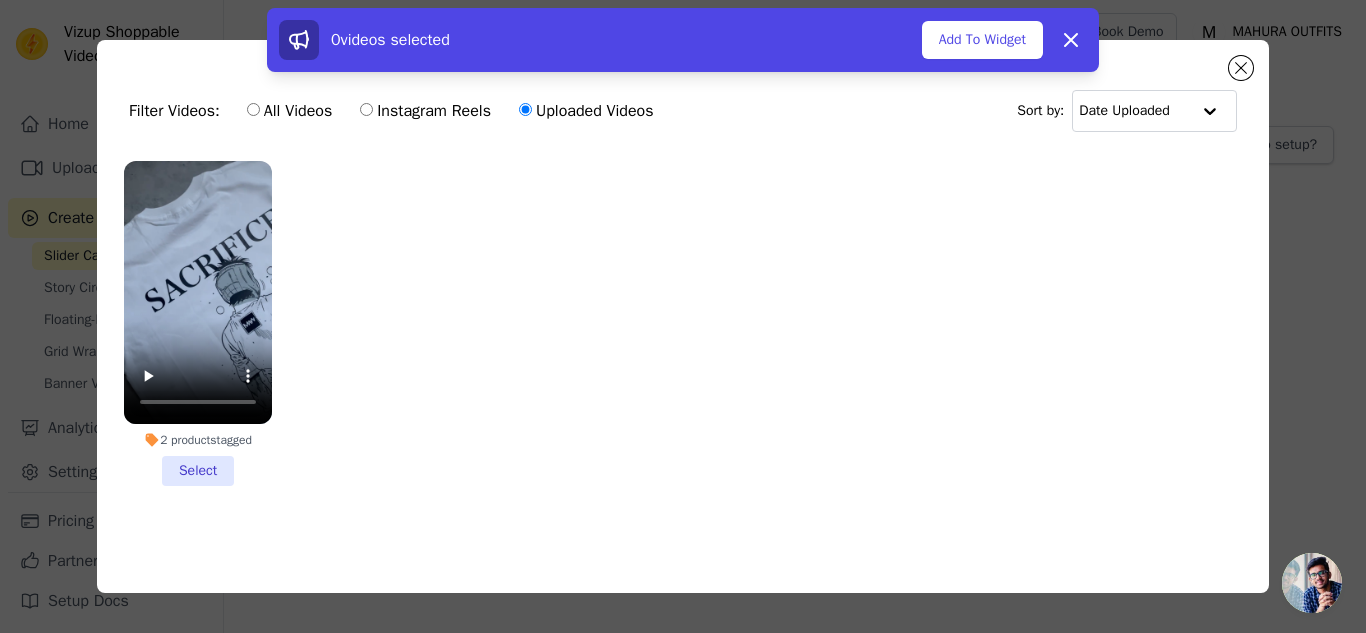 click on "2   products  tagged     Select" at bounding box center [683, 339] 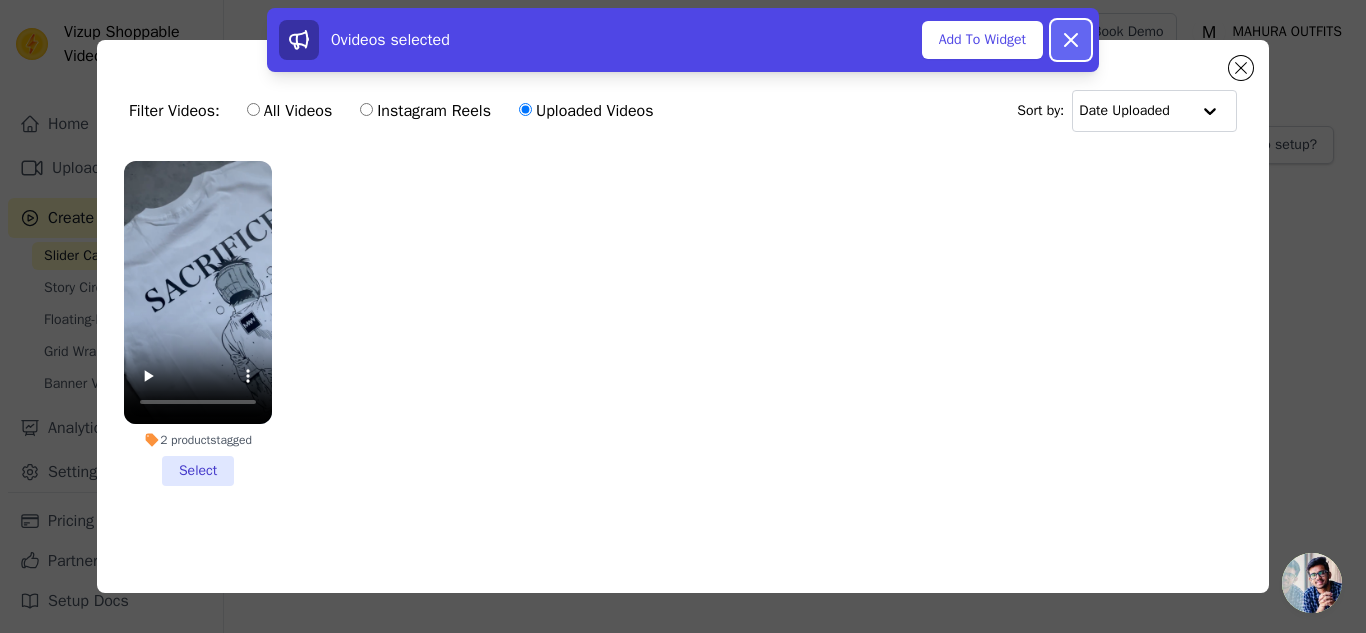 click 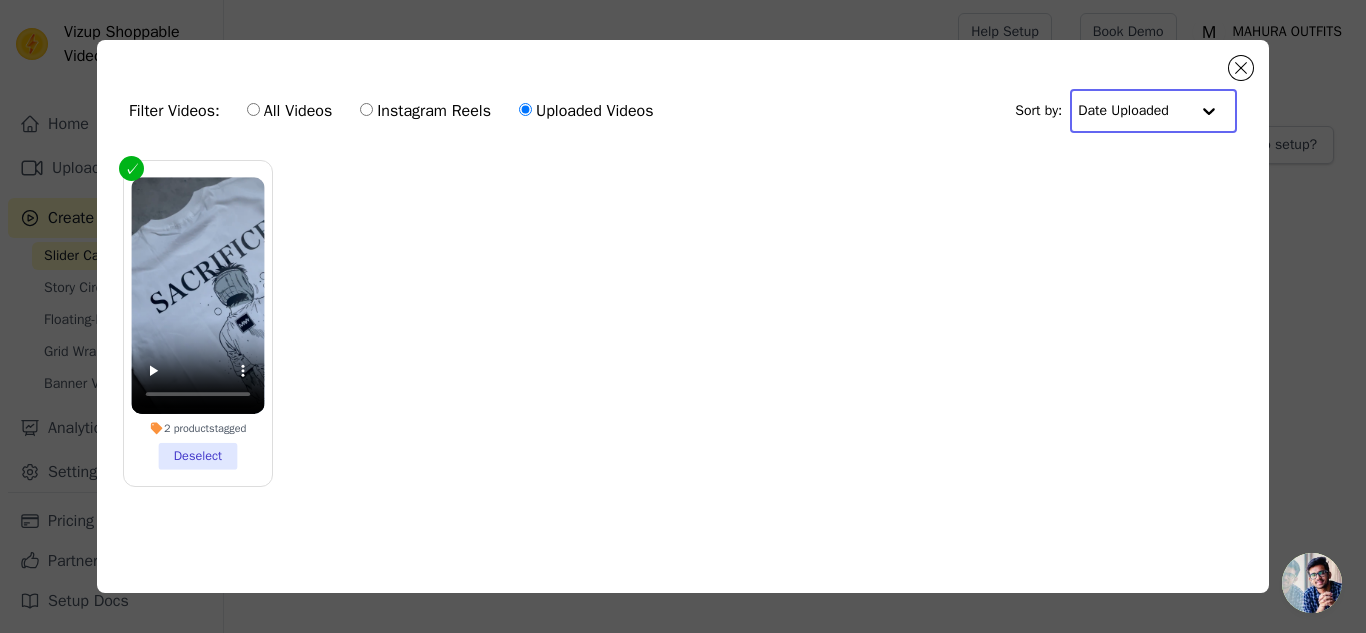 click 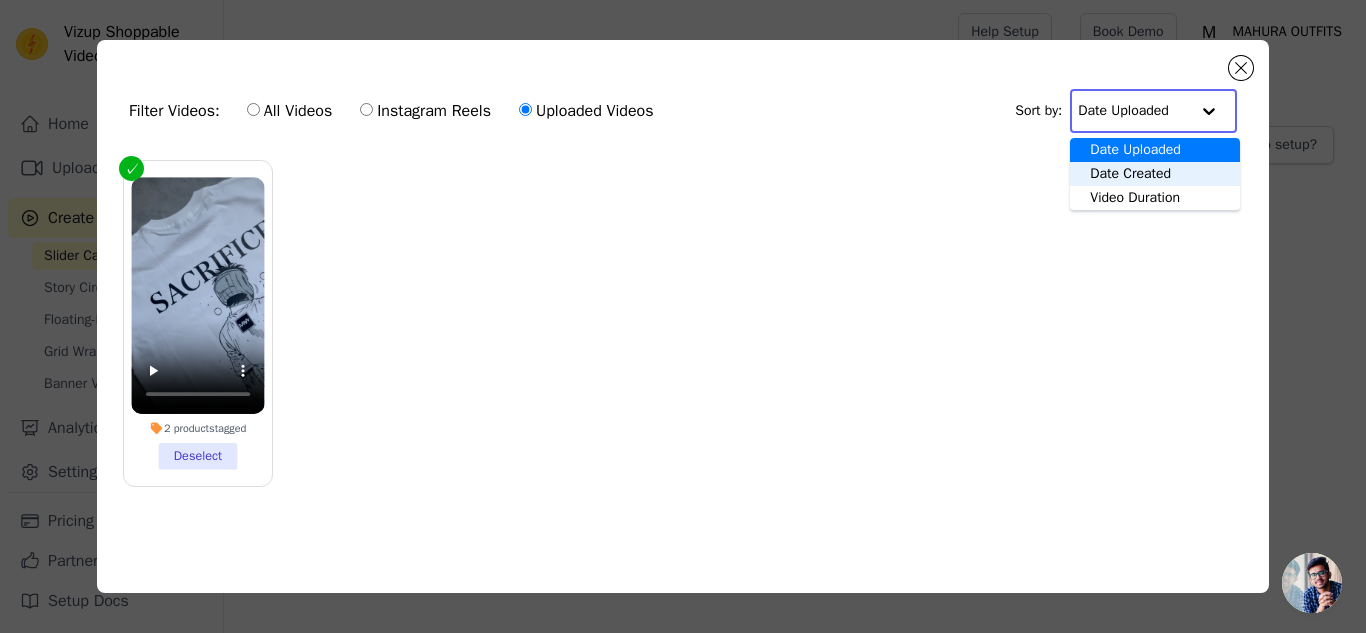 click on "Date Created" at bounding box center (1154, 174) 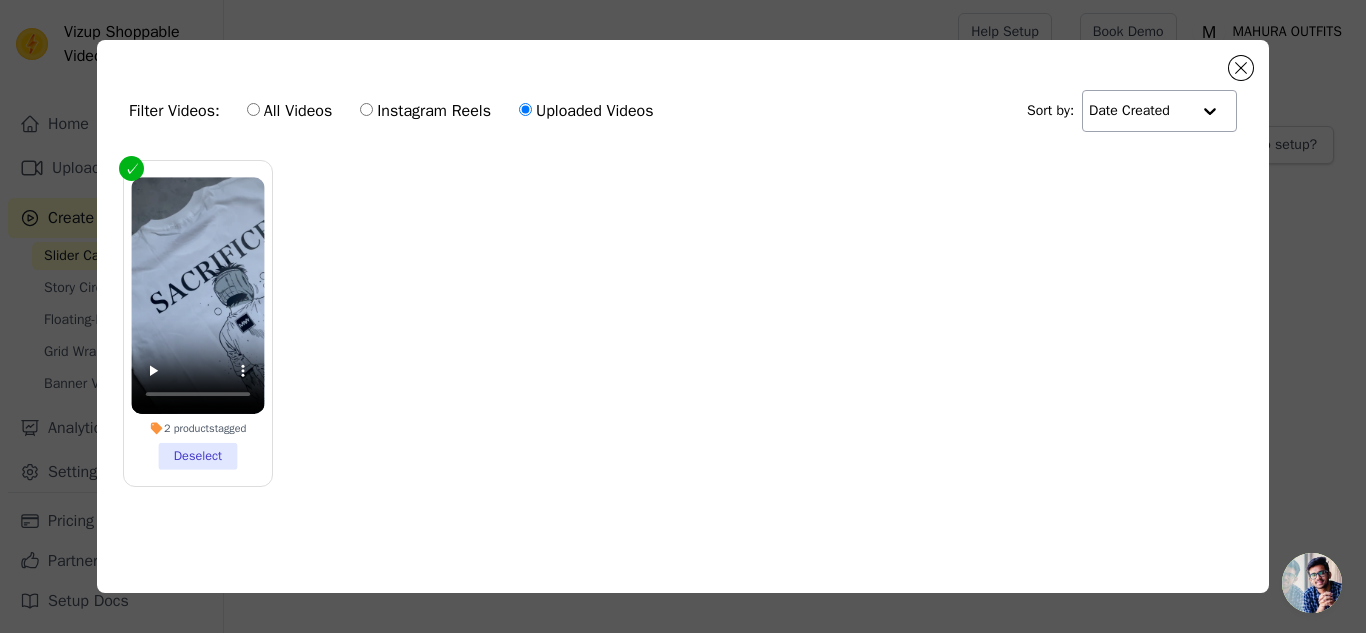 click at bounding box center (1210, 111) 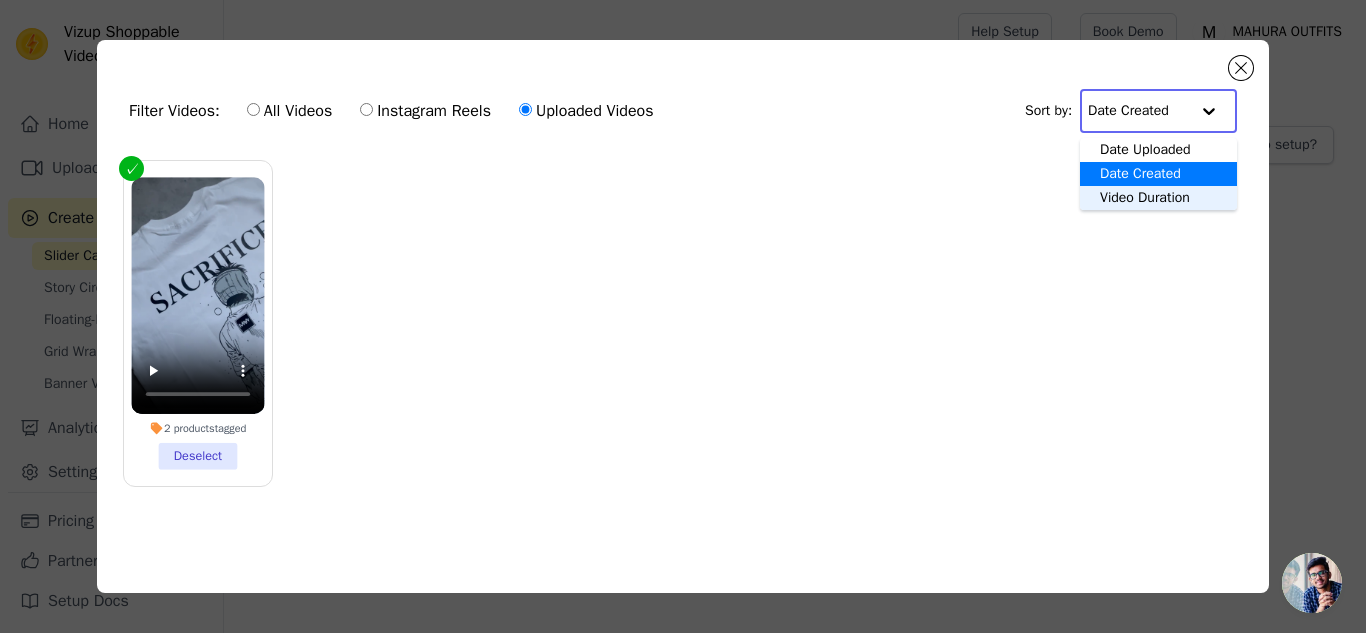 click on "Video Duration" at bounding box center (1158, 198) 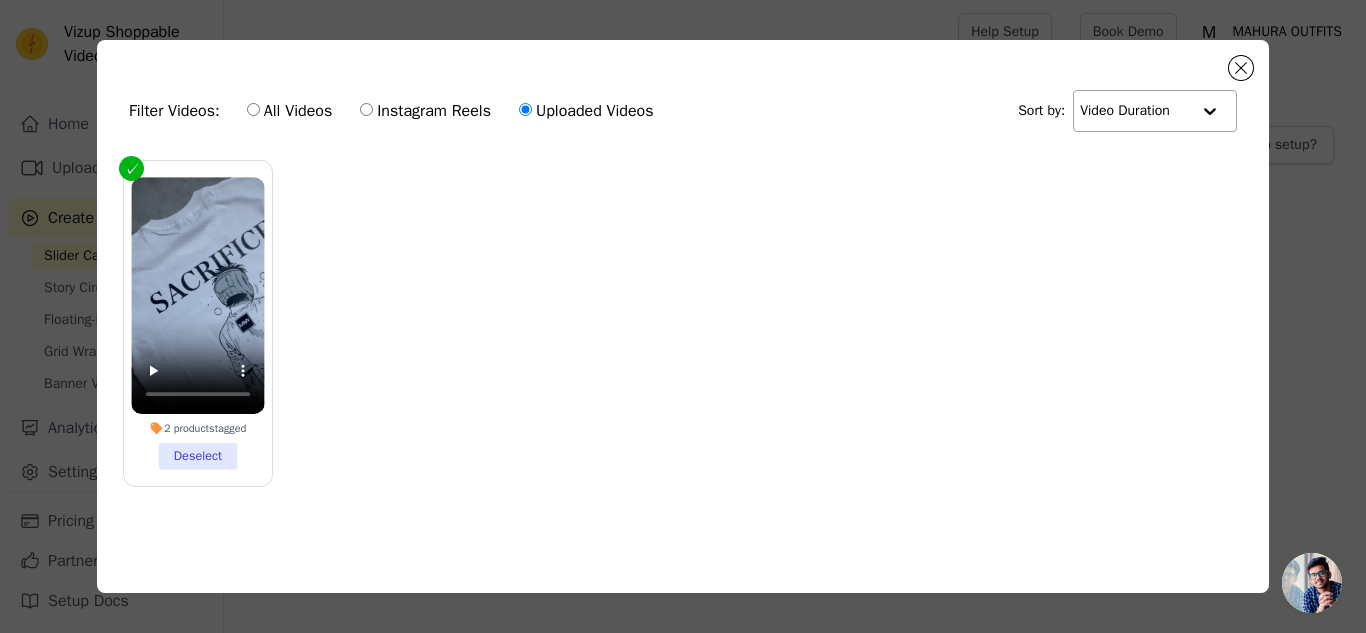 click at bounding box center (1210, 111) 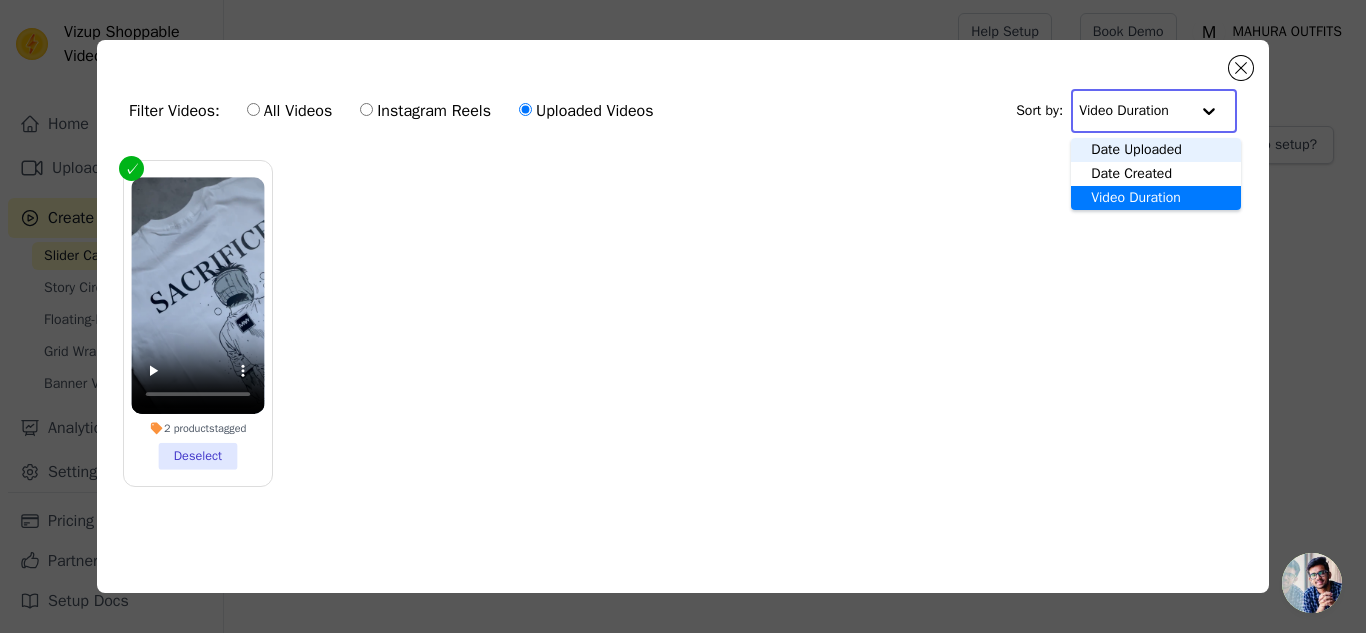 click on "Date Uploaded" at bounding box center [1156, 150] 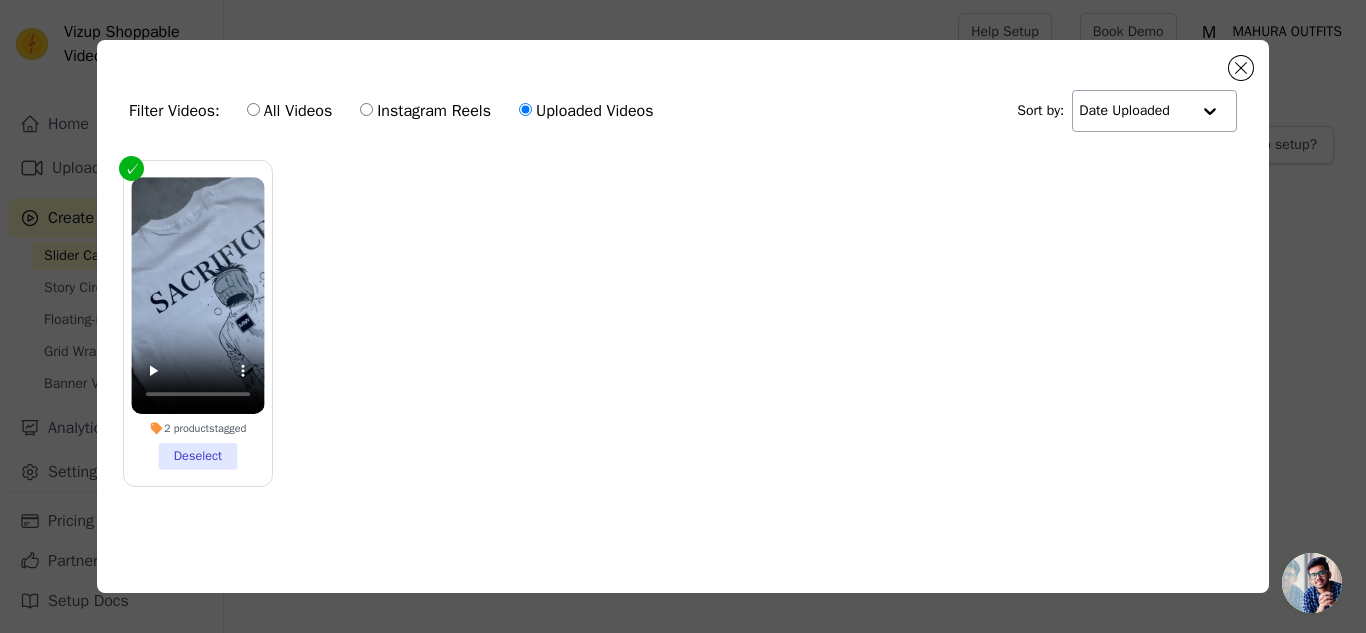 click on "All Videos
Instagram Reels
Uploaded Videos" at bounding box center (450, 111) 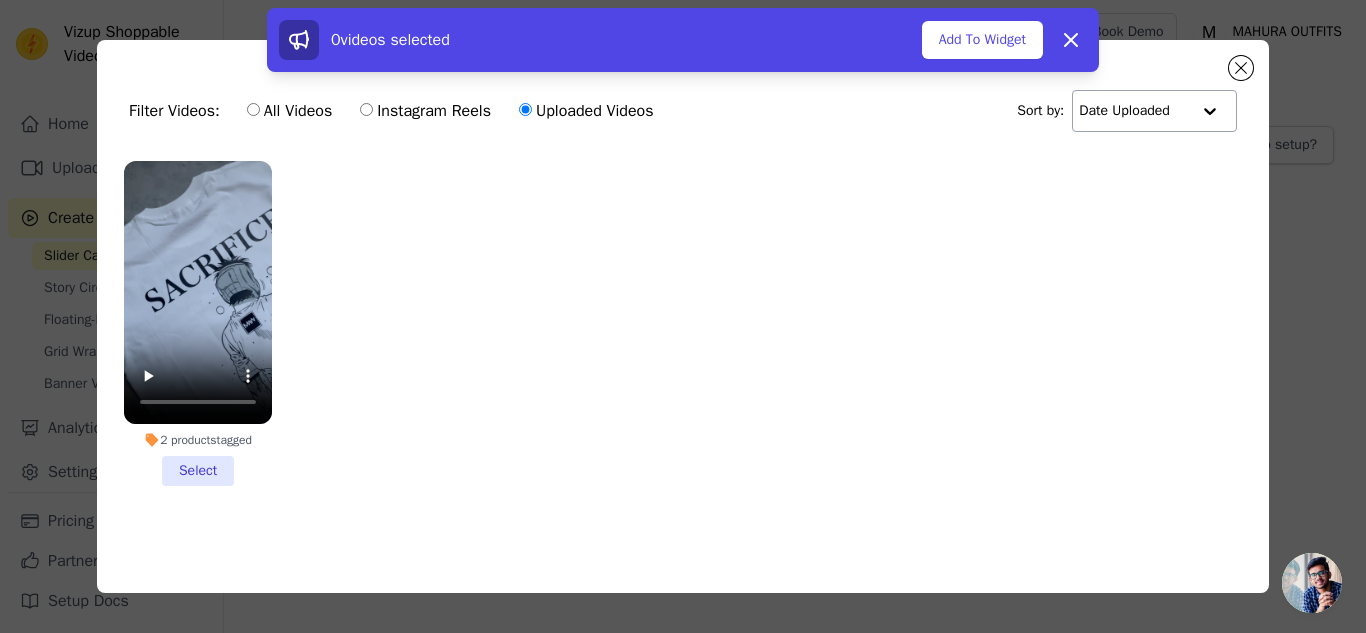 click on "2   products  tagged     Select" at bounding box center (683, 339) 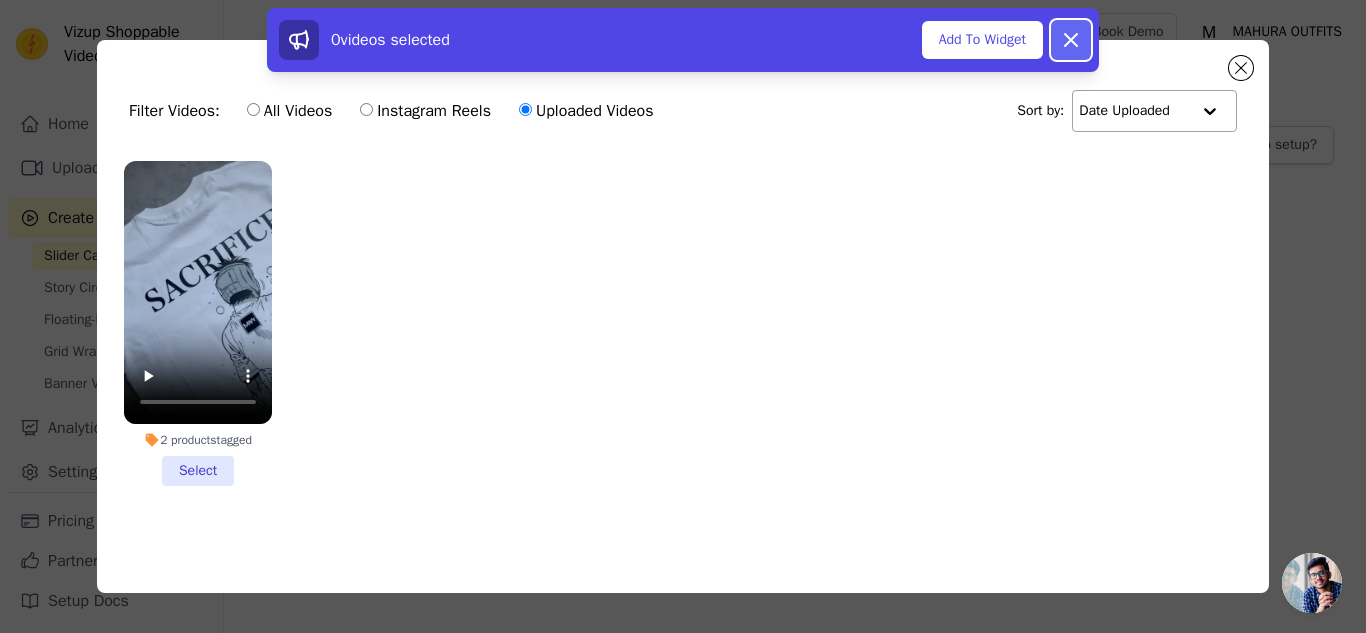 click 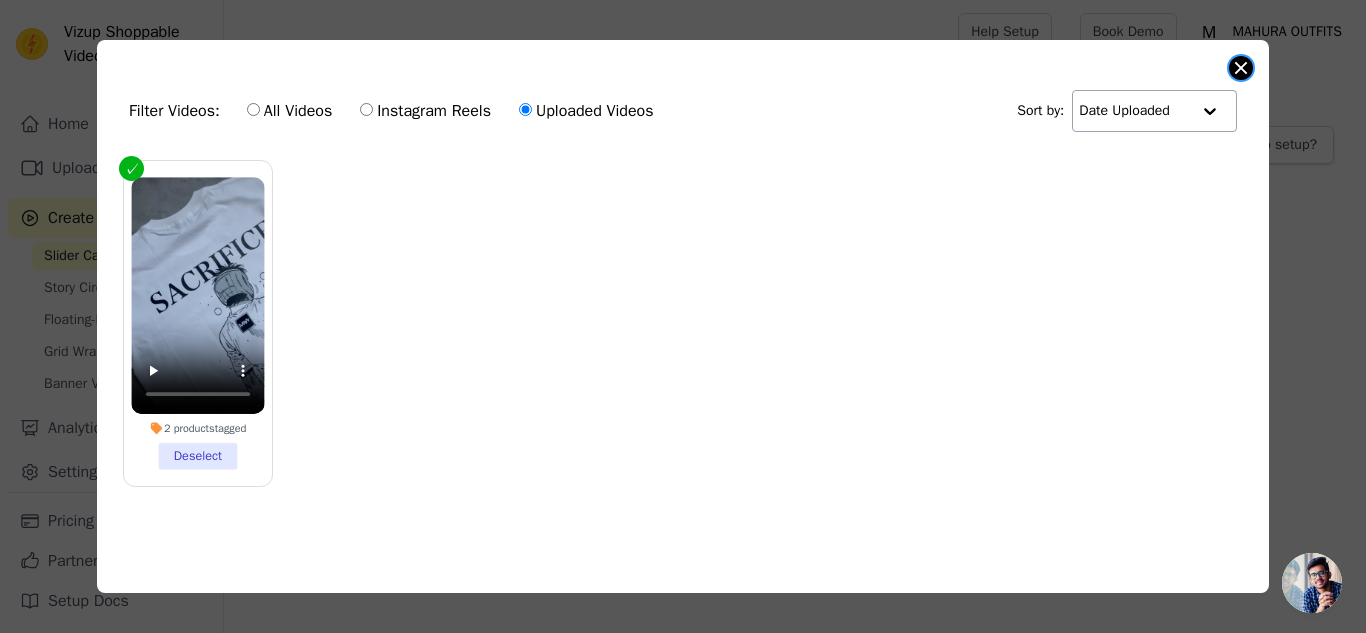 click at bounding box center (1241, 68) 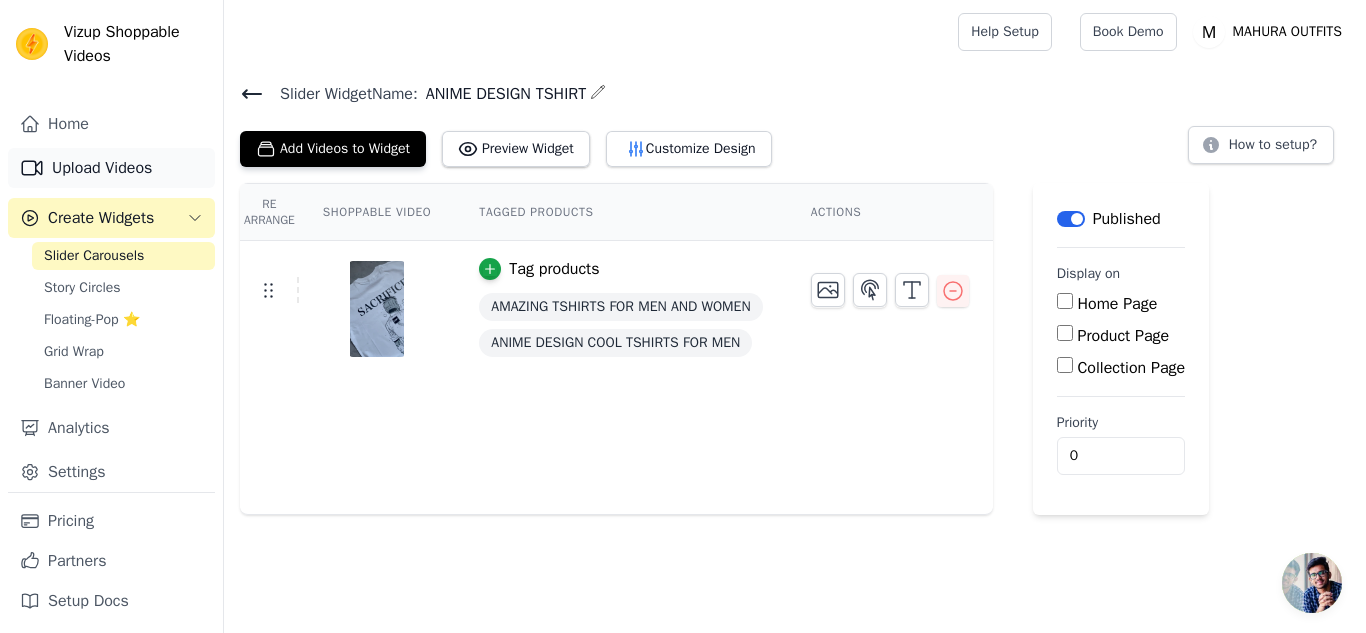 click on "Upload Videos" at bounding box center (111, 168) 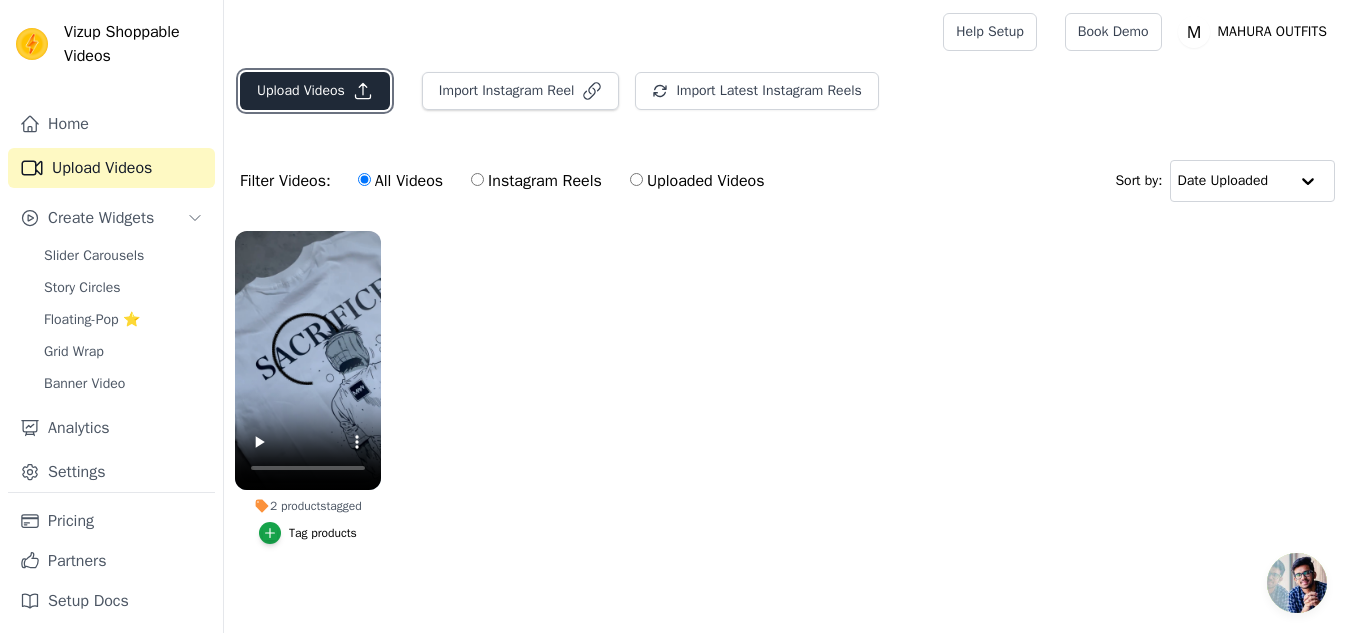 click on "Upload Videos" at bounding box center (315, 91) 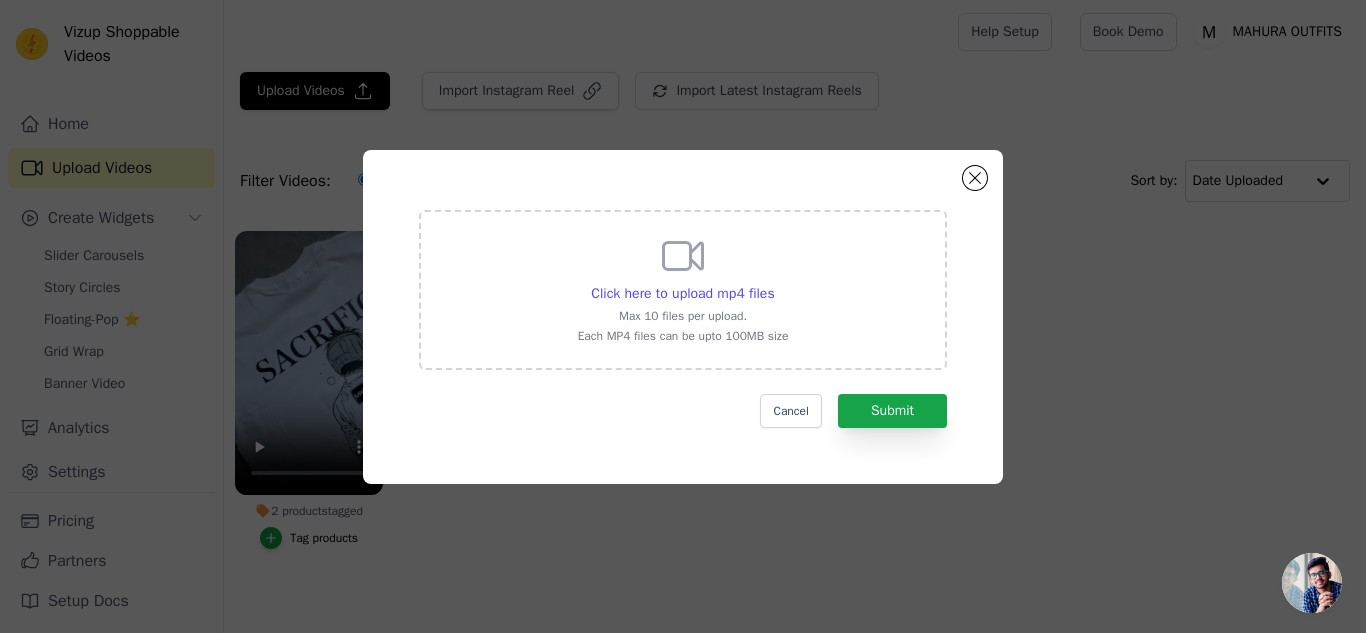 click on "Click here to upload mp4 files     Max 10 files per upload.   Each MP4 files can be upto 100MB size" at bounding box center (683, 288) 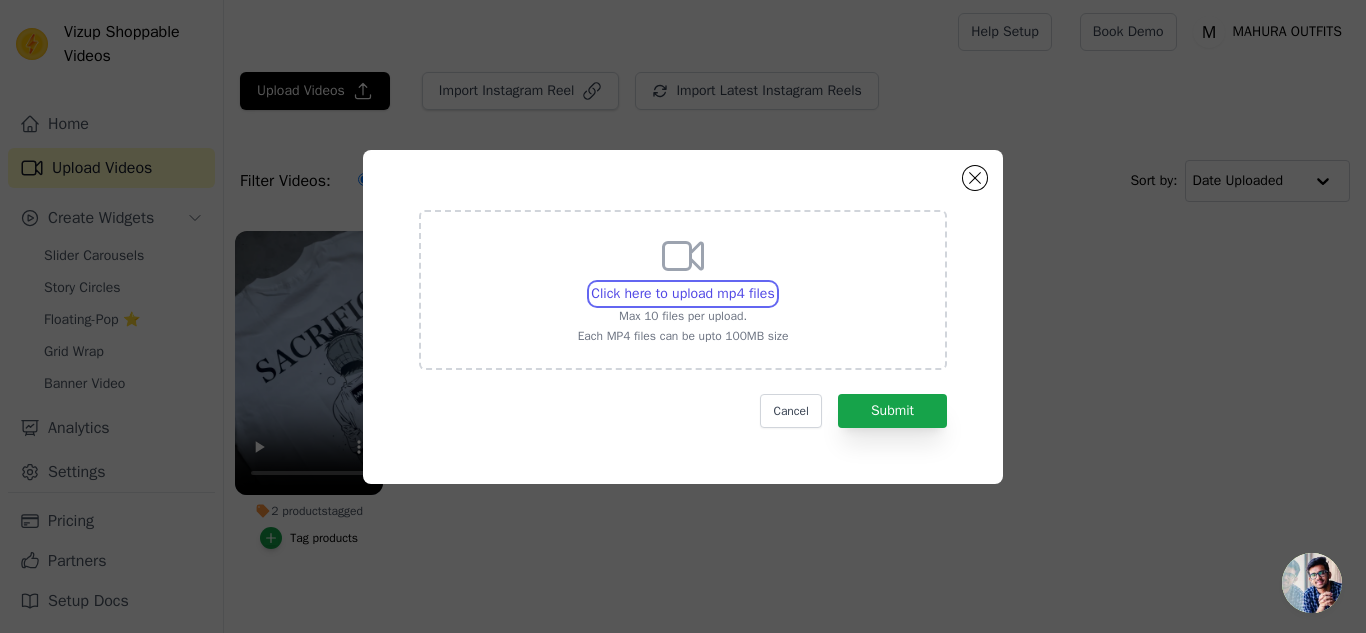 click on "Click here to upload mp4 files     Max 10 files per upload.   Each MP4 files can be upto 100MB size" at bounding box center [774, 283] 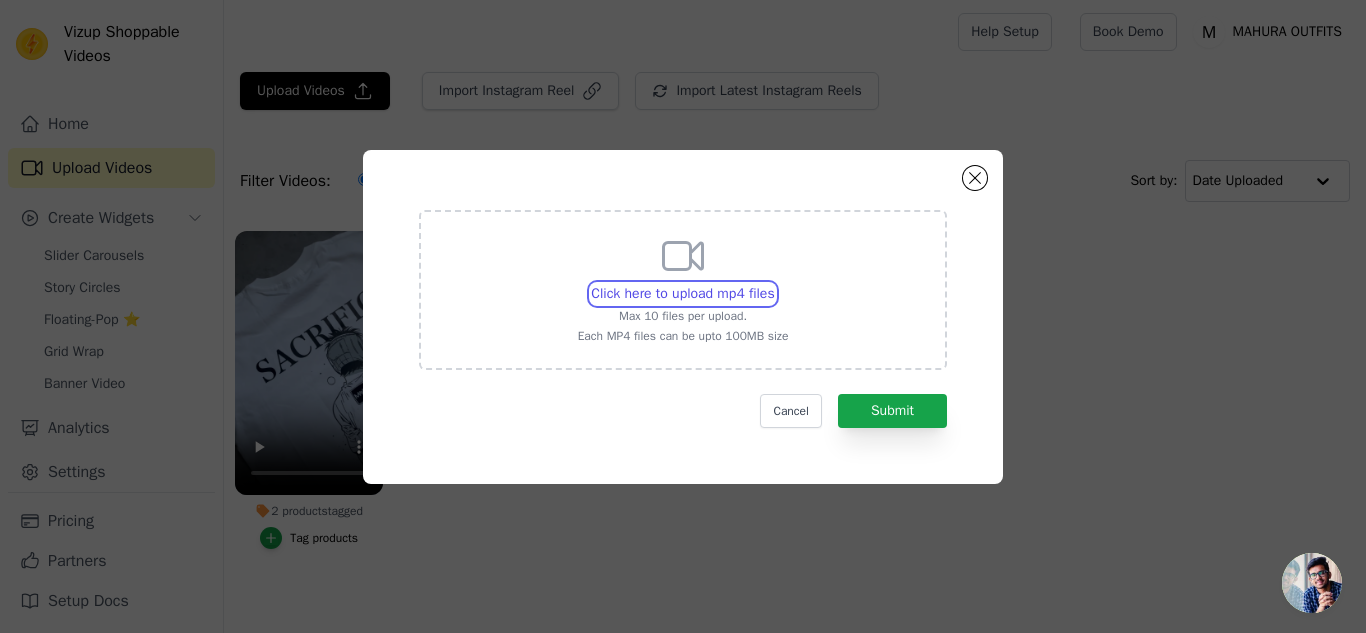 type on "C:\fakepath\WhatsApp Video 2025-08-02 at 23.16.36_1afae426.mp4" 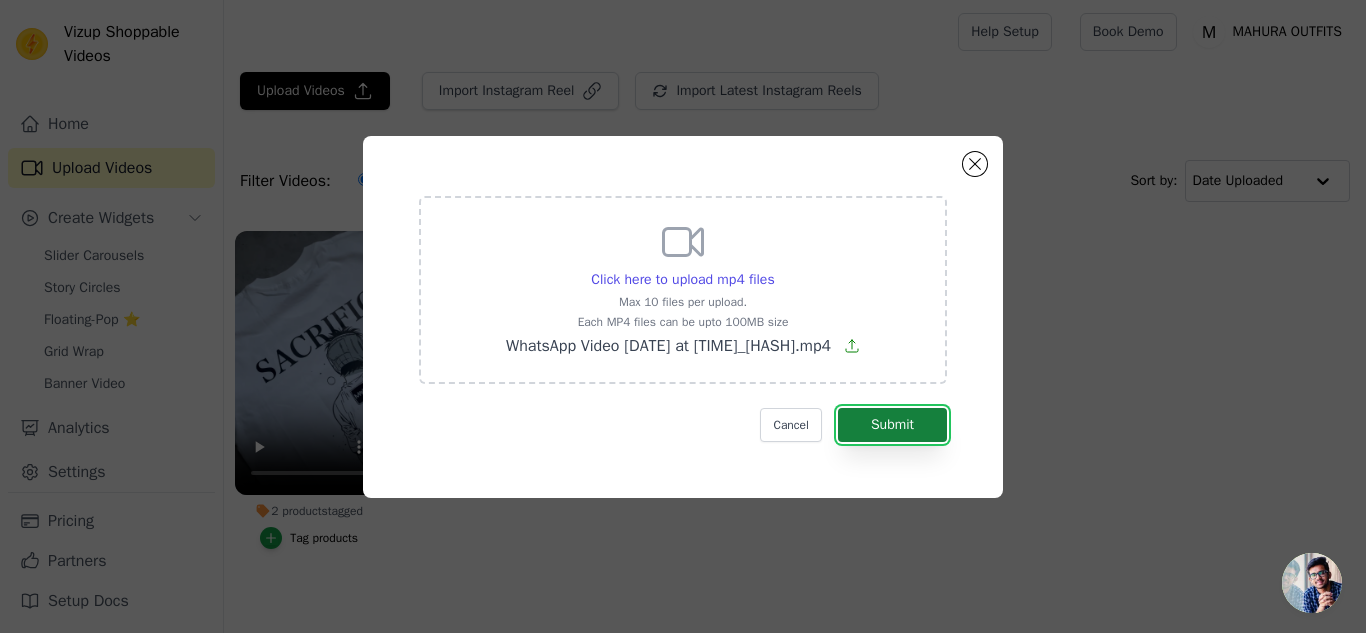 click on "Submit" at bounding box center (892, 425) 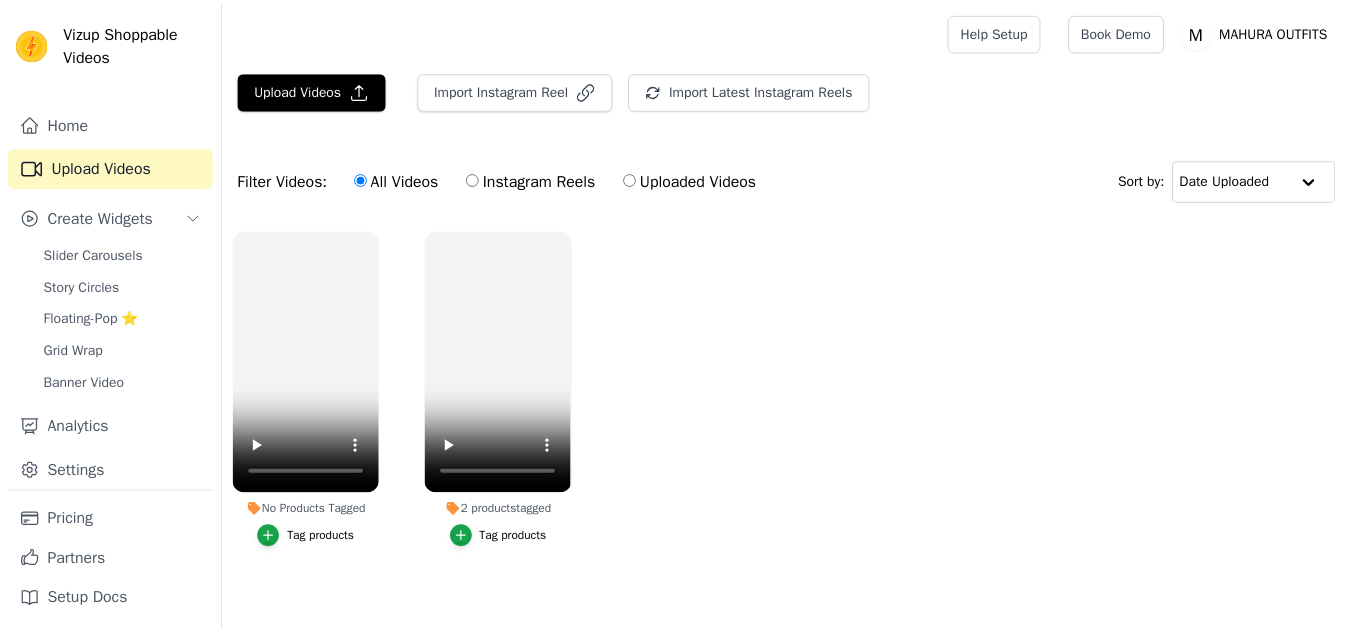 scroll, scrollTop: 0, scrollLeft: 0, axis: both 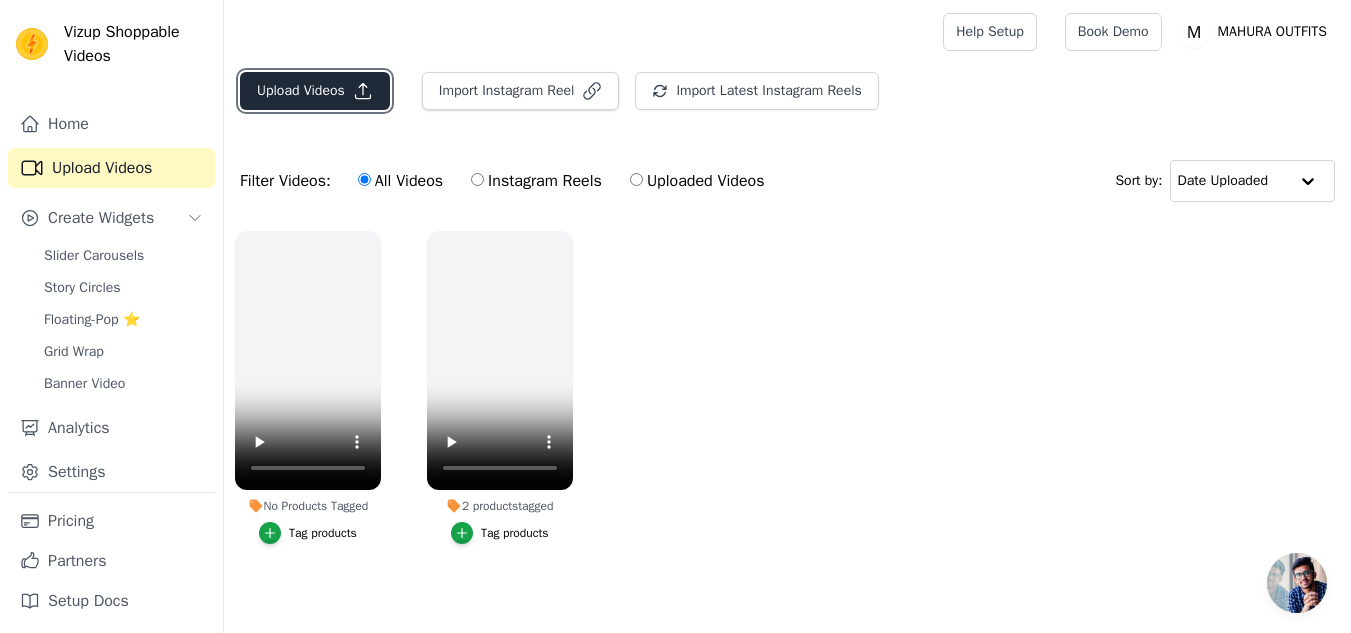 click on "Upload Videos" at bounding box center (315, 91) 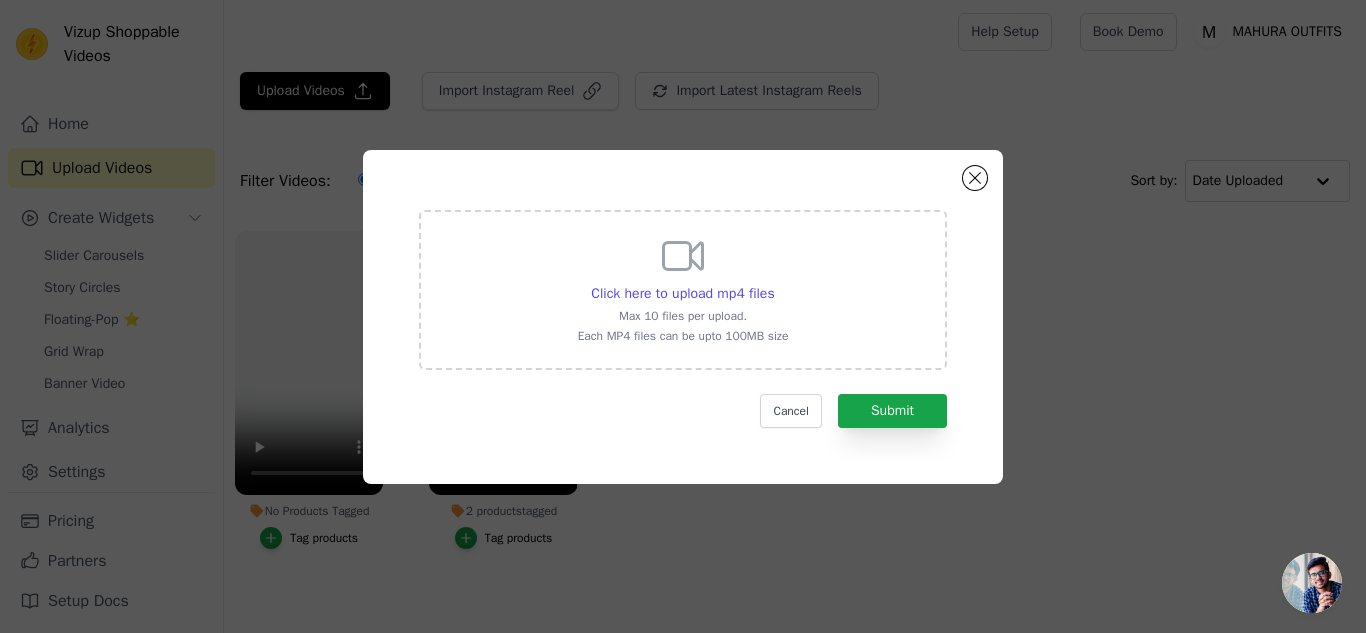 click 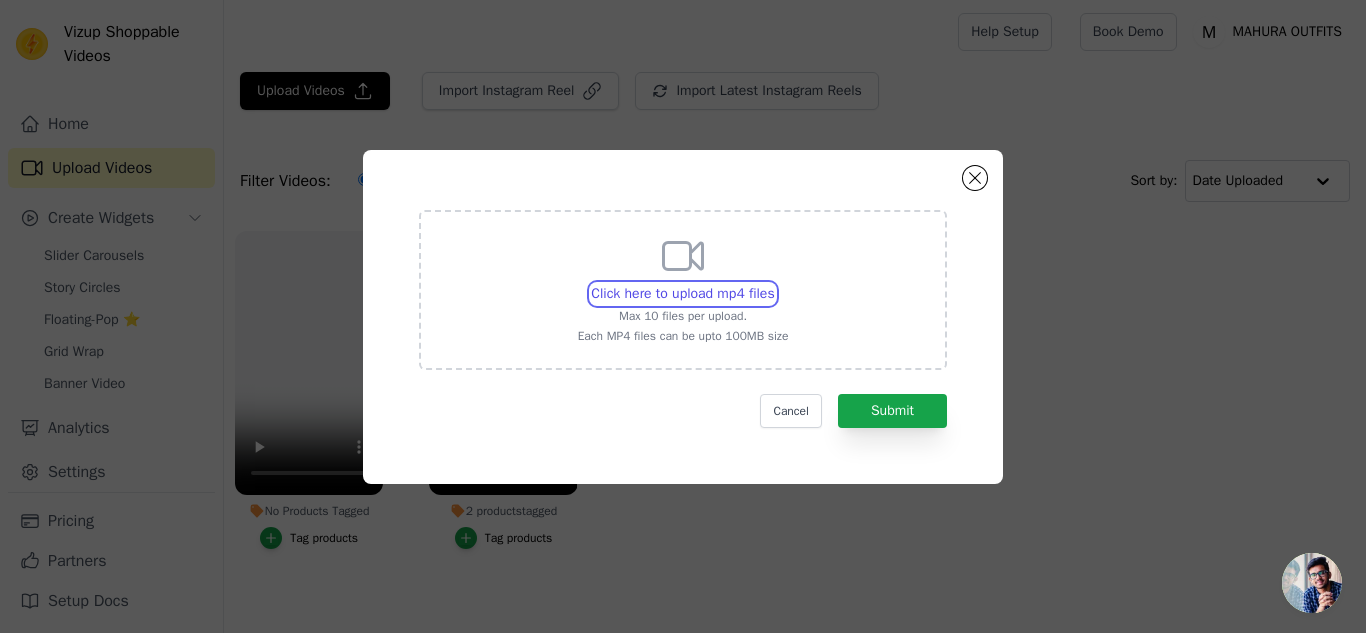 click on "Click here to upload mp4 files     Max 10 files per upload.   Each MP4 files can be upto 100MB size" at bounding box center (774, 283) 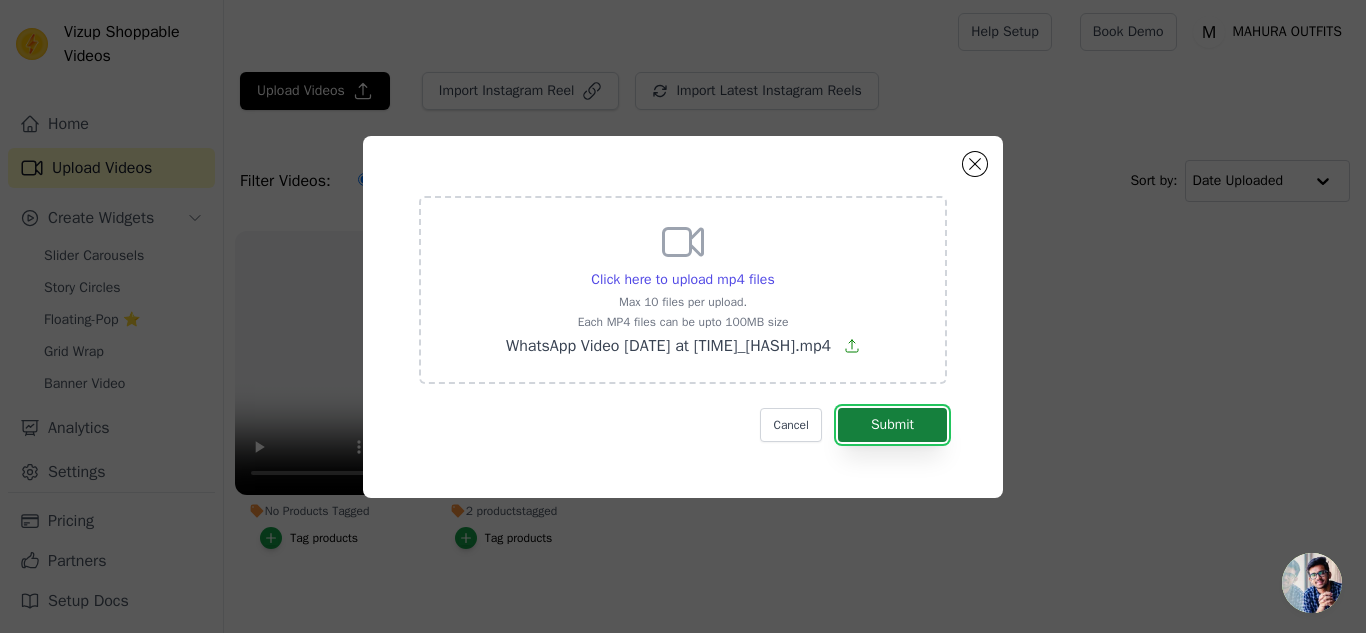 click on "Submit" at bounding box center (892, 425) 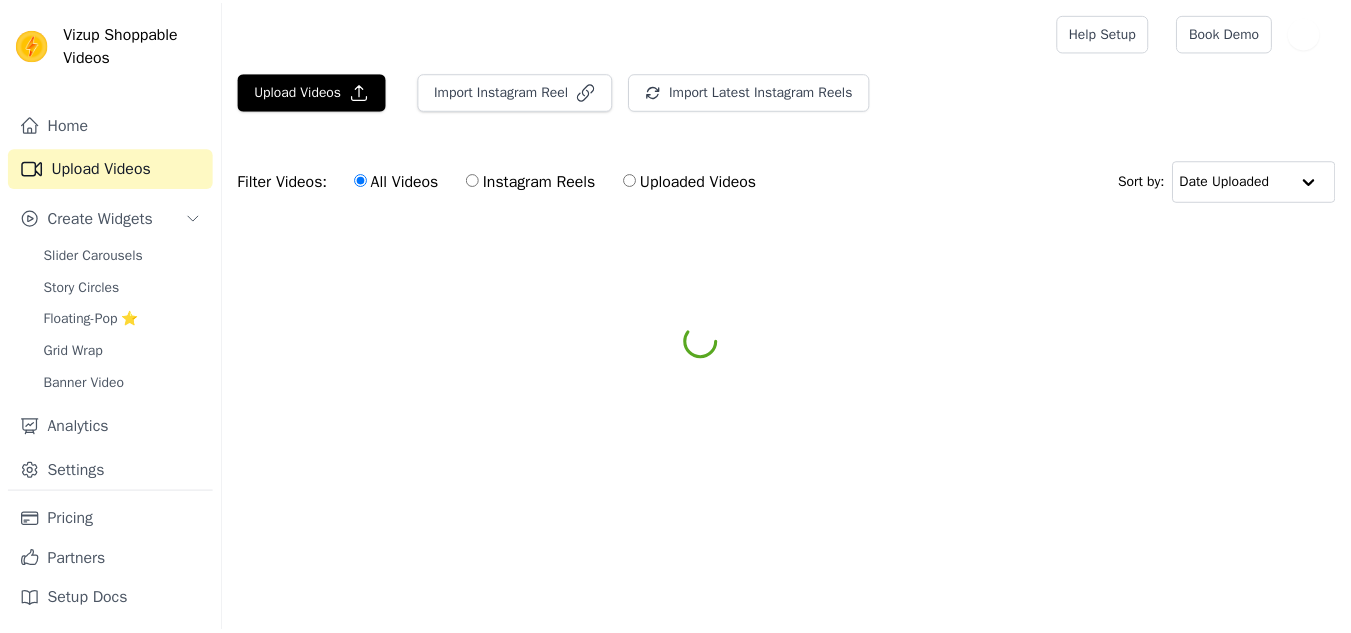 scroll, scrollTop: 0, scrollLeft: 0, axis: both 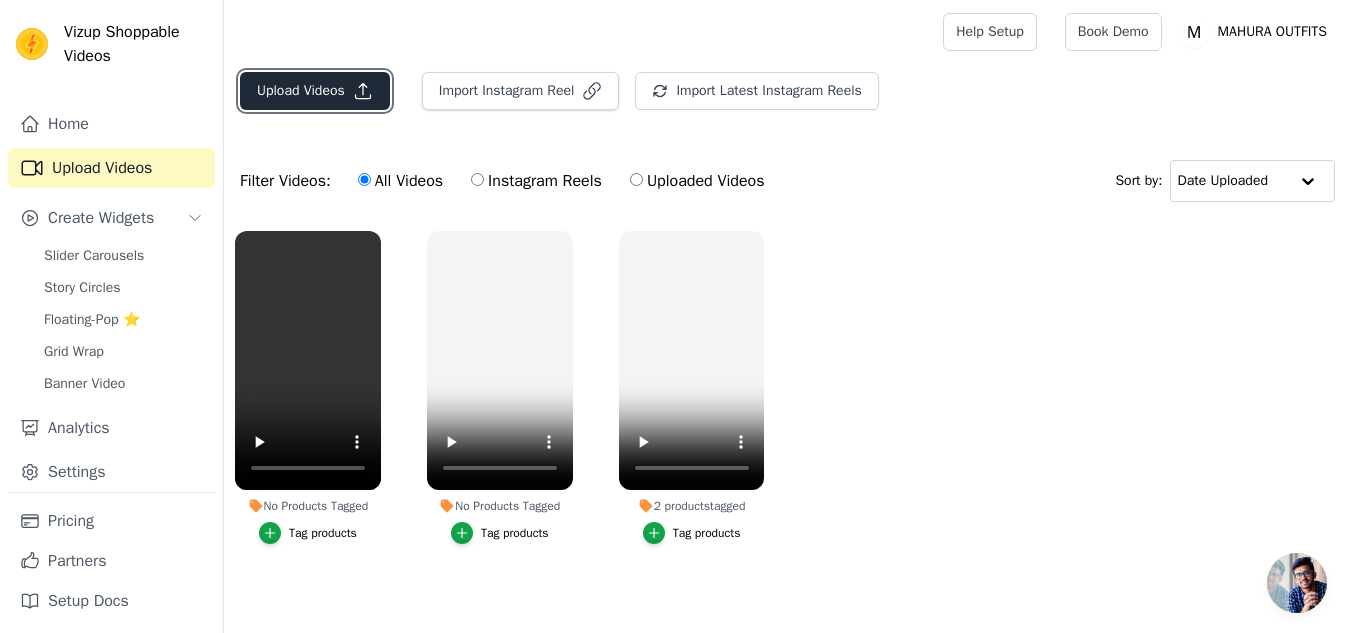 click on "Upload Videos" at bounding box center [315, 91] 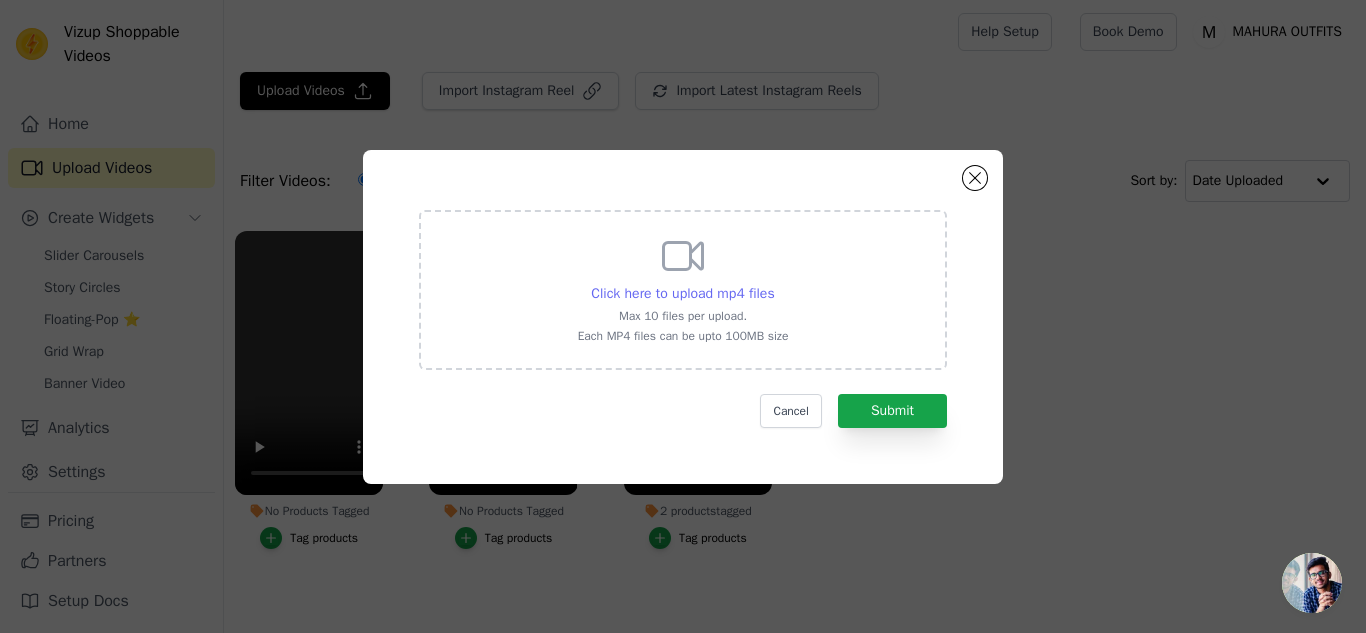 click on "Click here to upload mp4 files" at bounding box center (682, 293) 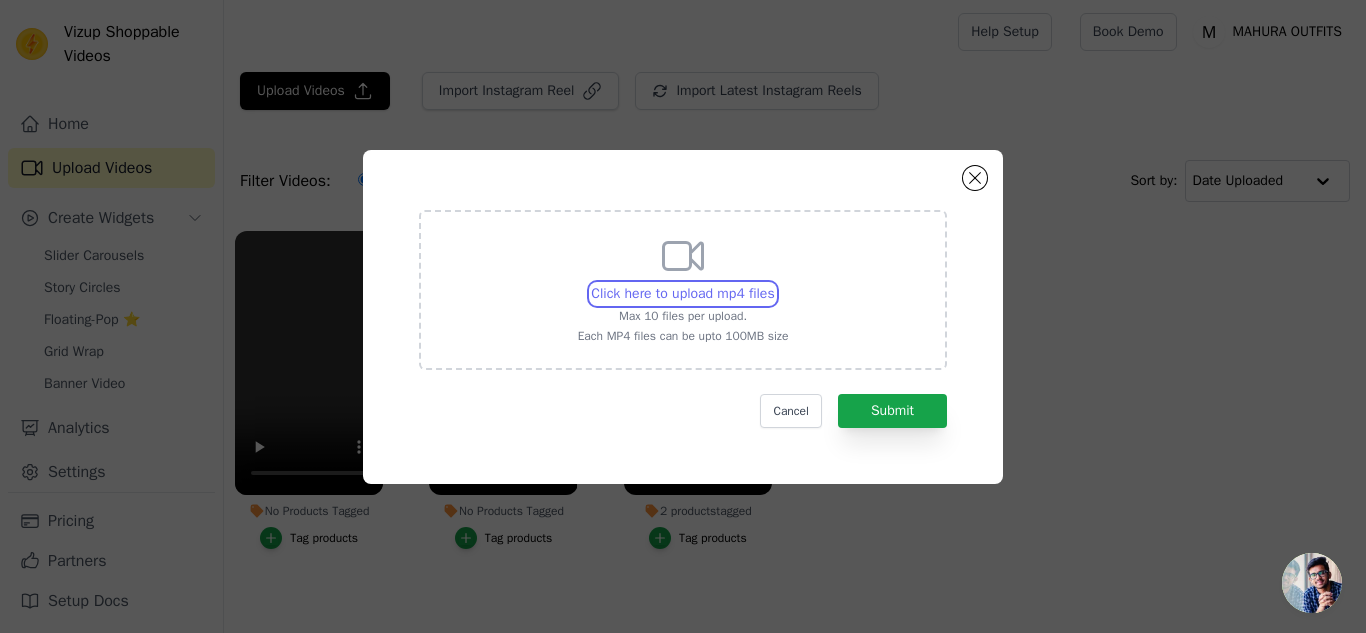 click on "Click here to upload mp4 files     Max 10 files per upload.   Each MP4 files can be upto 100MB size" at bounding box center (774, 283) 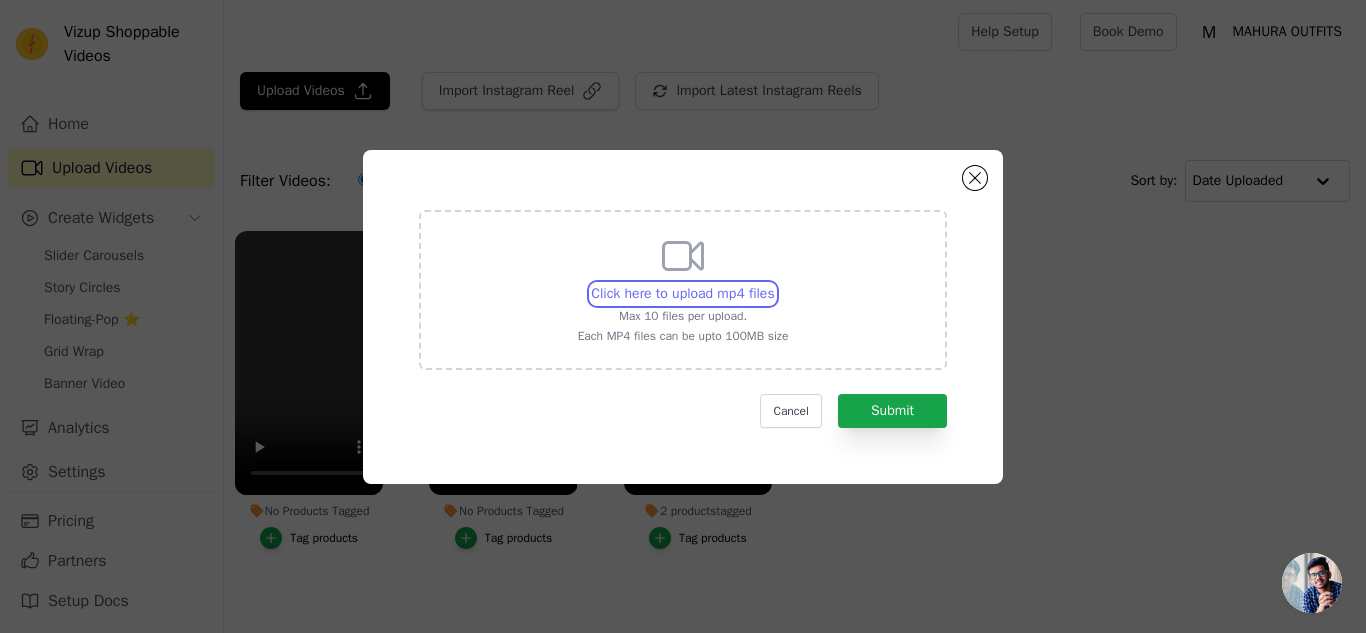 type on "C:\fakepath\WhatsApp Video 2025-08-02 at 23.20.06_d9d969cc.mp4" 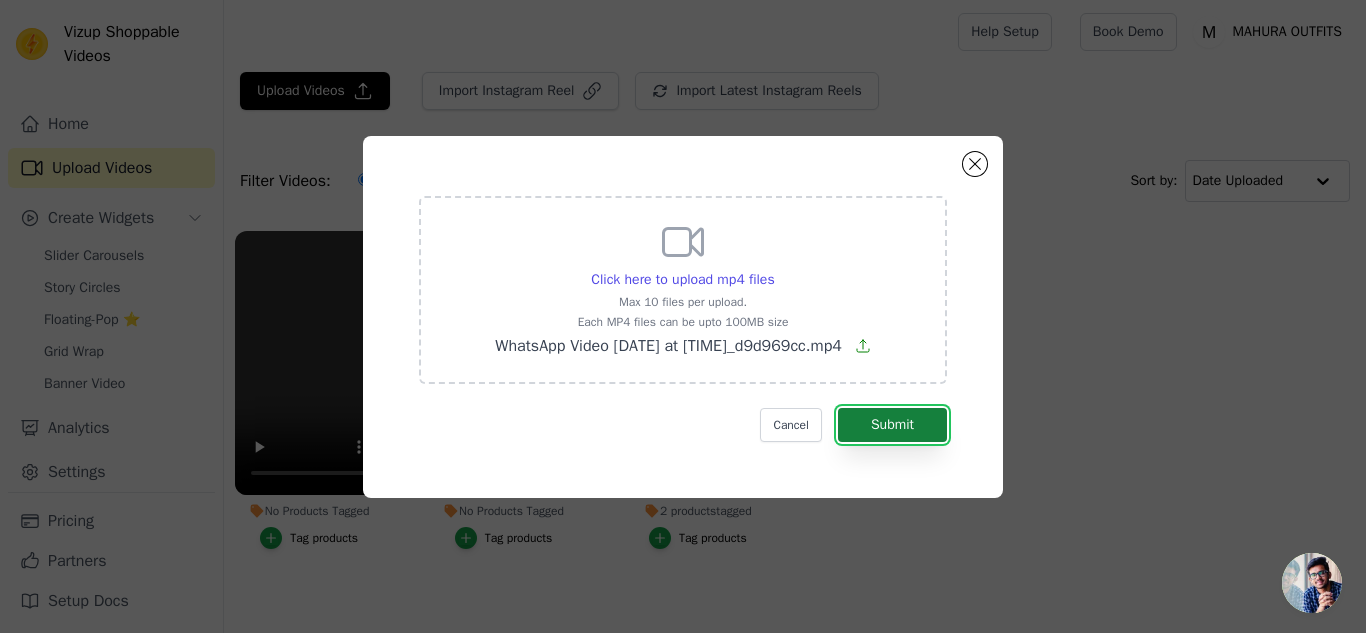 click on "Submit" at bounding box center (892, 425) 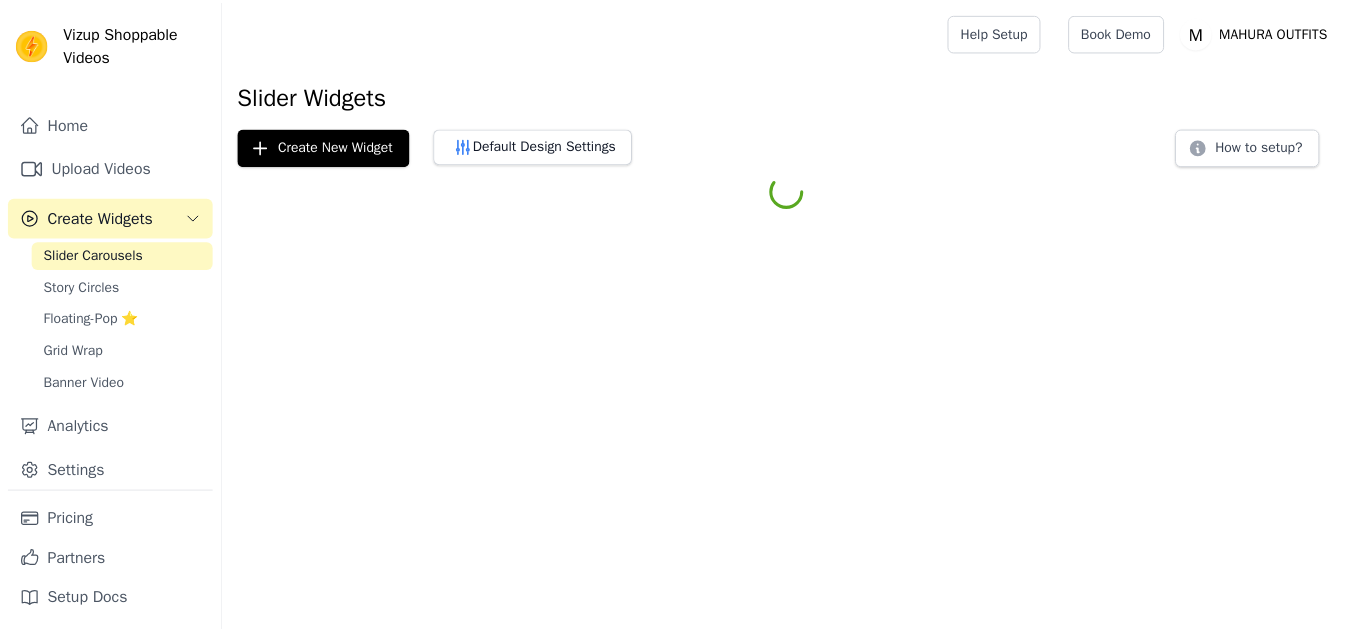 scroll, scrollTop: 0, scrollLeft: 0, axis: both 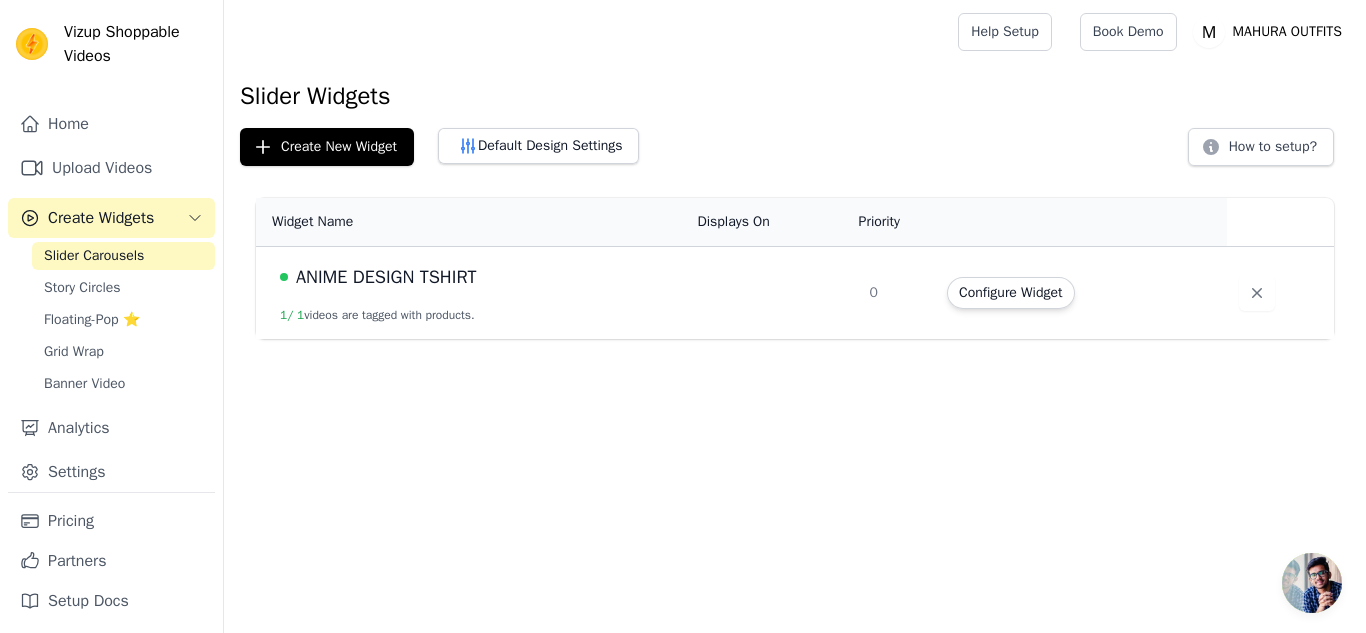 click at bounding box center (771, 293) 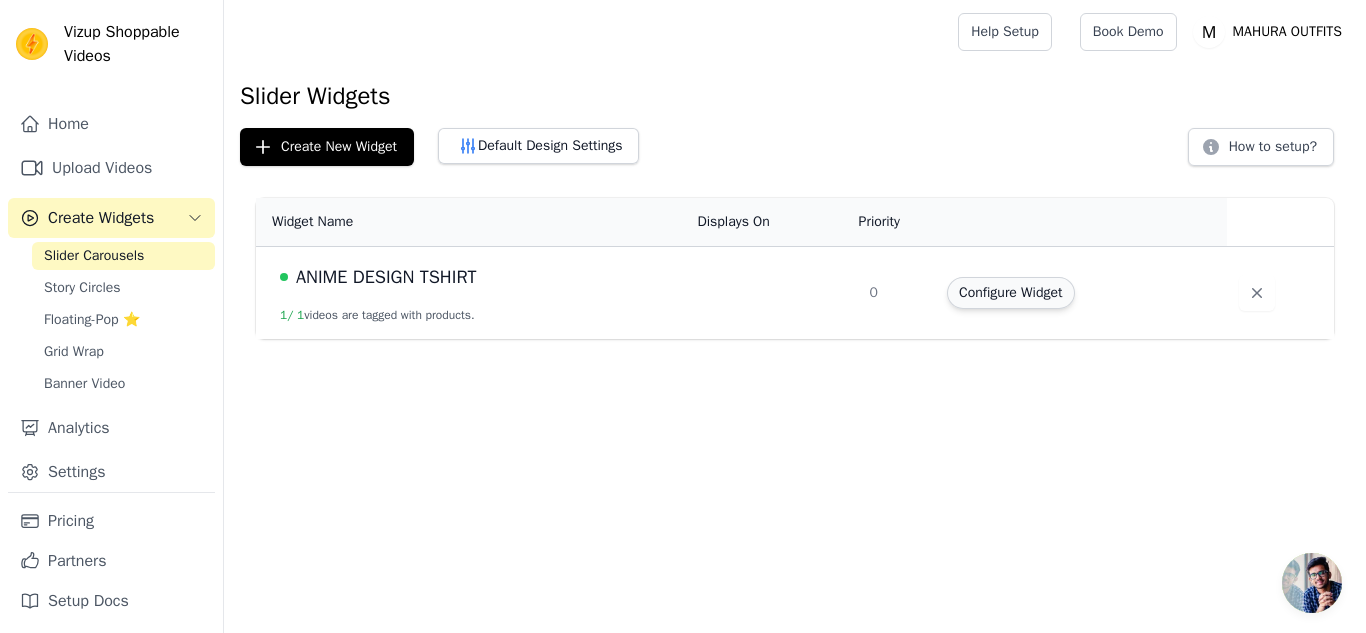 click on "Configure Widget" at bounding box center [1010, 293] 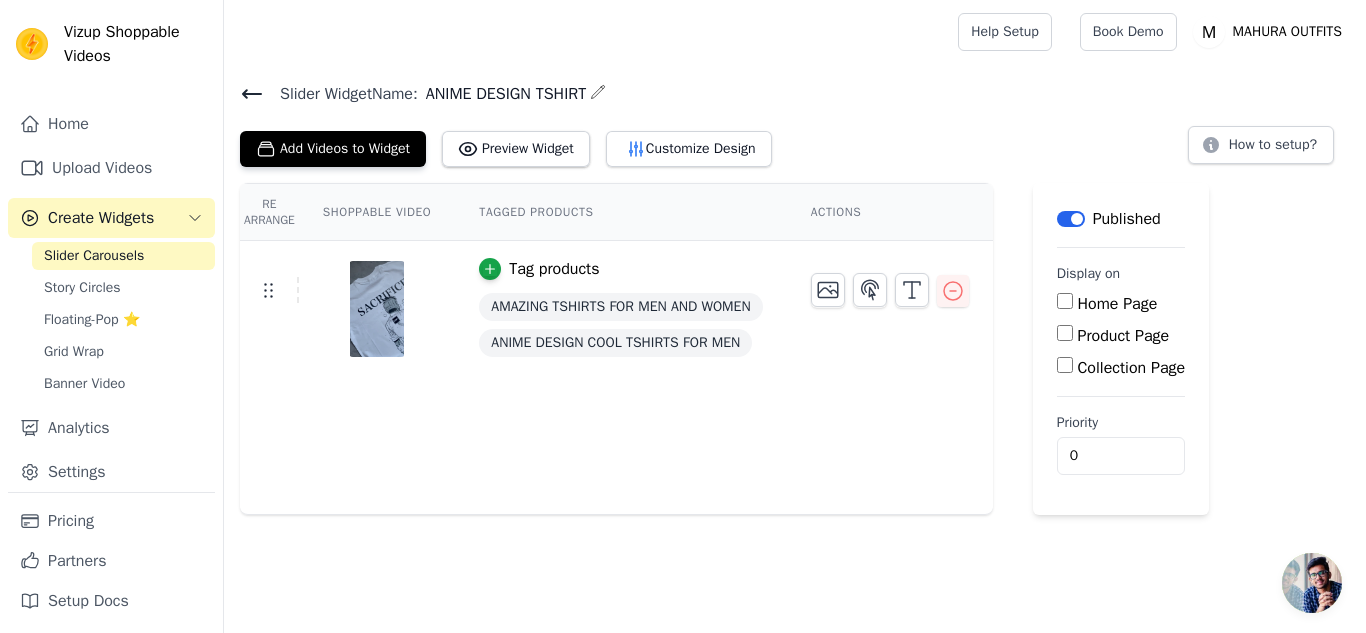 click on "Label" at bounding box center (1071, 219) 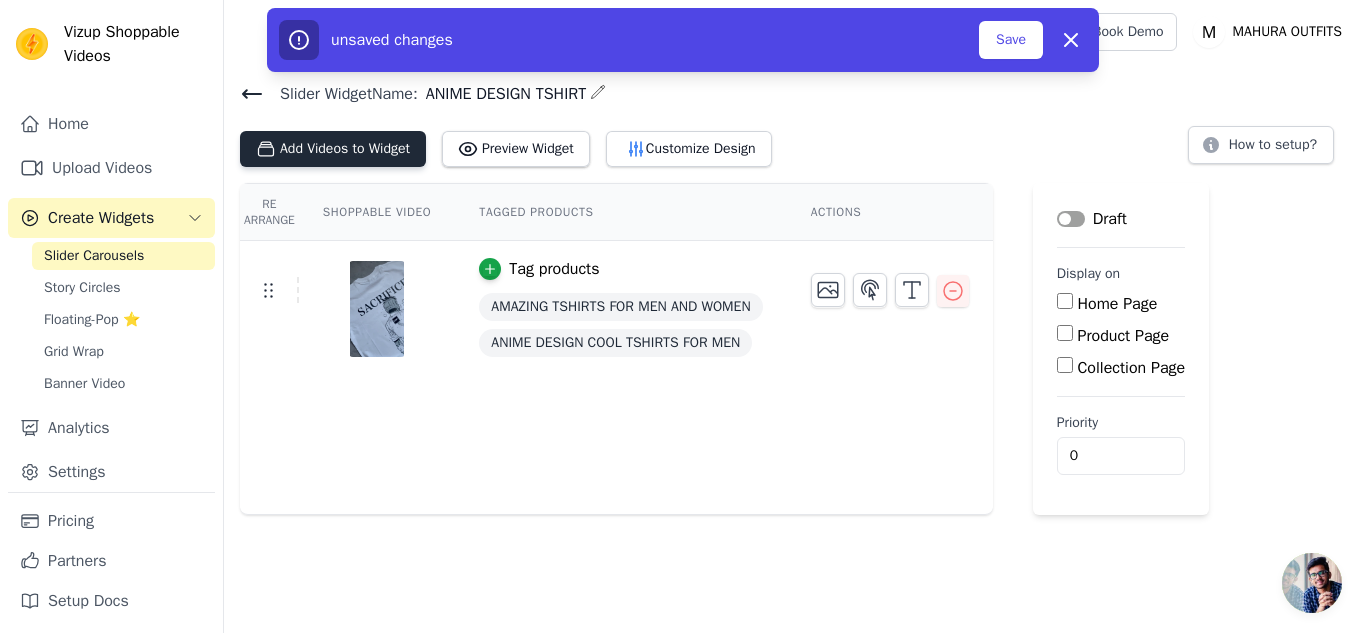 click on "Add Videos to Widget" at bounding box center [333, 149] 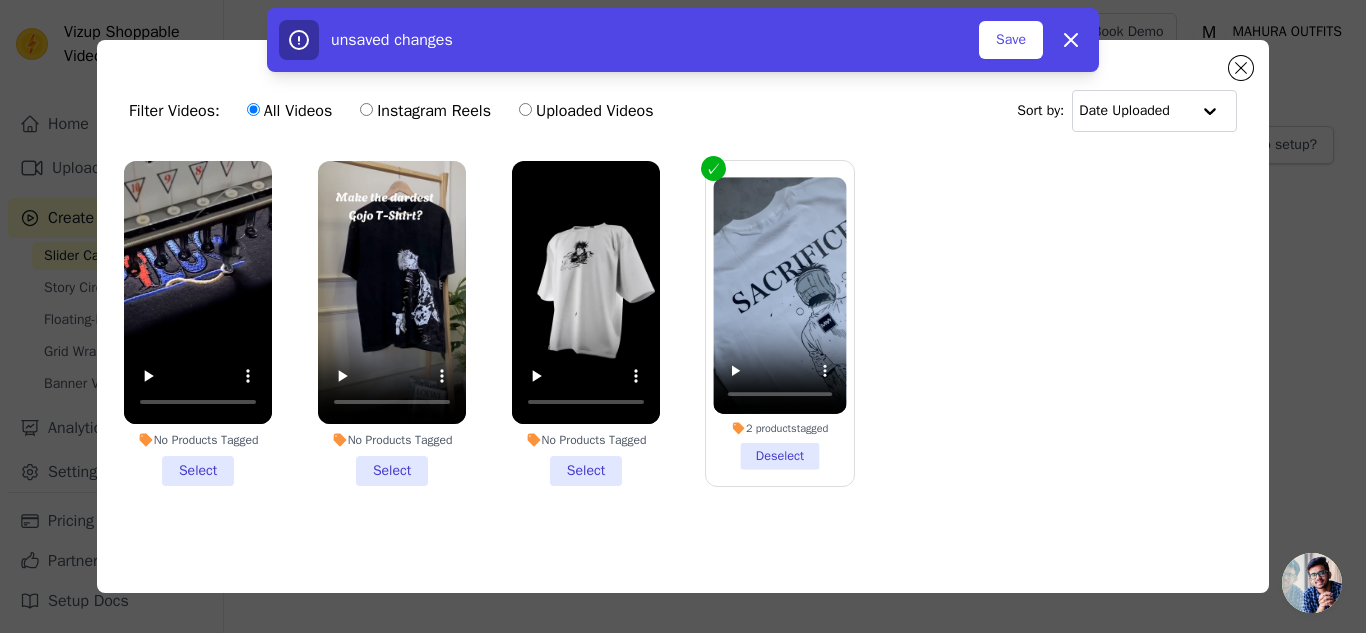 click on "No Products Tagged     Select" at bounding box center [586, 323] 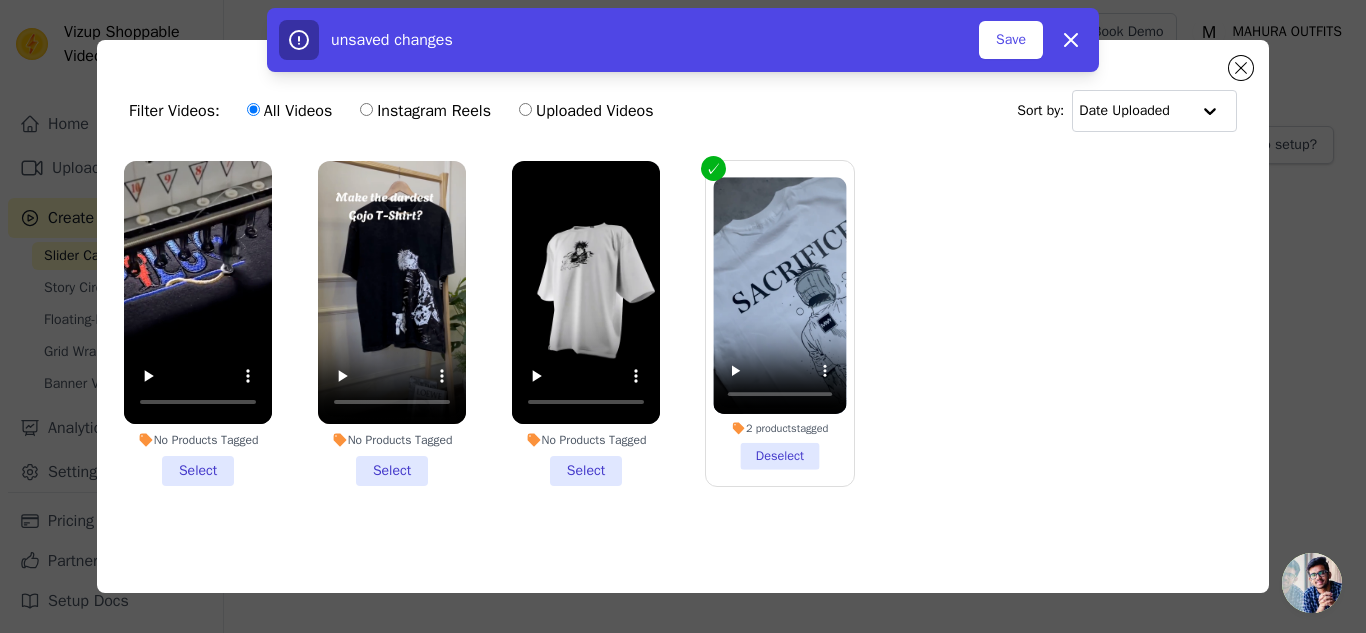 click on "No Products Tagged     Select" at bounding box center [0, 0] 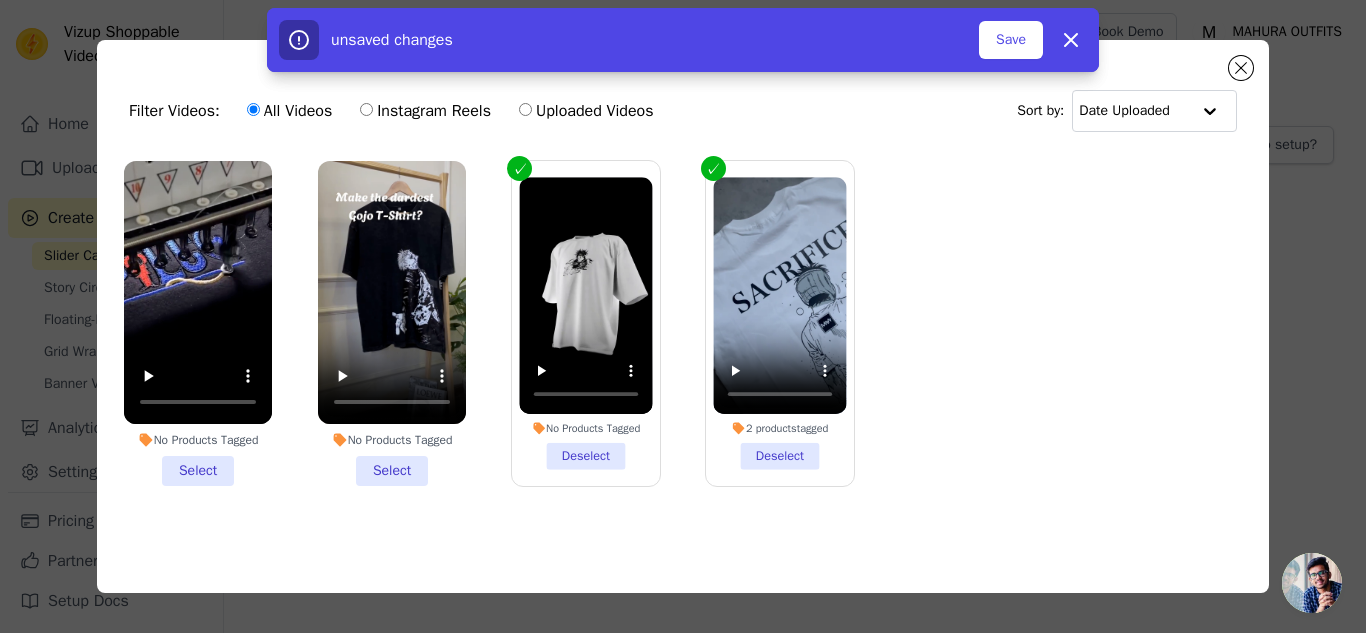 click on "No Products Tagged     Select" at bounding box center [392, 323] 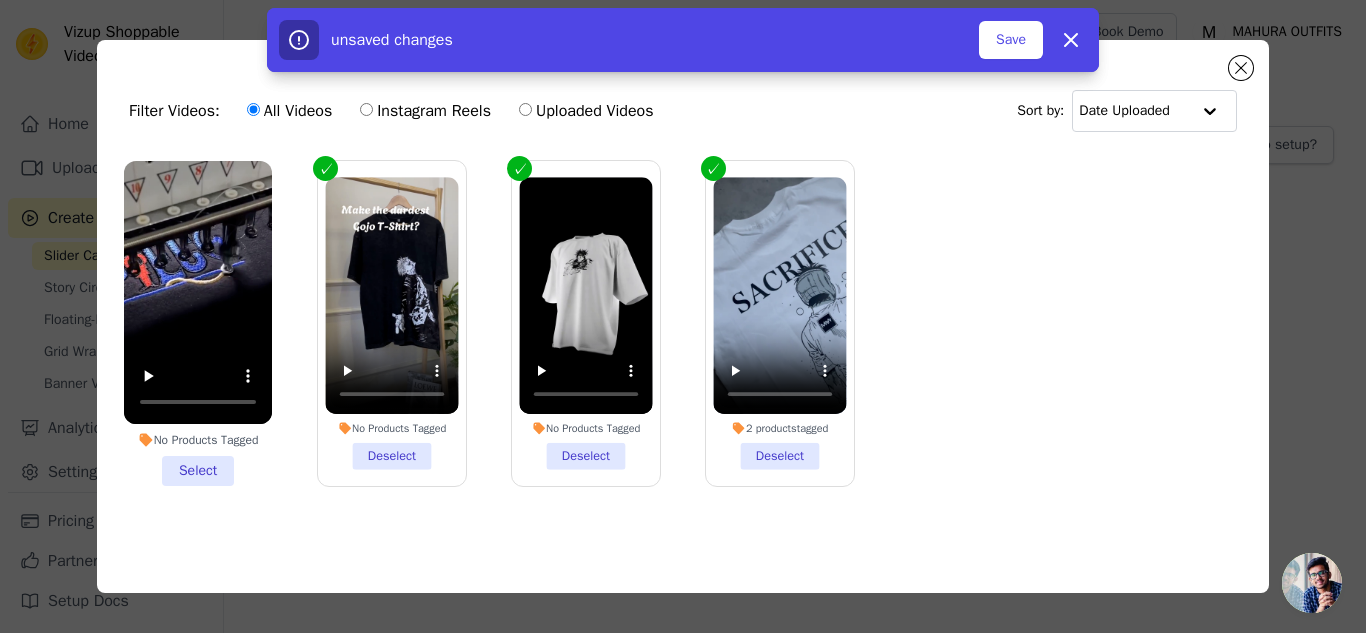click on "No Products Tagged     Select" at bounding box center [198, 323] 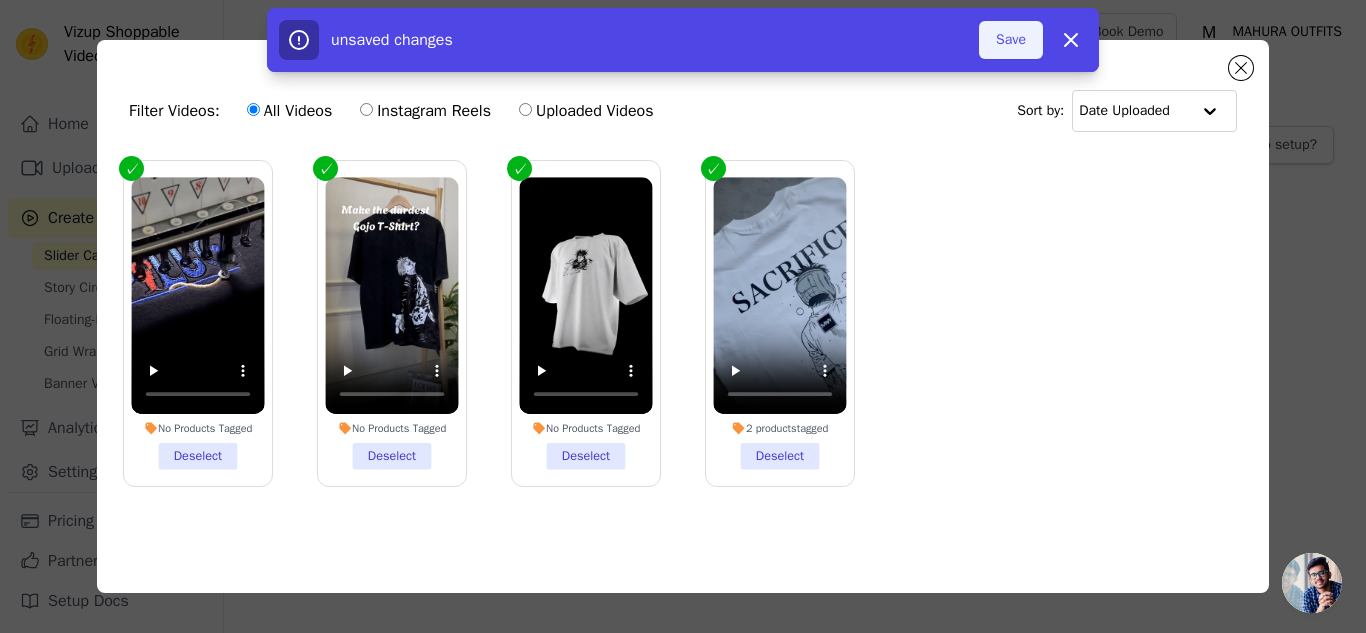 click on "Save" at bounding box center [1011, 40] 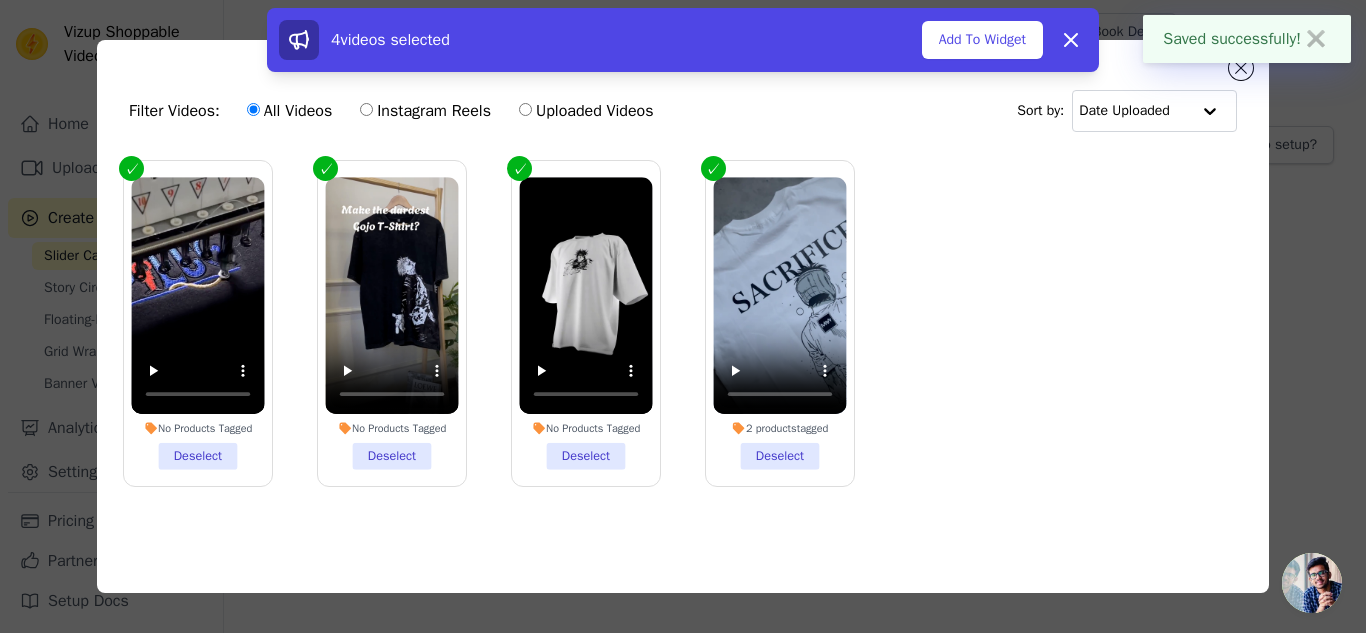 click on "✖" at bounding box center [1316, 39] 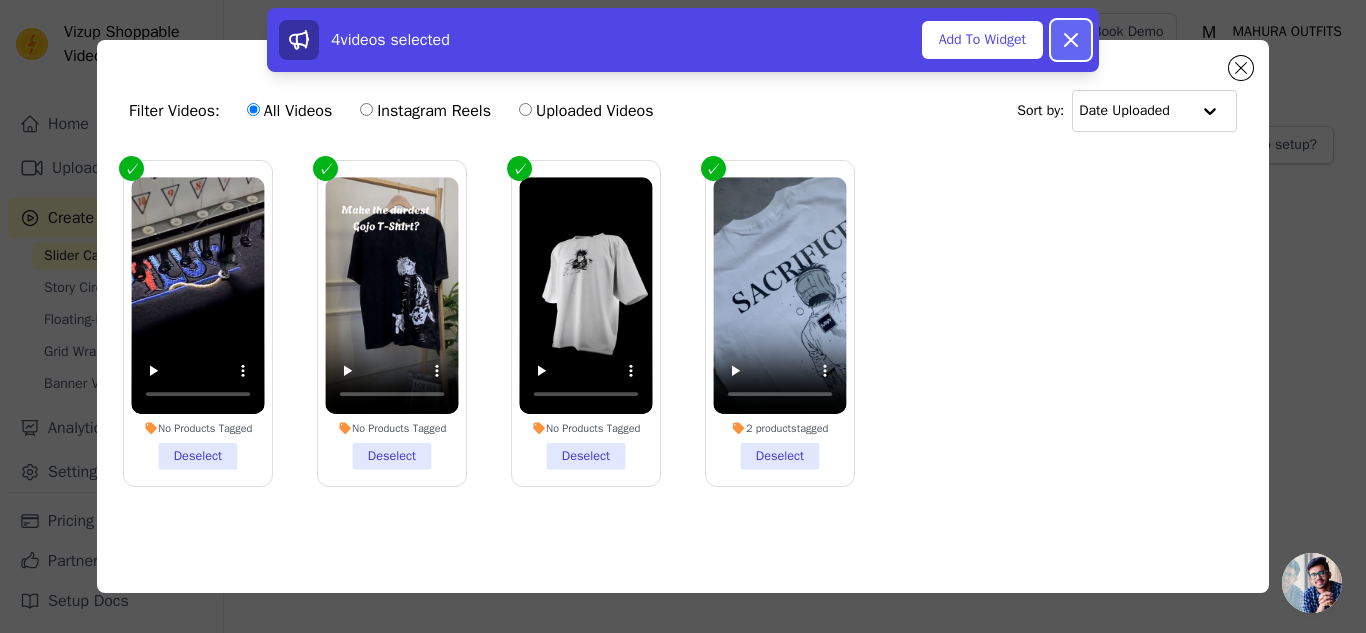 click 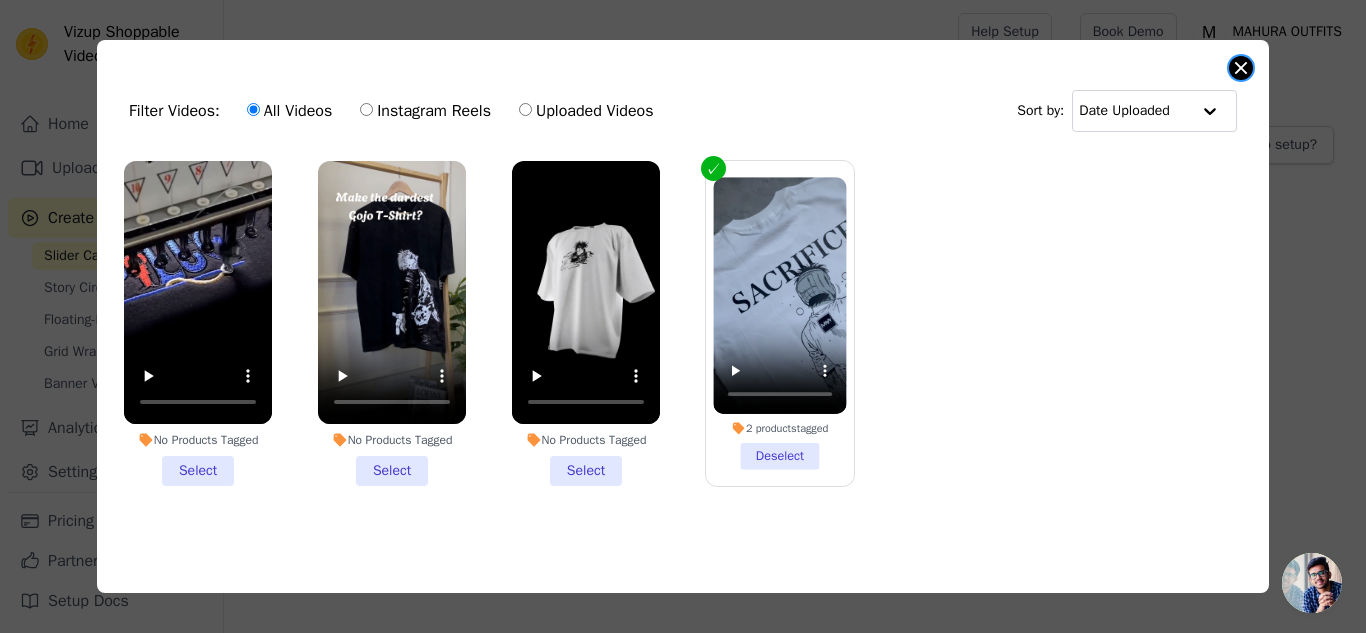 click at bounding box center (1241, 68) 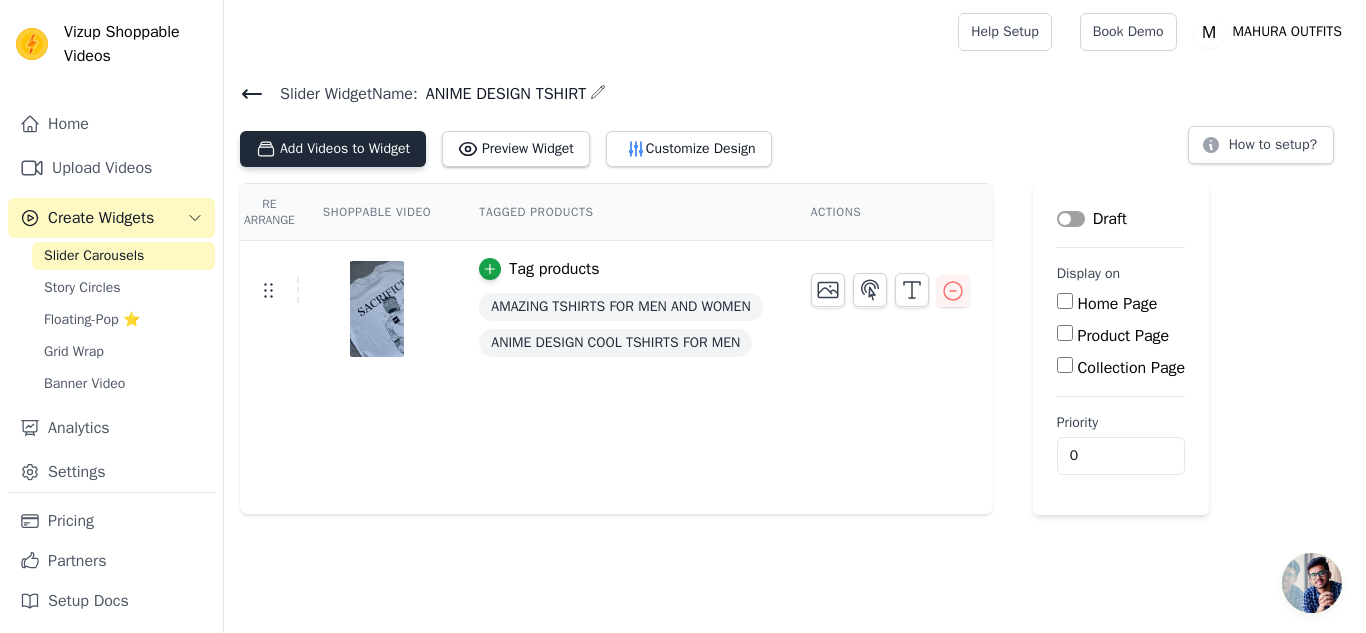 click on "Add Videos to Widget" at bounding box center (333, 149) 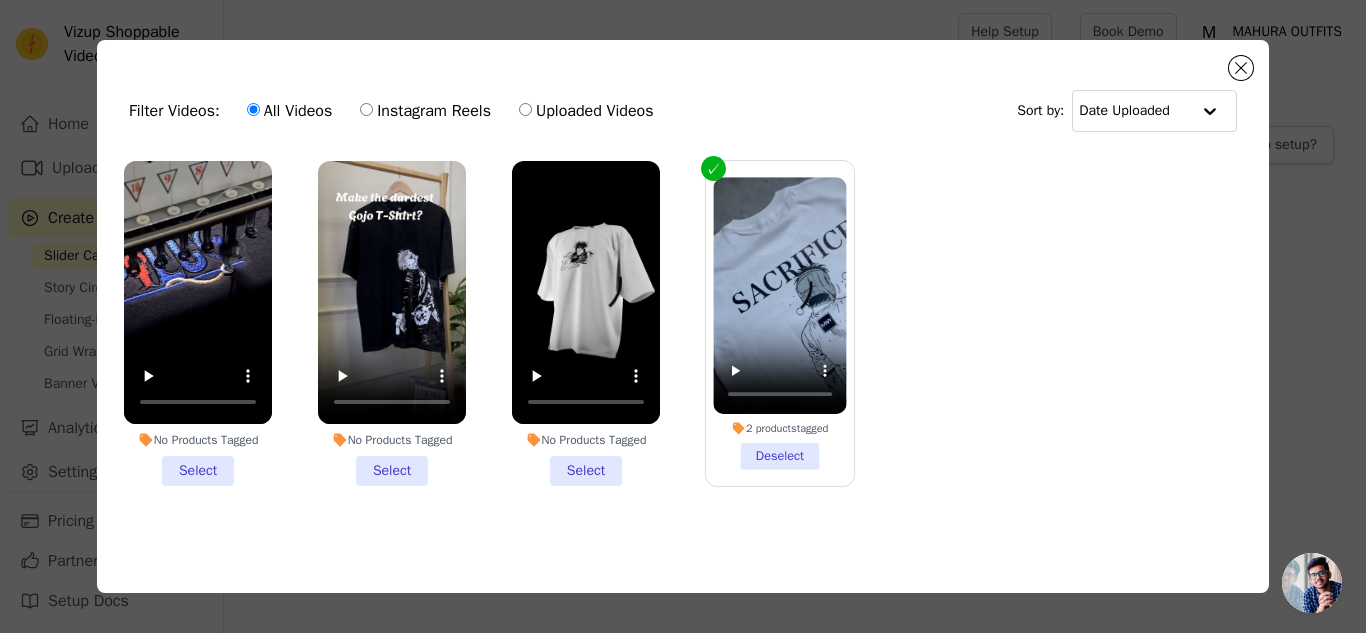 click on "No Products Tagged     Select" at bounding box center [586, 323] 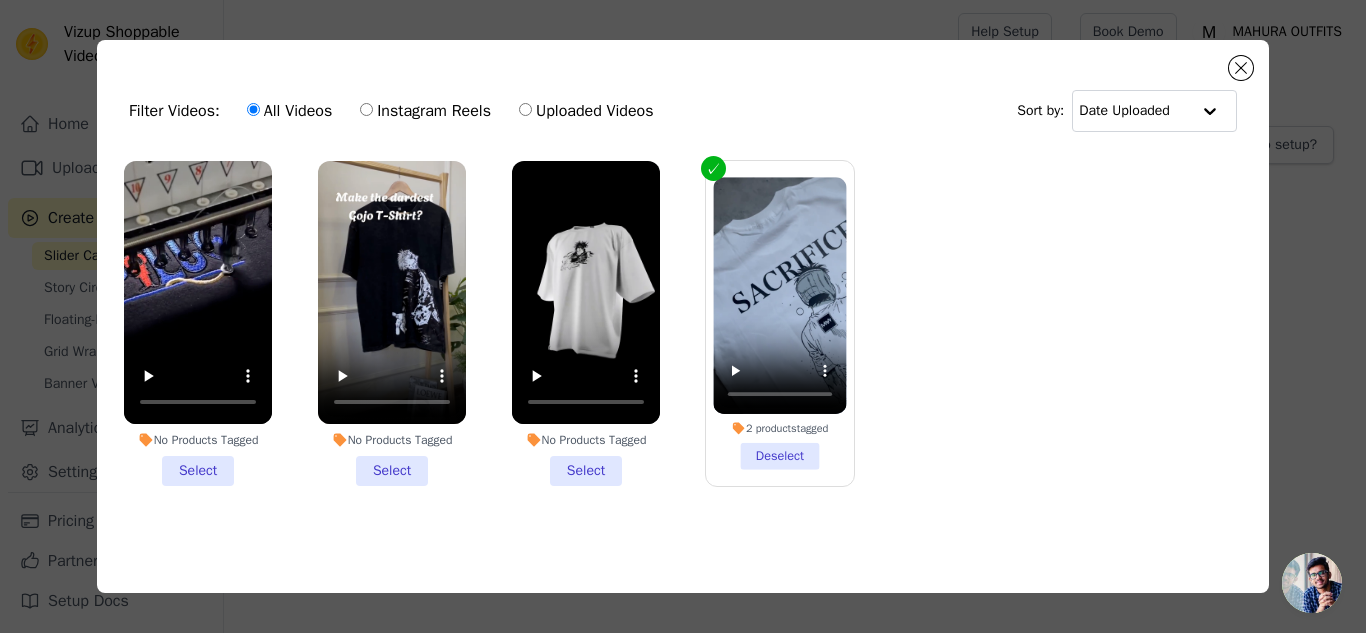 click on "No Products Tagged     Select" at bounding box center [586, 323] 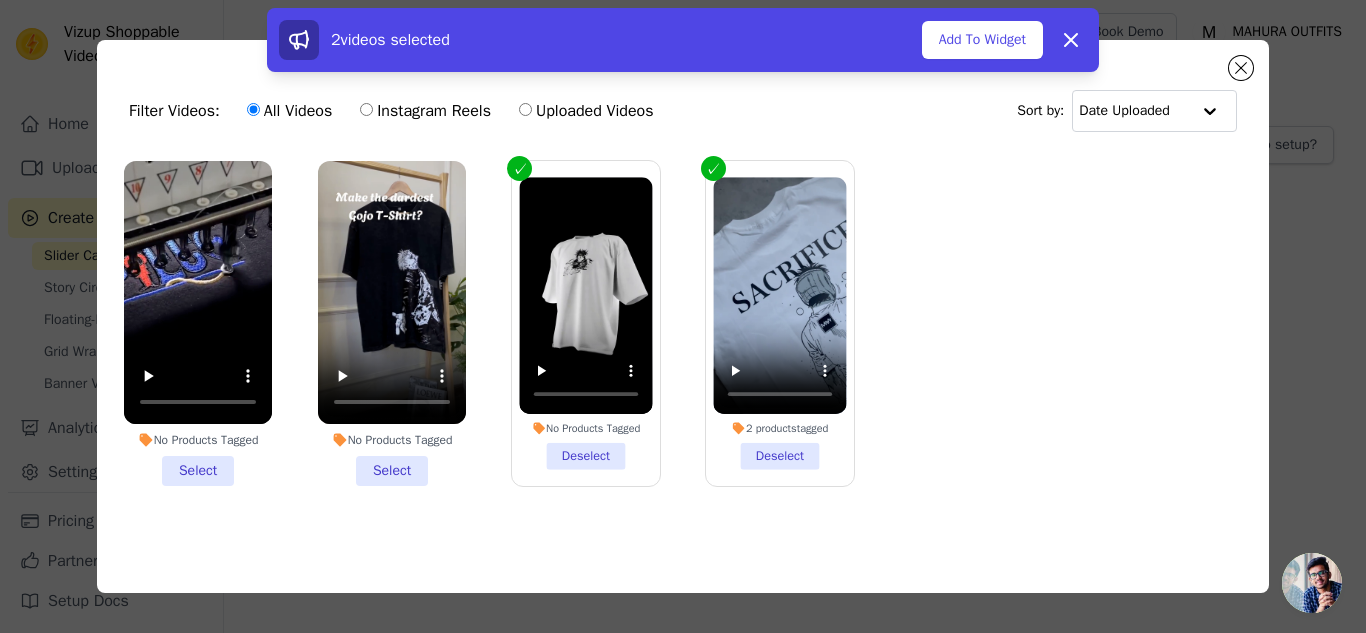 click on "No Products Tagged     Select" at bounding box center (392, 323) 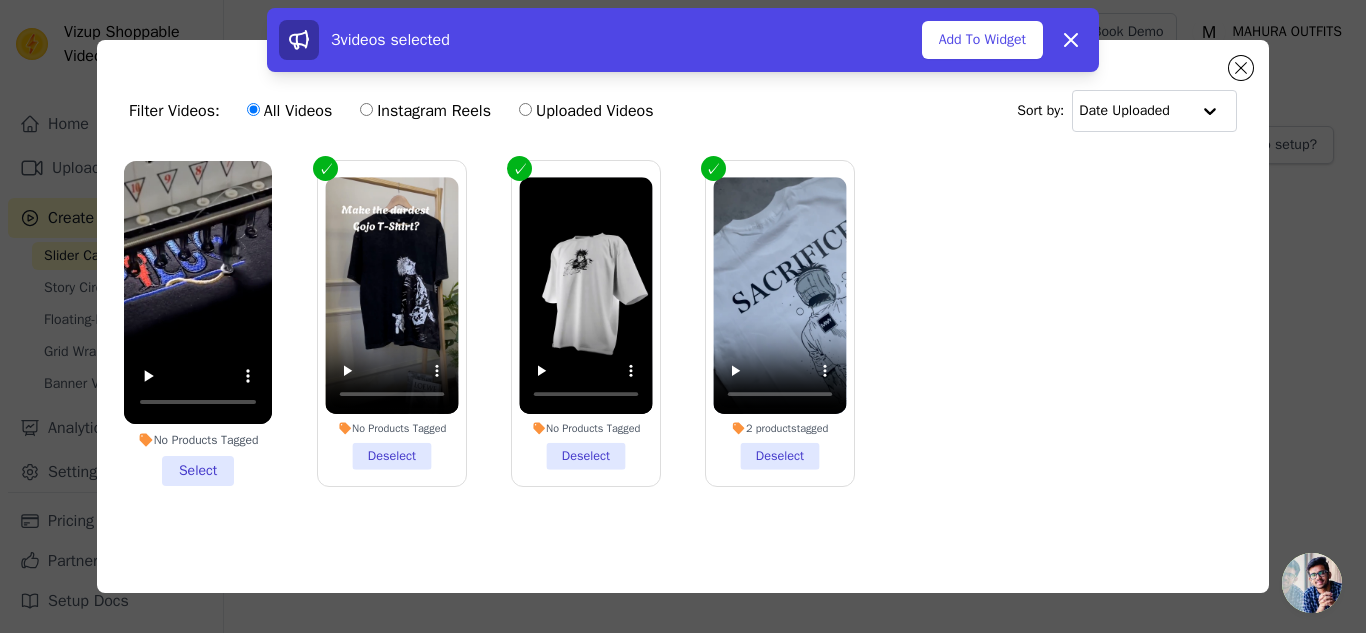 click on "No Products Tagged     Select" at bounding box center (198, 323) 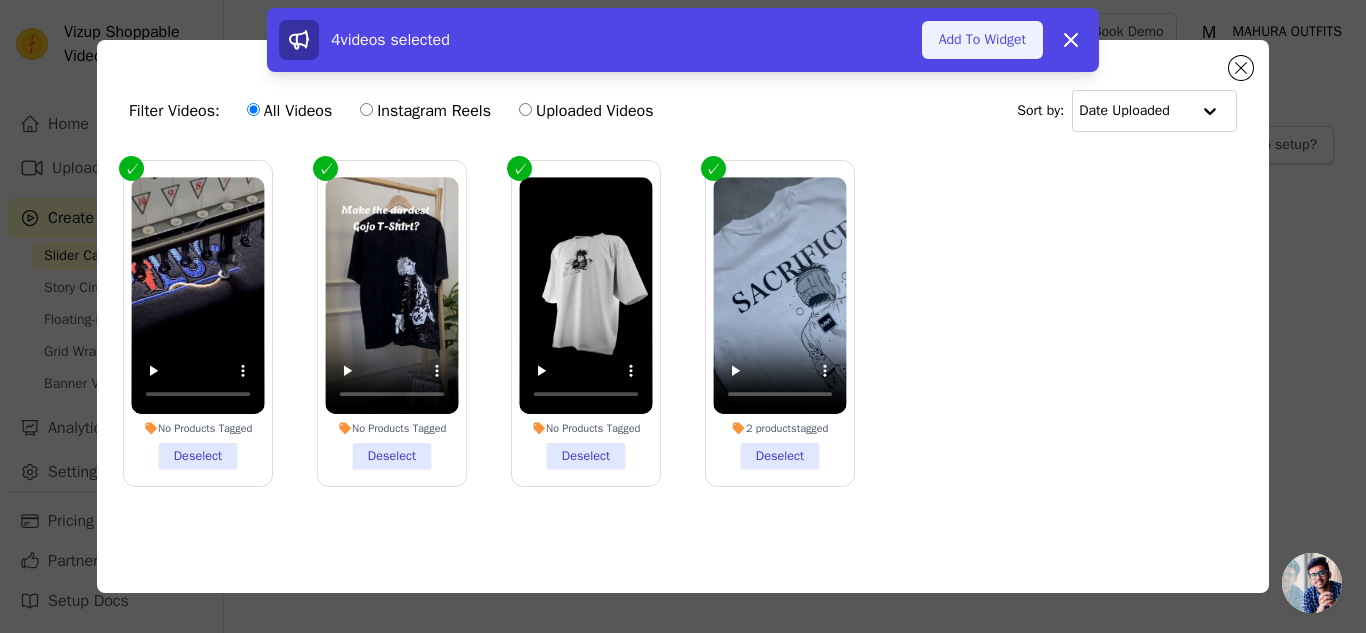 click on "Add To Widget" at bounding box center [982, 40] 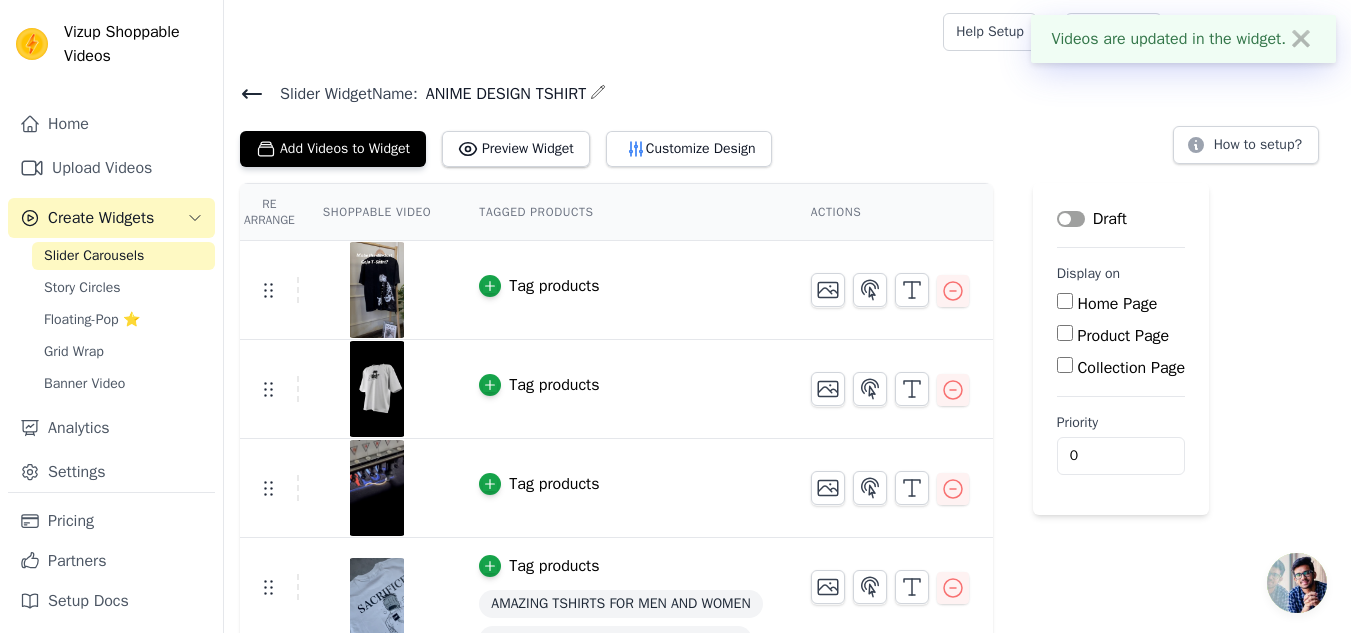 scroll, scrollTop: 41, scrollLeft: 0, axis: vertical 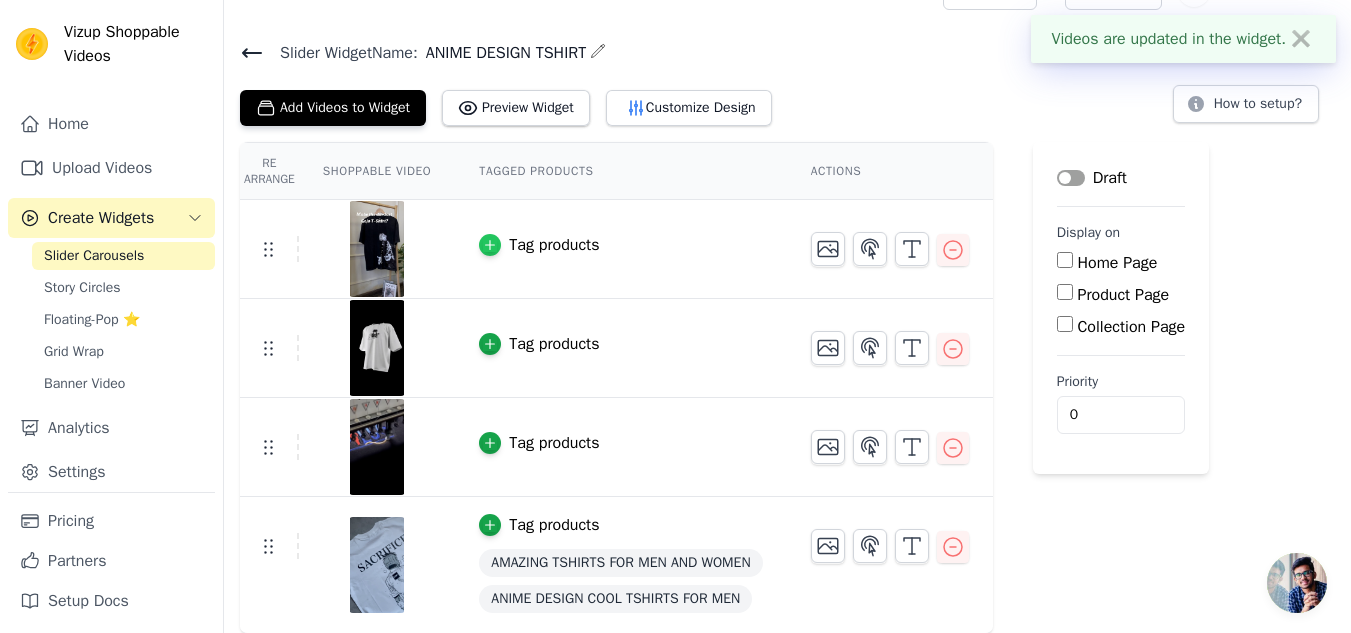 click at bounding box center (490, 245) 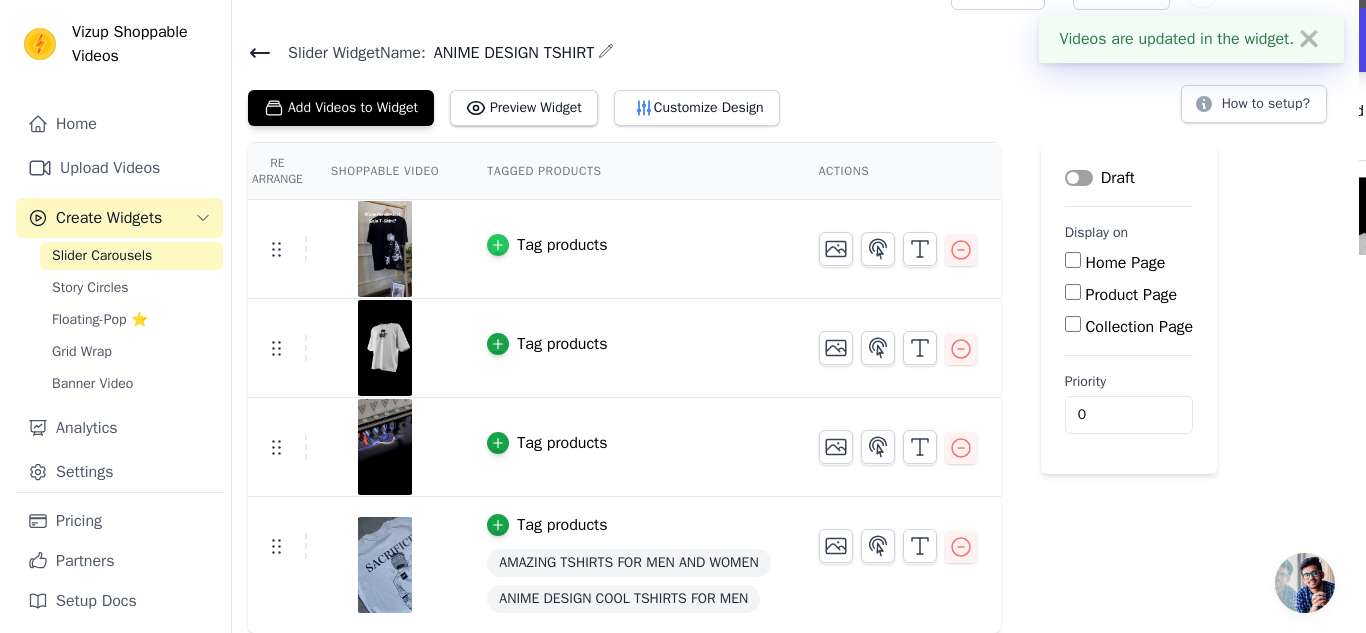 scroll, scrollTop: 0, scrollLeft: 0, axis: both 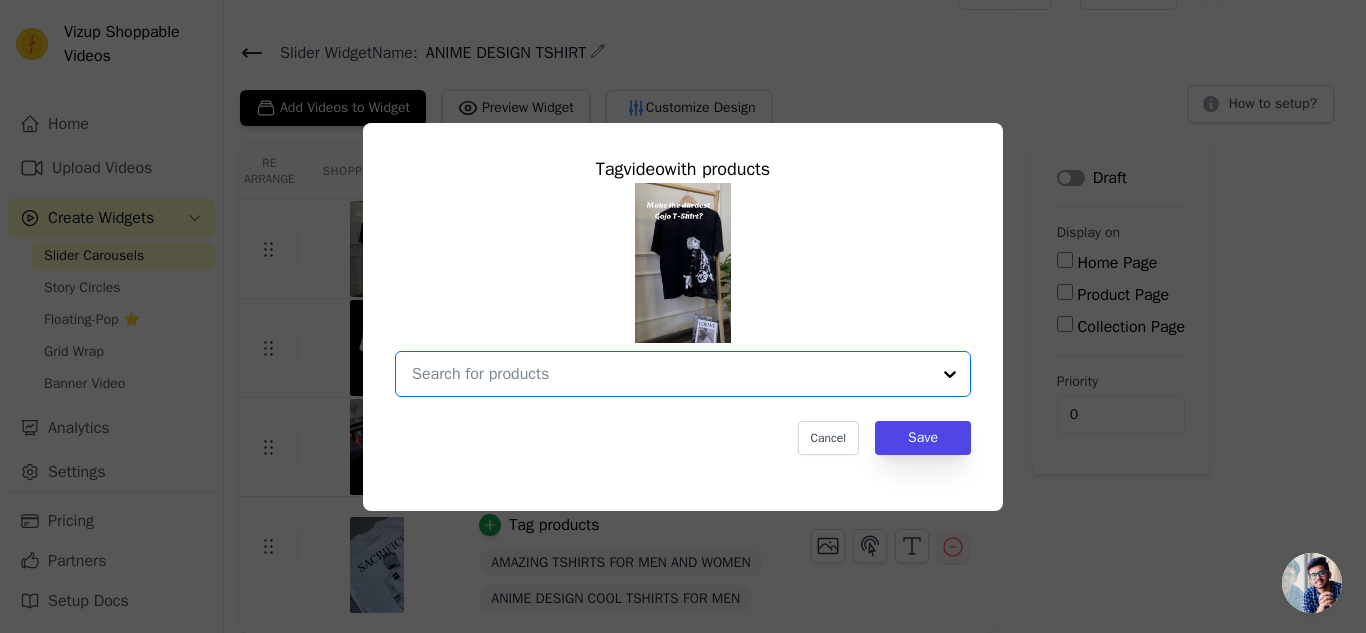 click at bounding box center [671, 374] 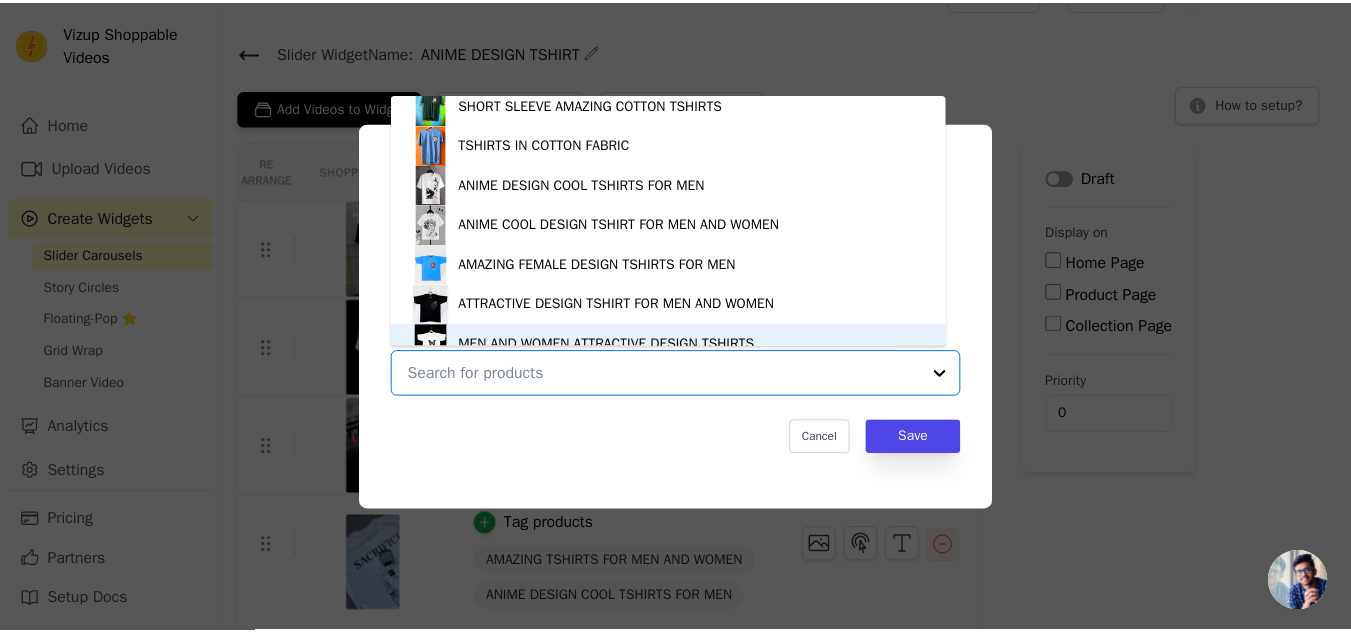scroll, scrollTop: 208, scrollLeft: 0, axis: vertical 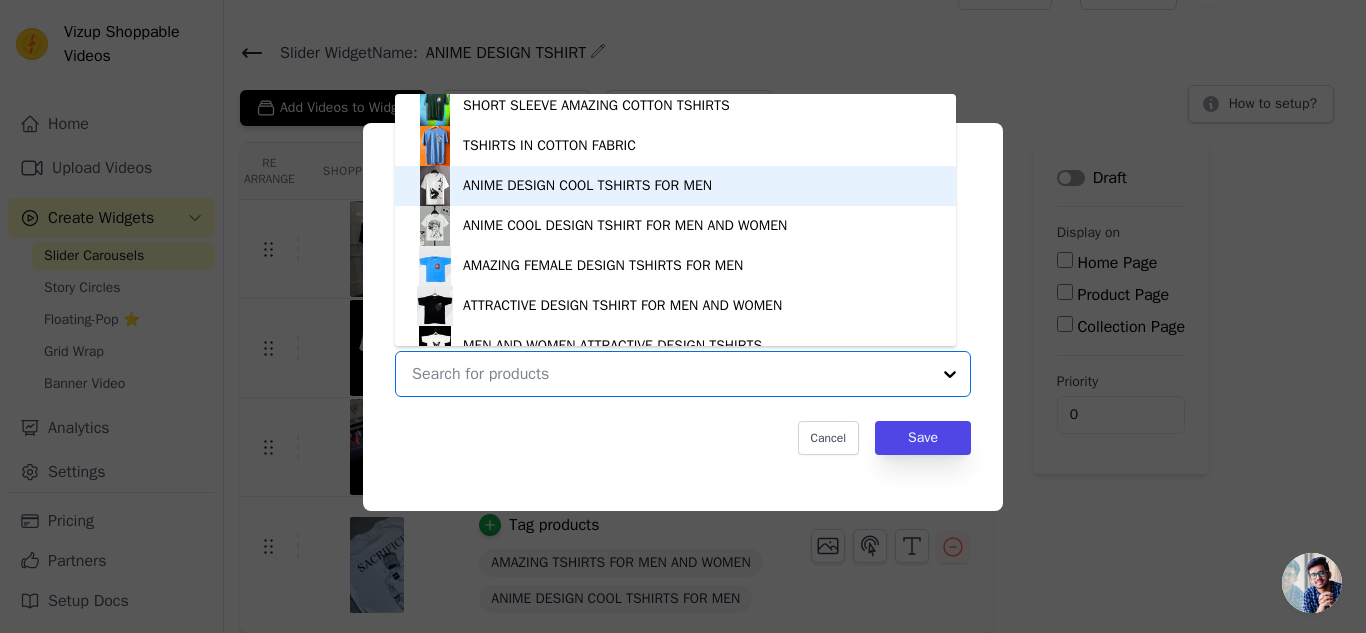 click on "ANIME DESIGN COOL TSHIRTS FOR MEN" at bounding box center (587, 186) 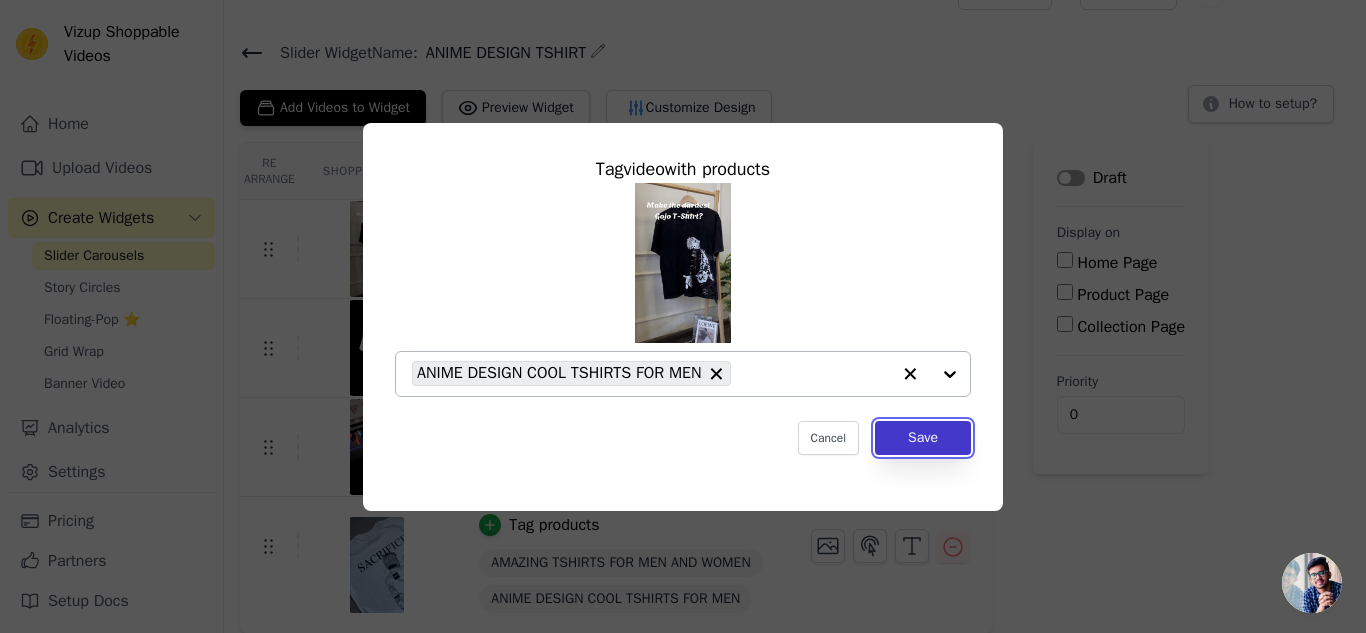 click on "Save" at bounding box center [923, 438] 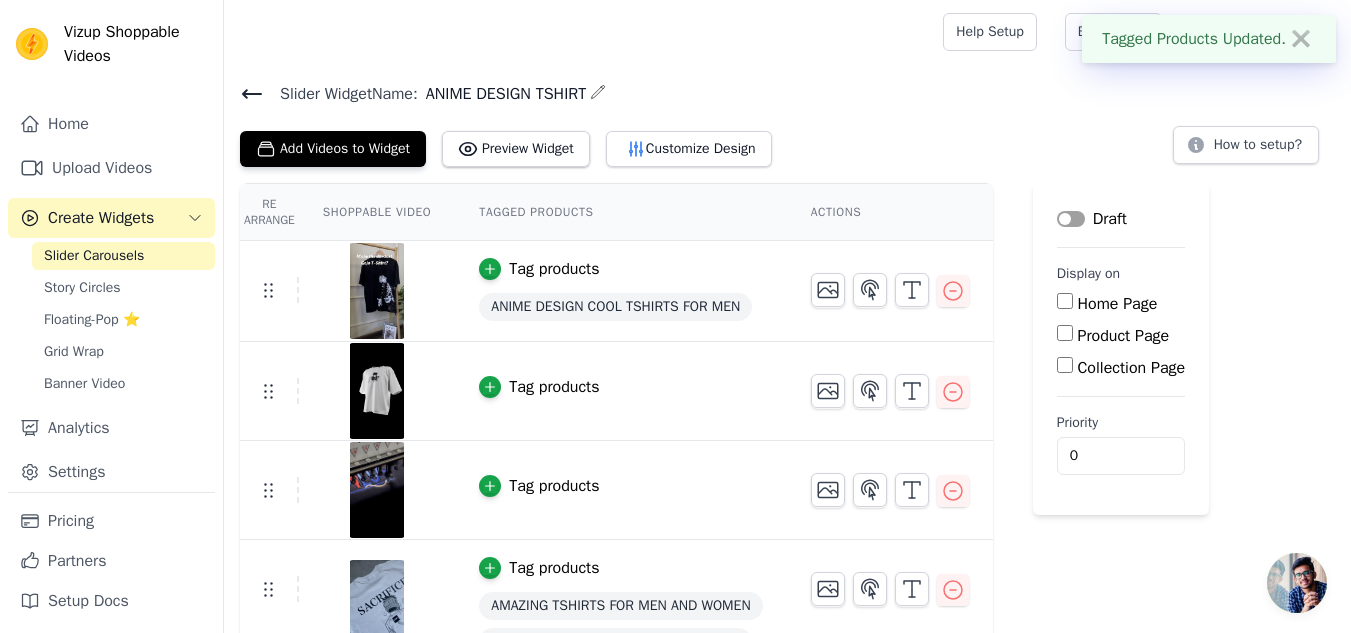 scroll, scrollTop: 43, scrollLeft: 0, axis: vertical 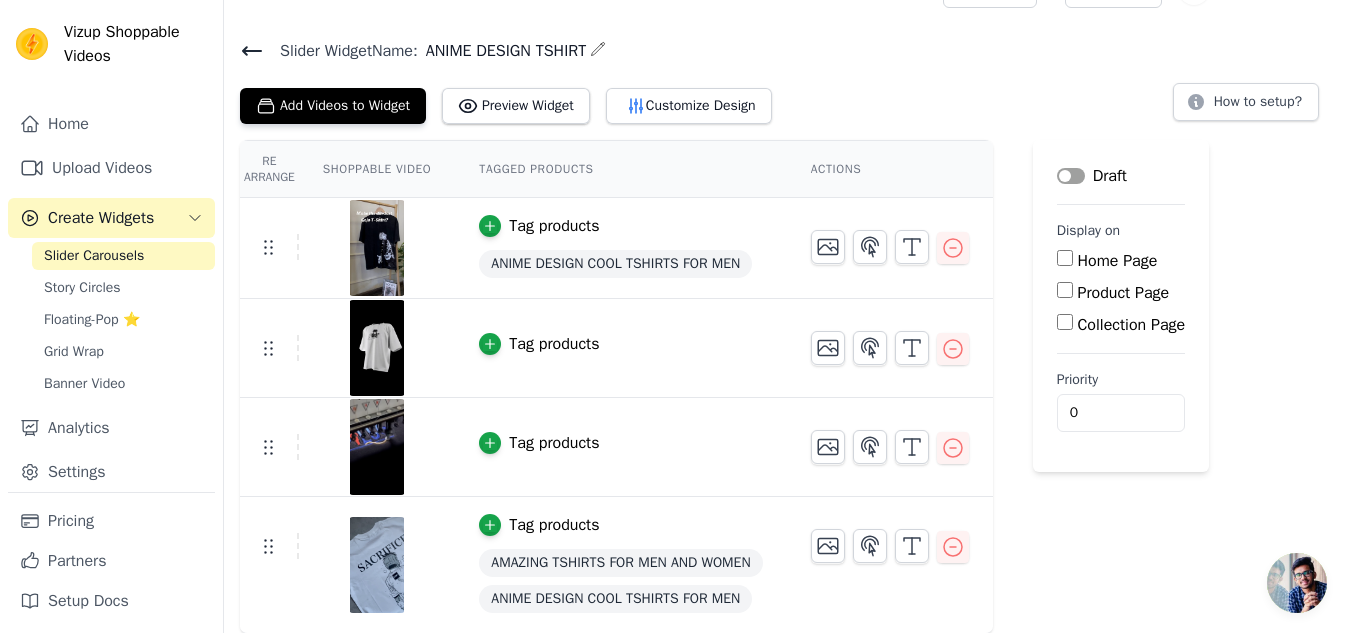click on "Tag products" at bounding box center (554, 344) 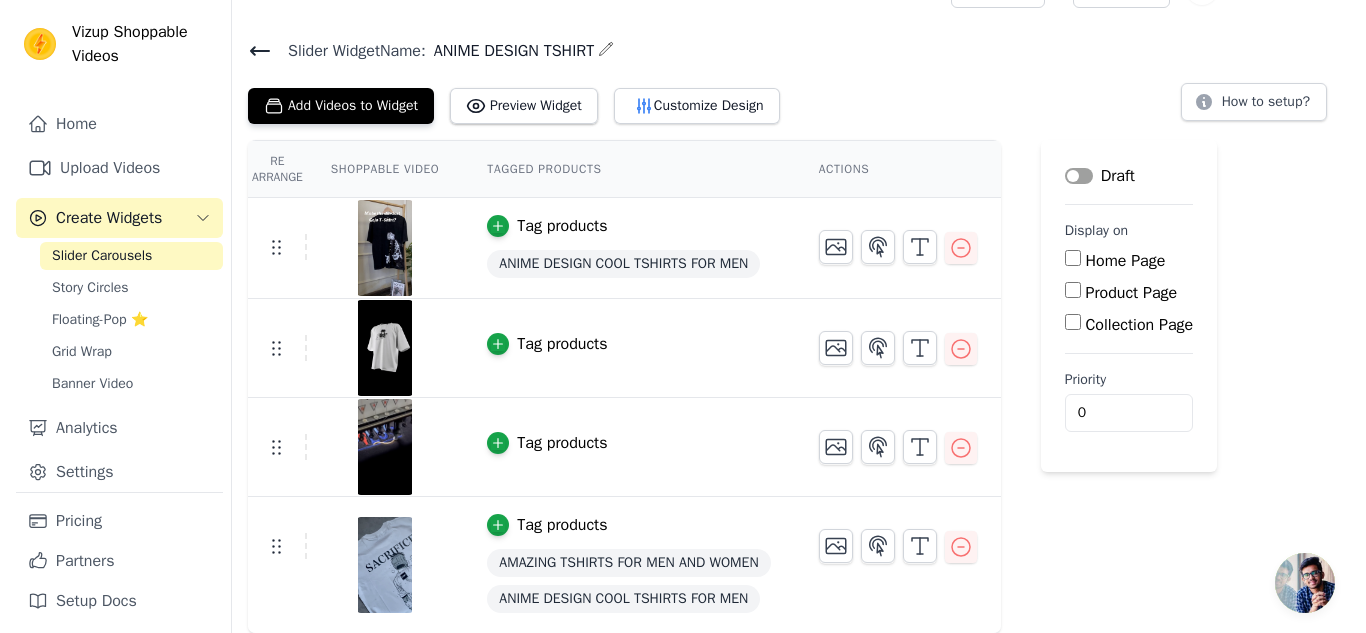 scroll, scrollTop: 0, scrollLeft: 0, axis: both 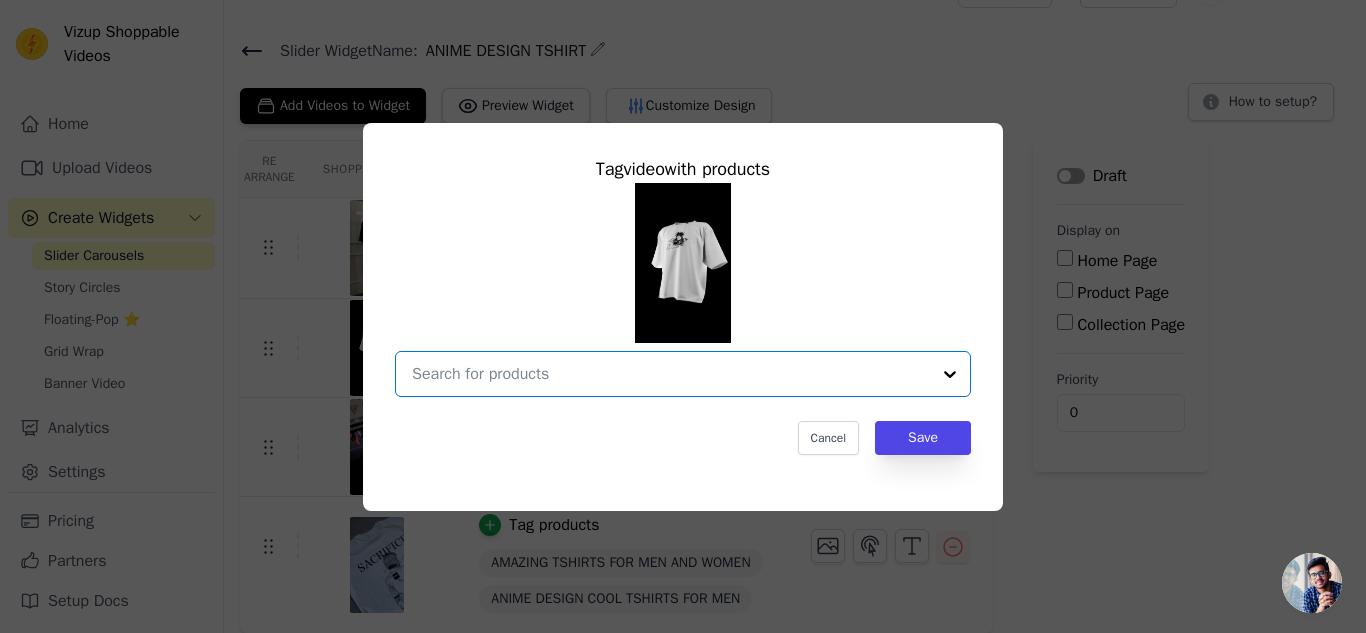 click at bounding box center [671, 374] 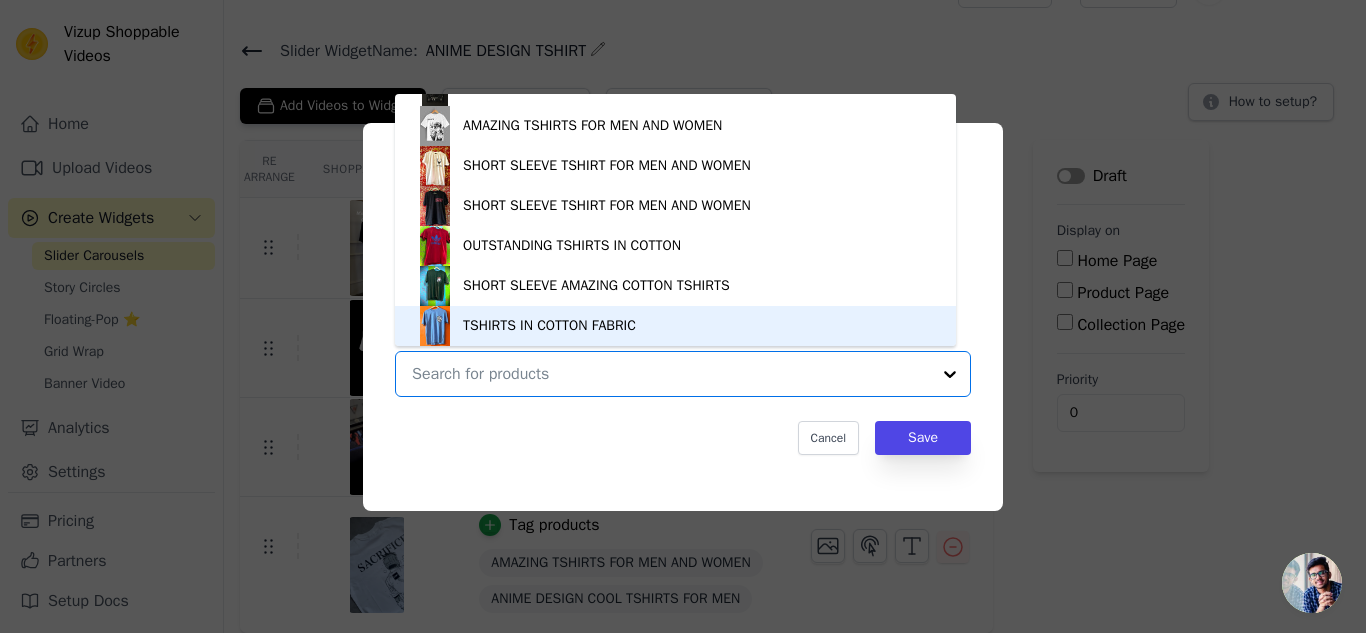 scroll, scrollTop: 108, scrollLeft: 0, axis: vertical 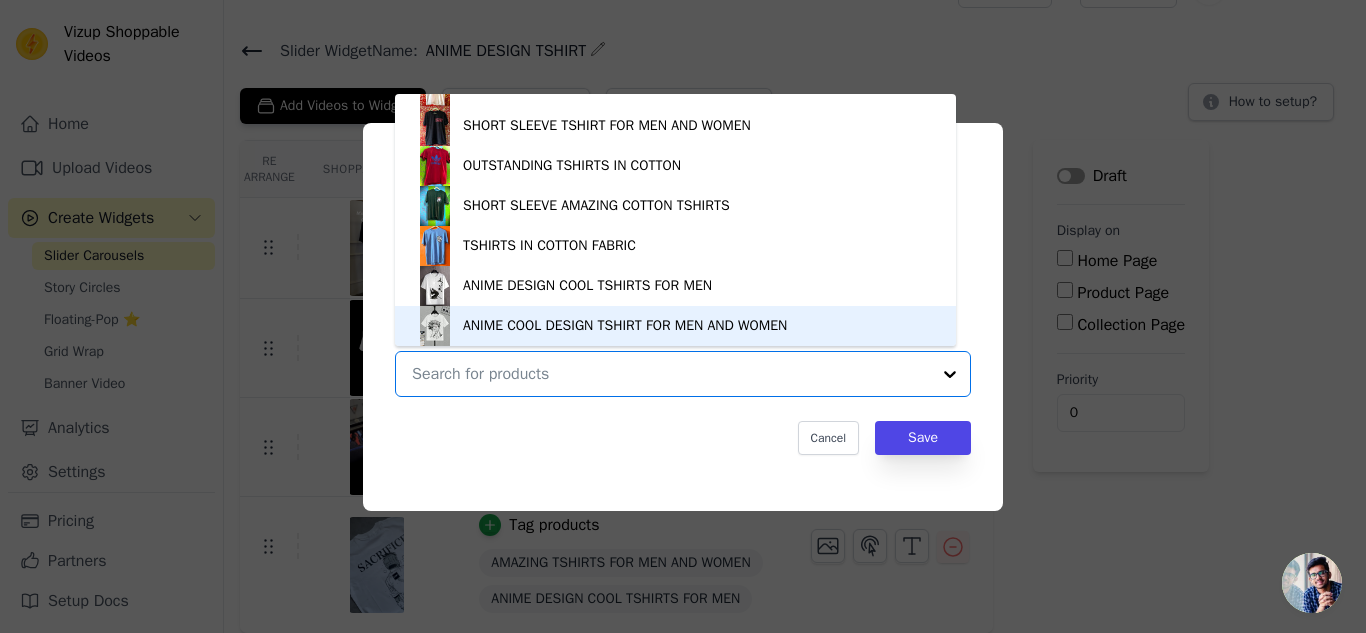 click on "ANIME COOL DESIGN TSHIRT FOR MEN AND WOMEN" at bounding box center (625, 326) 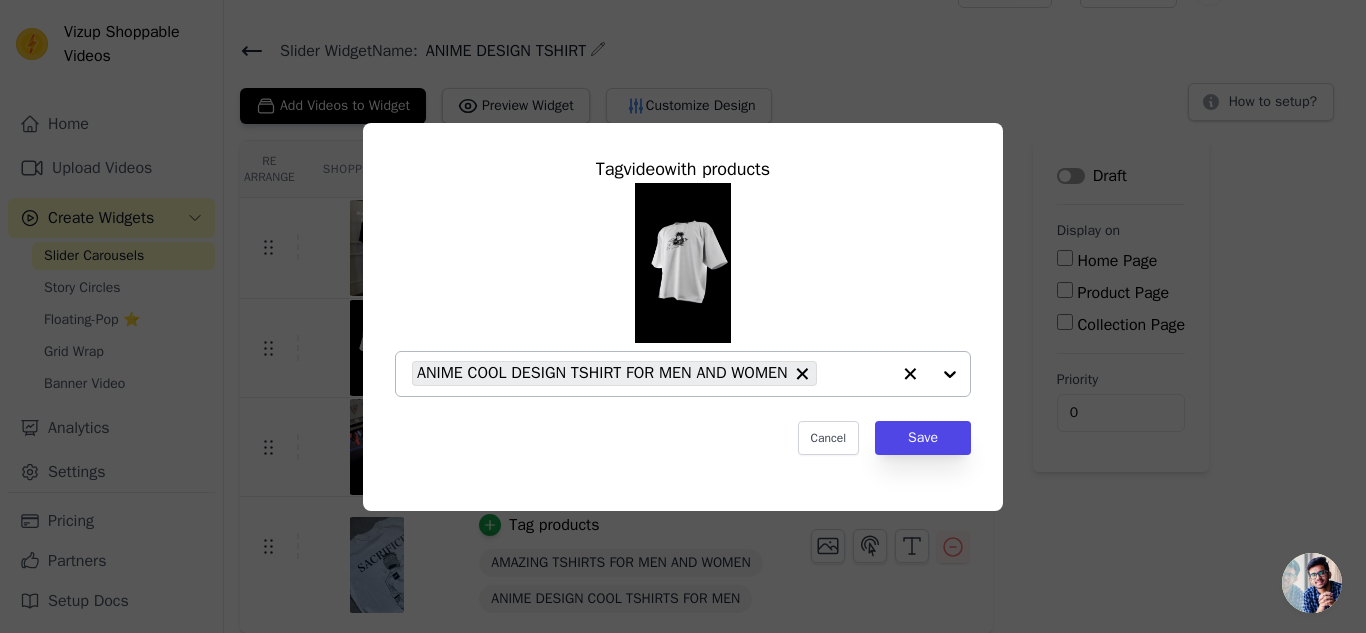 click at bounding box center [930, 374] 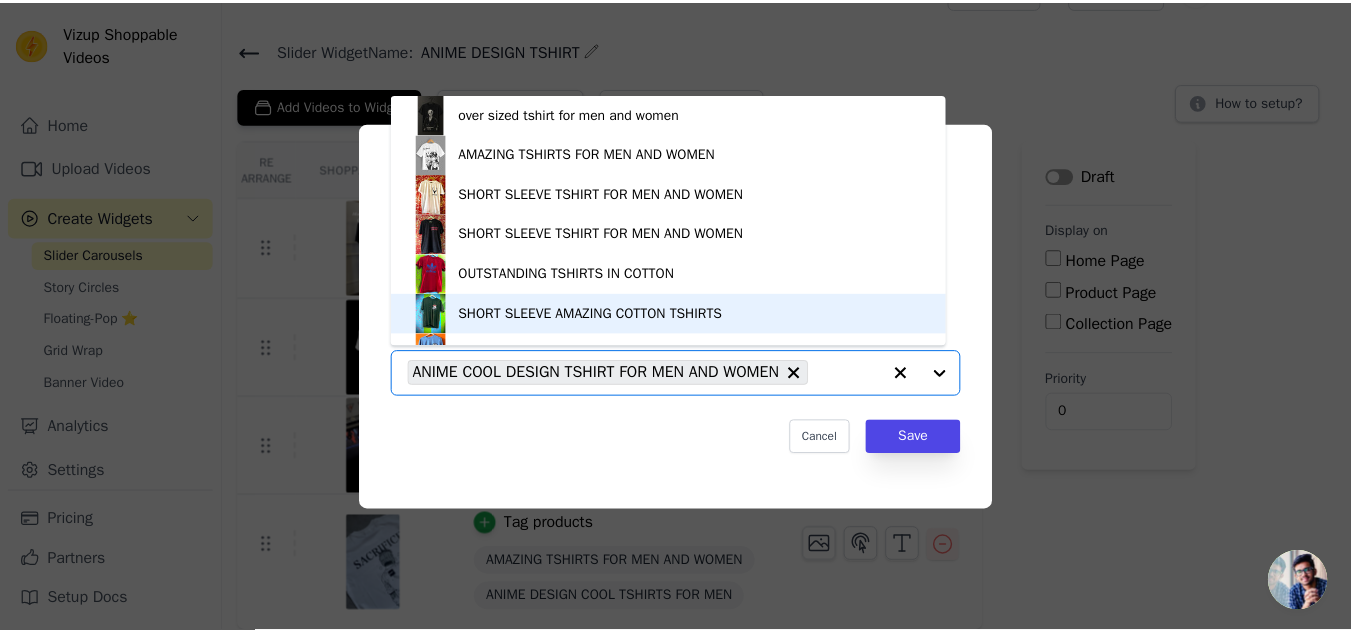 scroll, scrollTop: 28, scrollLeft: 0, axis: vertical 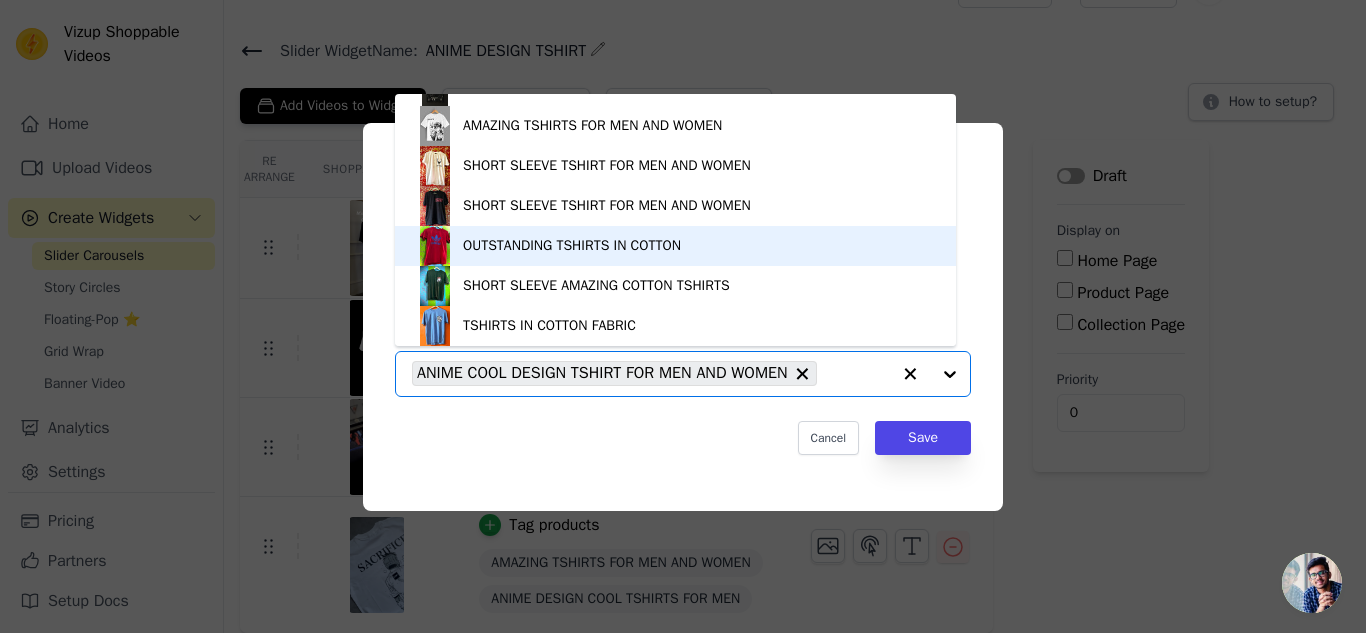 click on "OUTSTANDING TSHIRTS IN COTTON" at bounding box center [572, 246] 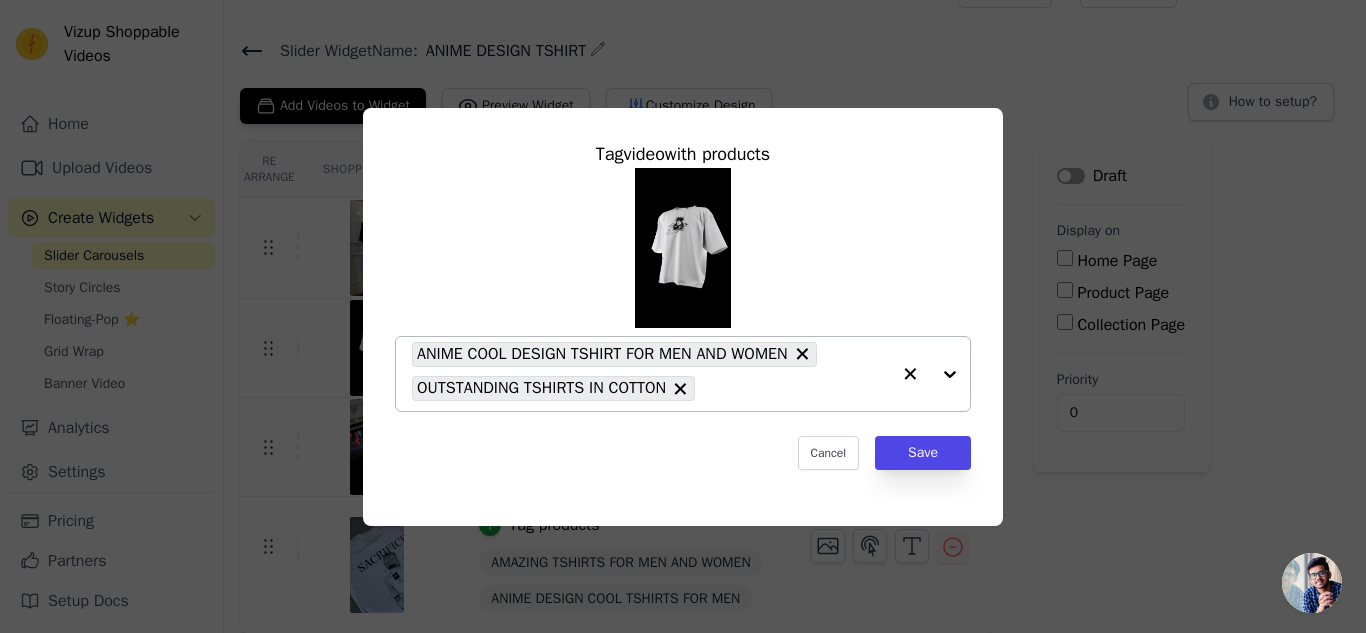 click at bounding box center (930, 374) 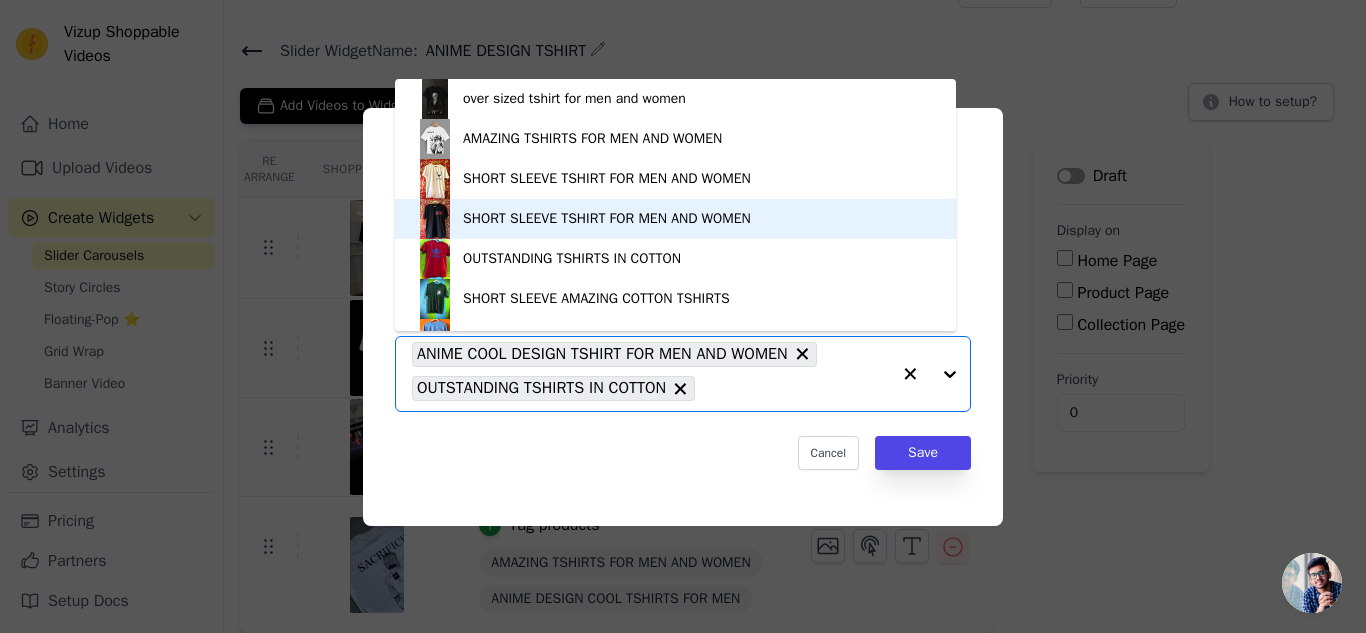click on "SHORT SLEEVE TSHIRT FOR MEN AND WOMEN" at bounding box center (607, 219) 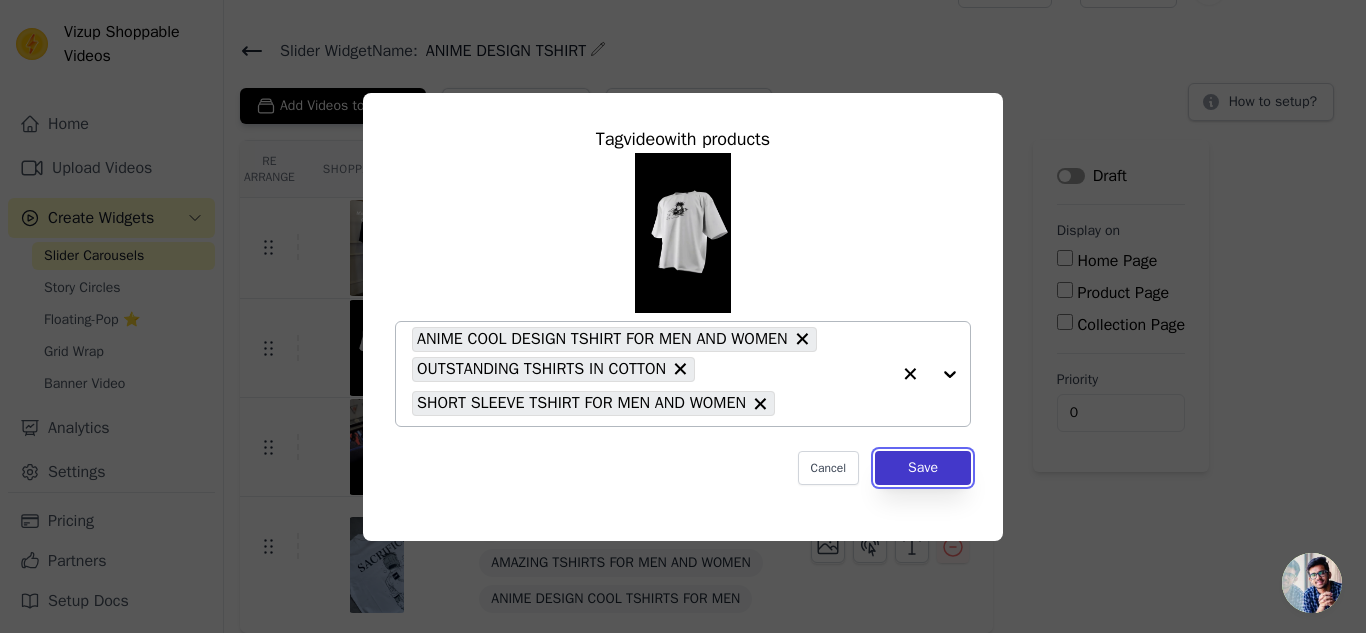 click on "Save" at bounding box center [923, 468] 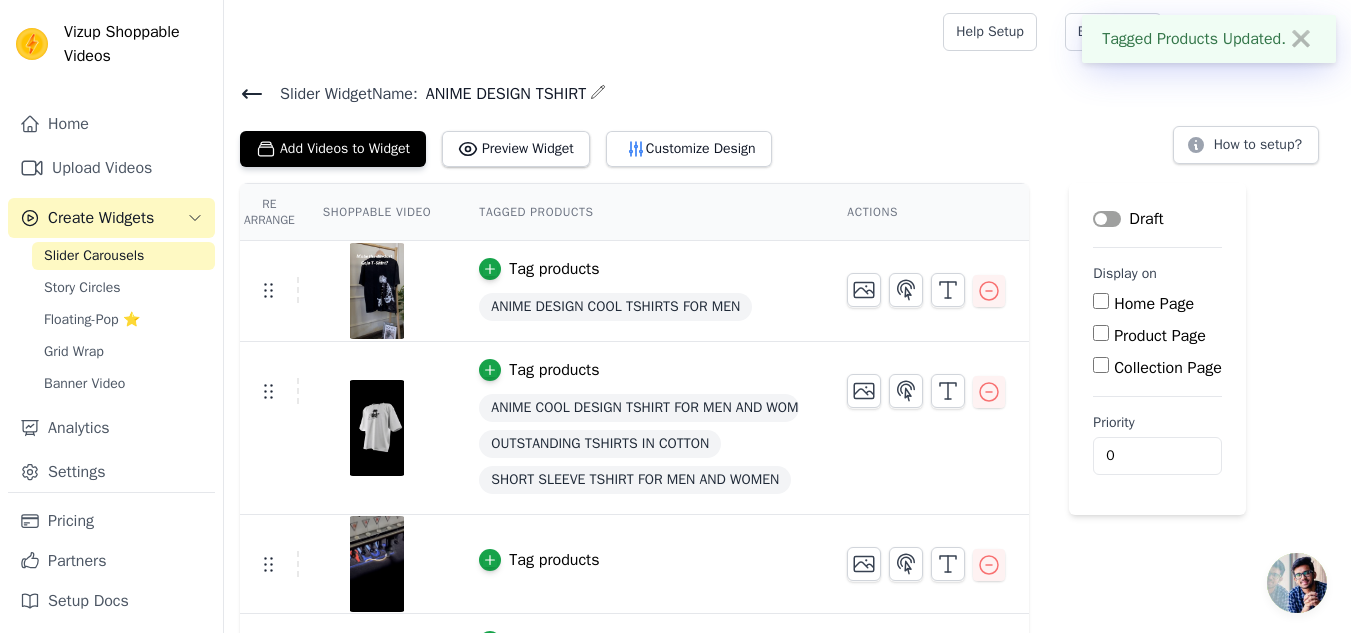 scroll, scrollTop: 117, scrollLeft: 0, axis: vertical 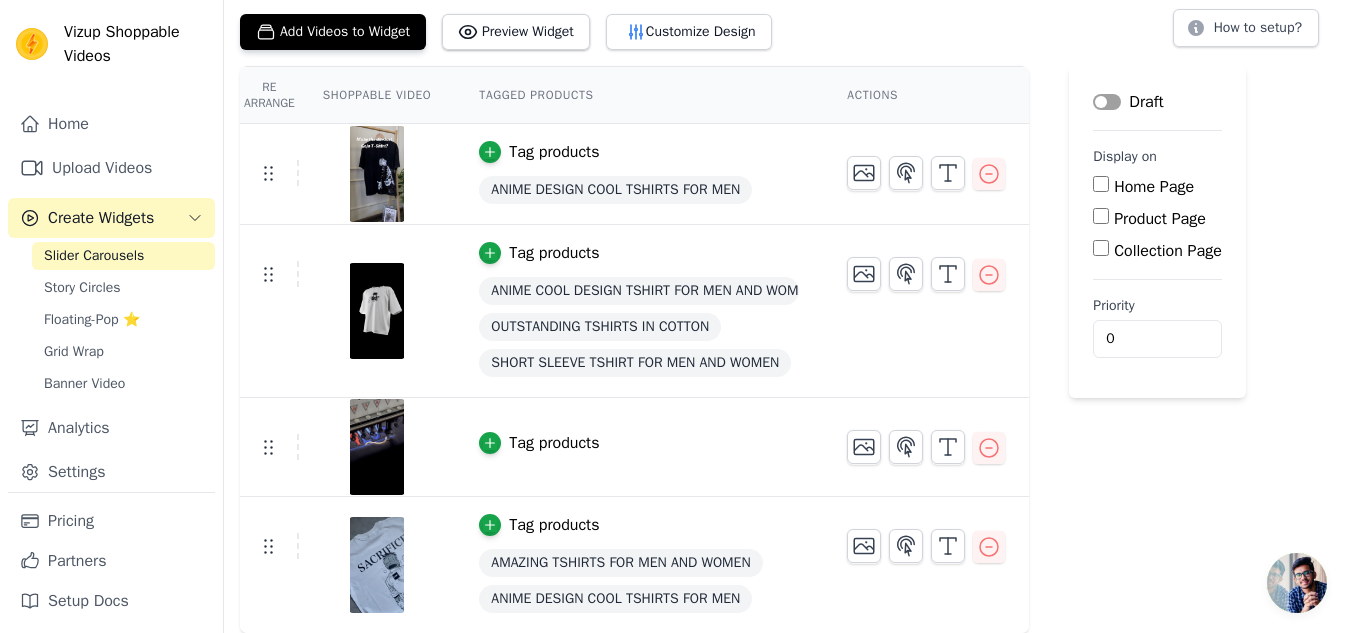 click on "Tag products" at bounding box center [639, 447] 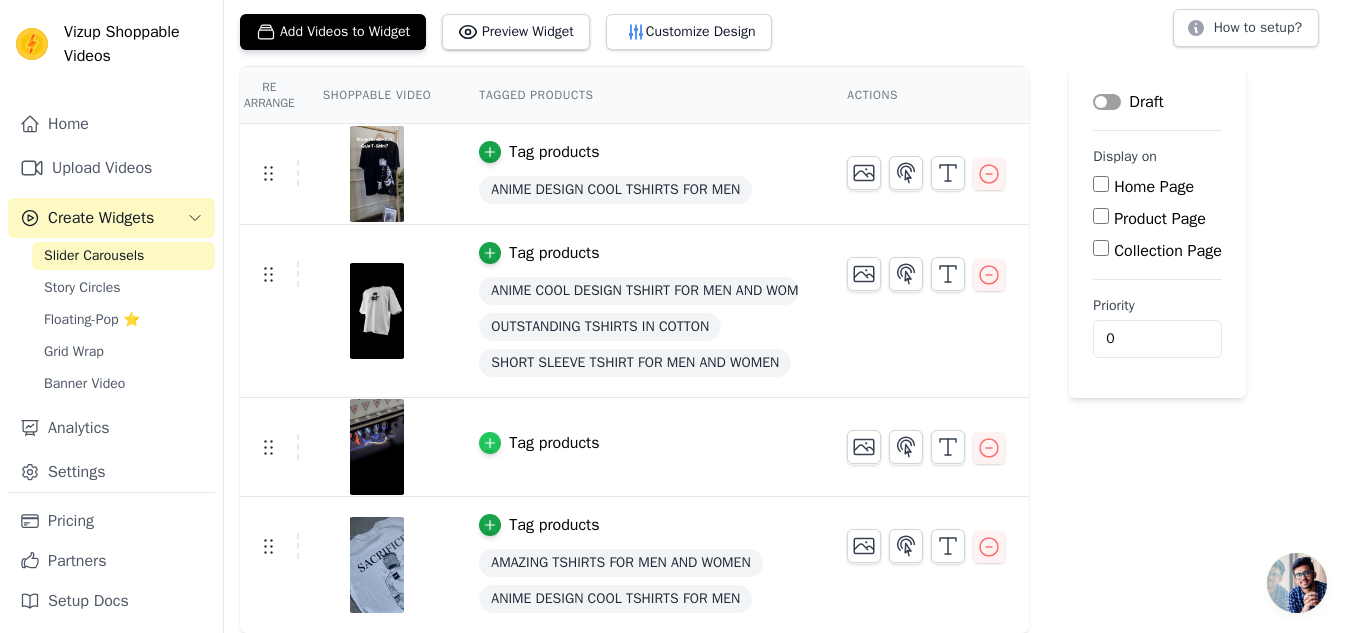 click 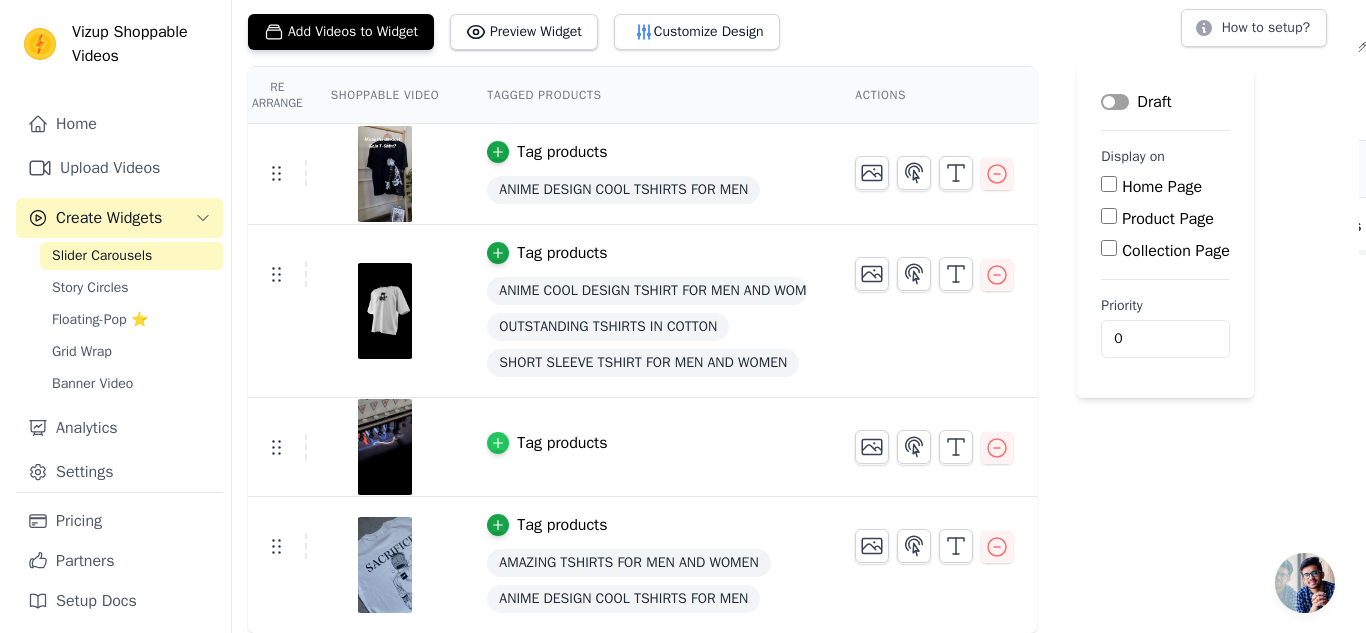 scroll, scrollTop: 0, scrollLeft: 0, axis: both 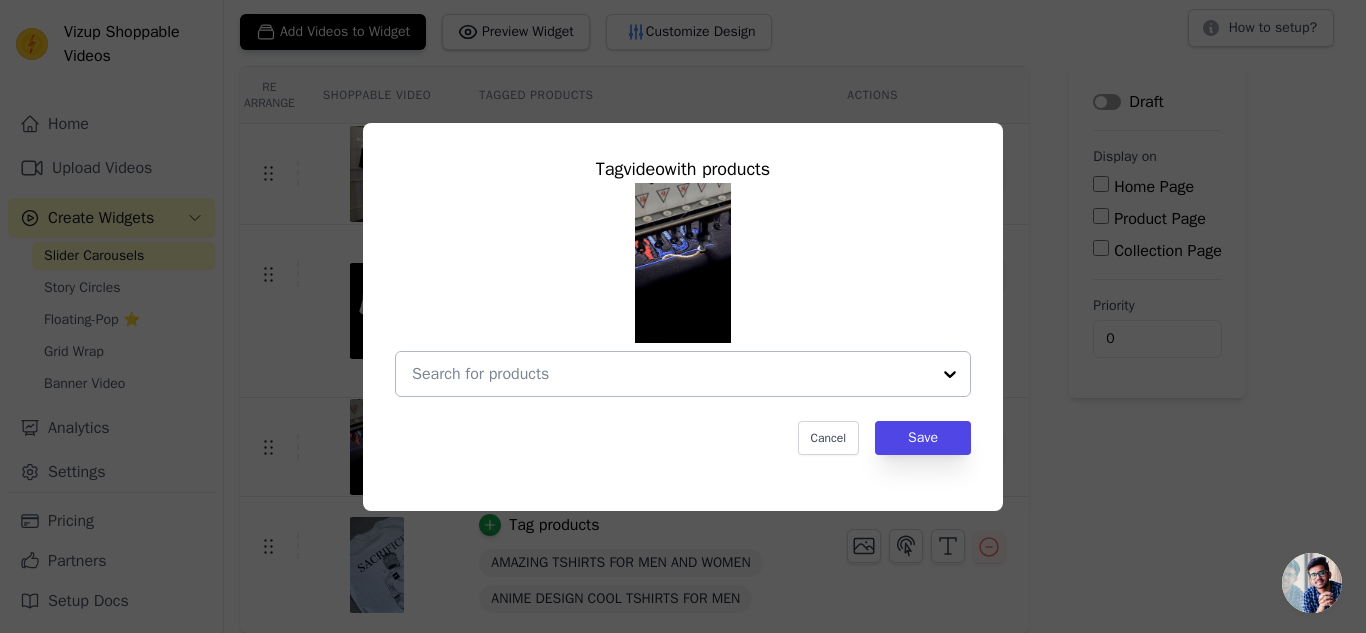 click at bounding box center [950, 374] 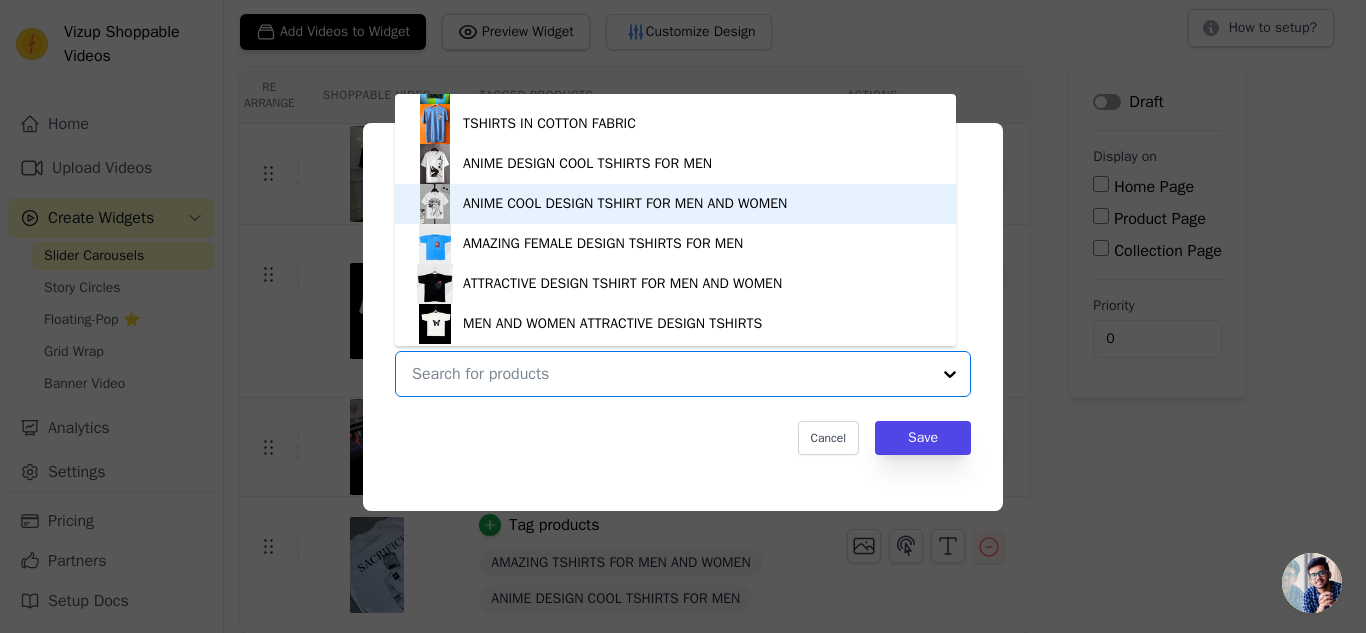 scroll, scrollTop: 234, scrollLeft: 0, axis: vertical 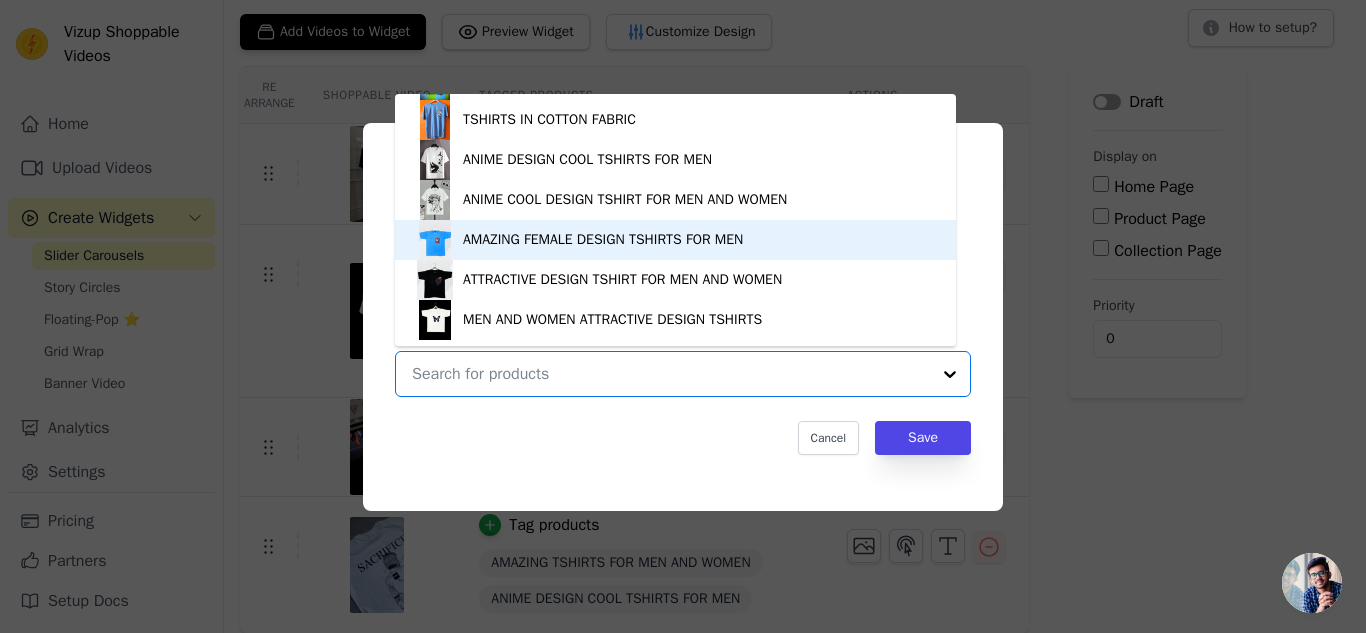 click on "AMAZING FEMALE DESIGN TSHIRTS FOR MEN" at bounding box center [603, 240] 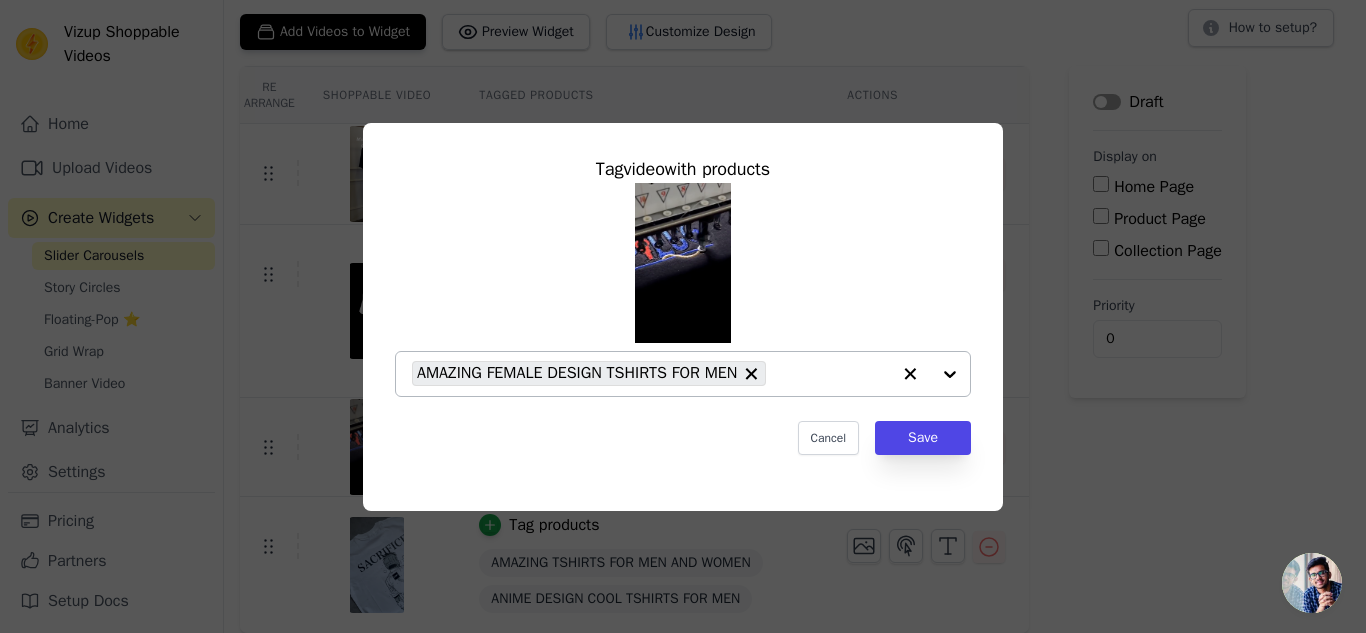 click at bounding box center (930, 374) 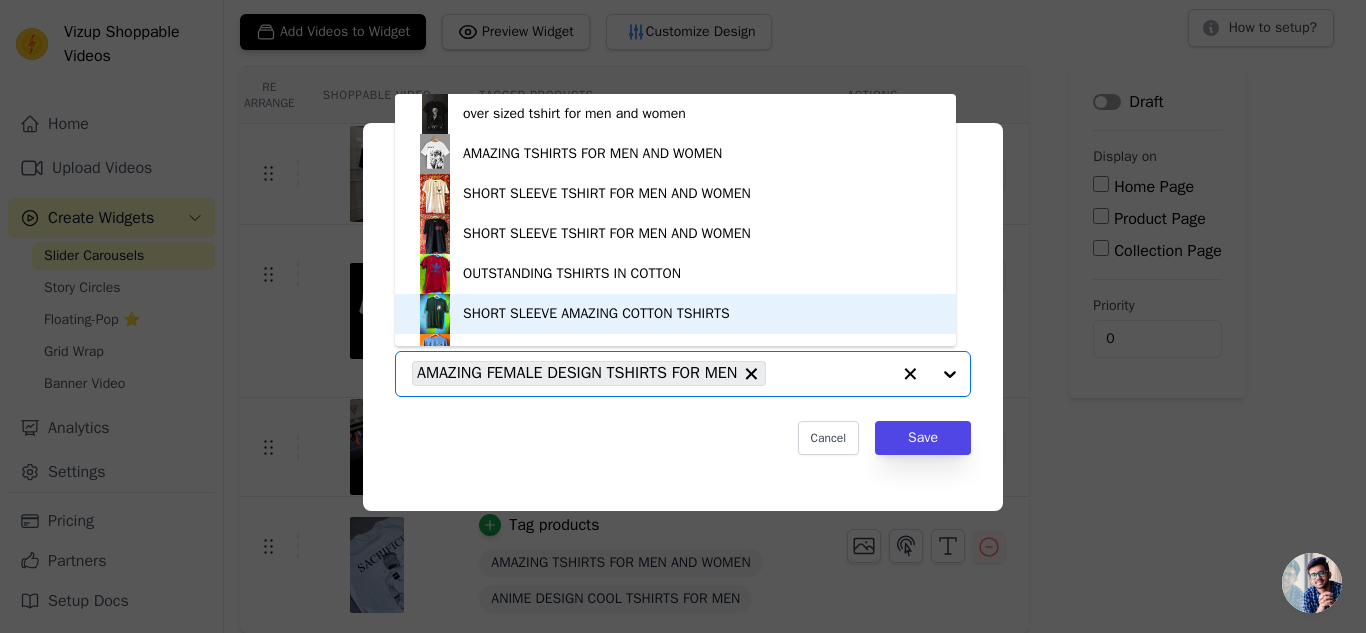 scroll, scrollTop: 28, scrollLeft: 0, axis: vertical 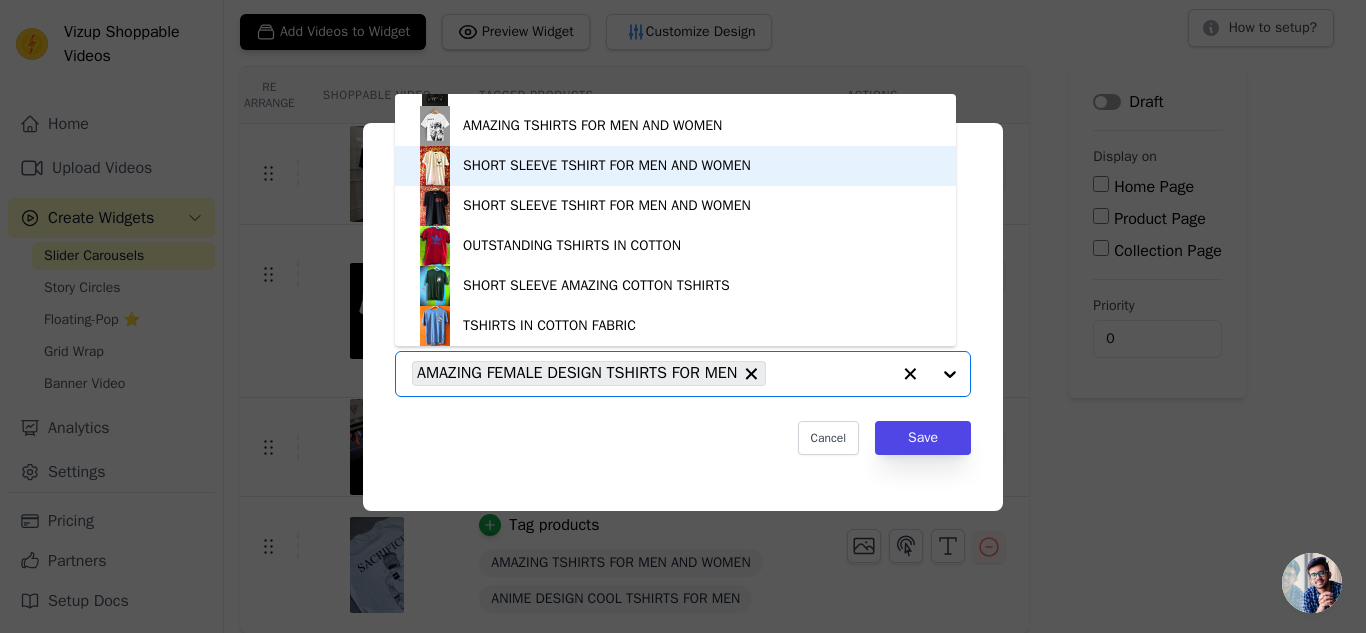 click on "SHORT SLEEVE TSHIRT FOR MEN AND WOMEN" at bounding box center (675, 166) 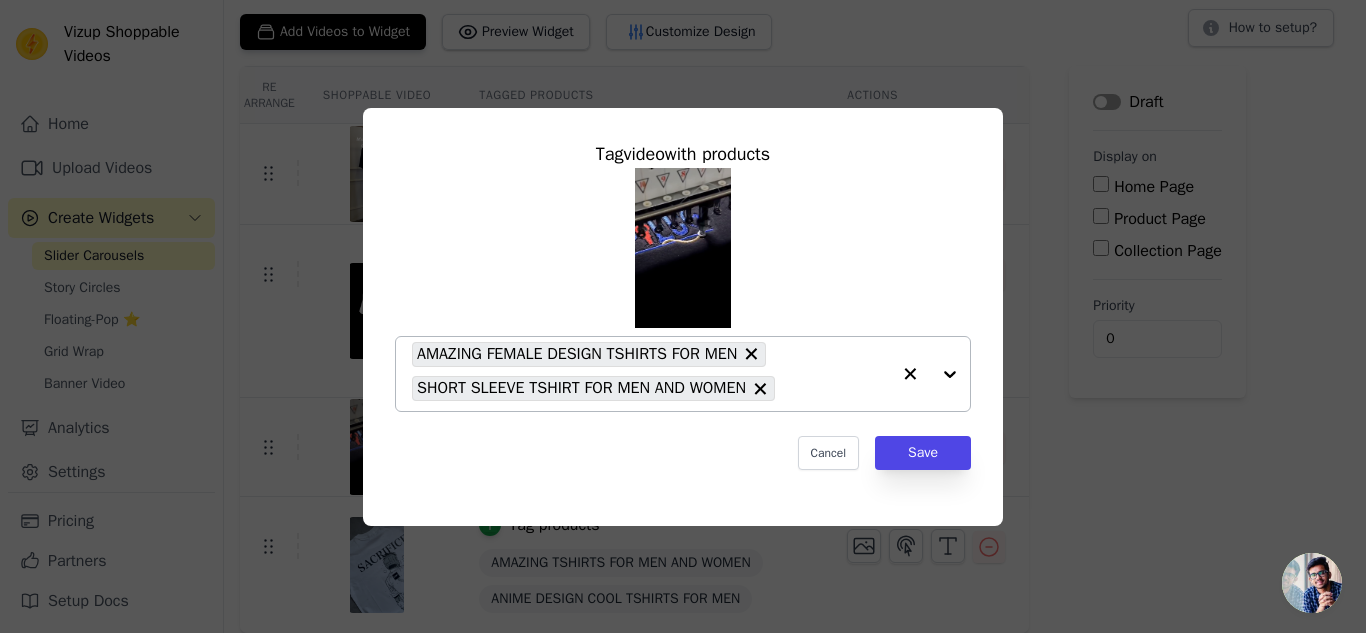 click at bounding box center [930, 374] 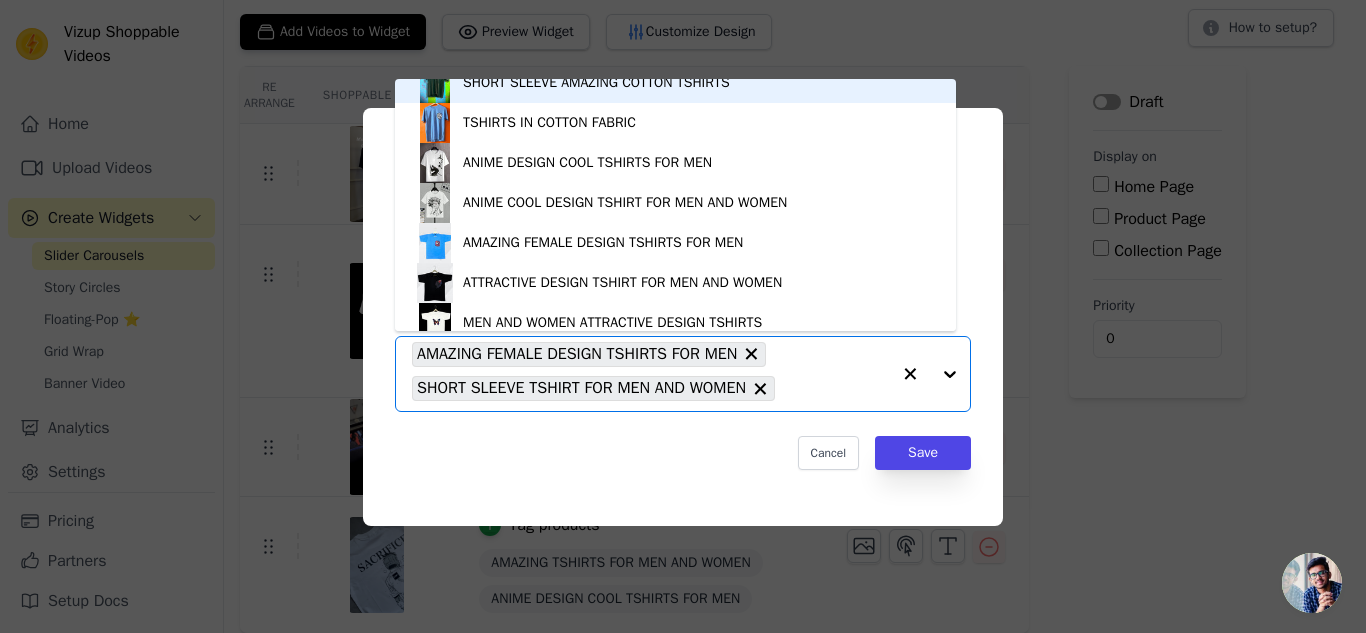scroll, scrollTop: 234, scrollLeft: 0, axis: vertical 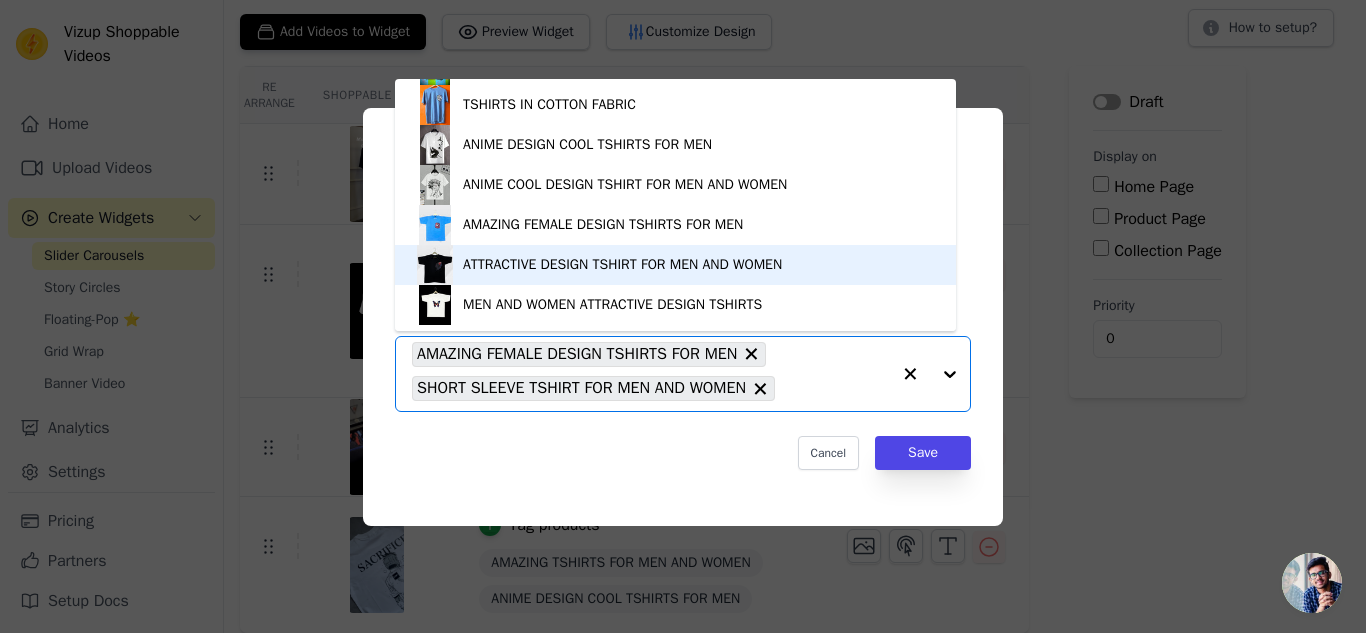 click on "ATTRACTIVE DESIGN TSHIRT FOR MEN AND WOMEN" at bounding box center (622, 265) 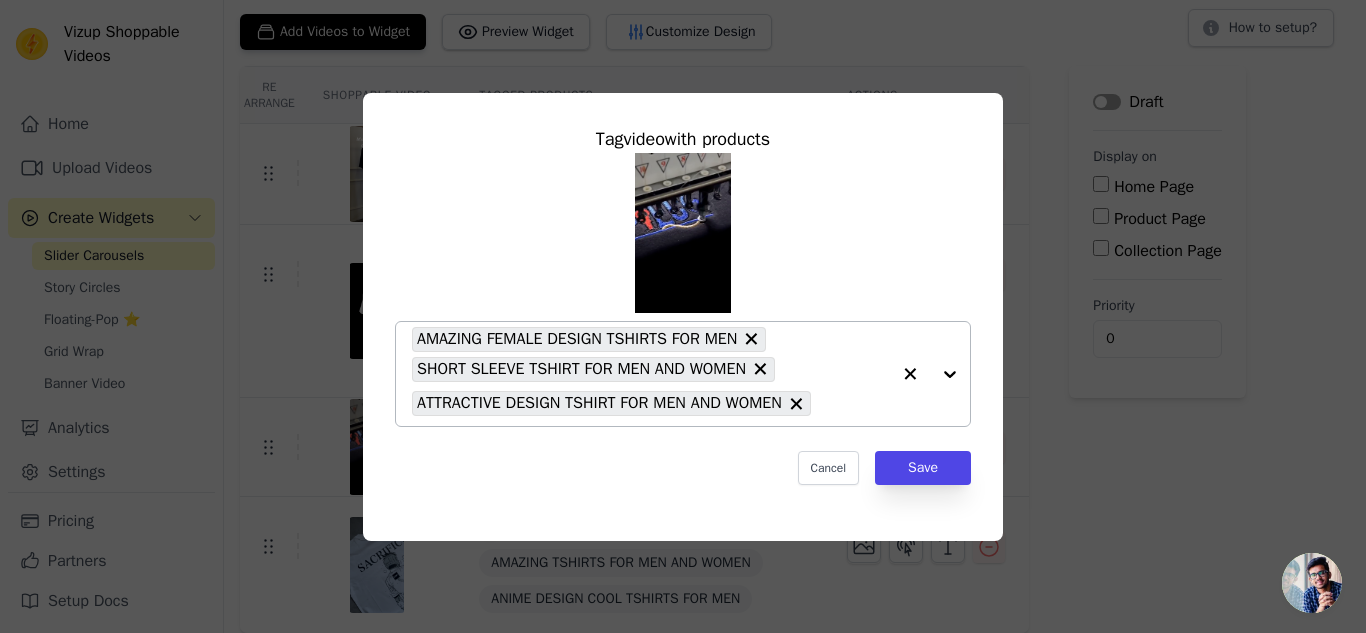 click at bounding box center (930, 374) 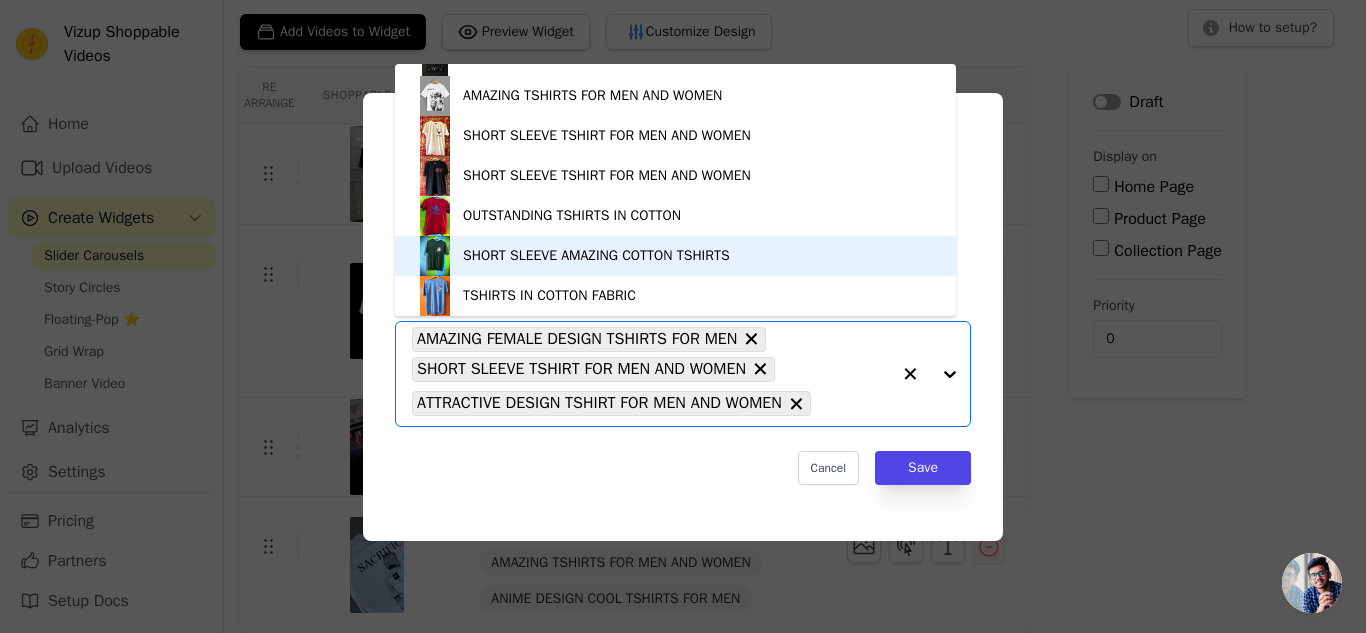 scroll, scrollTop: 234, scrollLeft: 0, axis: vertical 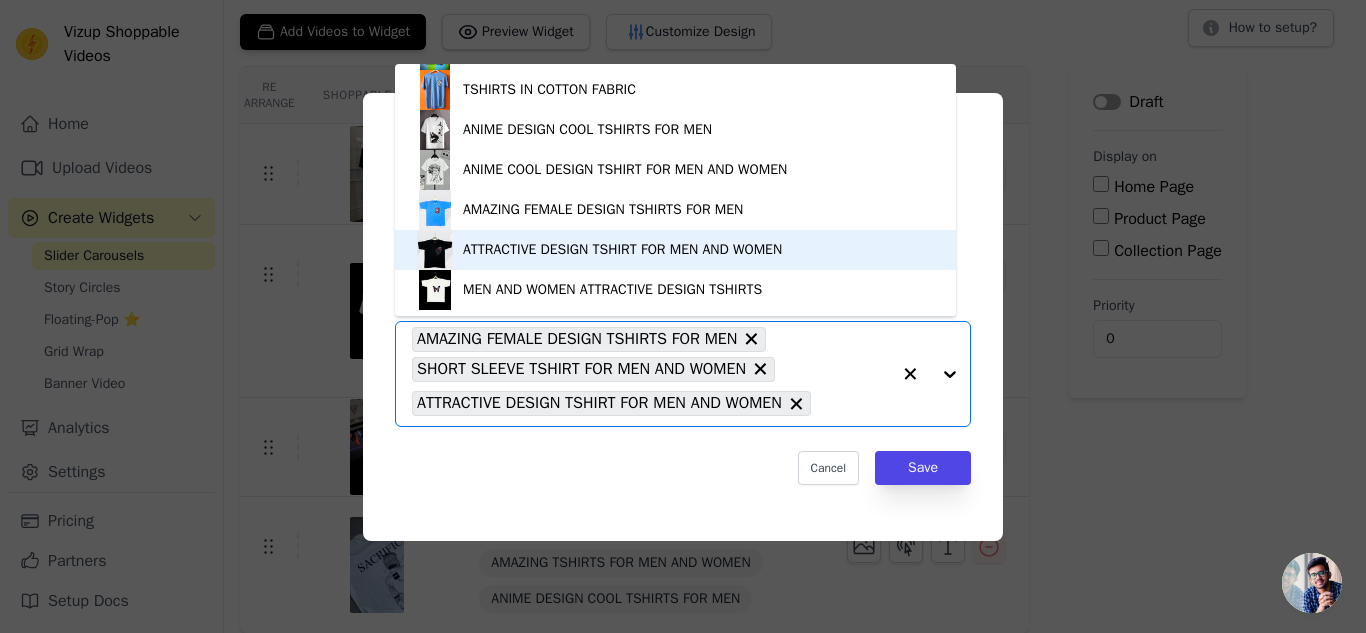 click on "ATTRACTIVE DESIGN TSHIRT FOR MEN AND WOMEN" at bounding box center (622, 250) 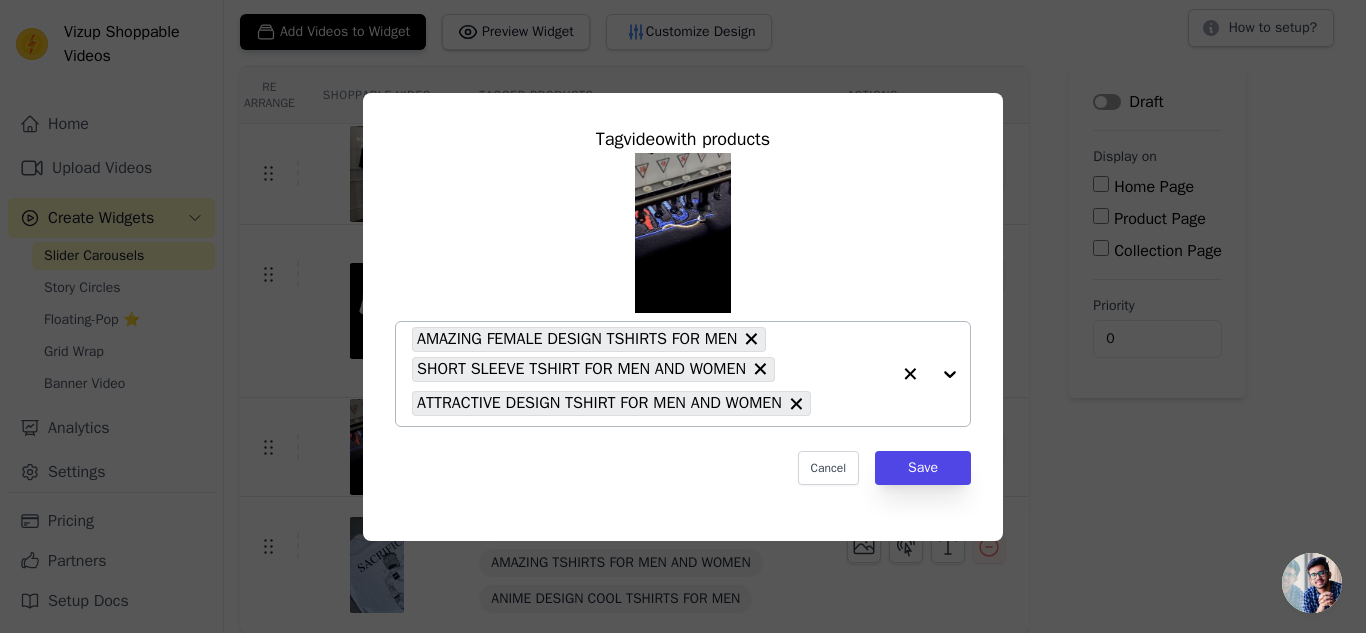 click at bounding box center [930, 374] 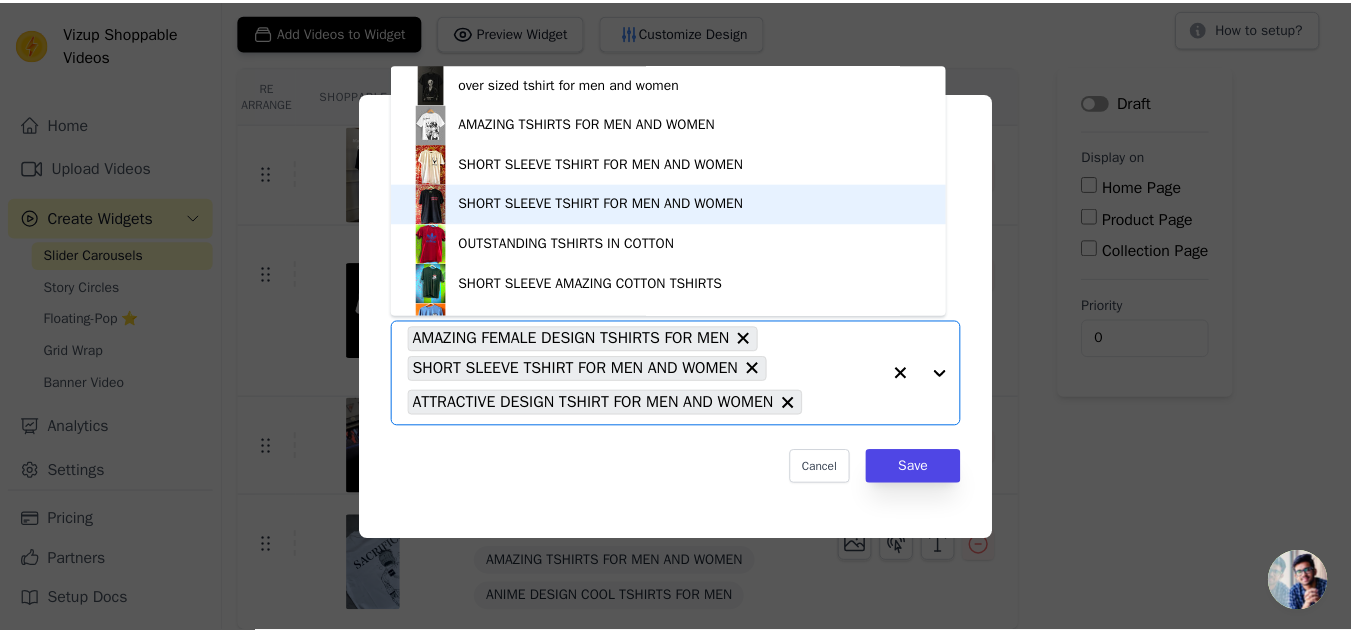 scroll, scrollTop: 234, scrollLeft: 0, axis: vertical 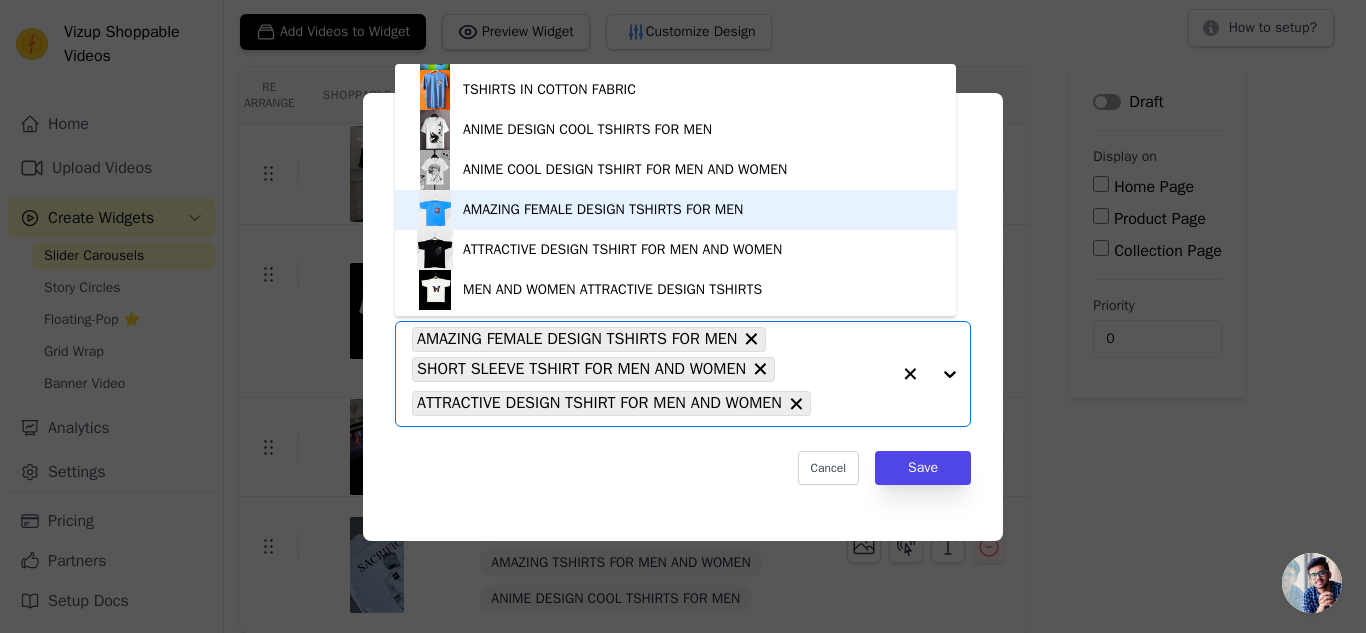 click on "AMAZING FEMALE DESIGN TSHIRTS FOR MEN" at bounding box center [603, 210] 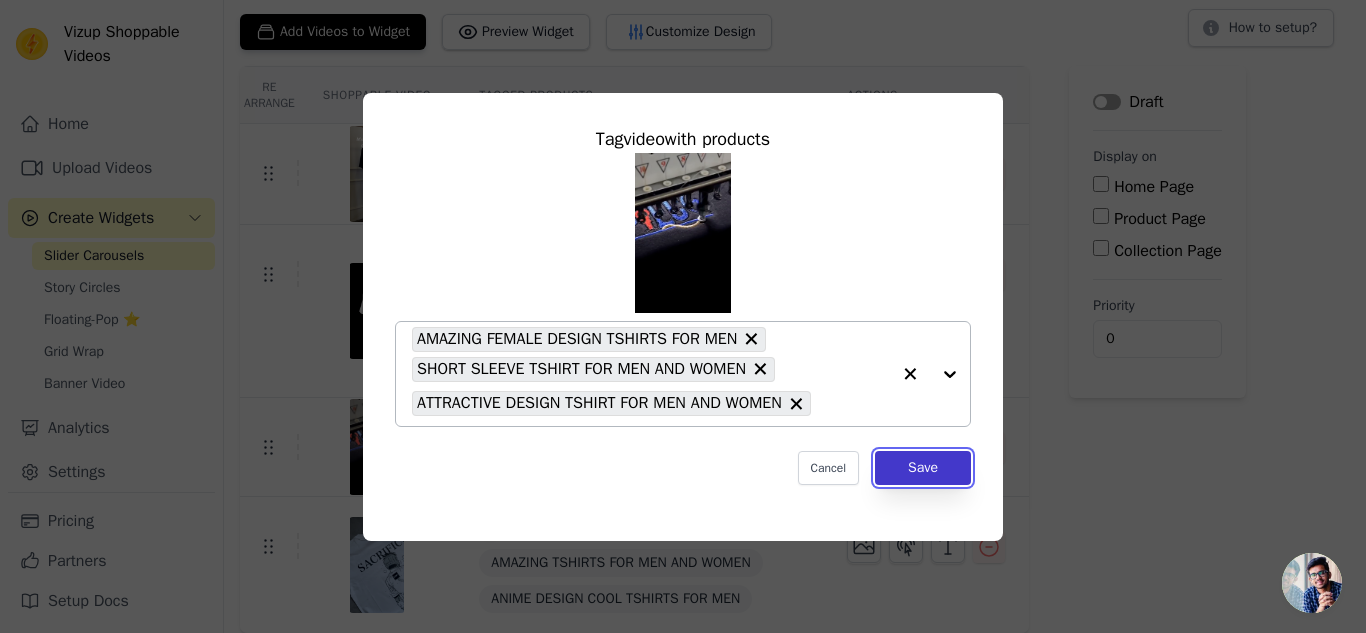 click on "Save" at bounding box center [923, 468] 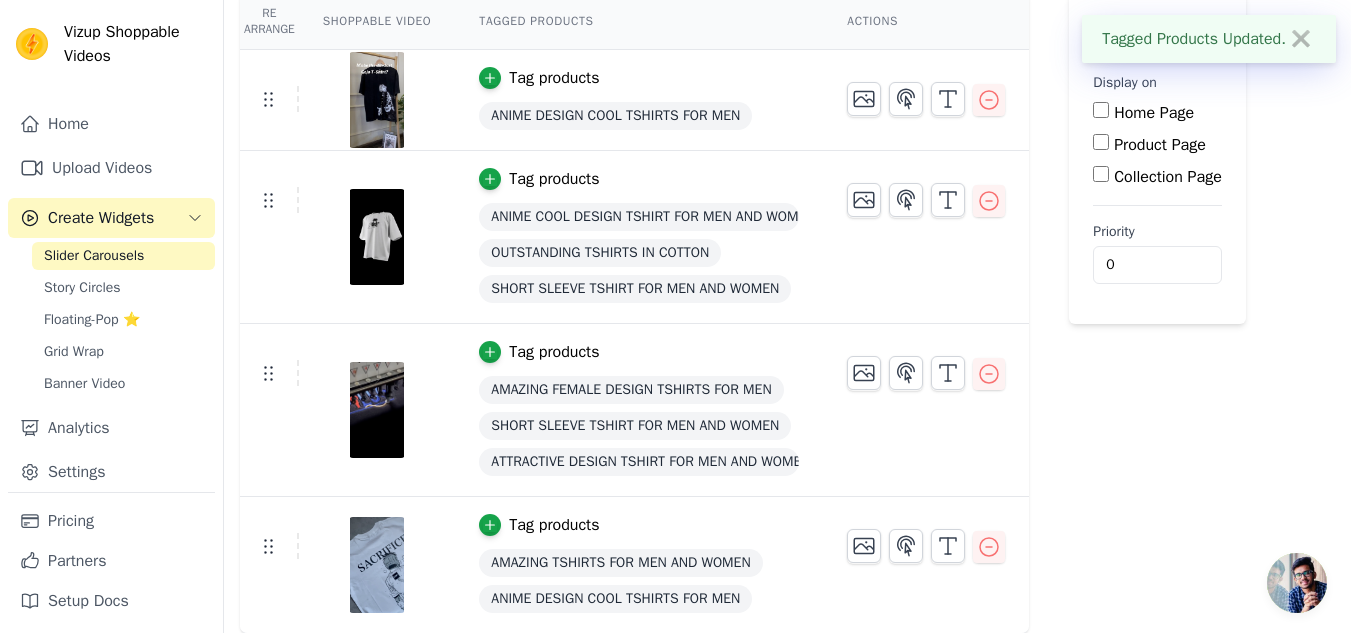 scroll, scrollTop: 0, scrollLeft: 0, axis: both 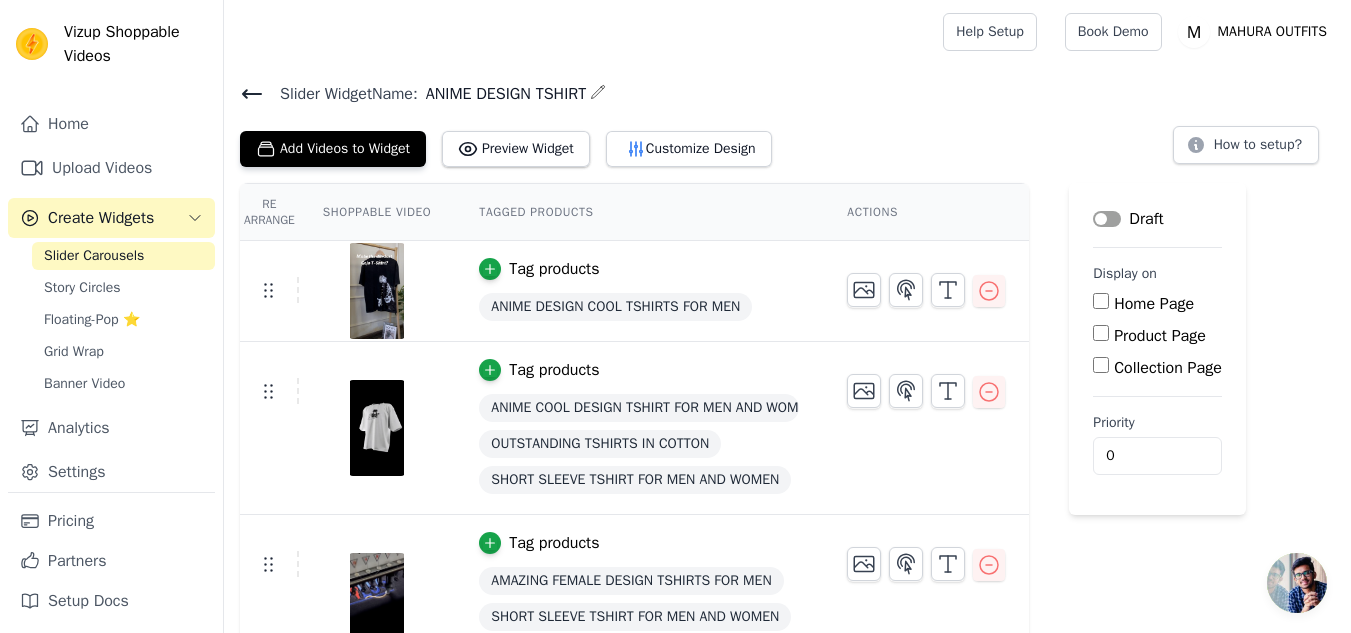 click on "Home Page" at bounding box center [1101, 301] 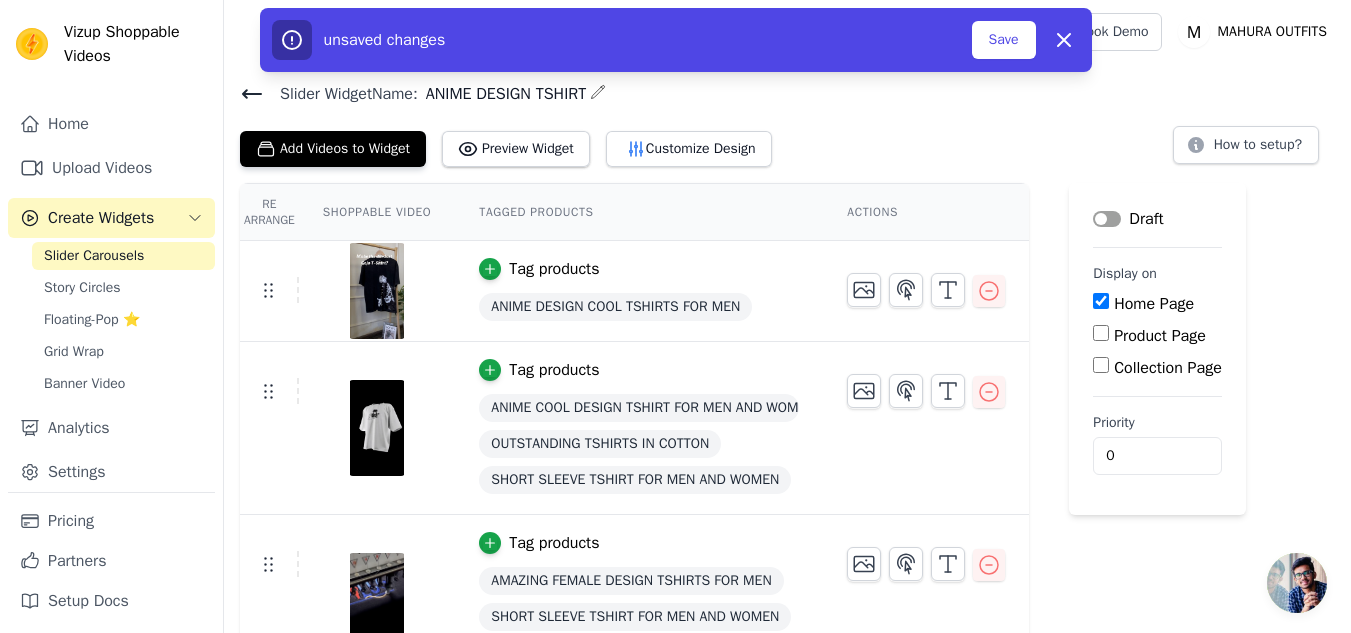 click on "Label" at bounding box center [1107, 219] 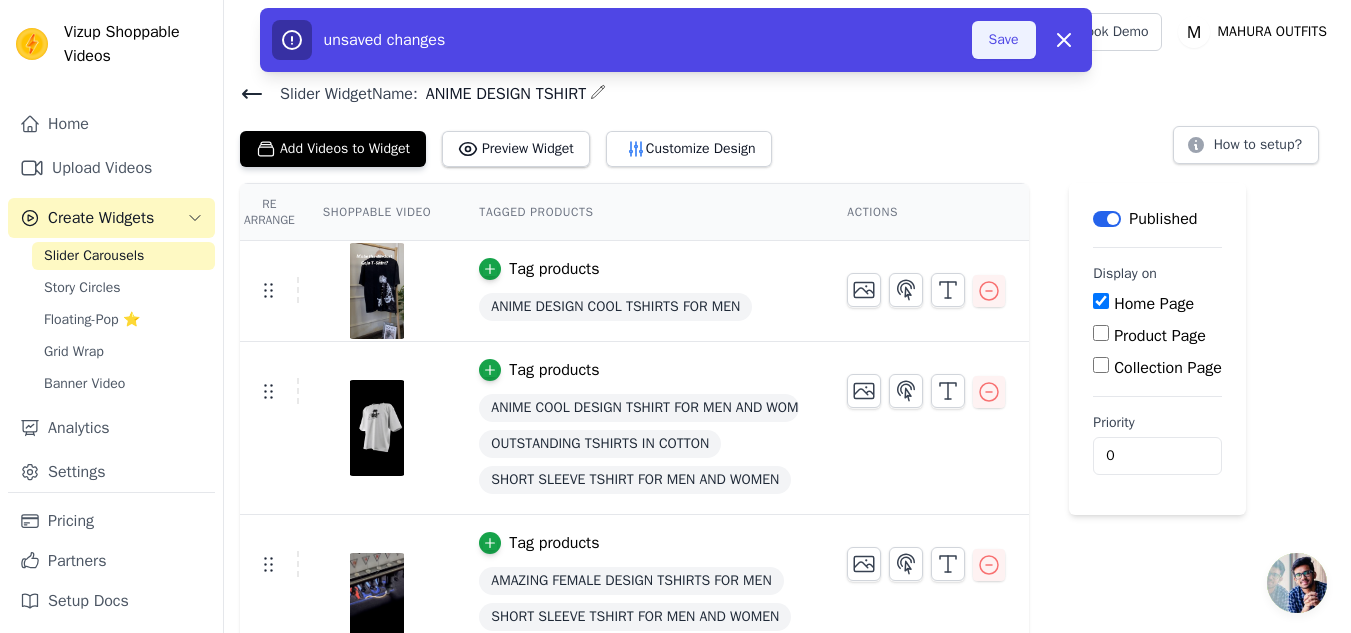 click on "Save" at bounding box center [1004, 40] 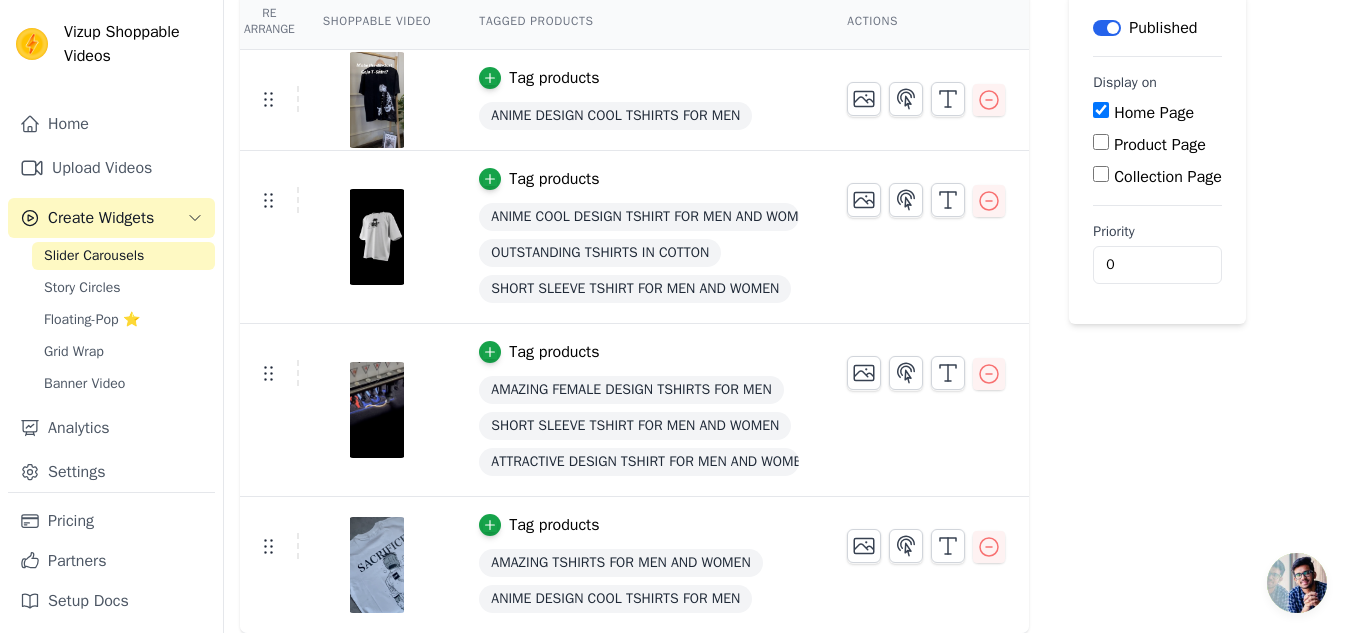 scroll, scrollTop: 0, scrollLeft: 0, axis: both 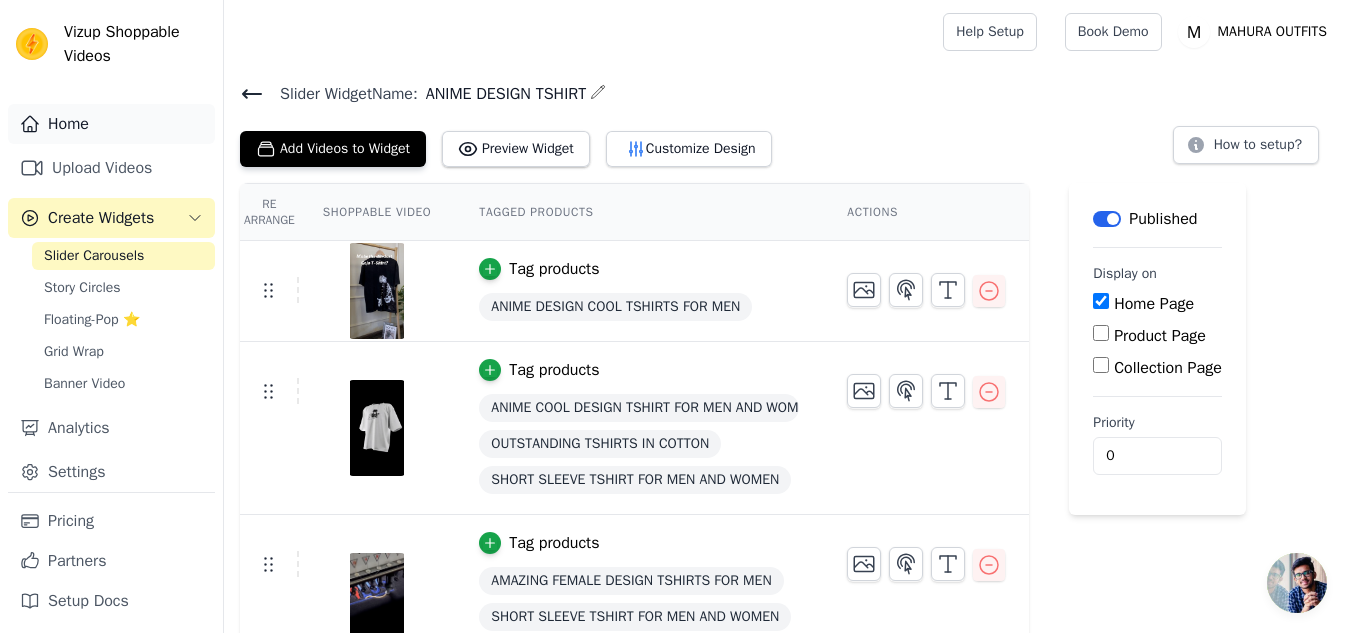 click on "Home" at bounding box center (111, 124) 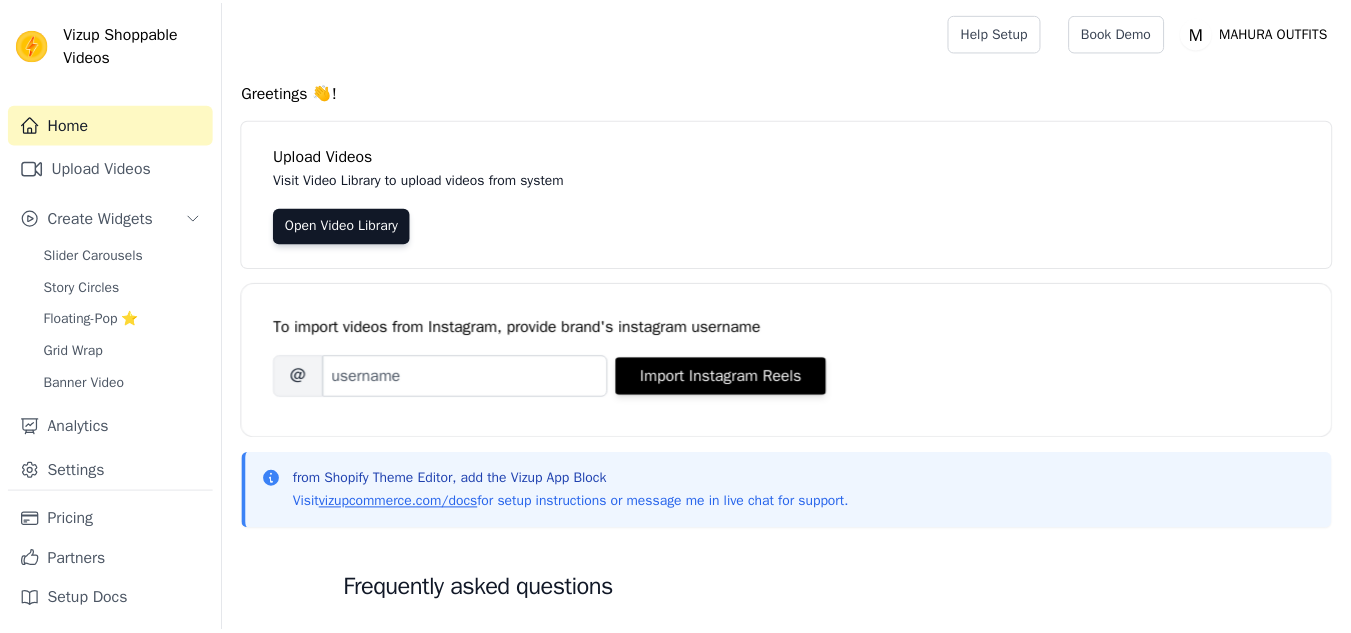 scroll, scrollTop: 0, scrollLeft: 0, axis: both 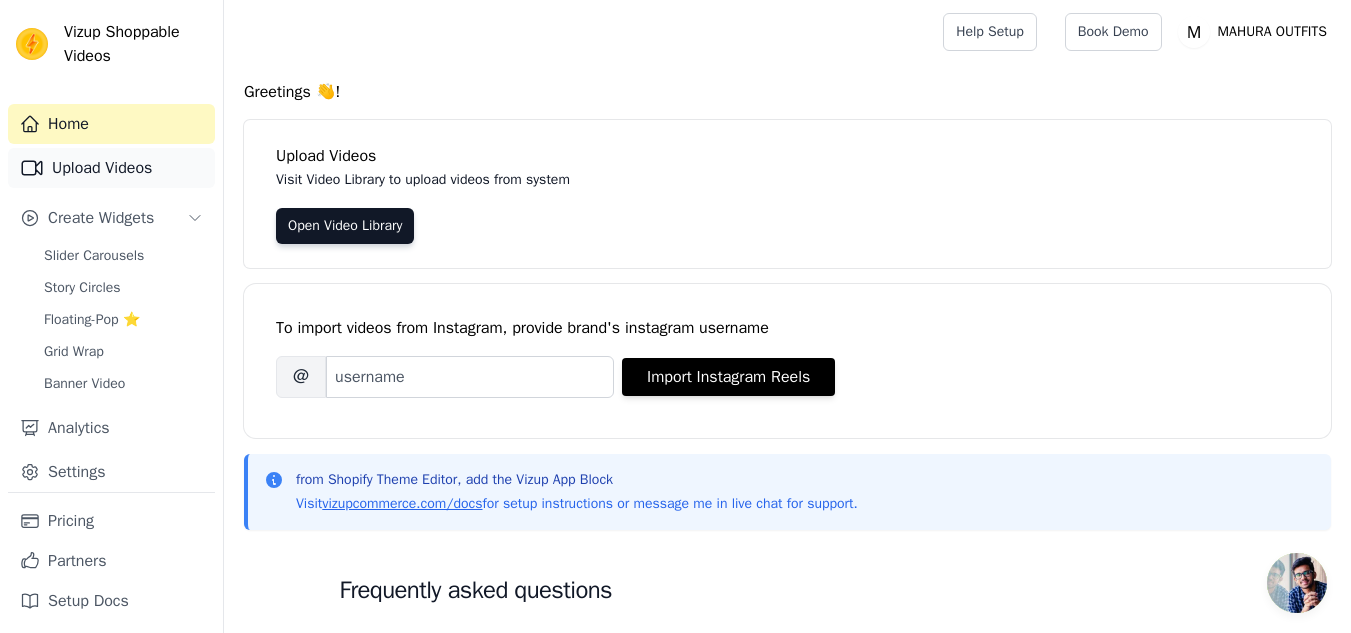 click on "Upload Videos" at bounding box center (111, 168) 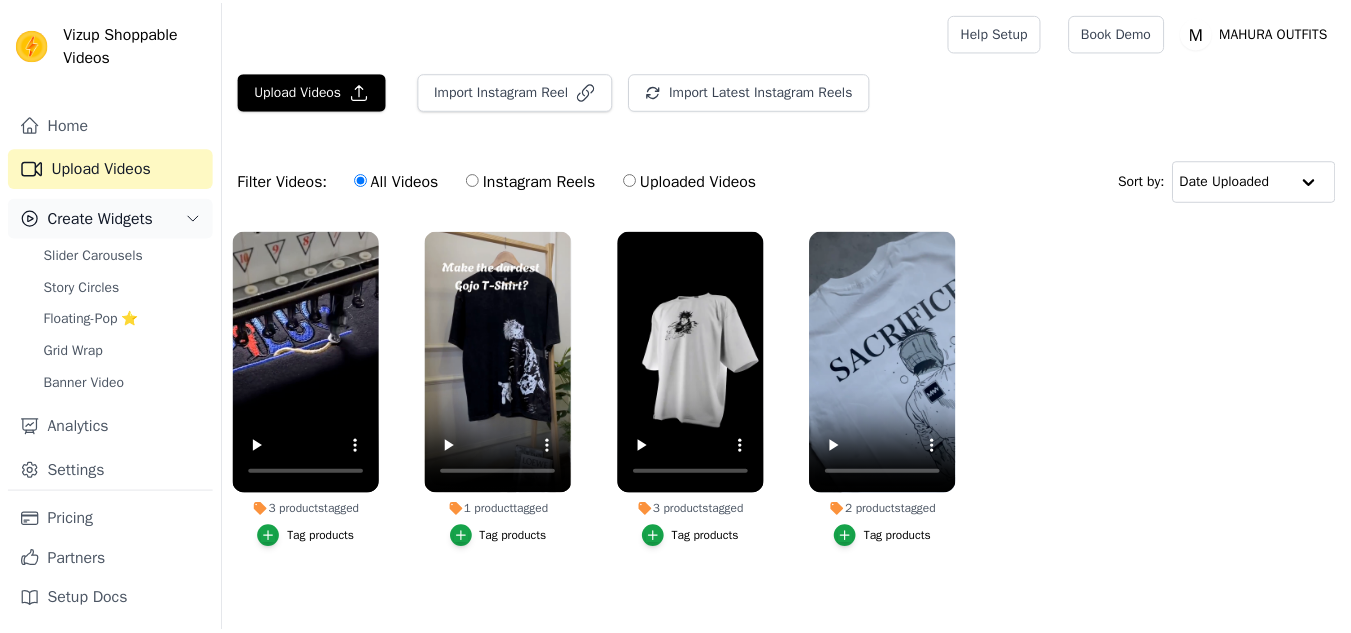 scroll, scrollTop: 0, scrollLeft: 0, axis: both 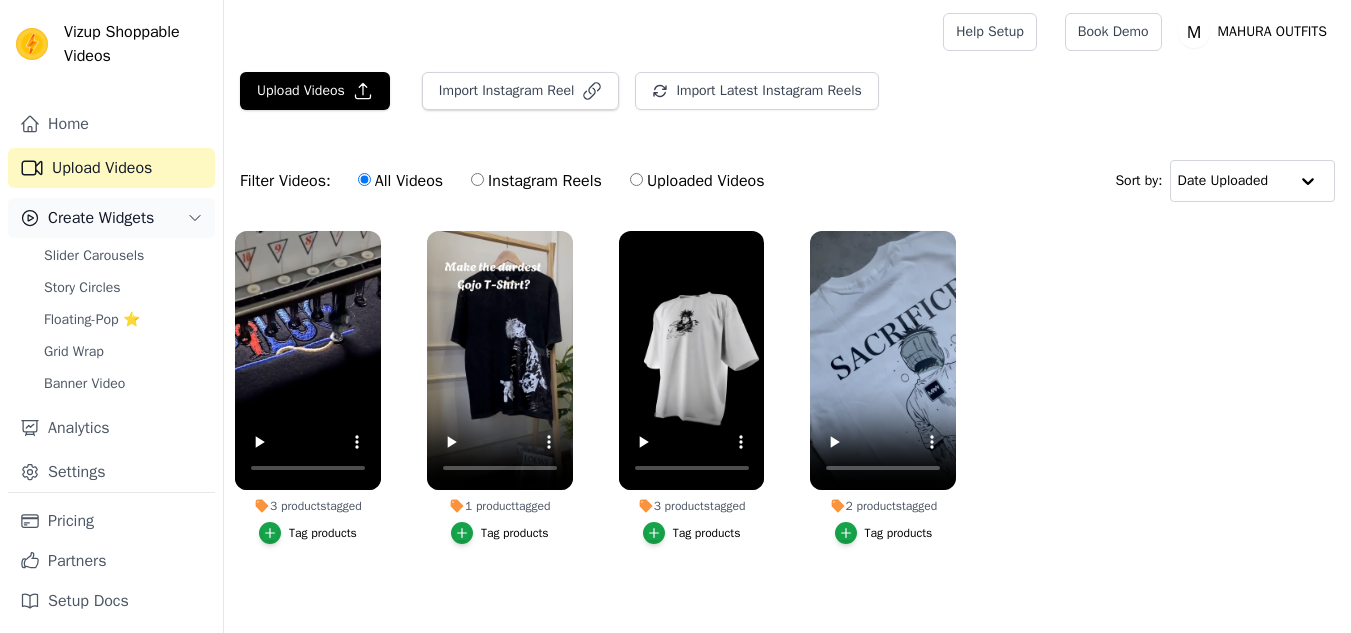 click on "Create Widgets" at bounding box center [111, 218] 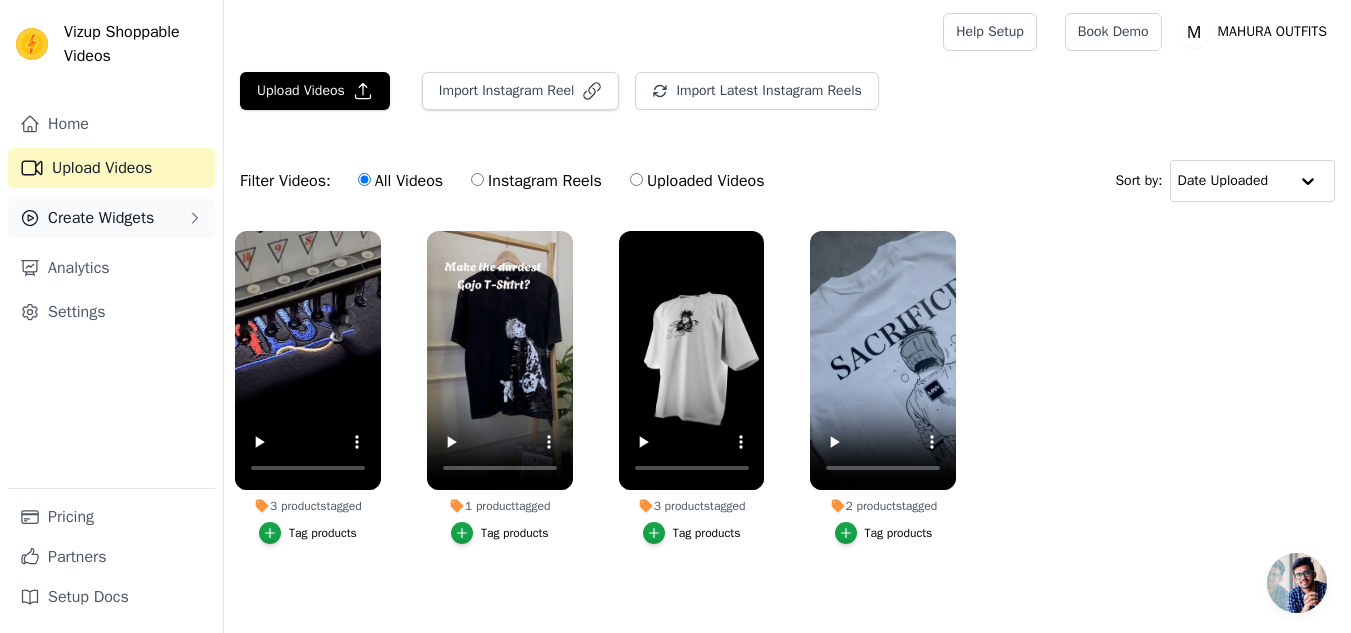 click on "Create Widgets" at bounding box center (111, 218) 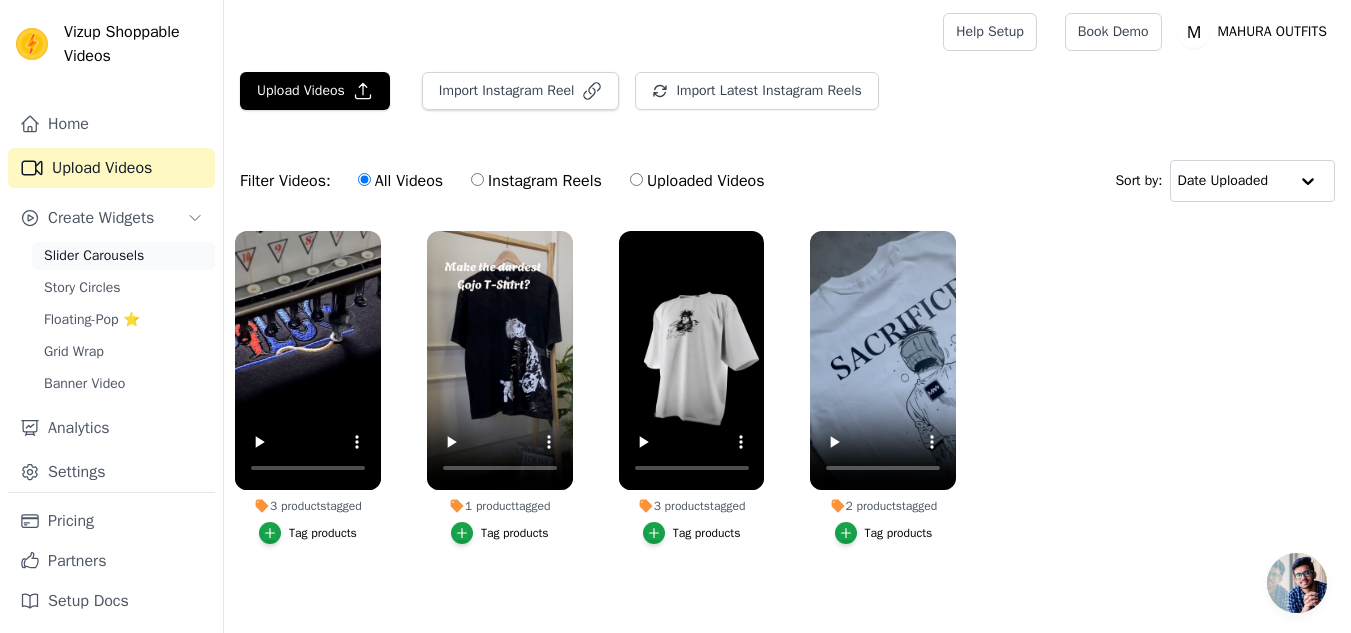 click on "Slider Carousels" at bounding box center (94, 256) 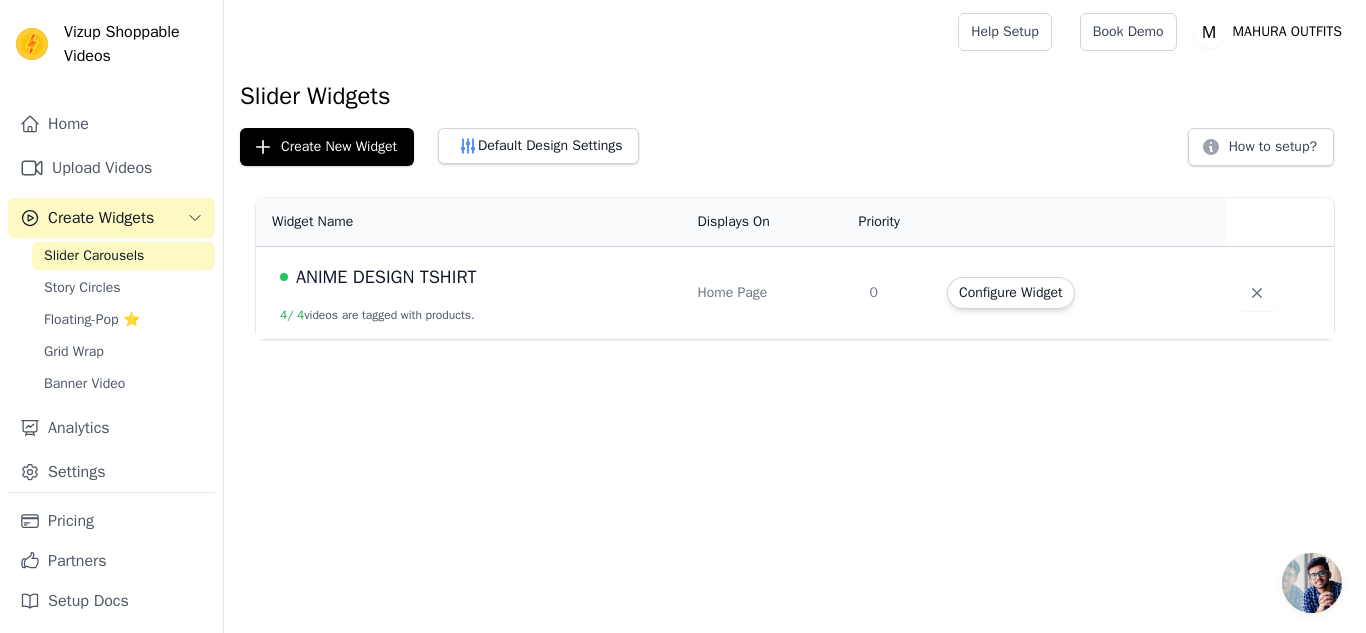 click on "ANIME DESIGN TSHIRT" at bounding box center (476, 277) 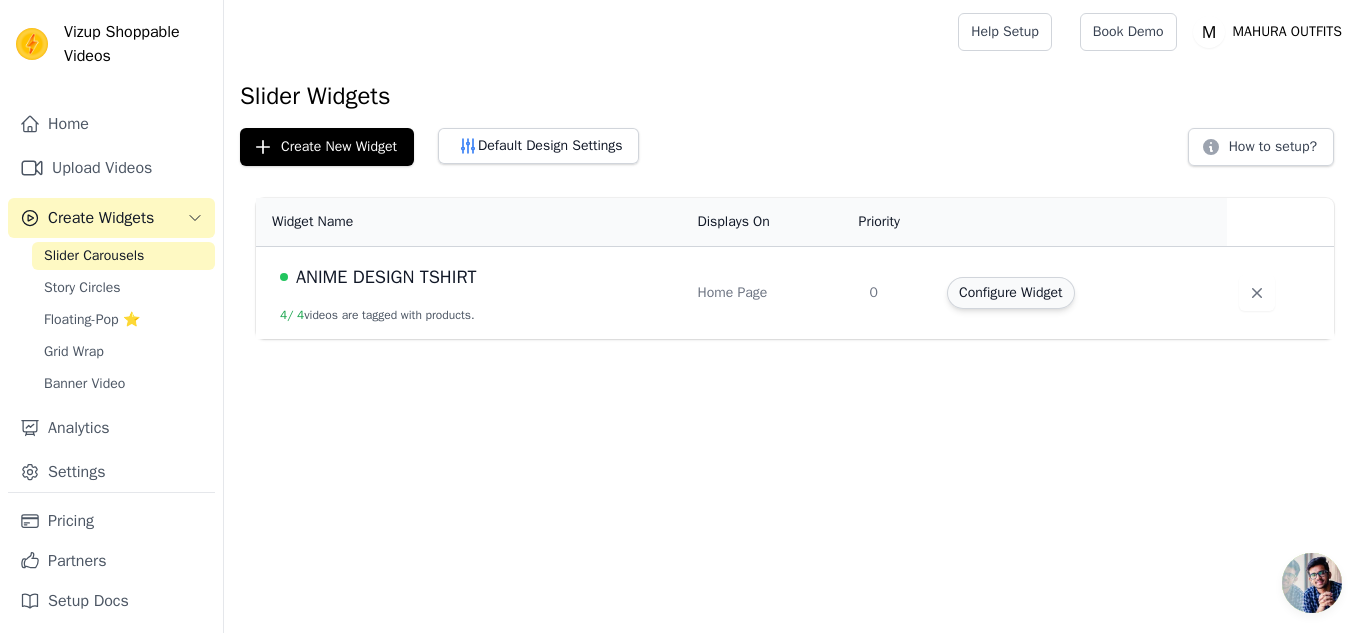 click on "Configure Widget" at bounding box center [1010, 293] 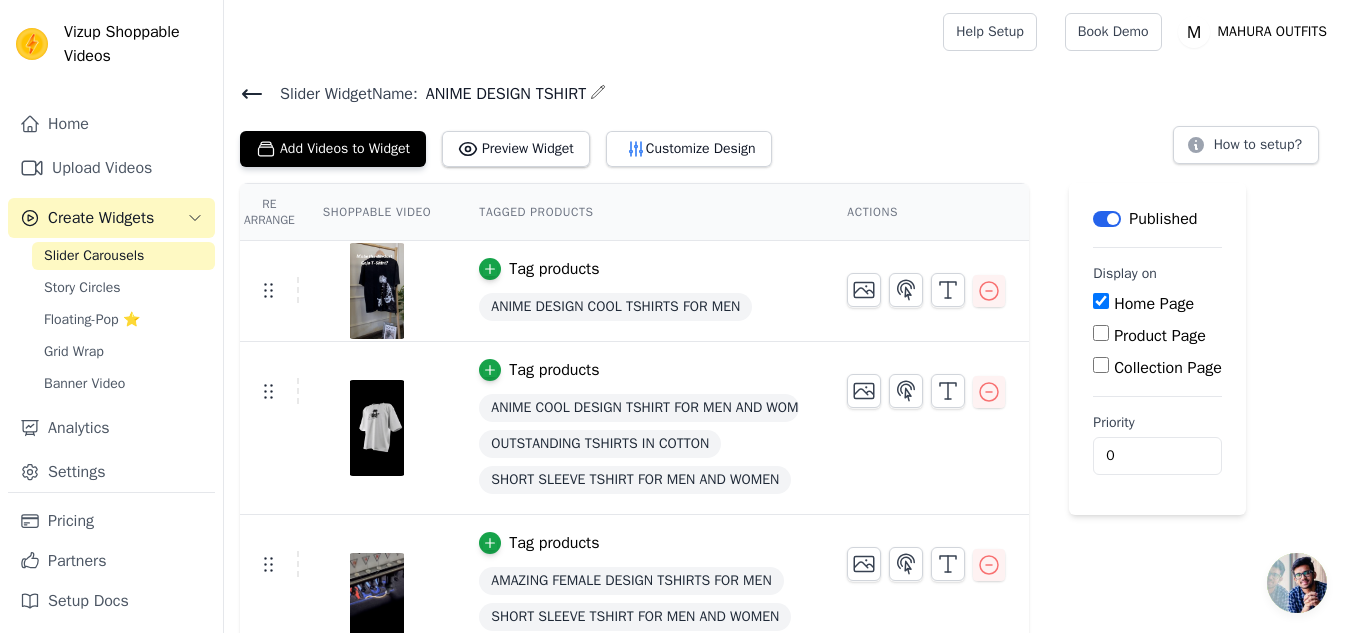click on "OUTSTANDING TSHIRTS IN COTTON" at bounding box center (600, 444) 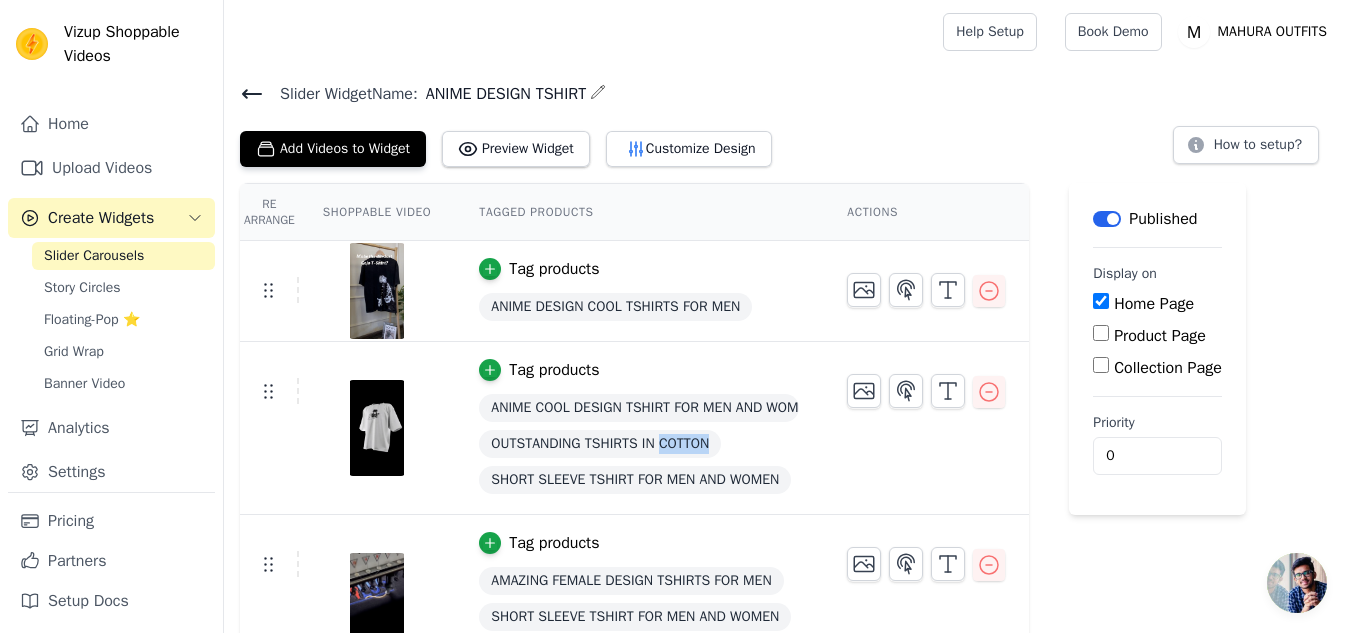click on "OUTSTANDING TSHIRTS IN COTTON" at bounding box center (600, 444) 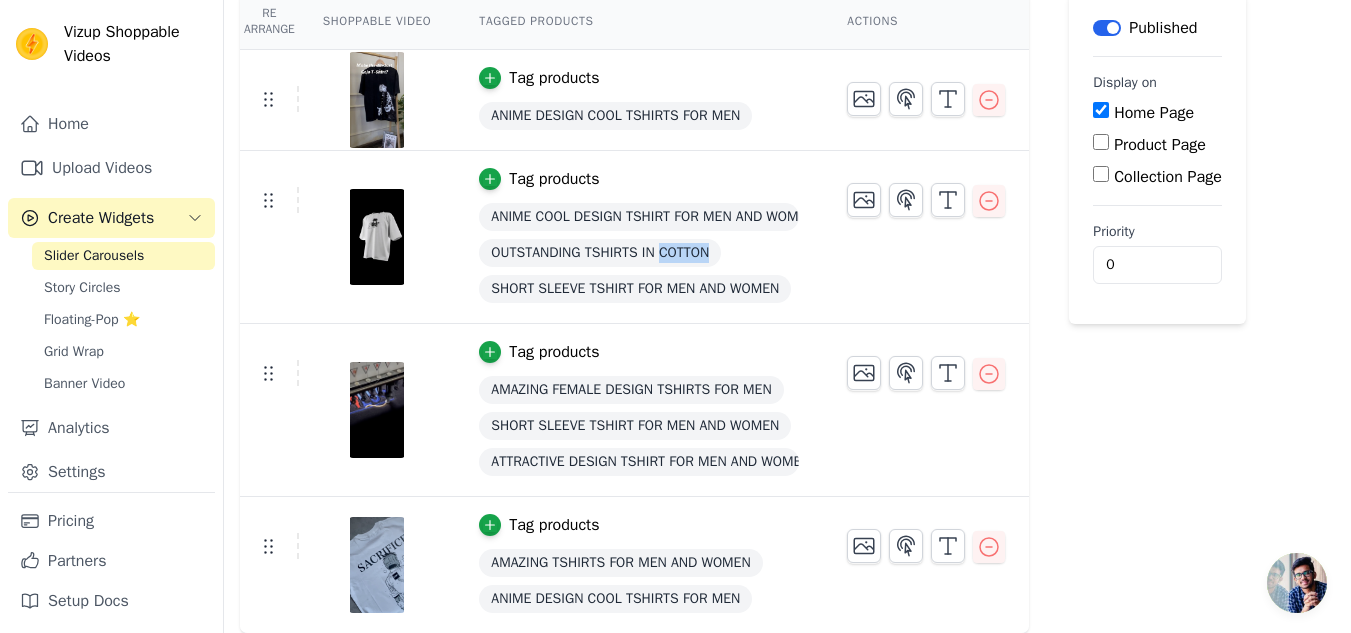 scroll, scrollTop: 0, scrollLeft: 0, axis: both 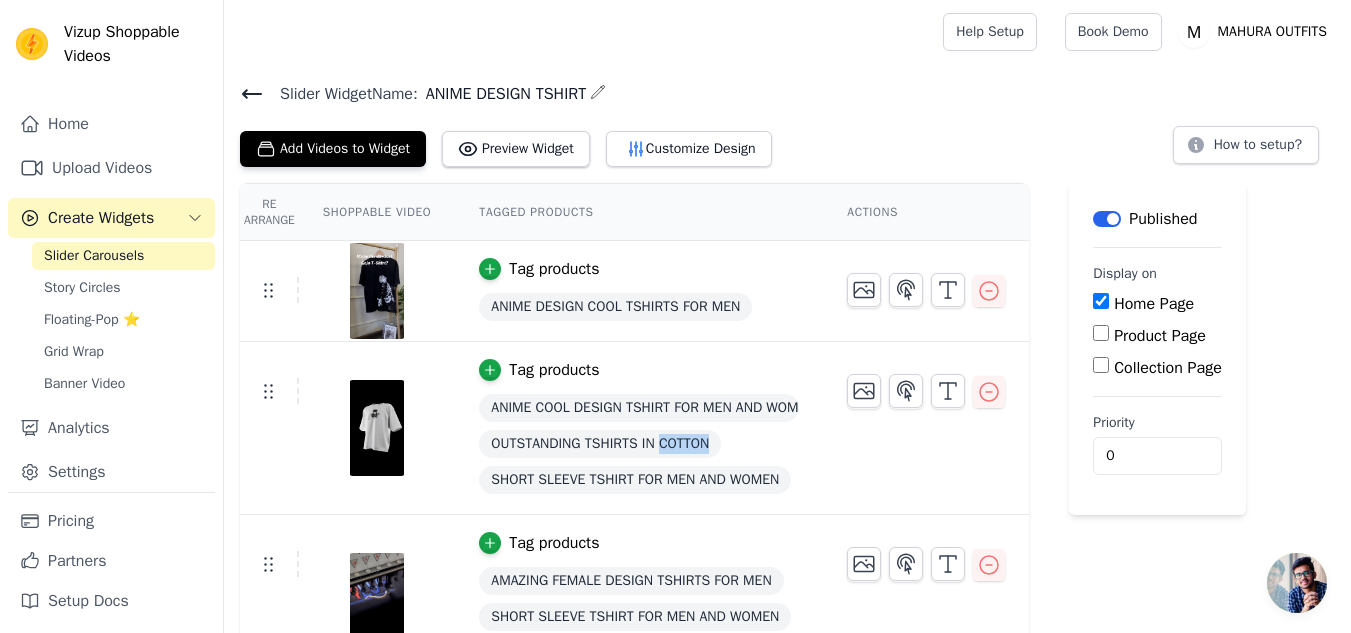 click on "Label" at bounding box center (1107, 219) 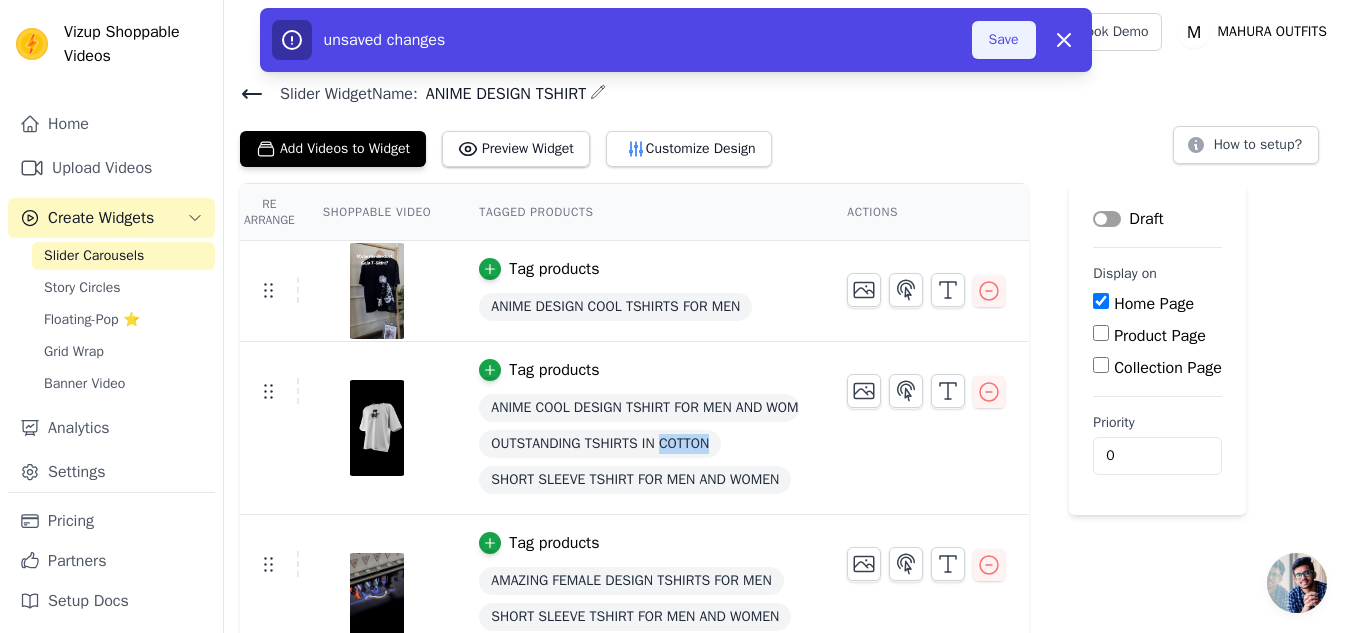 click on "Save" at bounding box center (1004, 40) 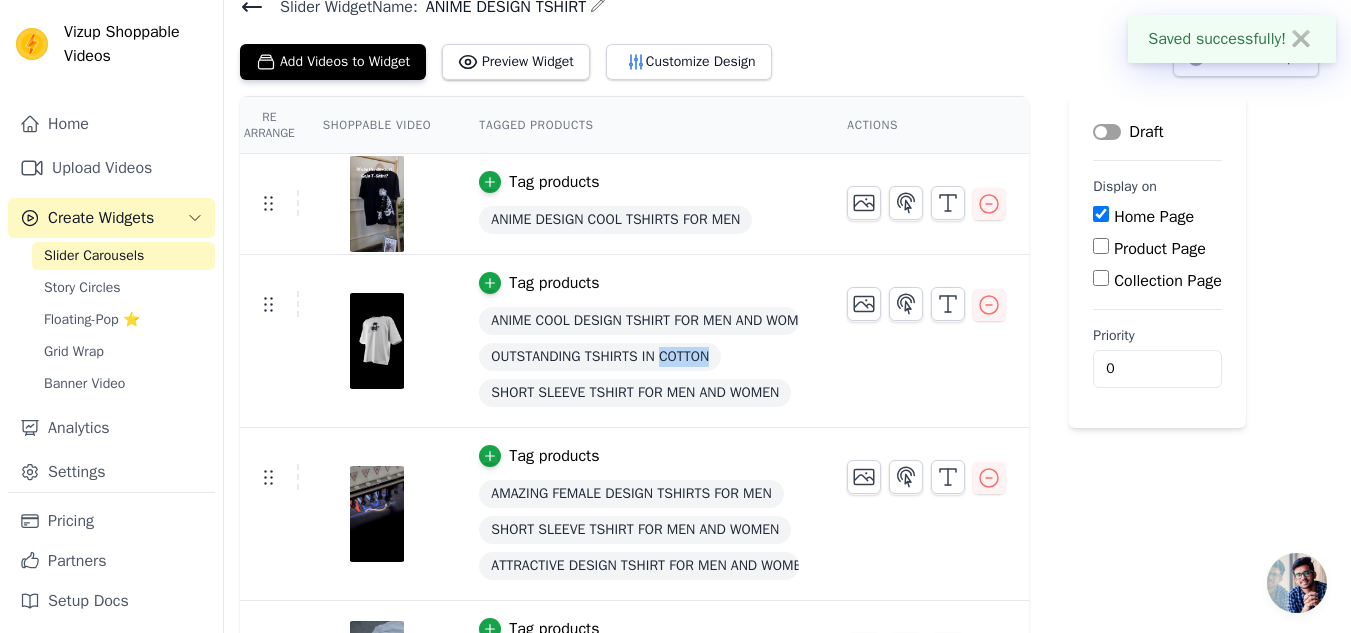 scroll, scrollTop: 91, scrollLeft: 0, axis: vertical 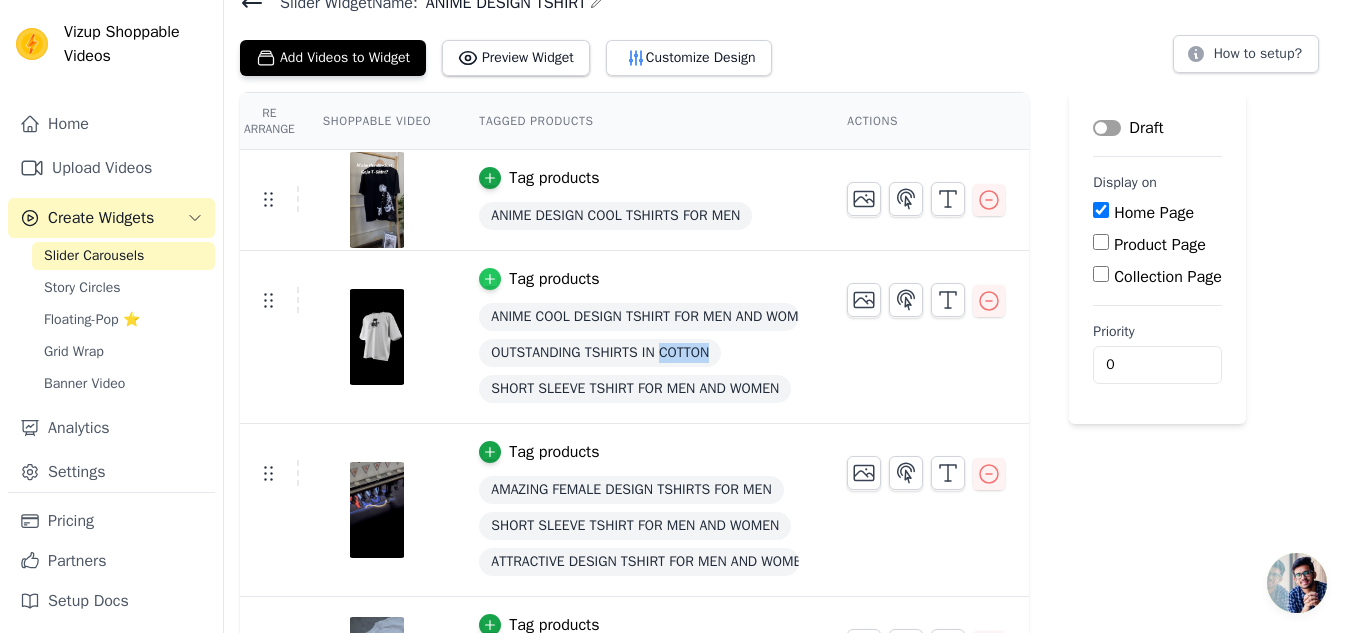 click 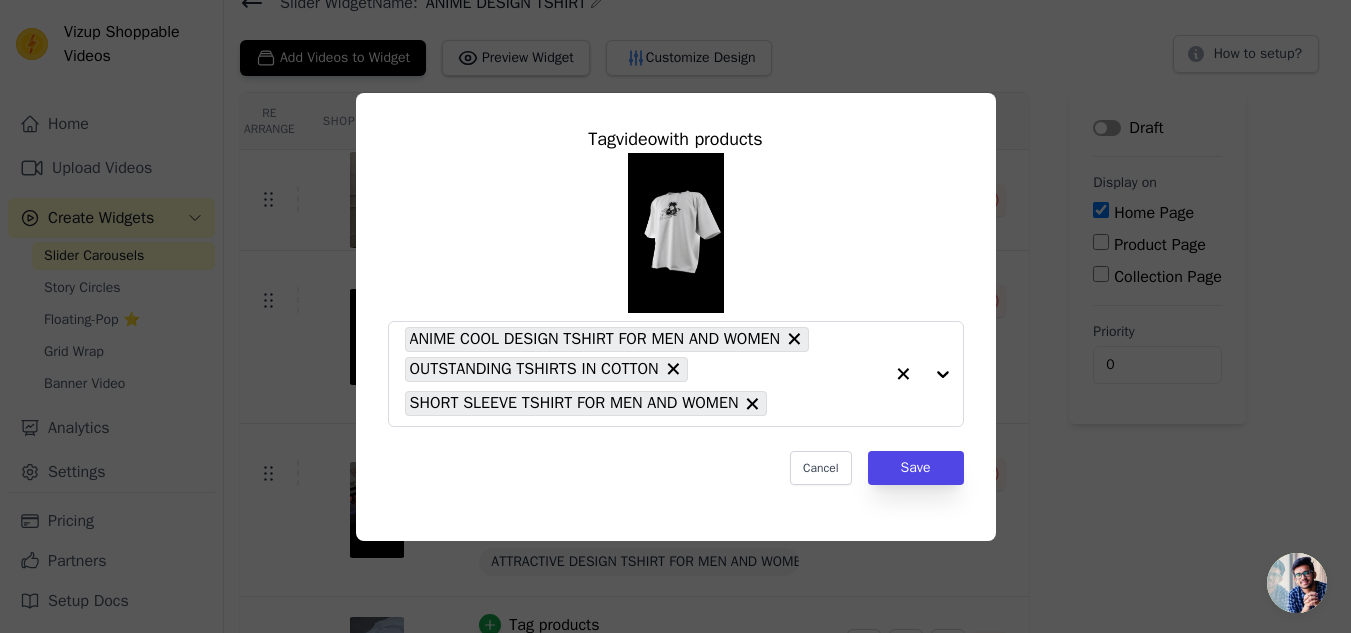 scroll, scrollTop: 0, scrollLeft: 0, axis: both 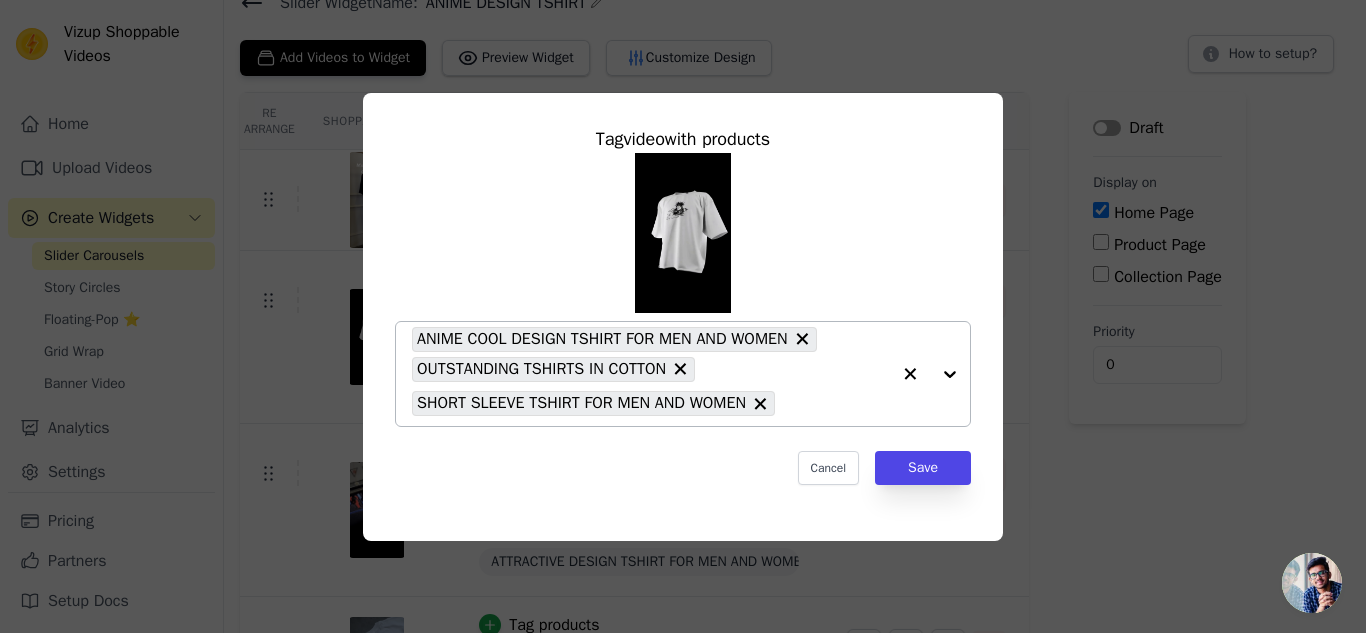 click 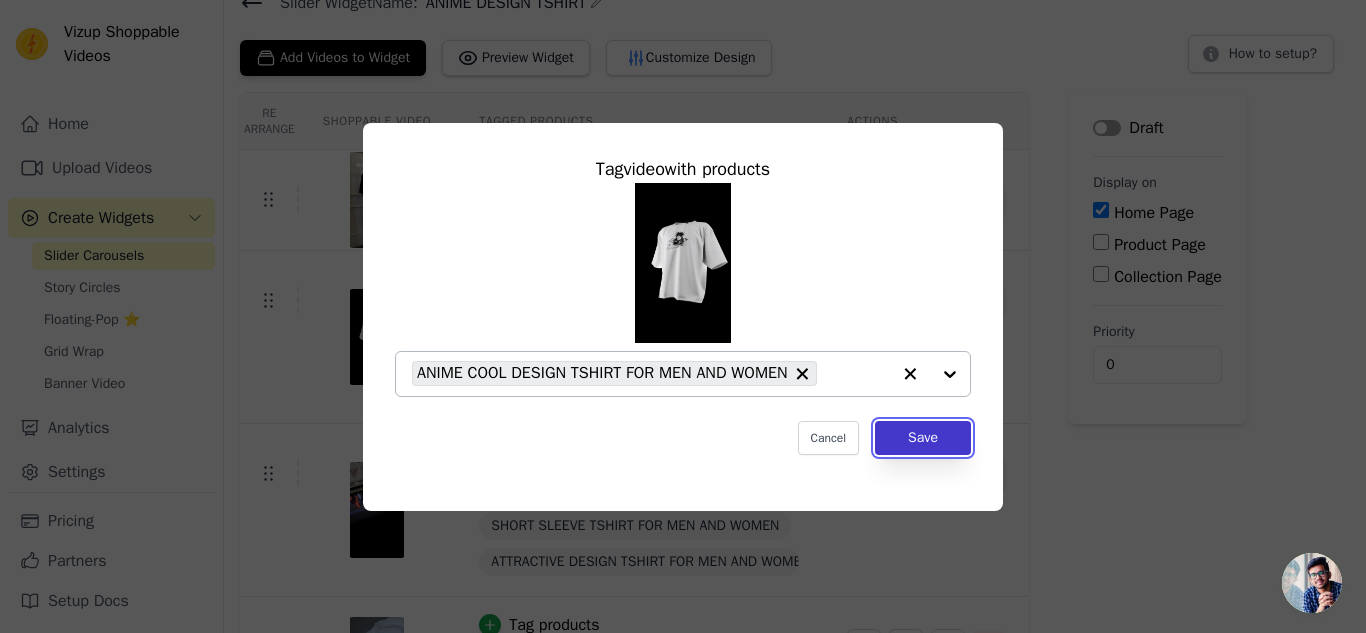 click on "Save" at bounding box center [923, 438] 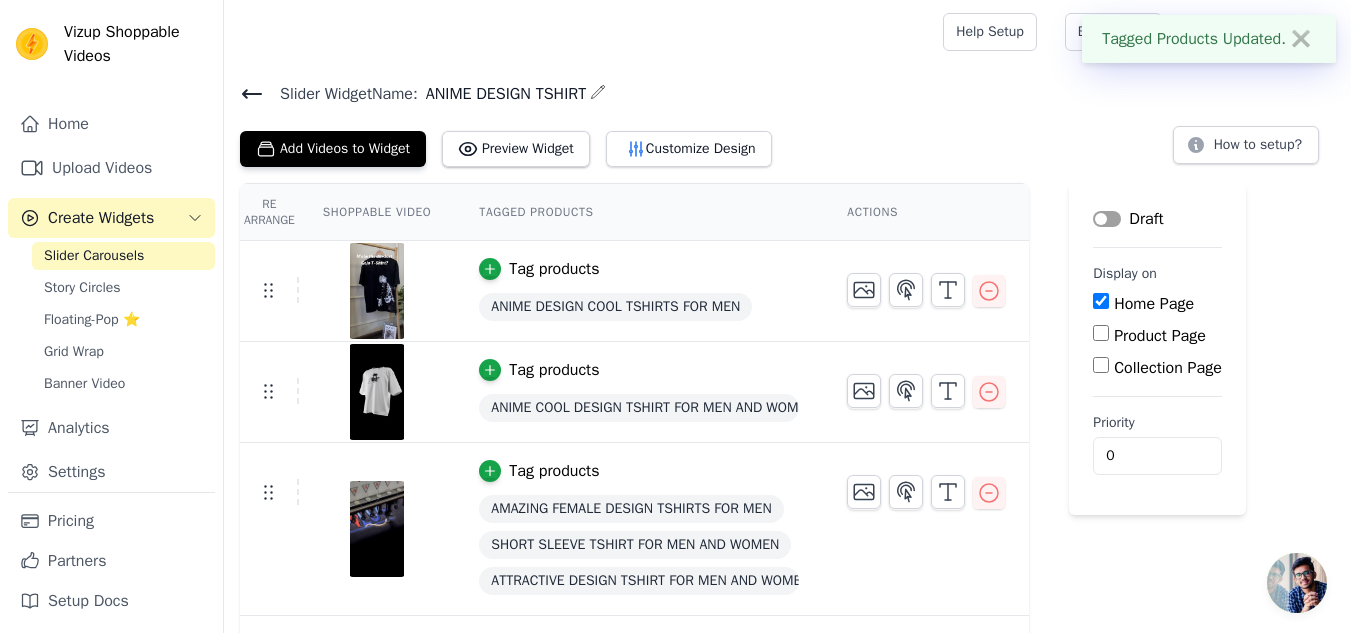 scroll, scrollTop: 119, scrollLeft: 0, axis: vertical 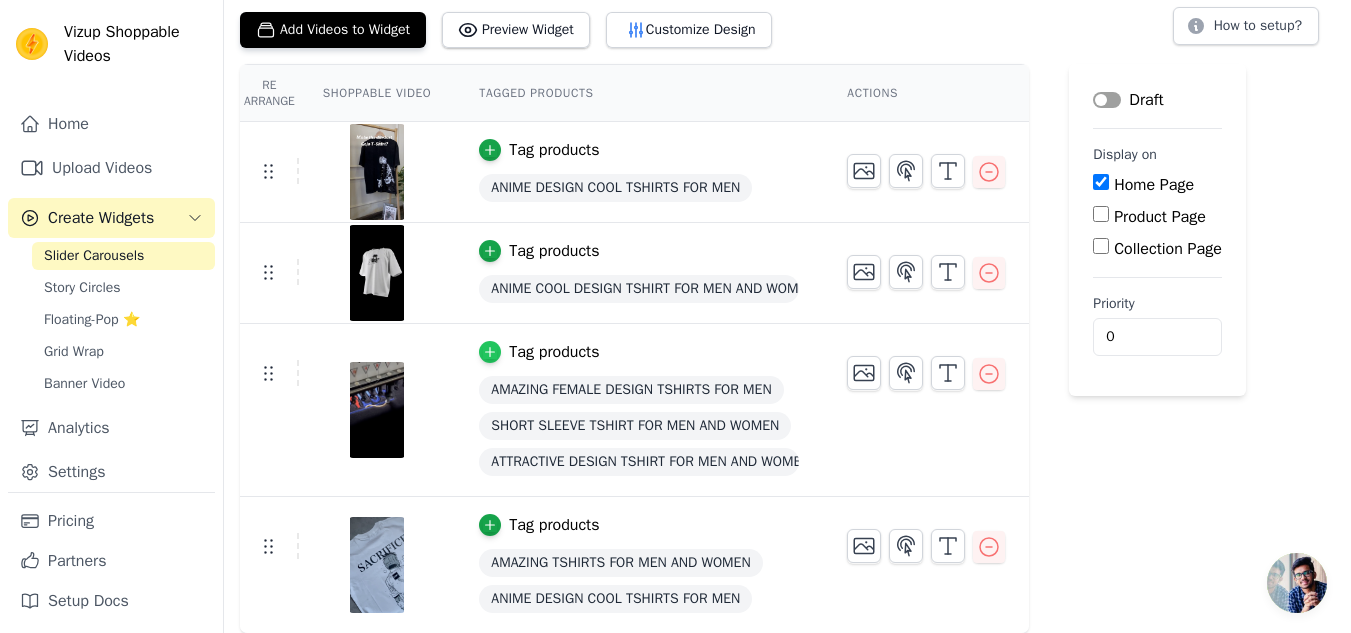 click at bounding box center [490, 352] 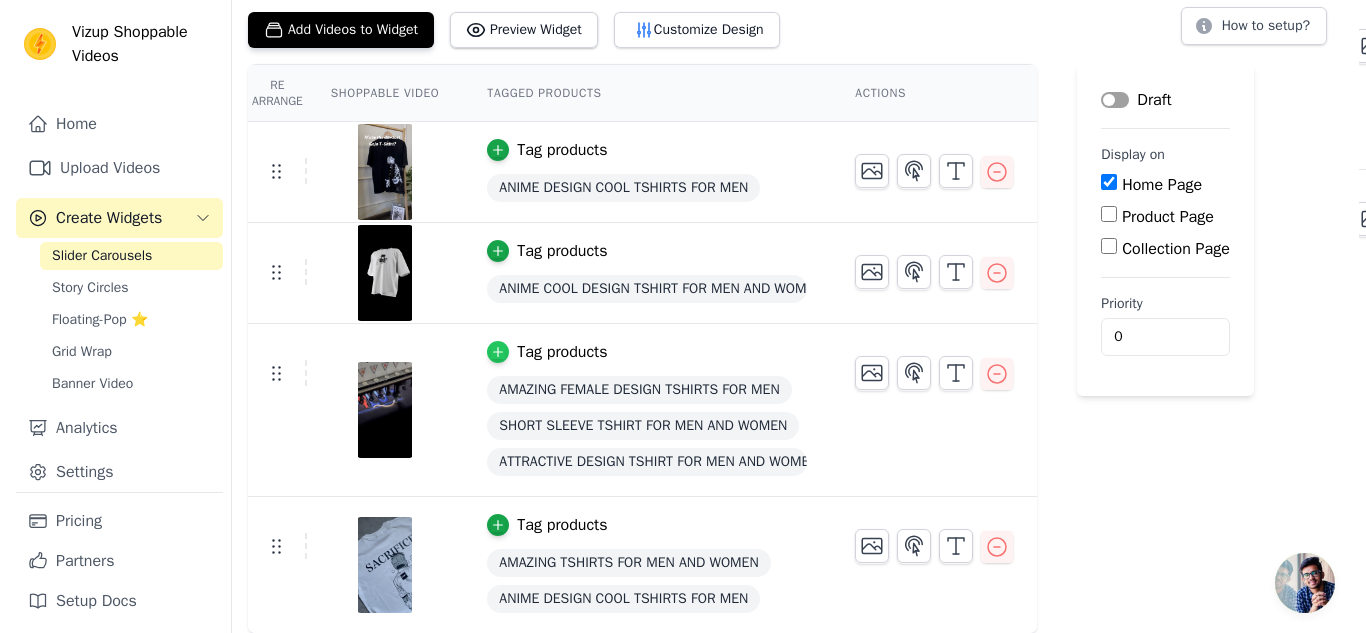 scroll, scrollTop: 0, scrollLeft: 0, axis: both 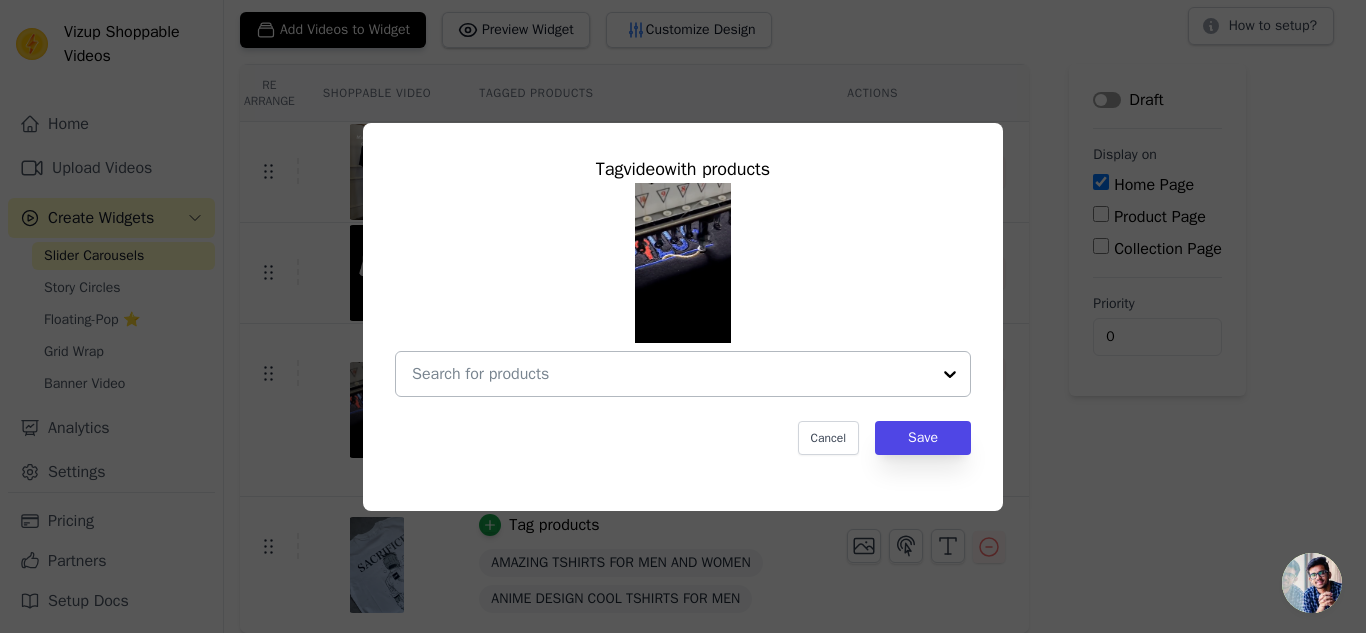 click at bounding box center [950, 374] 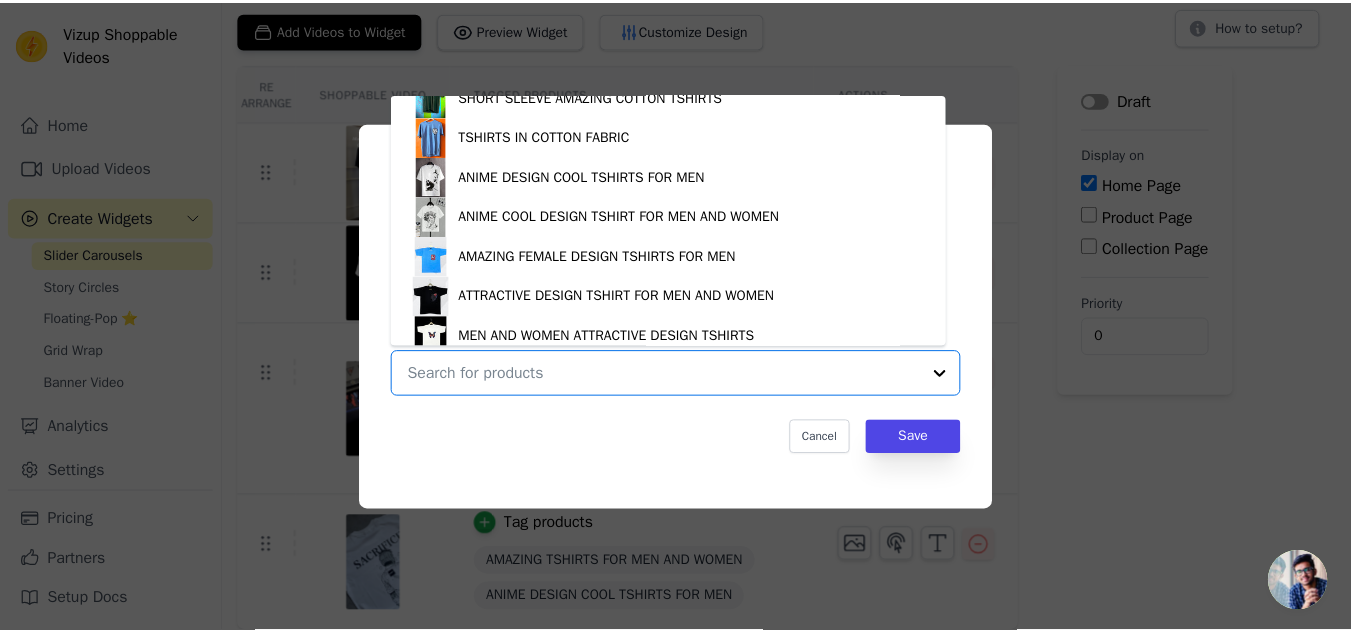 scroll, scrollTop: 234, scrollLeft: 0, axis: vertical 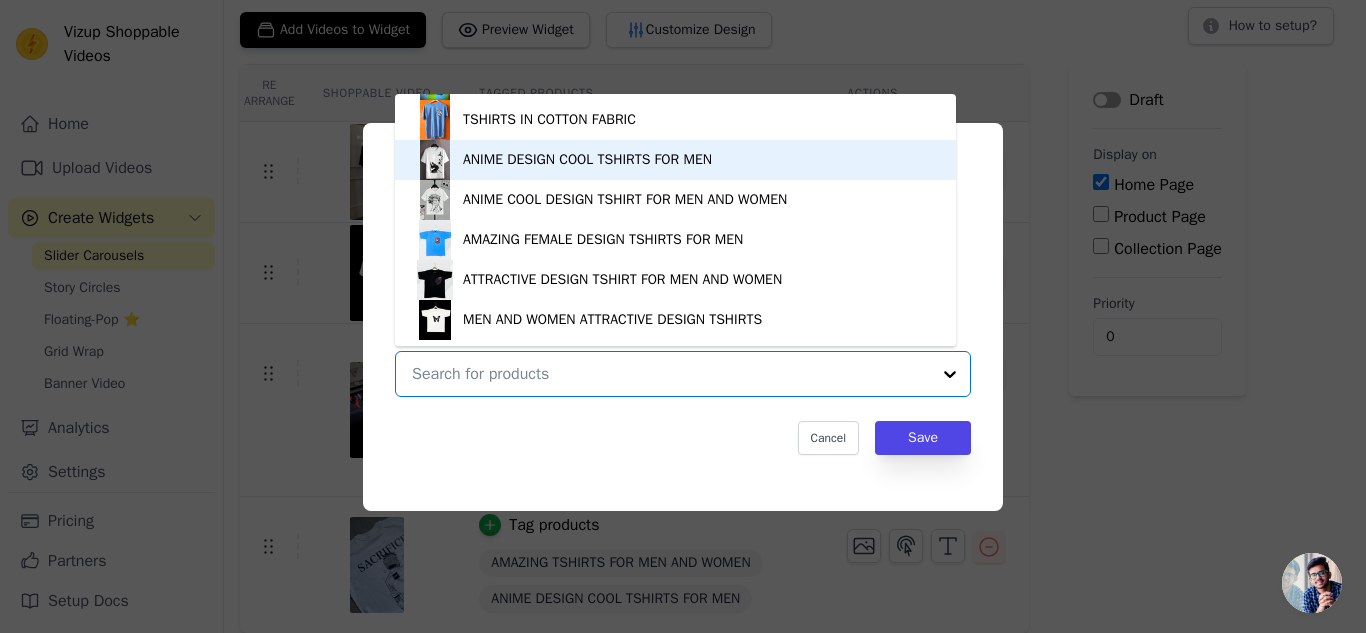 click on "ANIME DESIGN COOL TSHIRTS FOR MEN" at bounding box center (675, 160) 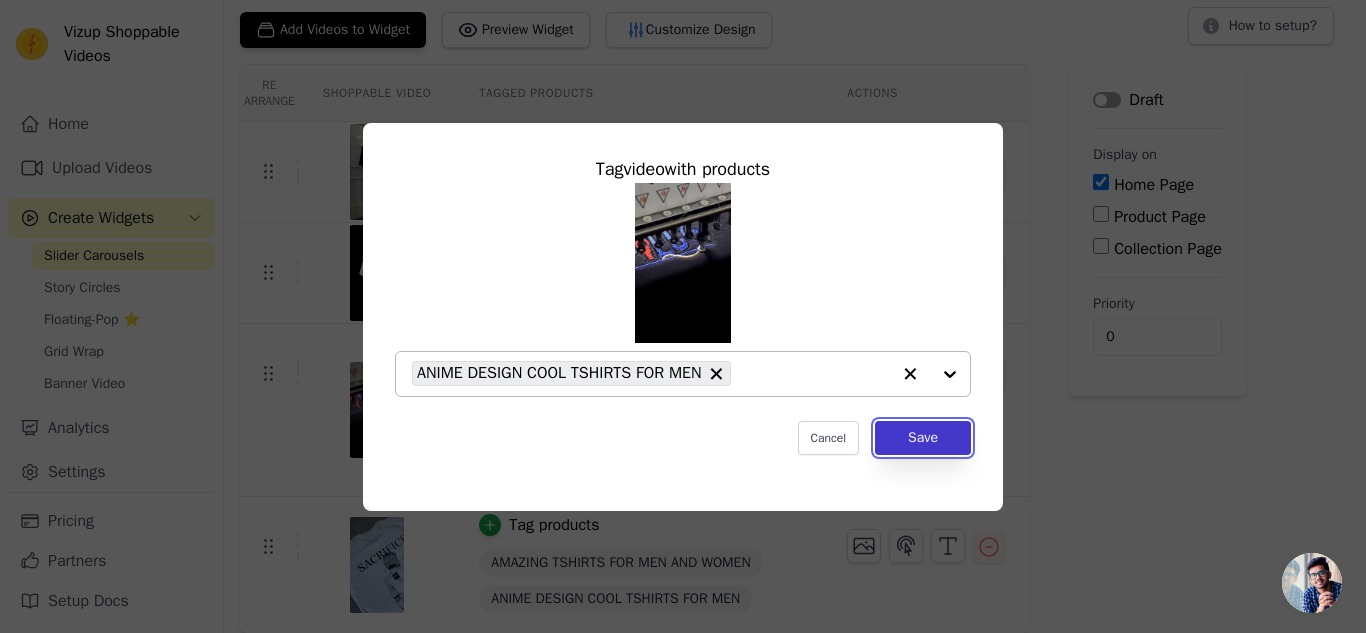 click on "Save" at bounding box center [923, 438] 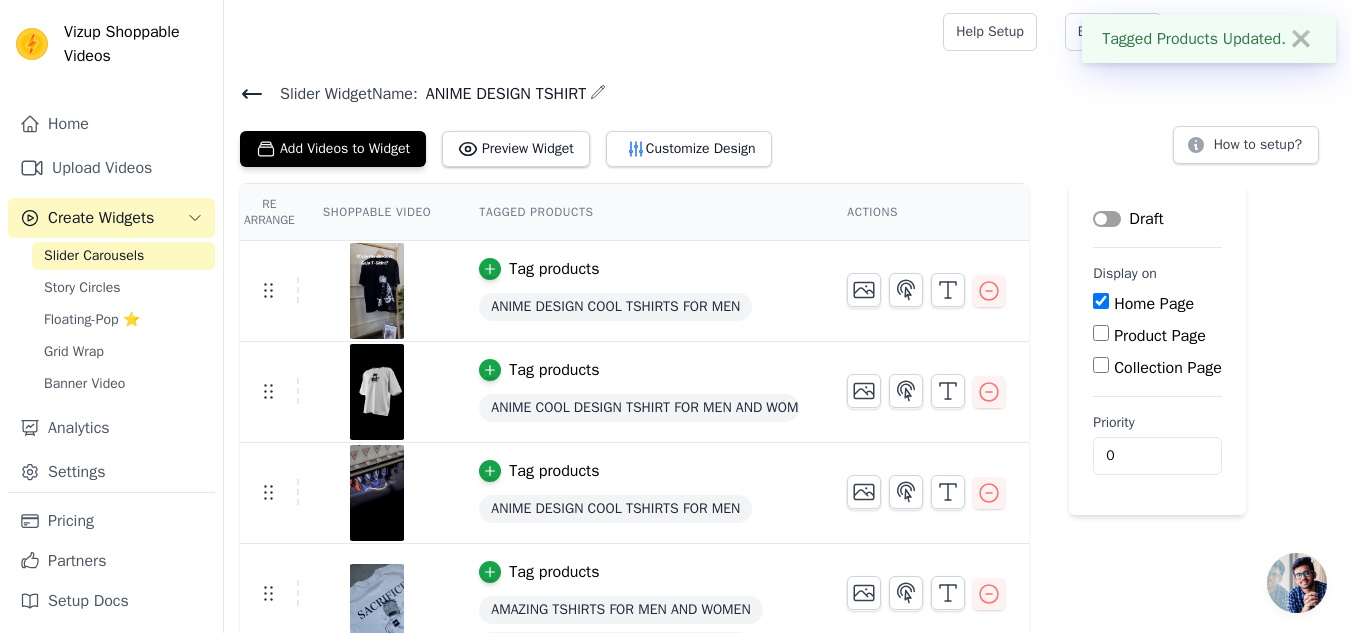 scroll, scrollTop: 47, scrollLeft: 0, axis: vertical 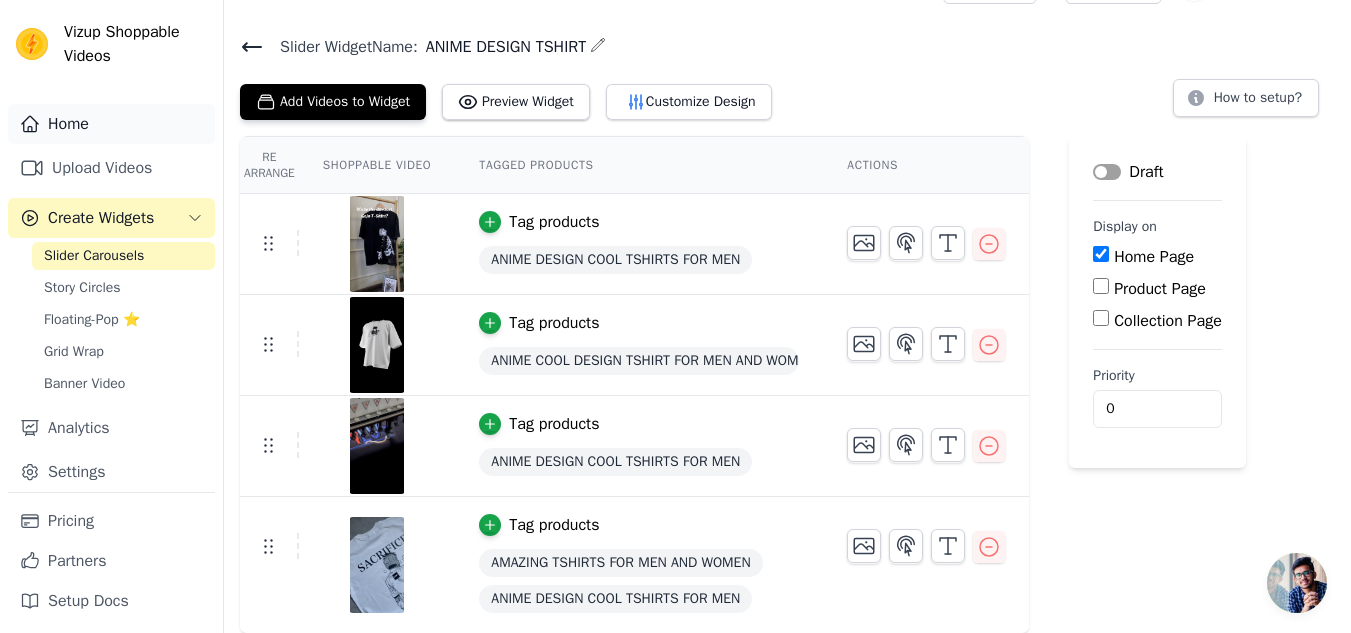 click on "Home" at bounding box center [111, 124] 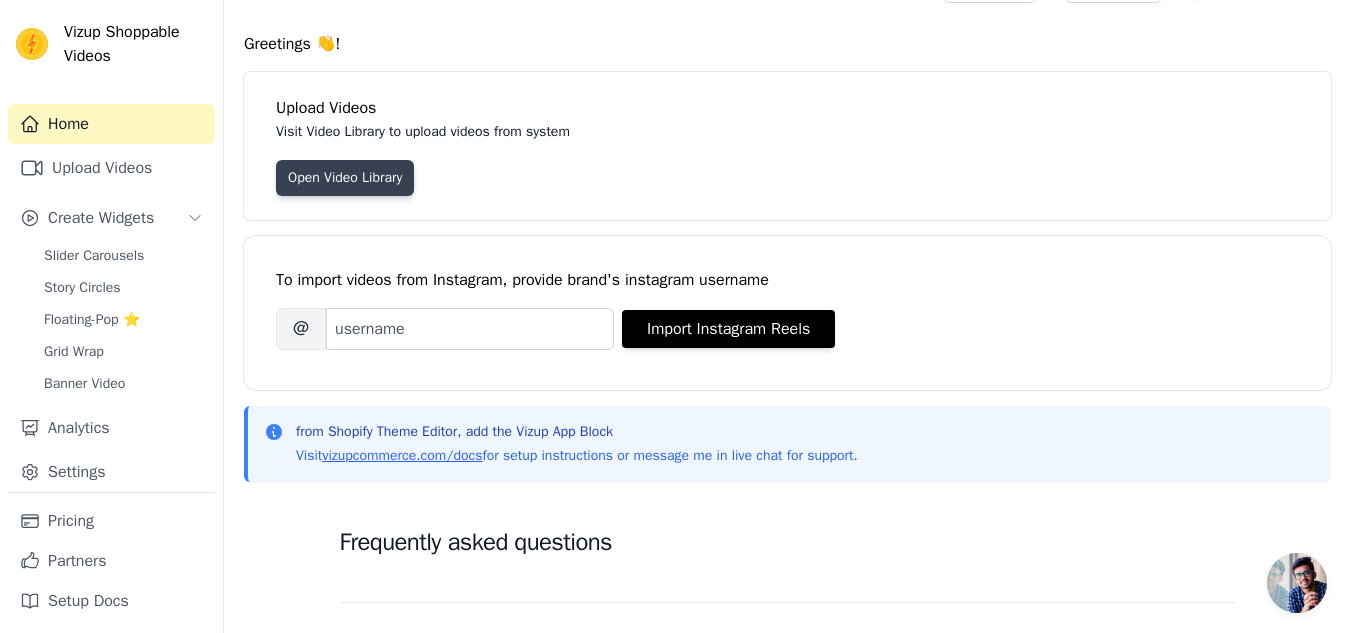 scroll, scrollTop: 0, scrollLeft: 0, axis: both 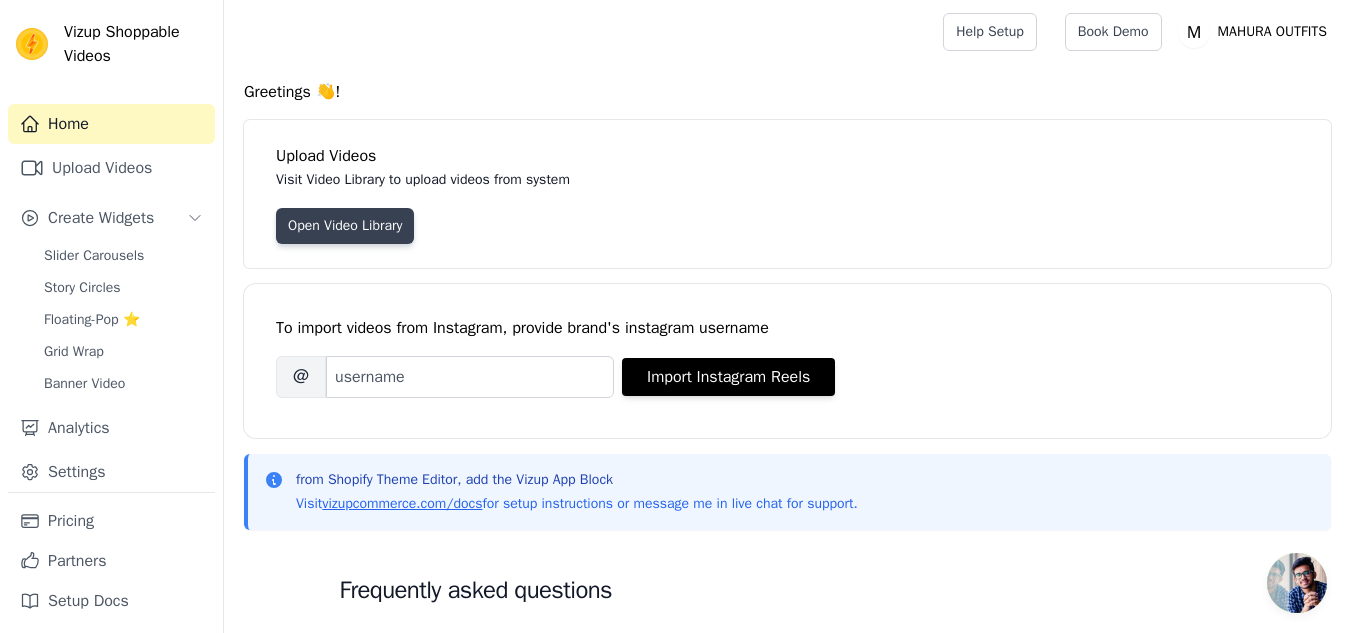 click on "Open Video Library" at bounding box center [345, 226] 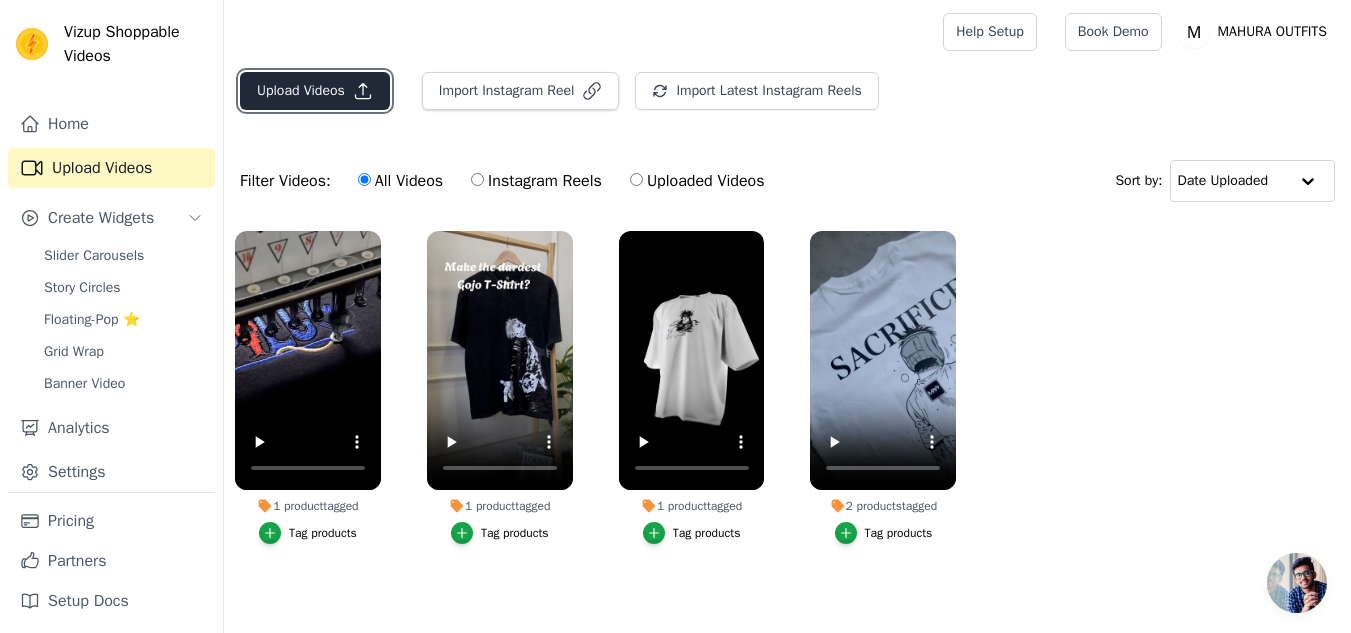 click on "Upload Videos" at bounding box center [315, 91] 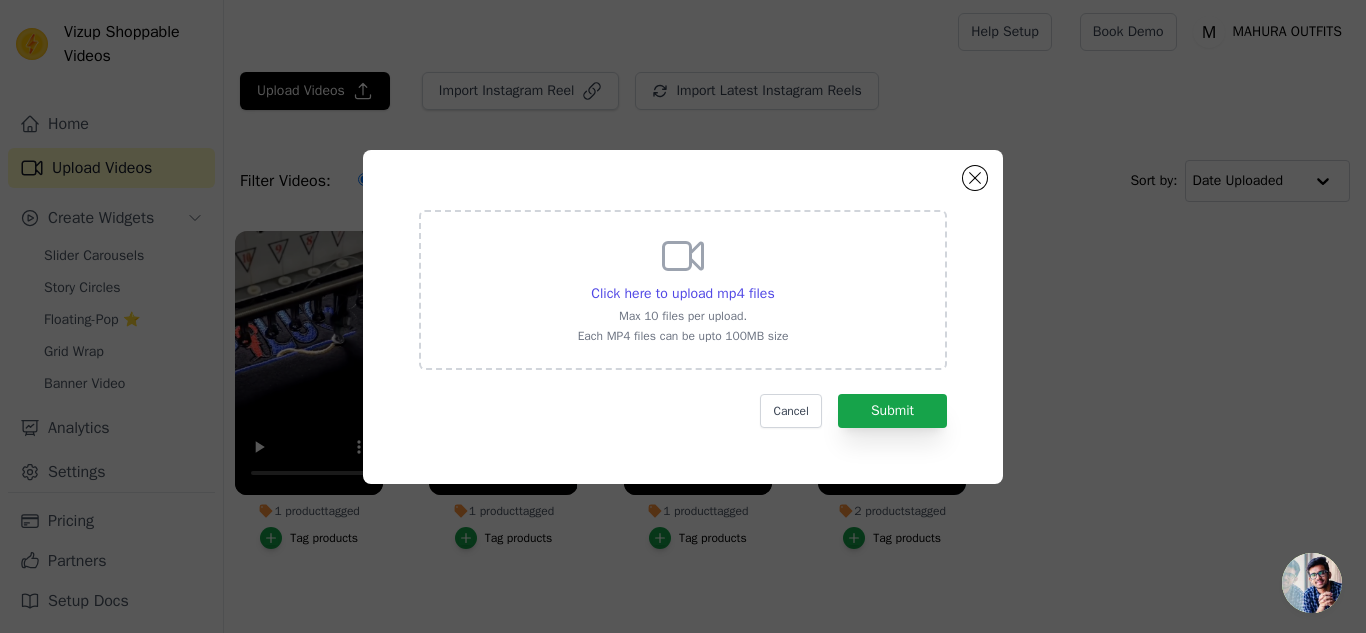 click on "Click here to upload mp4 files     Max 10 files per upload.   Each MP4 files can be upto 100MB size" at bounding box center [683, 288] 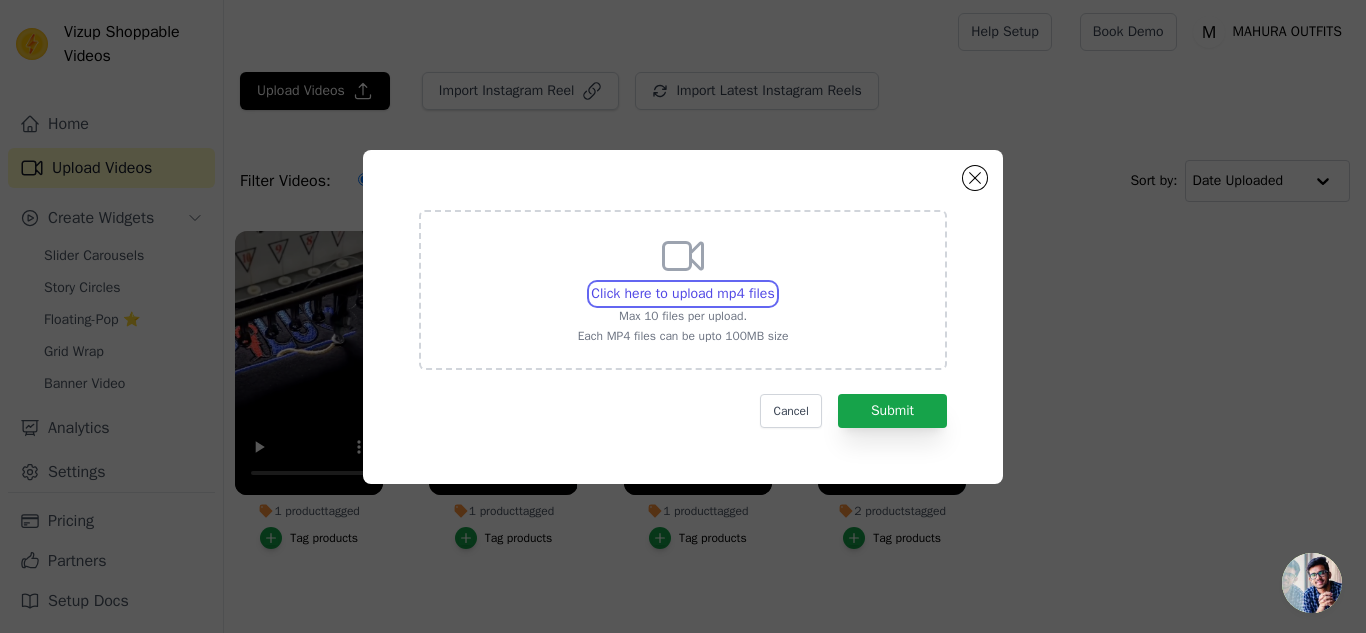 click on "Click here to upload mp4 files     Max 10 files per upload.   Each MP4 files can be upto 100MB size" at bounding box center (774, 283) 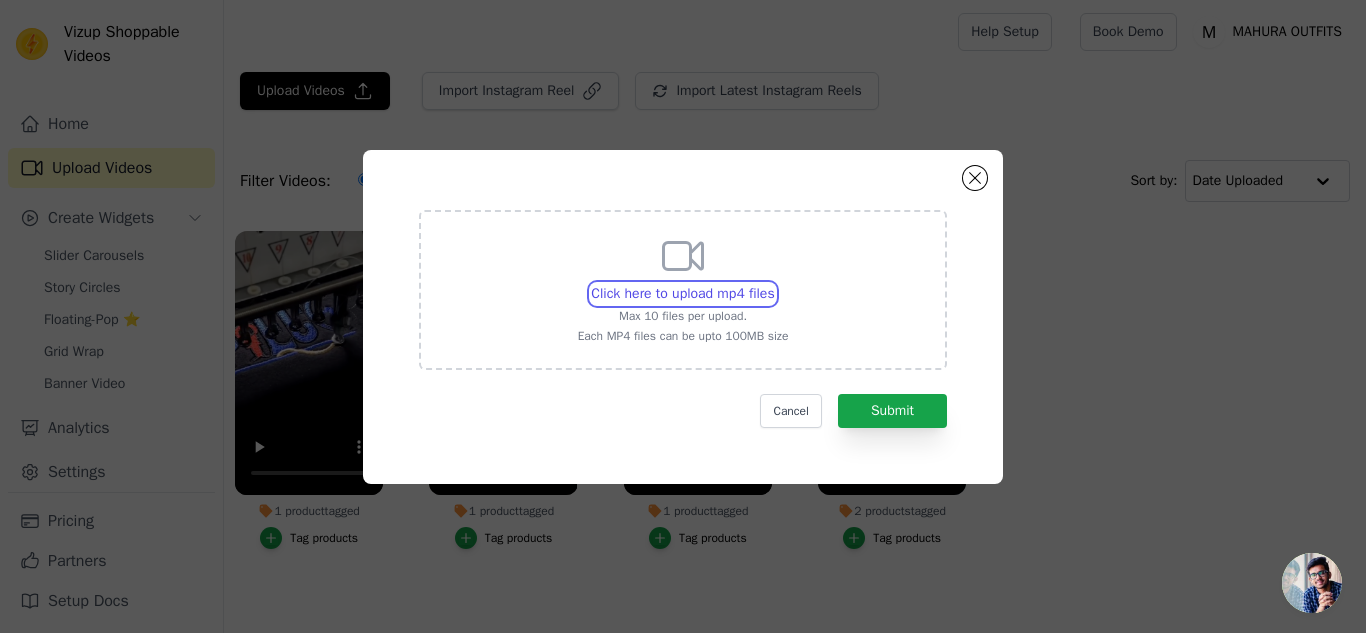 type on "C:\fakepath\WhatsApp Video 2025-08-02 at 23.34.34_83aa16cd.mp4" 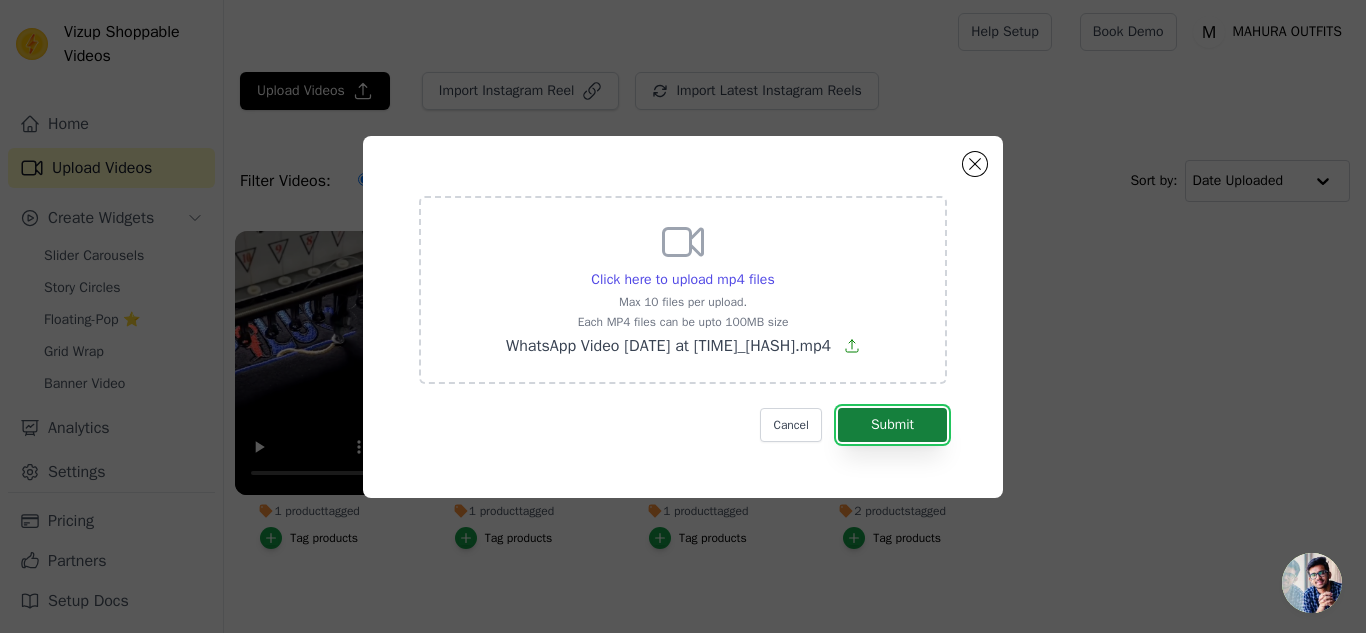click on "Submit" at bounding box center (892, 425) 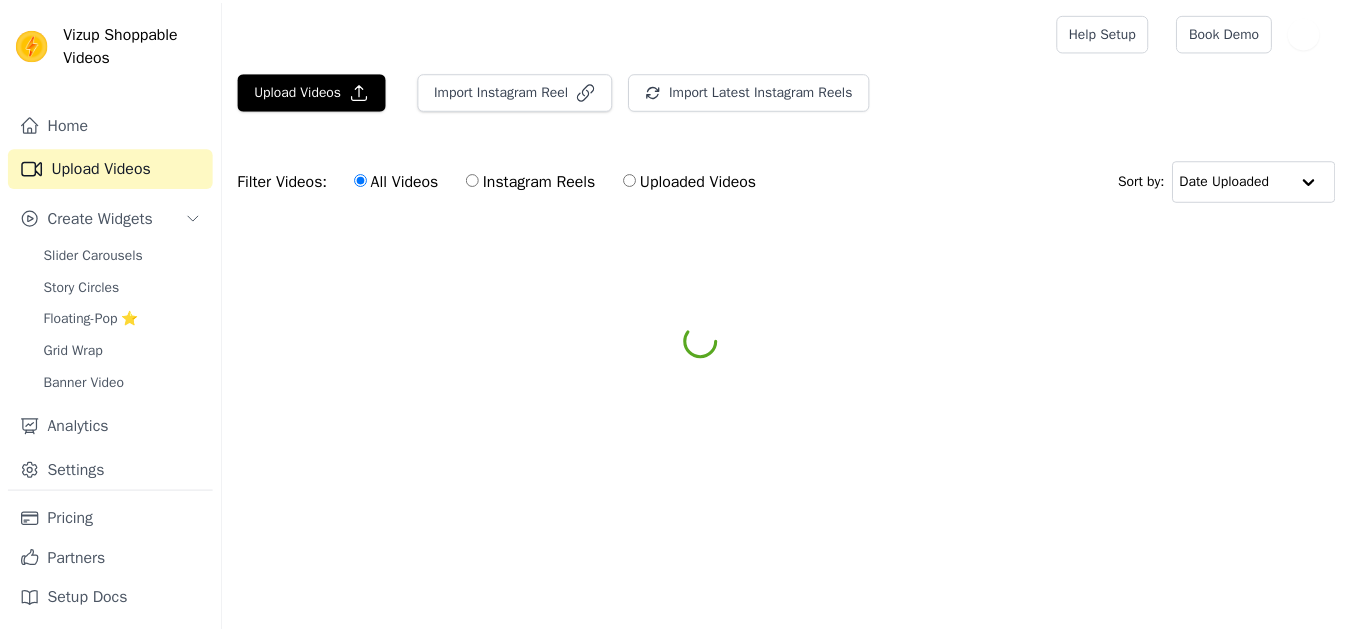 scroll, scrollTop: 0, scrollLeft: 0, axis: both 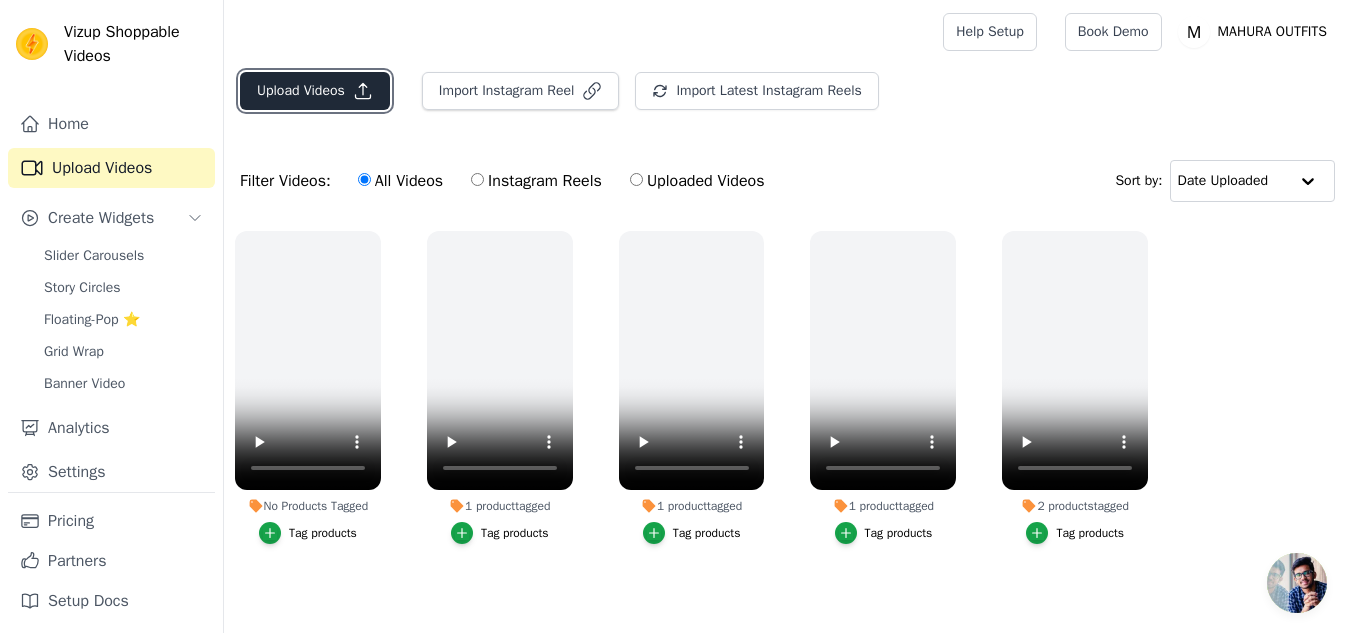 click on "Upload Videos" at bounding box center [315, 91] 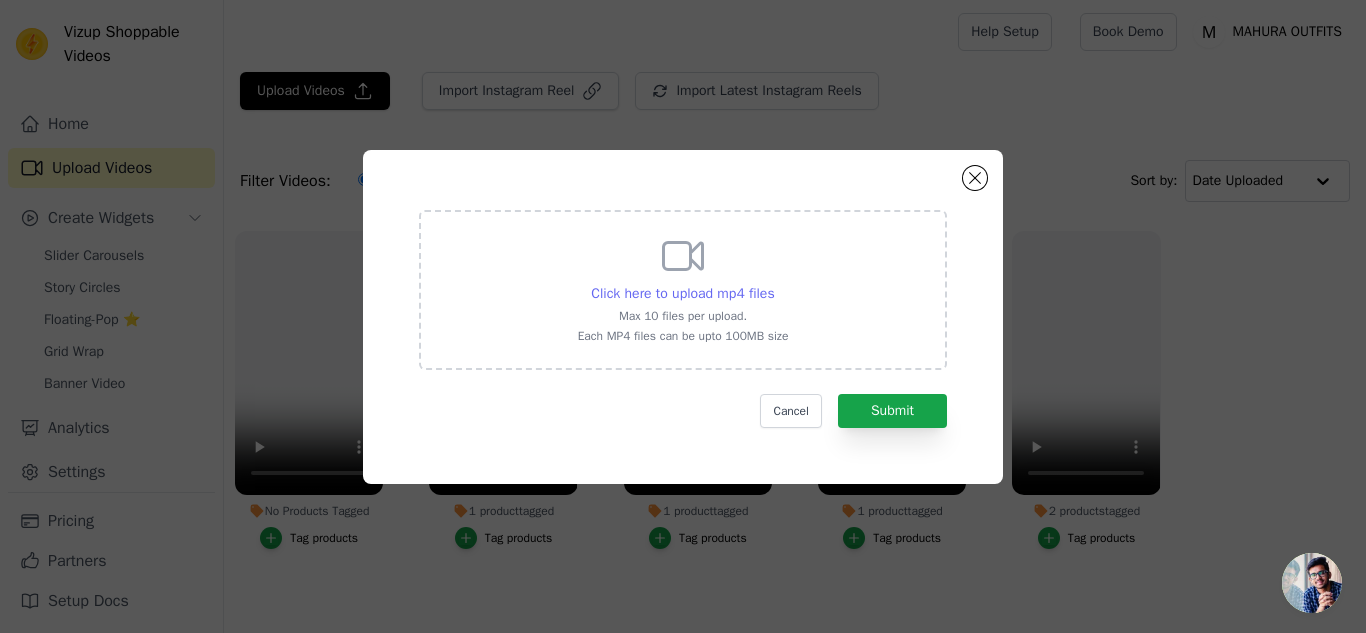 click on "Click here to upload mp4 files" at bounding box center (682, 293) 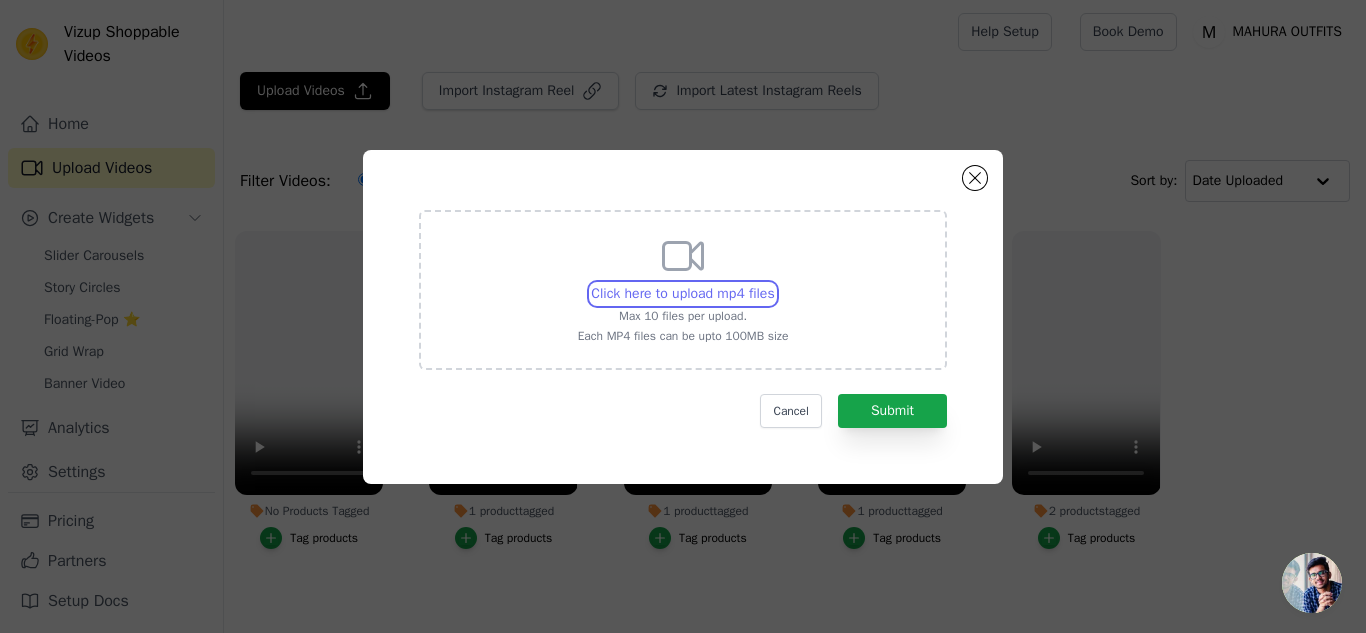 click on "Click here to upload mp4 files     Max 10 files per upload.   Each MP4 files can be upto 100MB size" at bounding box center [774, 283] 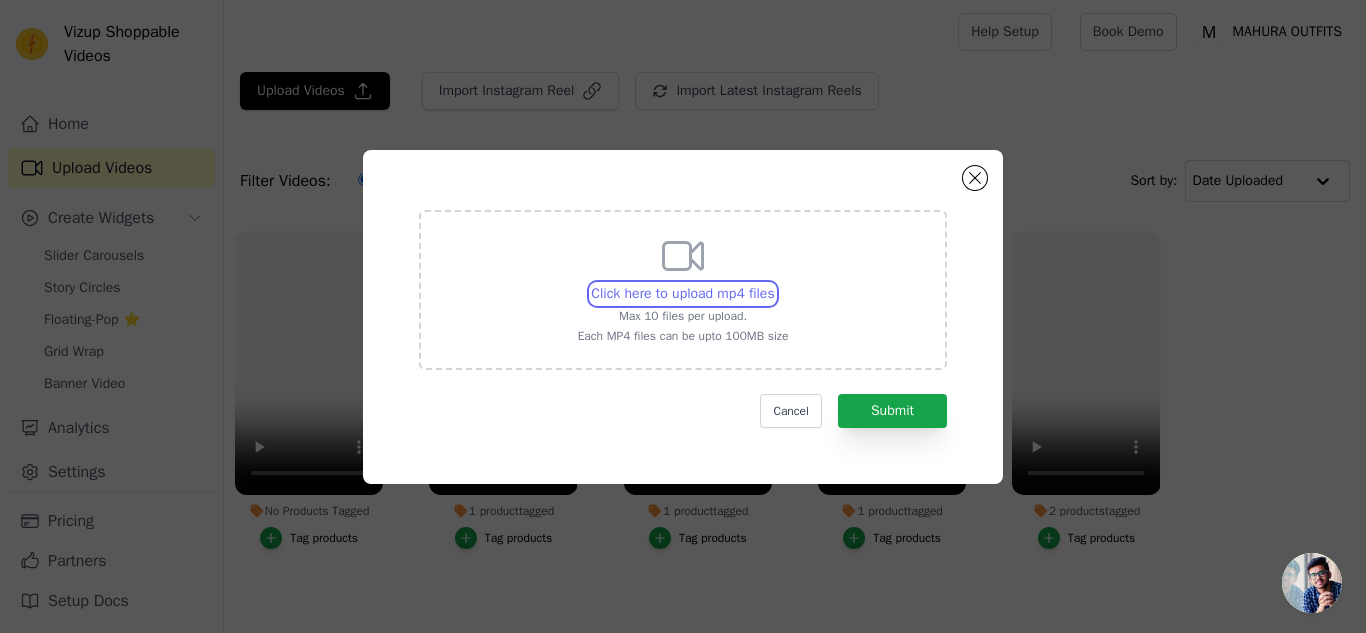 type on "C:\fakepath\WhatsApp Video 2025-08-02 at 23.43.05_a1150193.mp4" 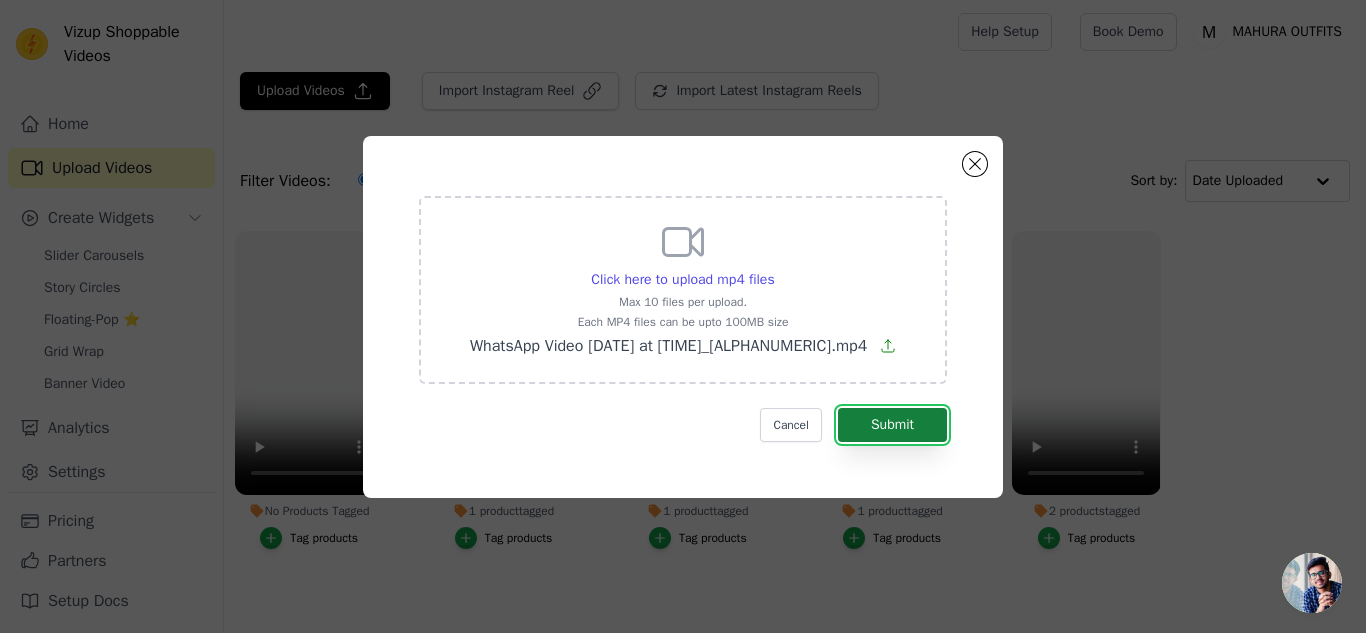 click on "Submit" at bounding box center [892, 425] 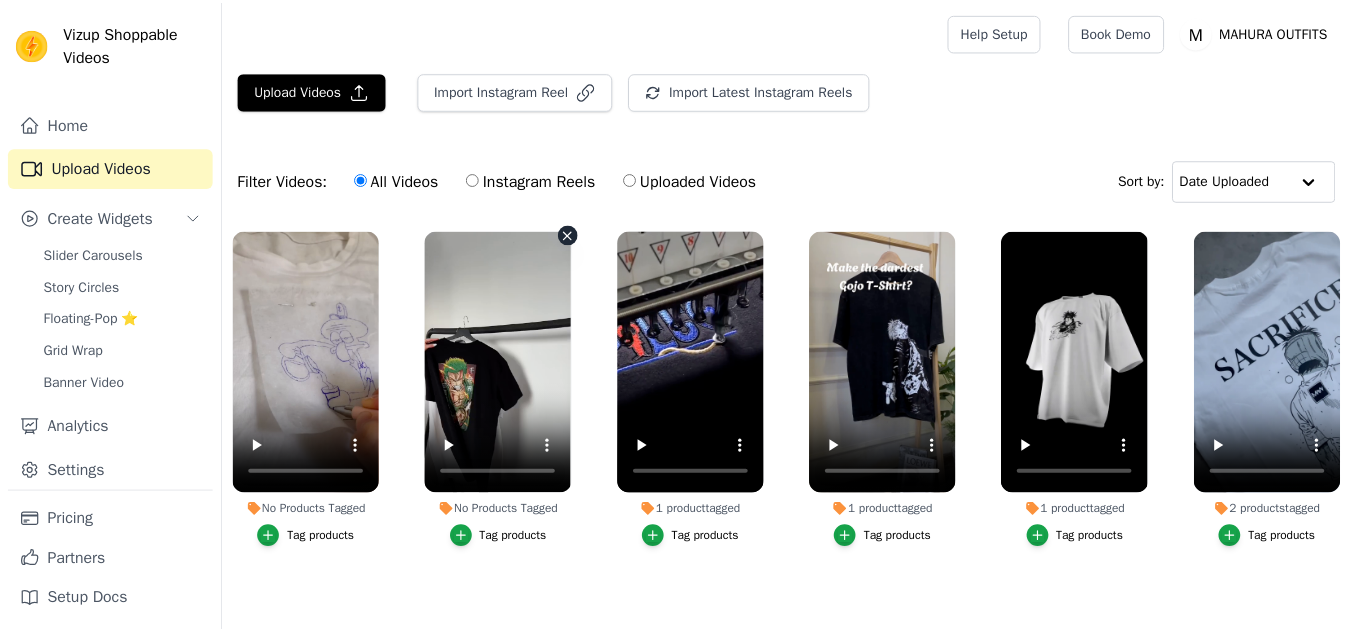 scroll, scrollTop: 0, scrollLeft: 0, axis: both 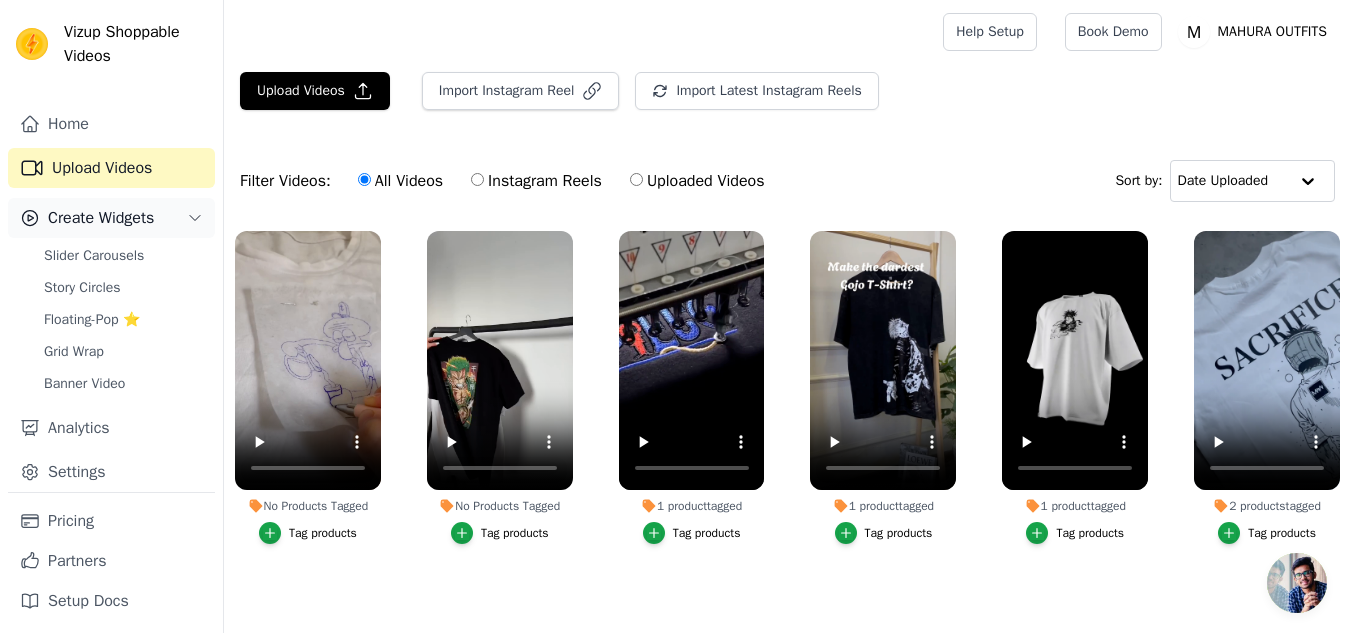 click 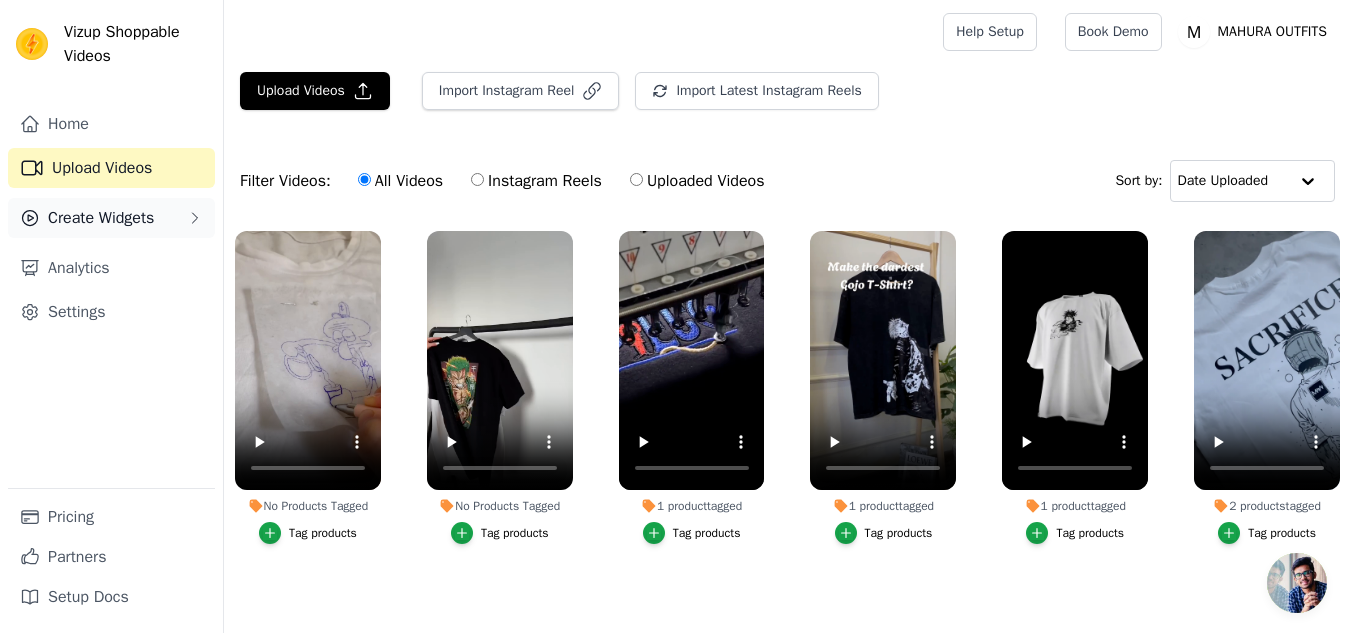 click on "Create Widgets" at bounding box center [111, 218] 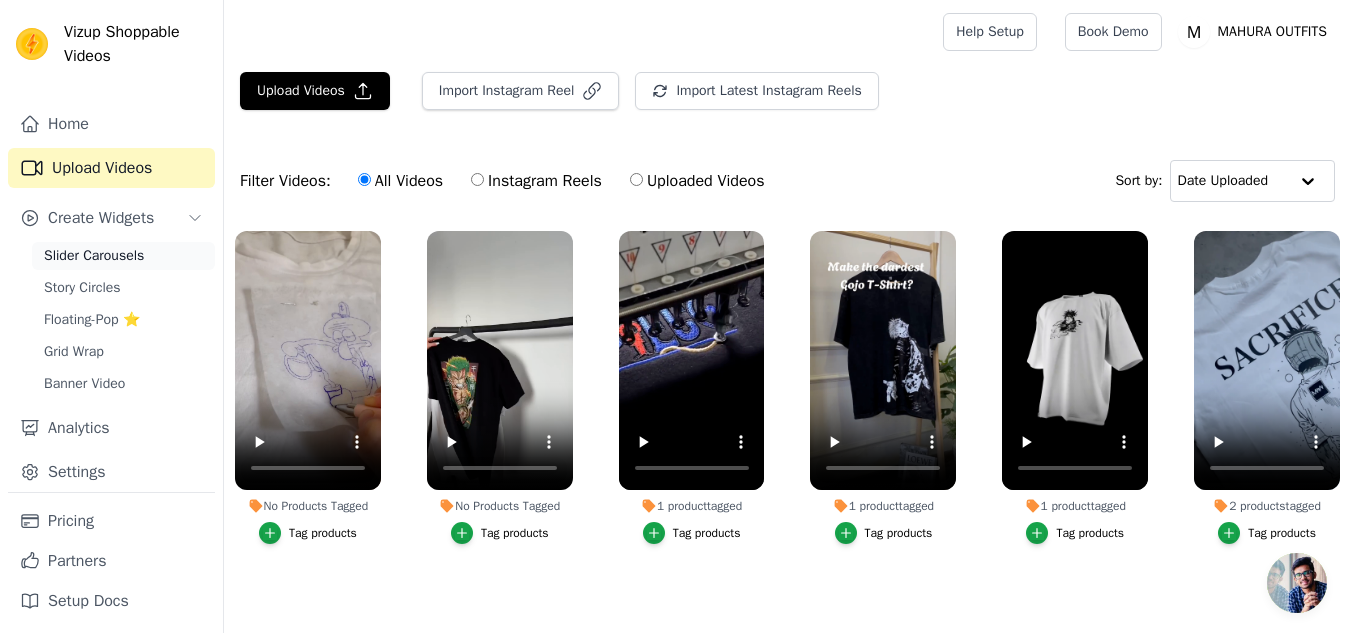 click on "Slider Carousels" at bounding box center [123, 256] 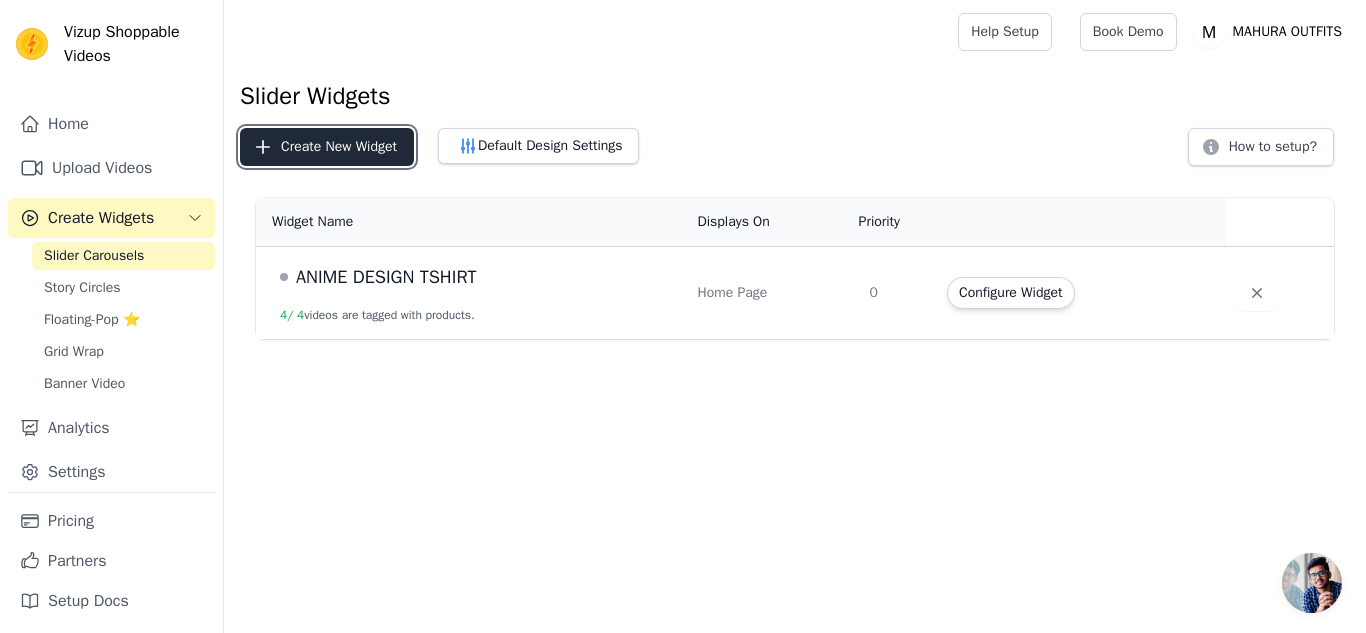 click on "Create New Widget" at bounding box center [327, 147] 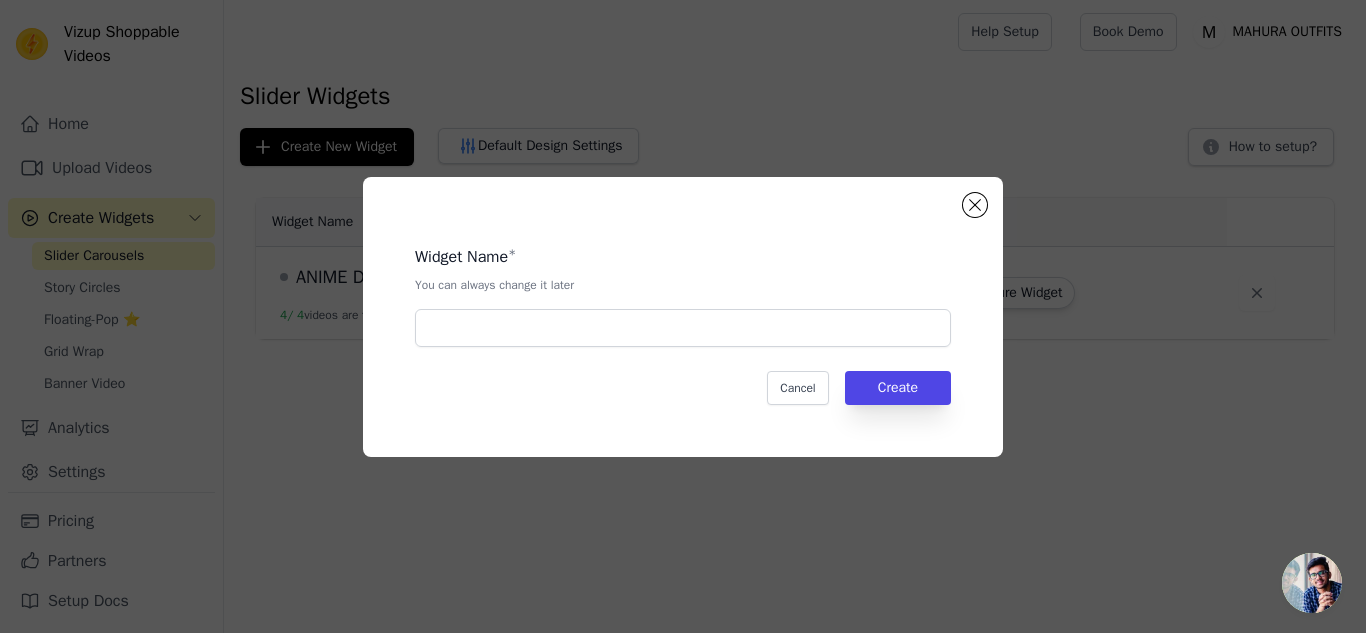 click on "Widget Name   *   You can always change it later       Cancel   Create" at bounding box center [683, 317] 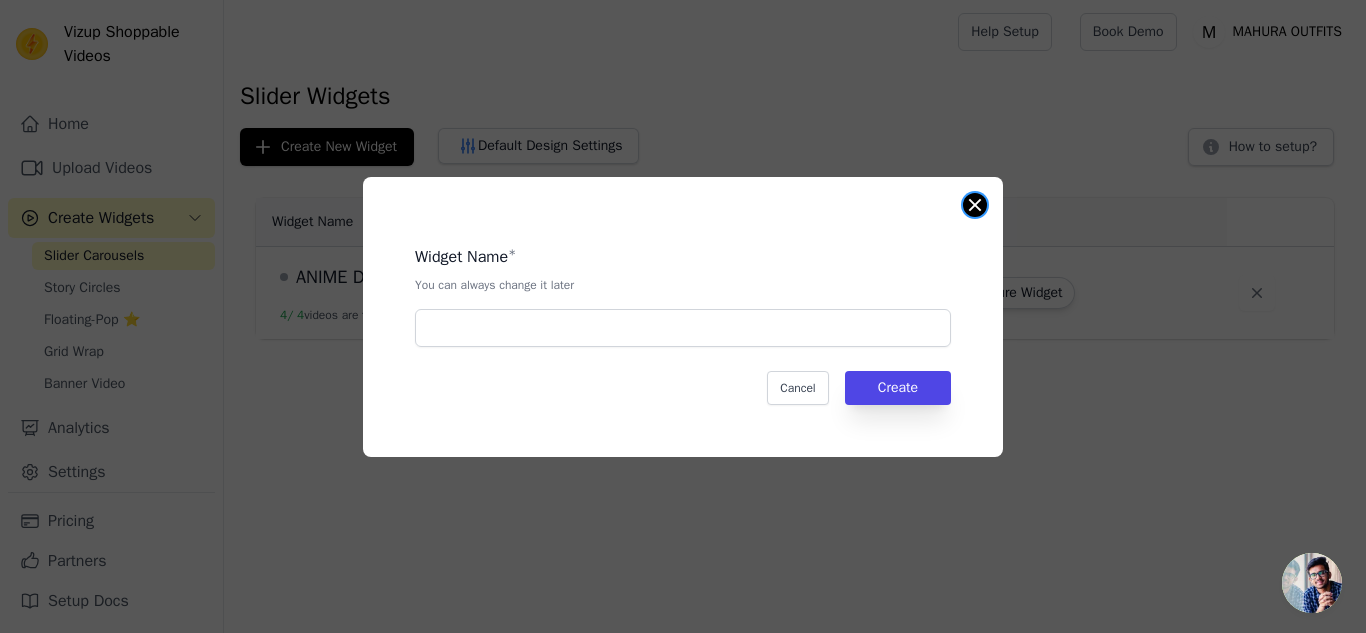 click at bounding box center [975, 205] 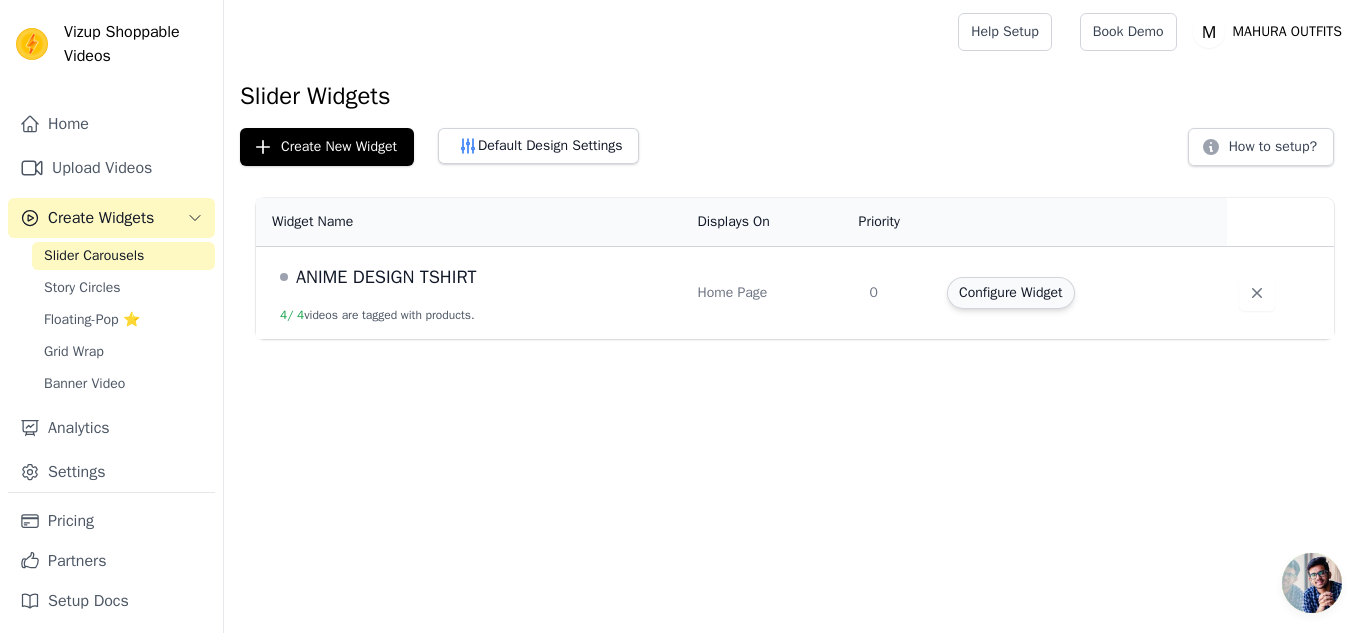 click on "Configure Widget" at bounding box center [1010, 293] 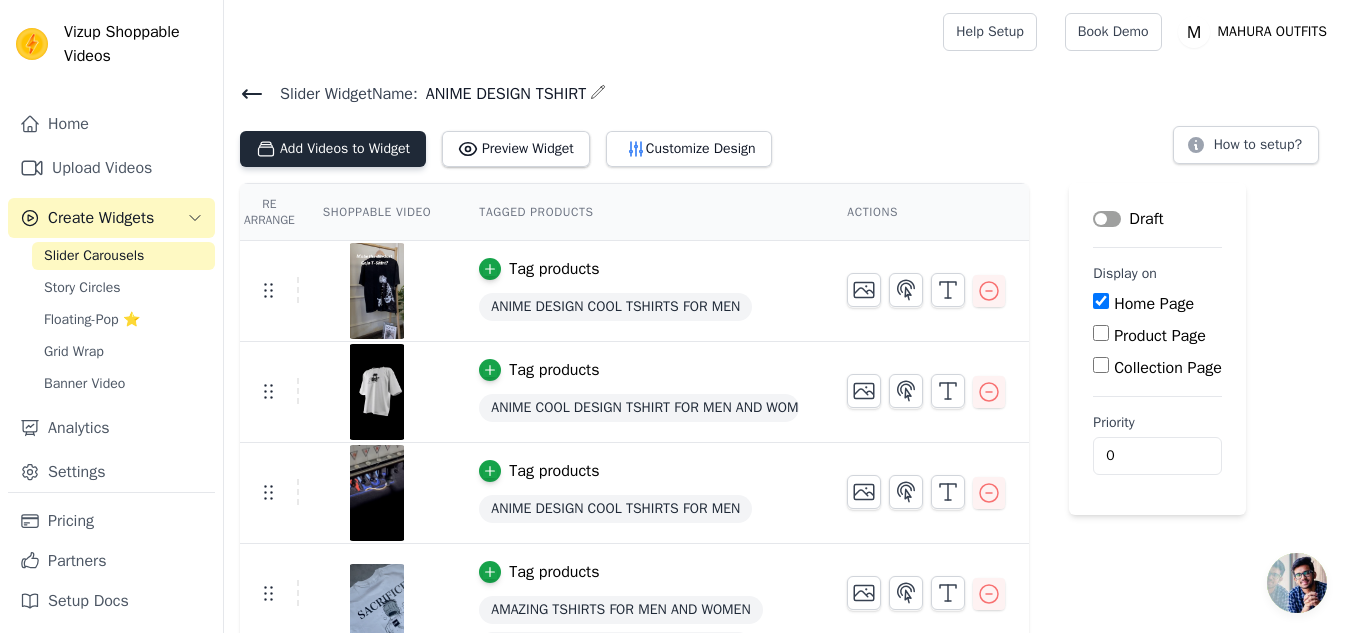 click on "Add Videos to Widget" at bounding box center [333, 149] 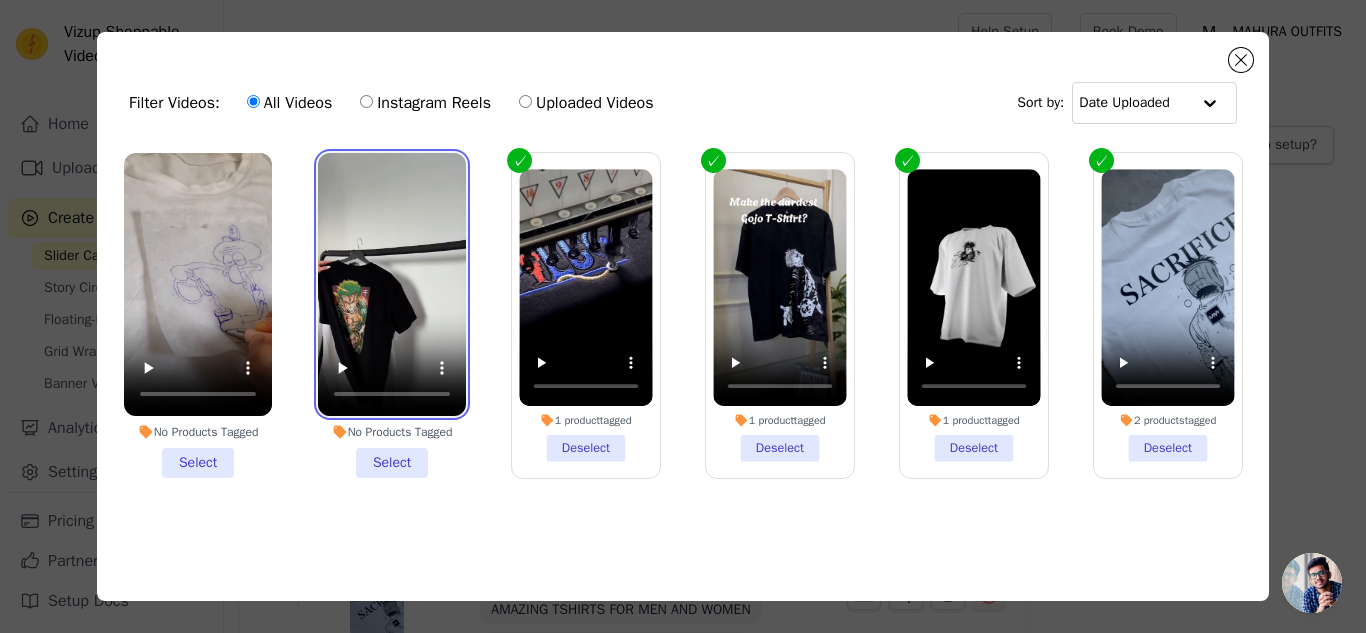 click at bounding box center [392, 284] 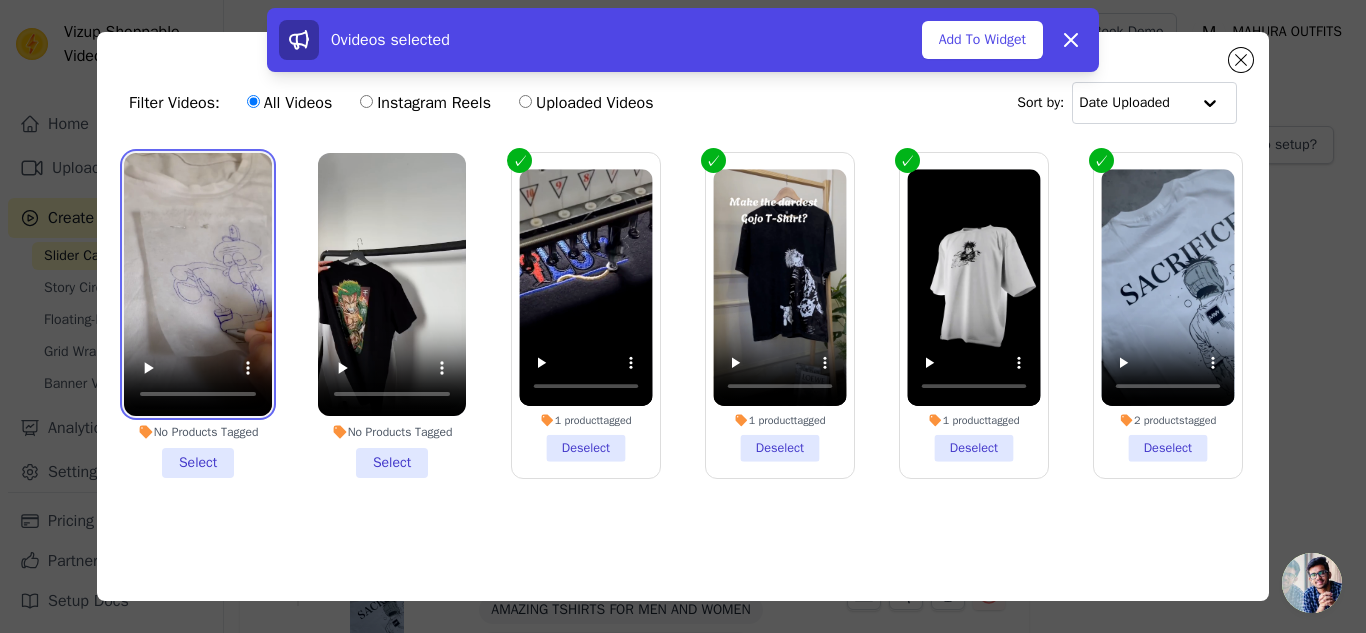 click at bounding box center [198, 284] 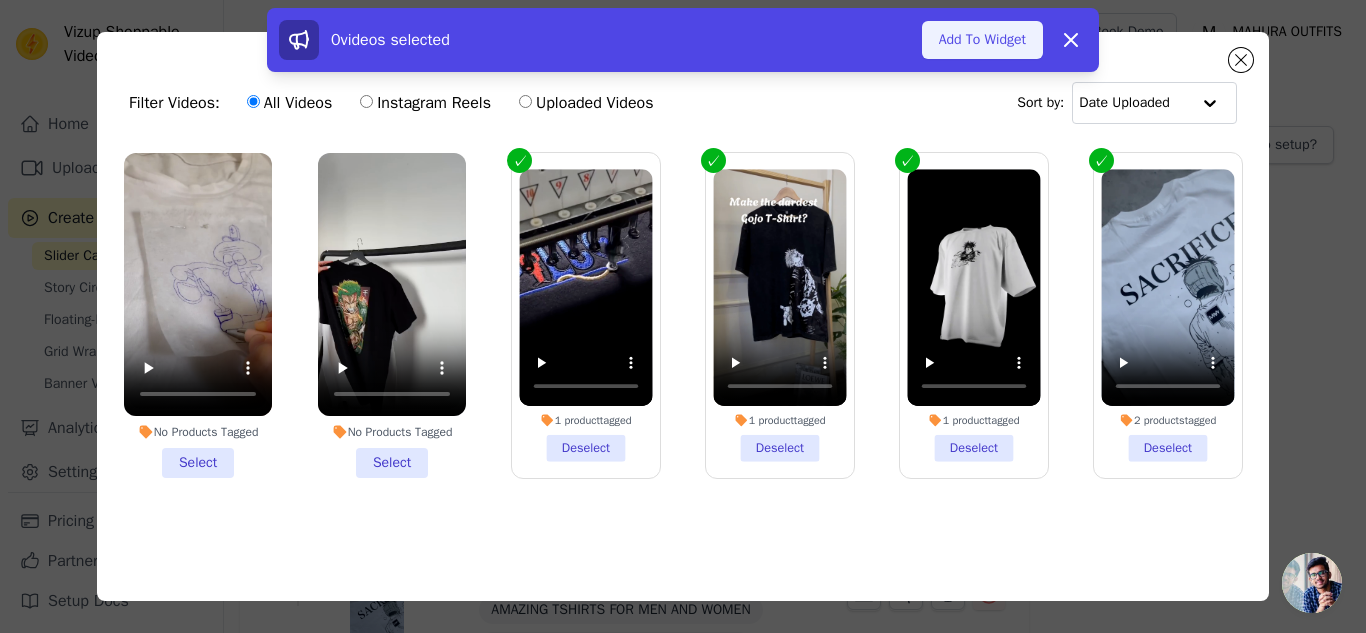 click on "Add To Widget" at bounding box center [982, 40] 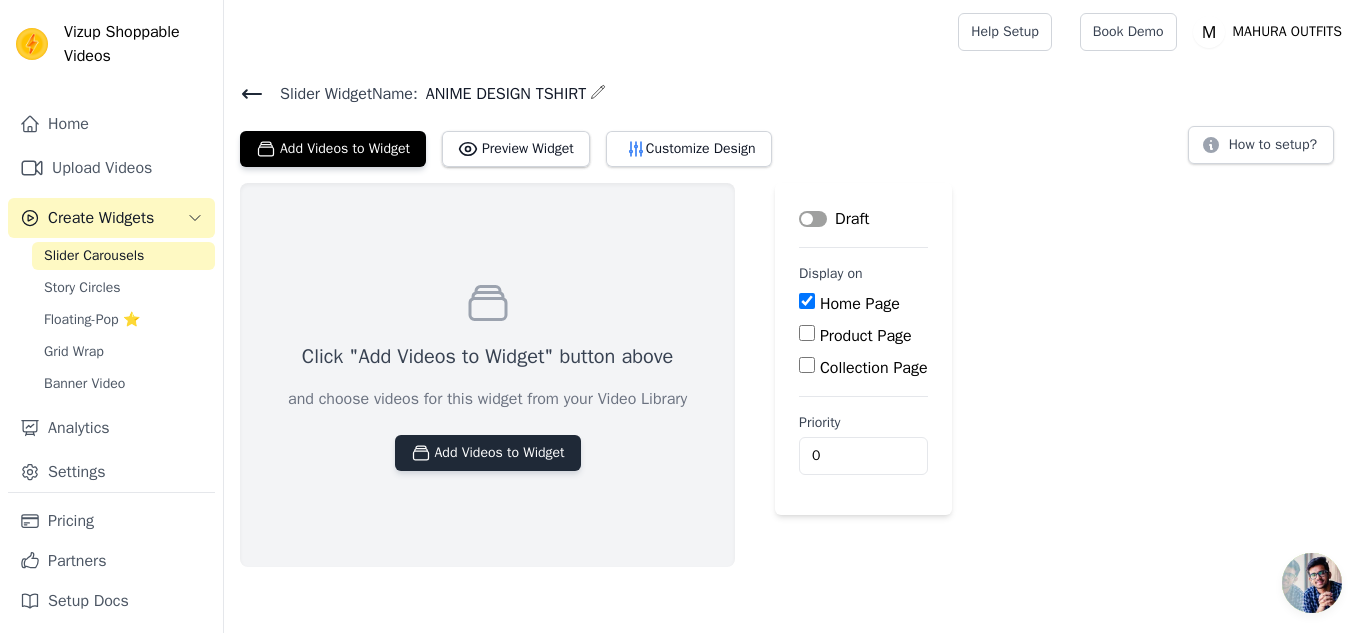 click on "Add Videos to Widget" at bounding box center (488, 453) 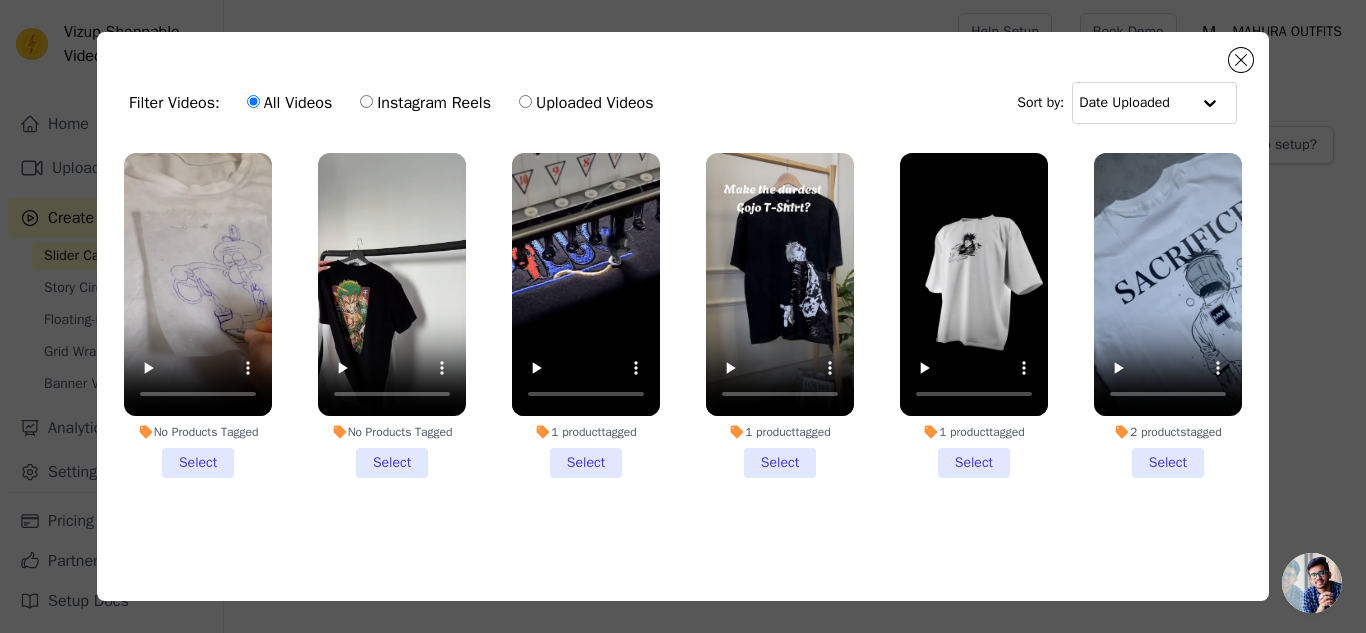 click on "No Products Tagged     Select" at bounding box center [198, 315] 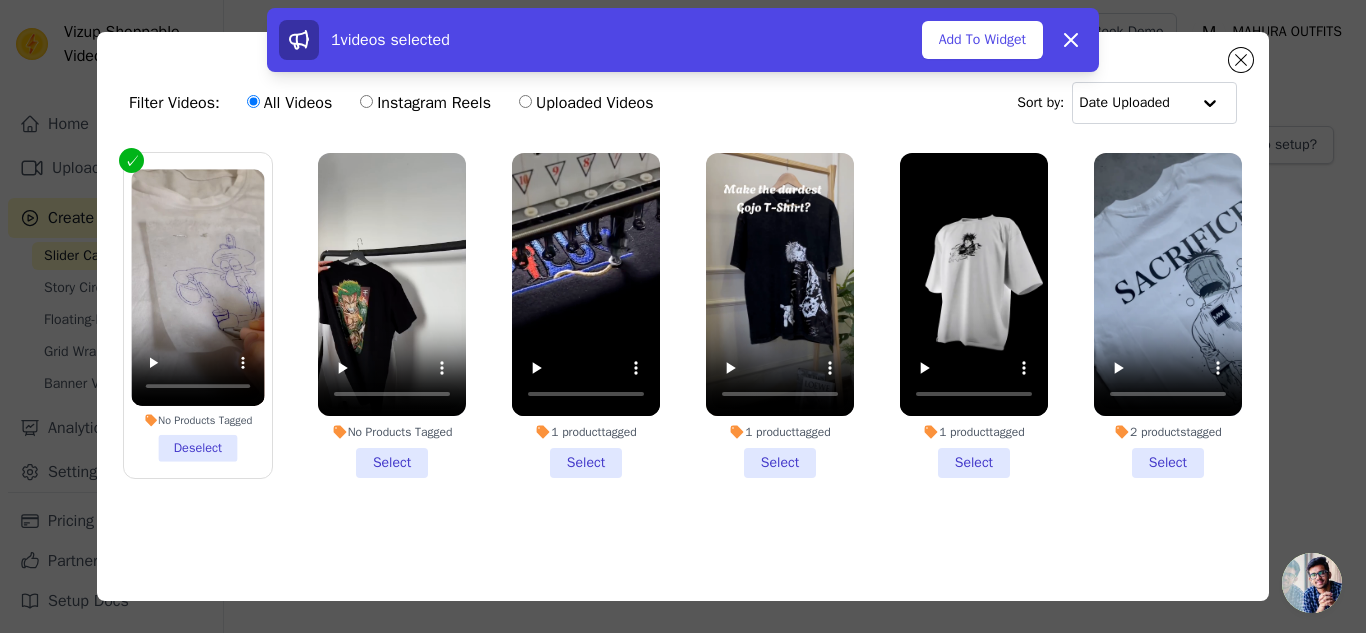 click on "No Products Tagged     Select" at bounding box center [392, 315] 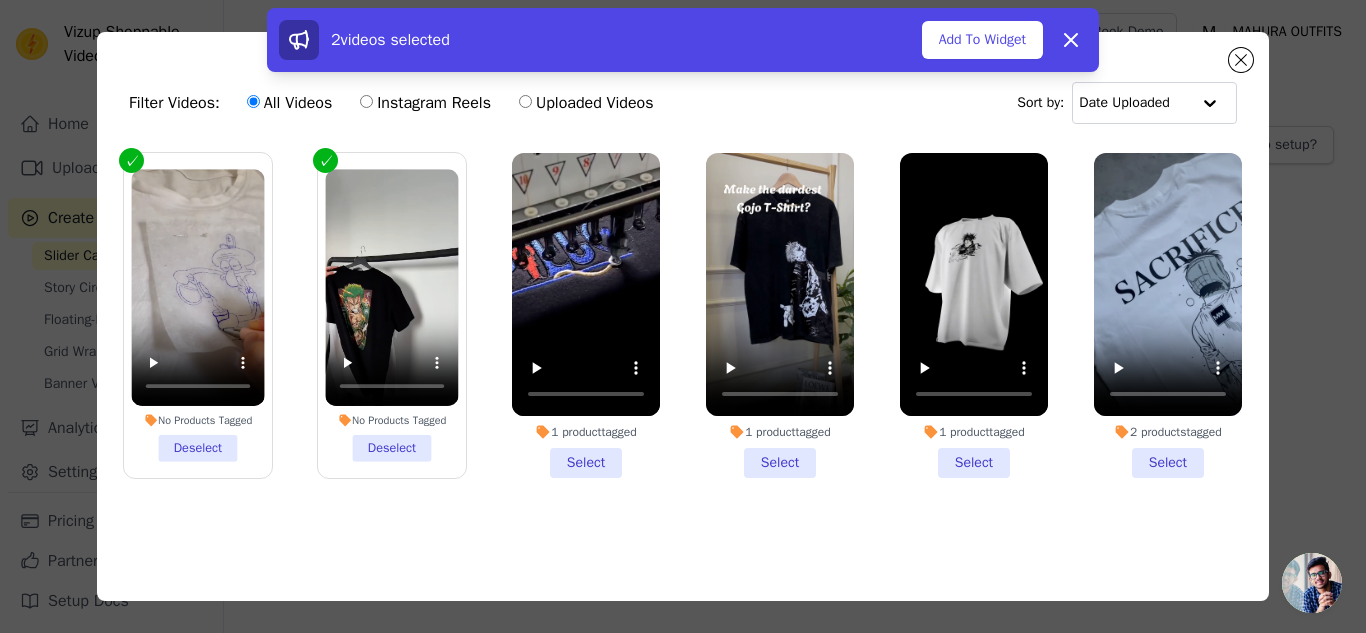 click on "1   product  tagged     Select" at bounding box center [586, 315] 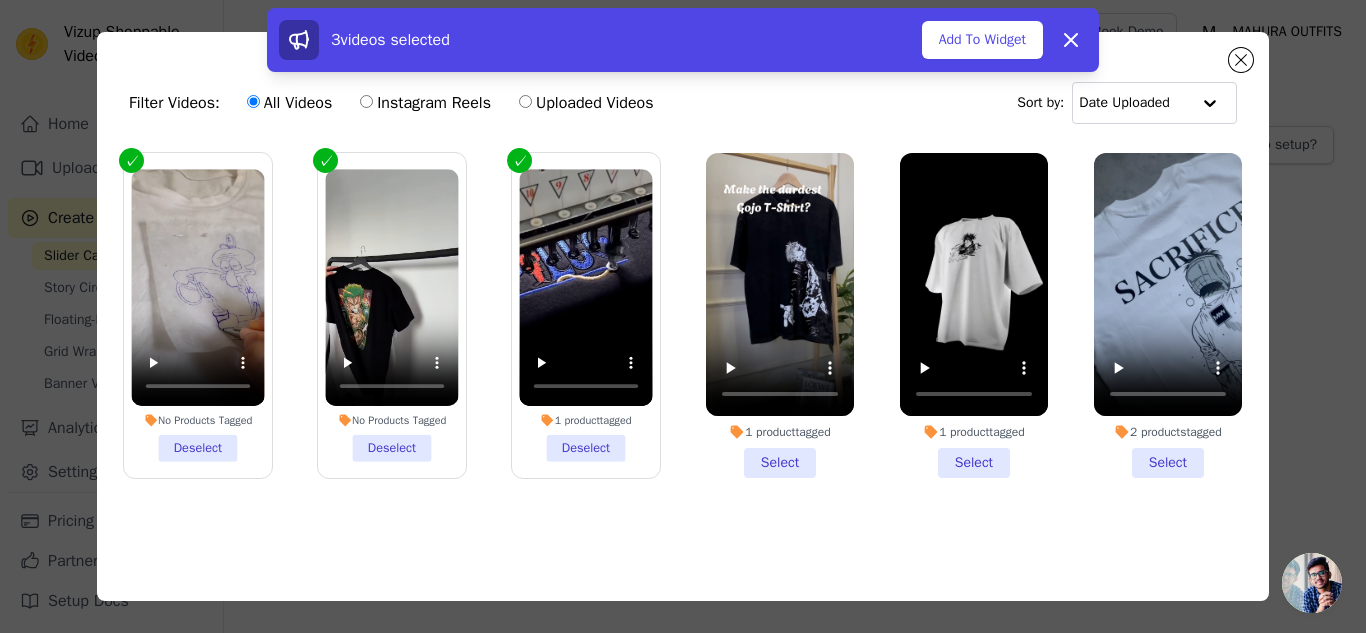click on "1   product  tagged     Select" at bounding box center [780, 315] 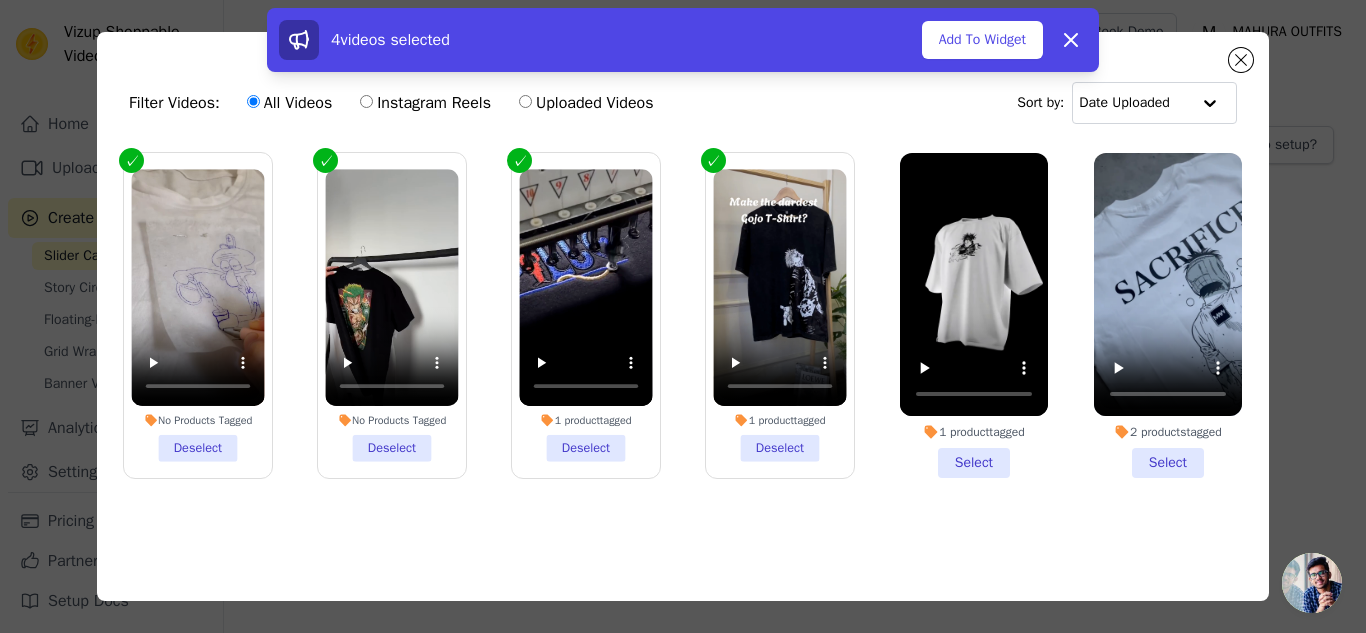 click on "1   product  tagged     Select" at bounding box center [974, 315] 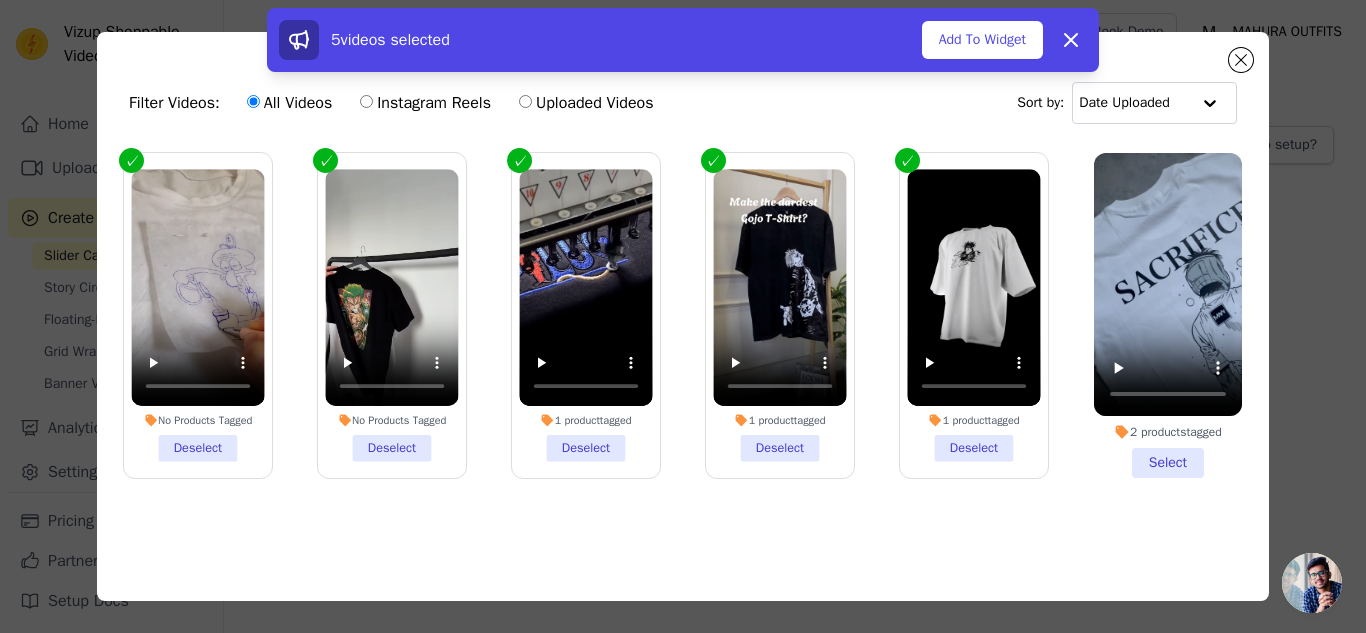 click on "2   products  tagged     Select" at bounding box center [1168, 315] 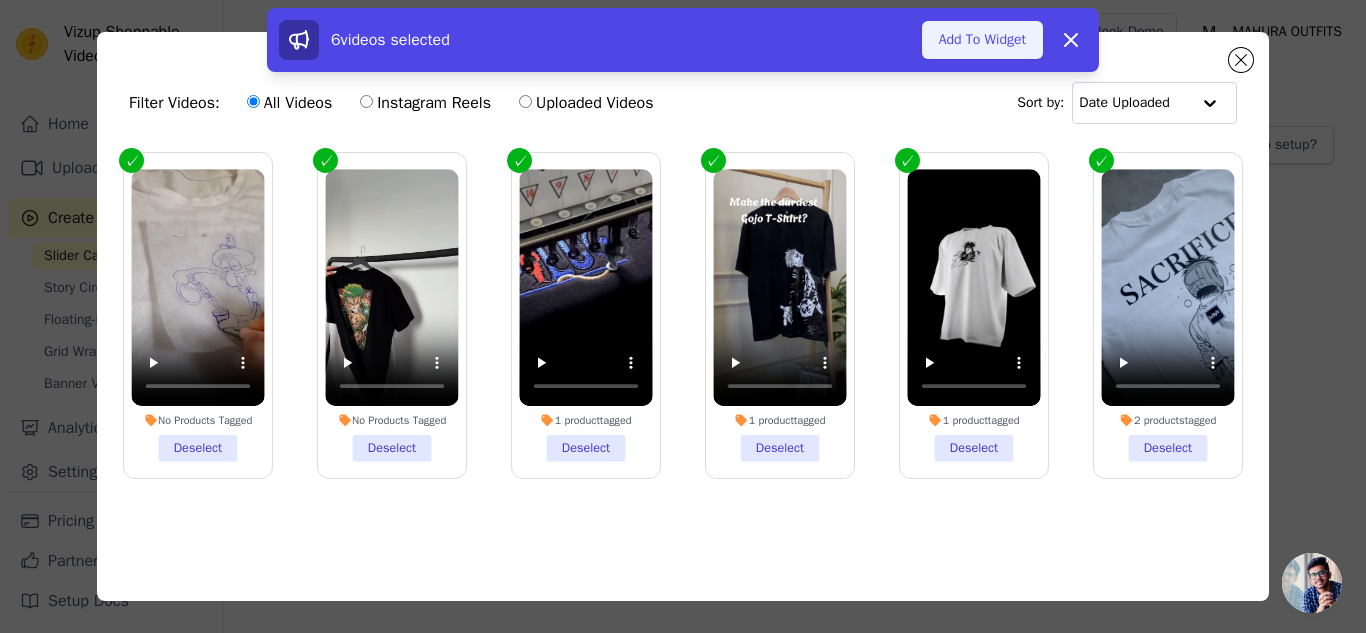 click on "Add To Widget" at bounding box center (982, 40) 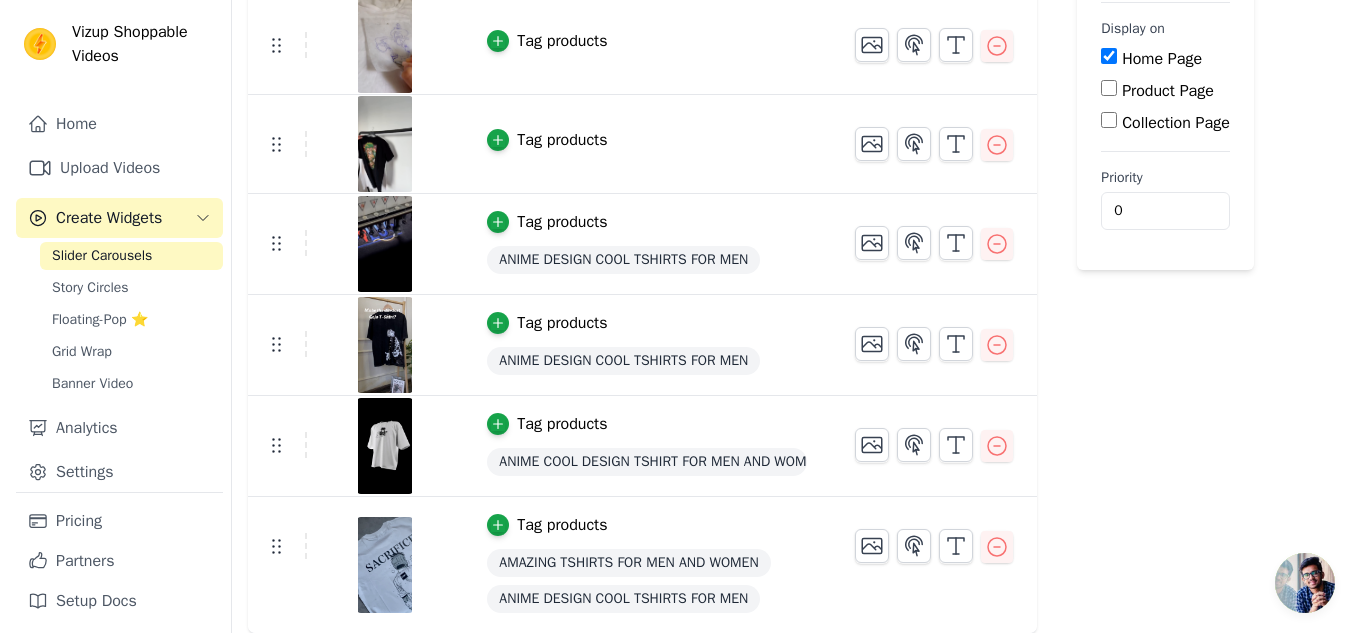 scroll, scrollTop: 0, scrollLeft: 0, axis: both 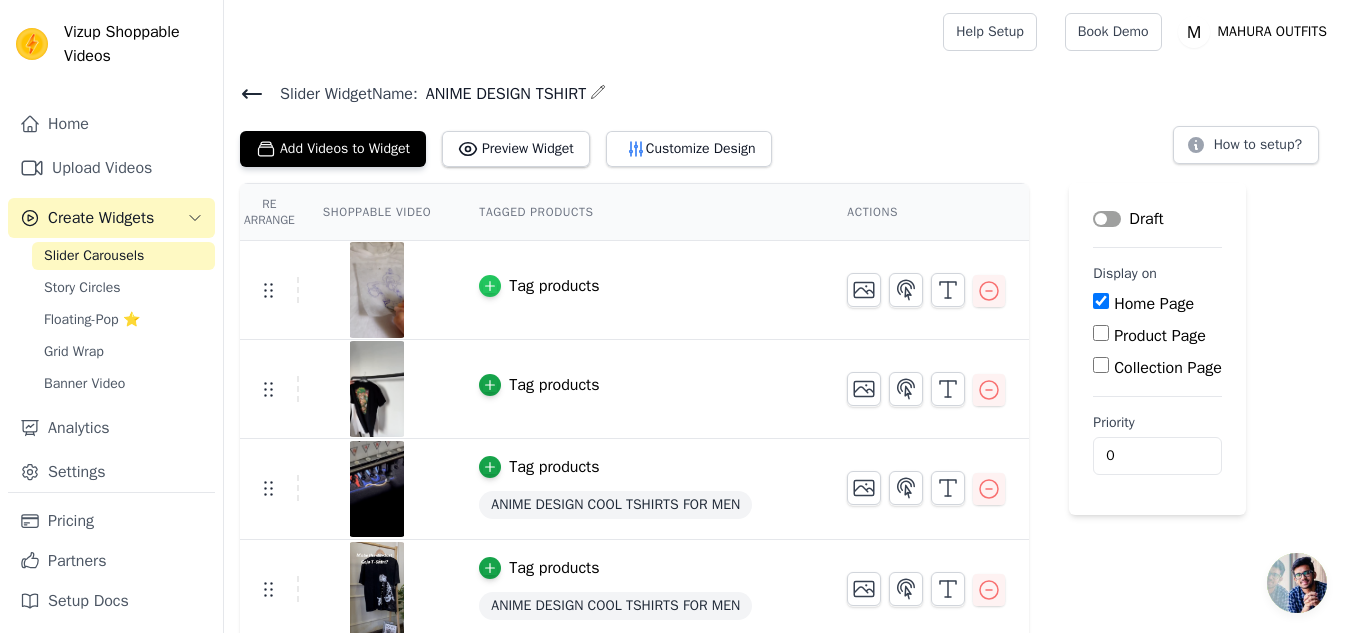 click at bounding box center (490, 286) 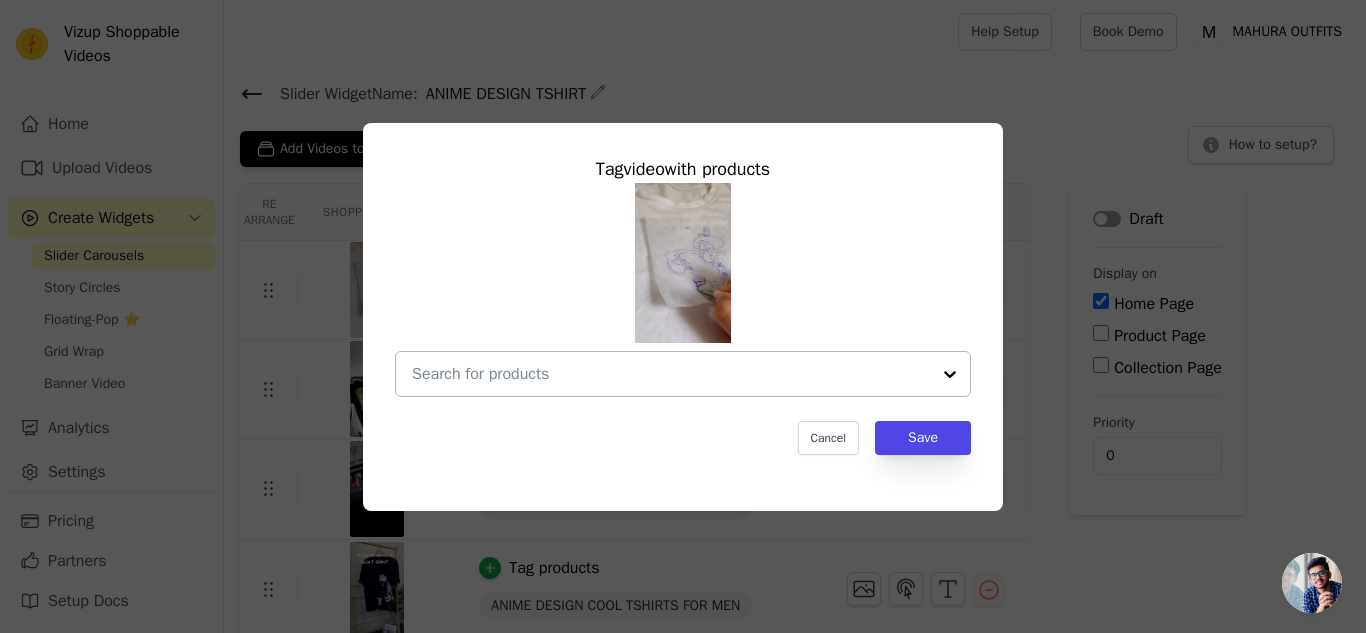 click at bounding box center [950, 374] 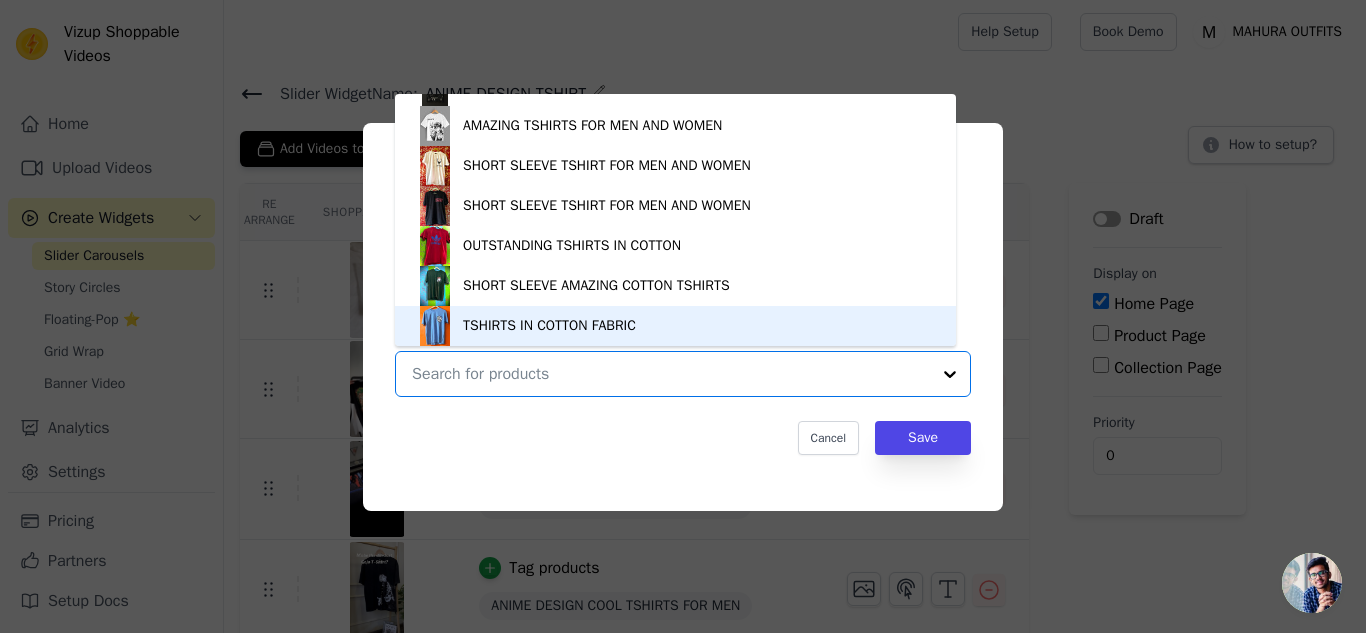 scroll, scrollTop: 234, scrollLeft: 0, axis: vertical 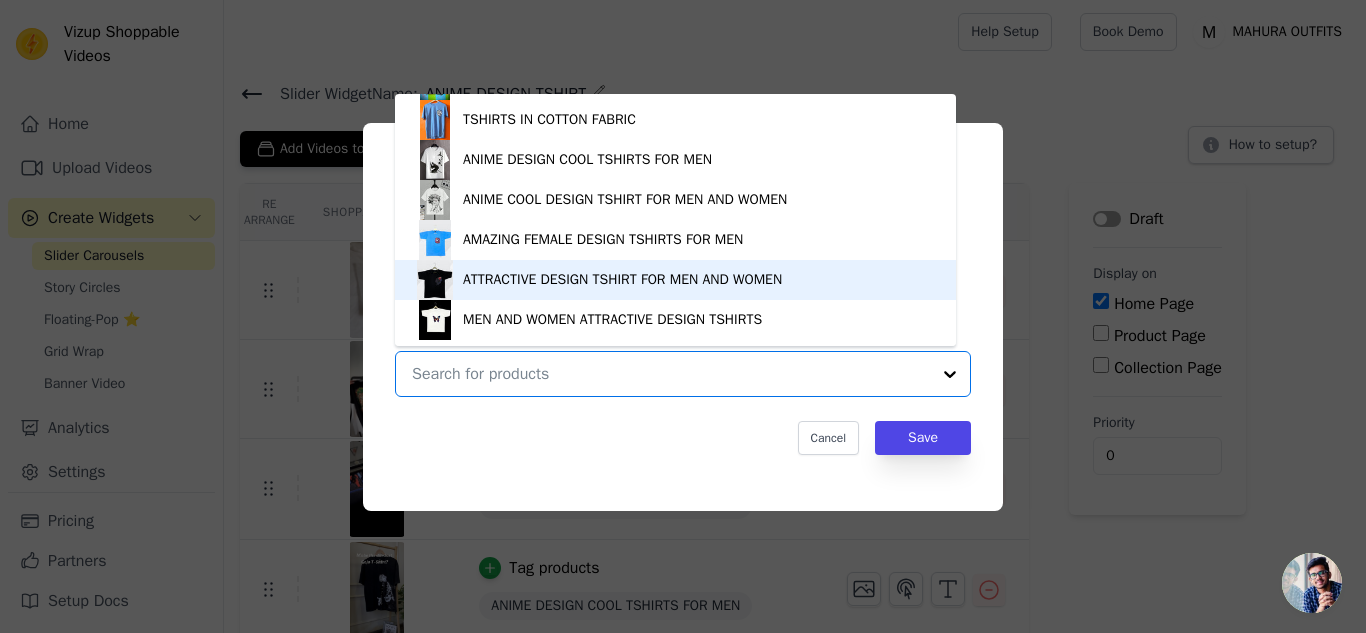 click on "ATTRACTIVE DESIGN TSHIRT FOR MEN AND WOMEN" at bounding box center [622, 280] 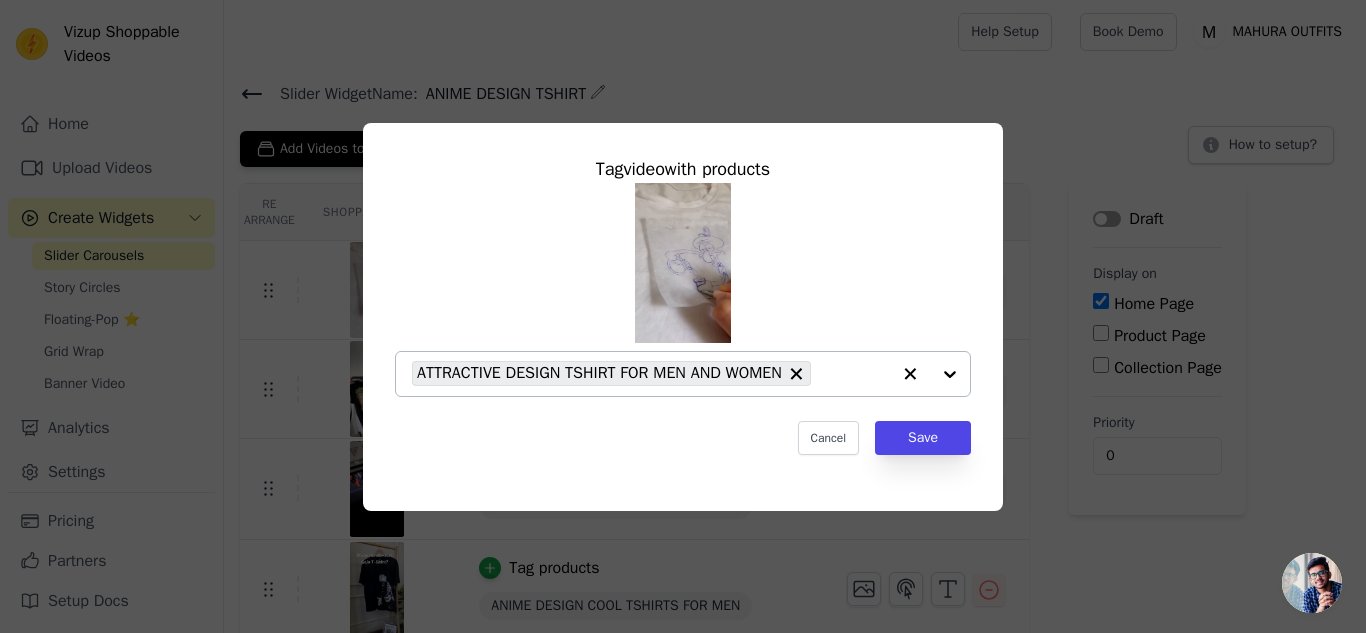 click at bounding box center (930, 374) 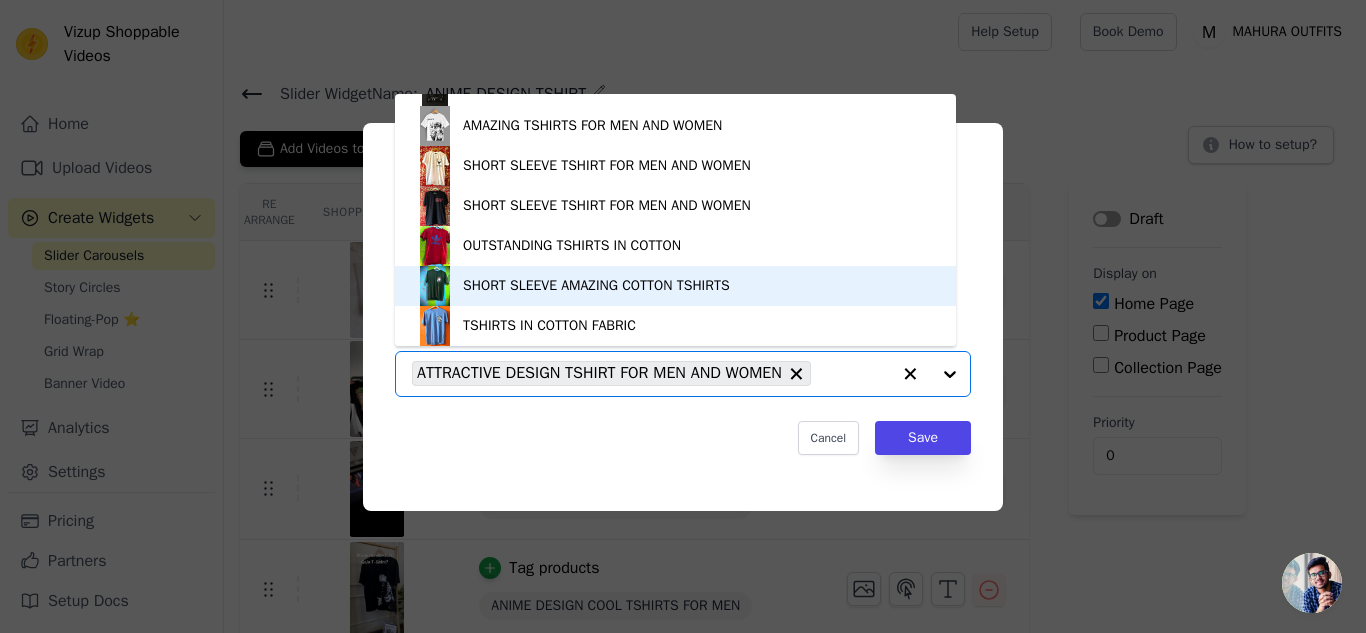 scroll, scrollTop: 234, scrollLeft: 0, axis: vertical 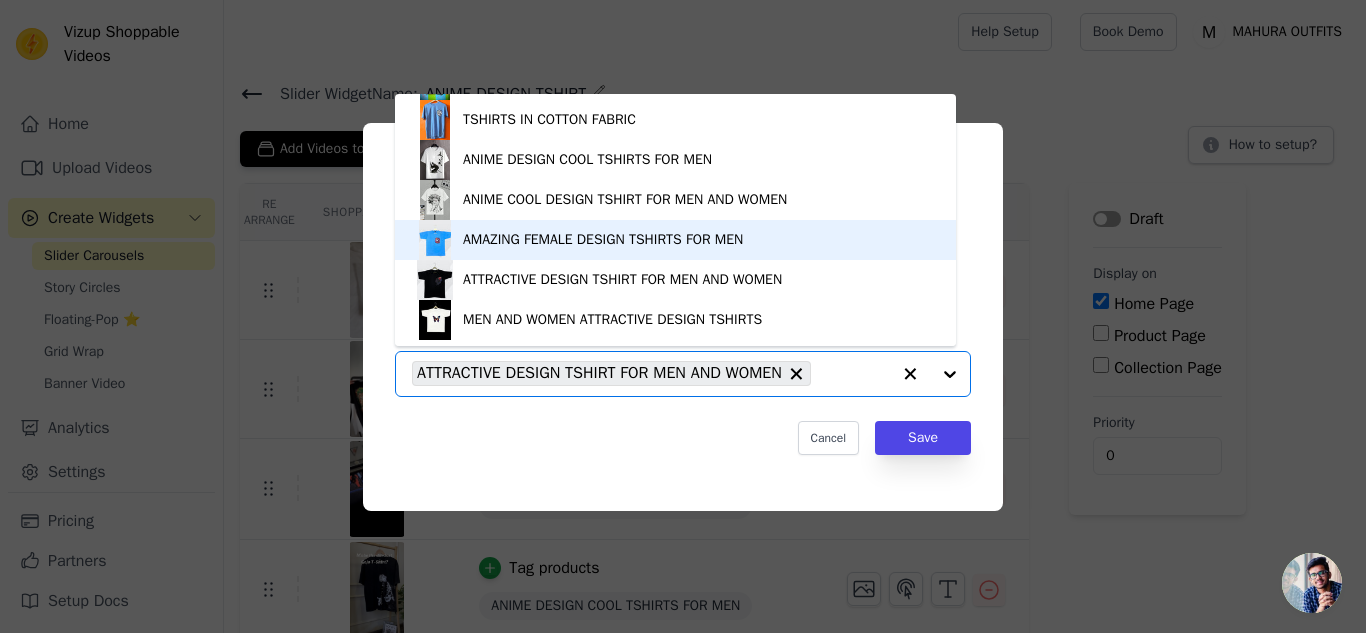 click on "AMAZING FEMALE DESIGN TSHIRTS FOR MEN" at bounding box center (675, 240) 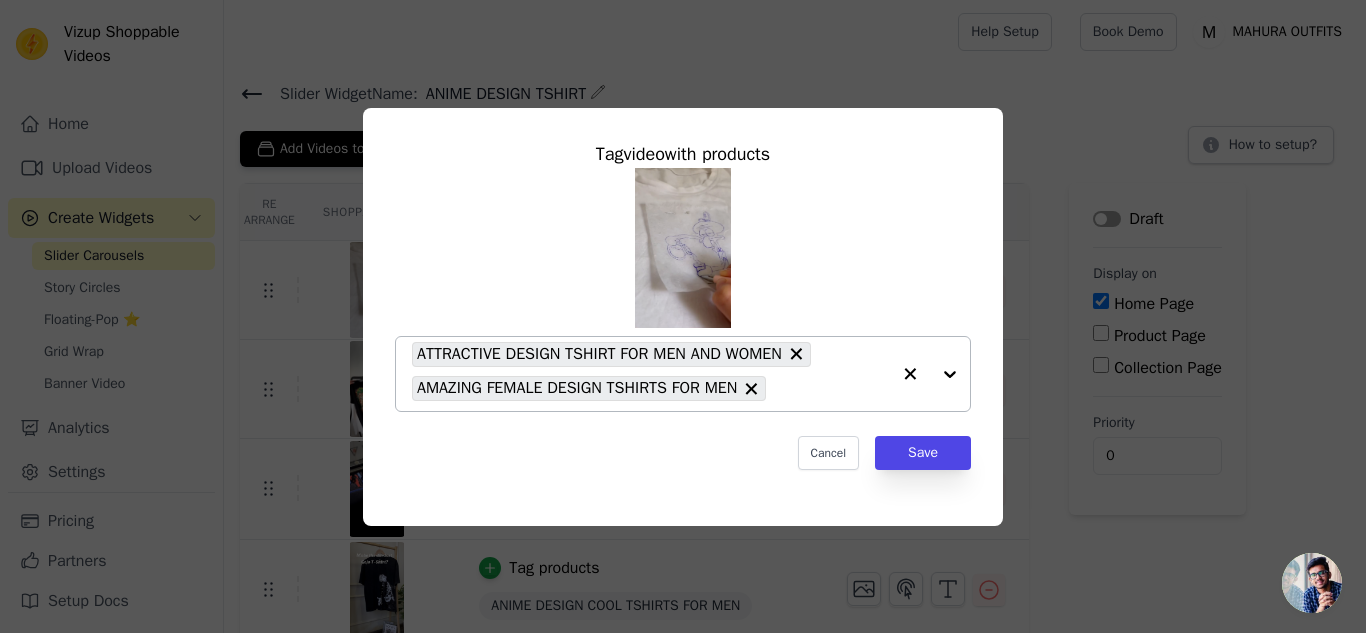 click at bounding box center [930, 374] 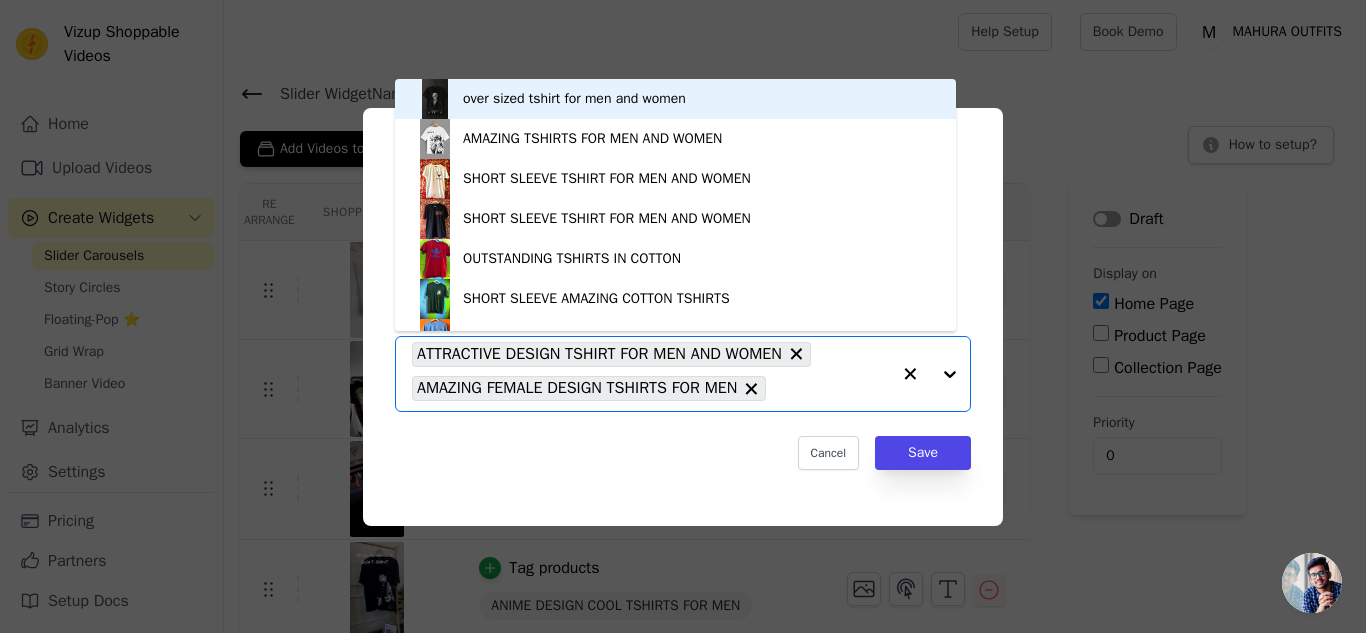 scroll, scrollTop: 28, scrollLeft: 0, axis: vertical 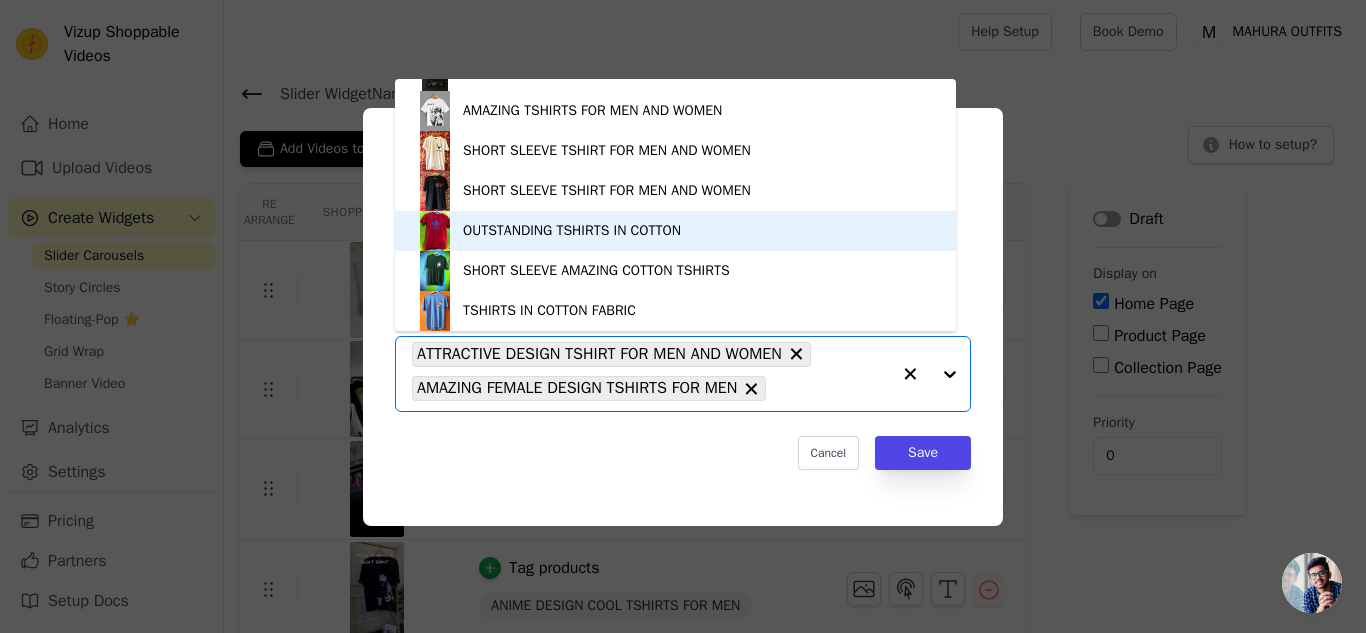click on "OUTSTANDING TSHIRTS IN COTTON" at bounding box center (675, 231) 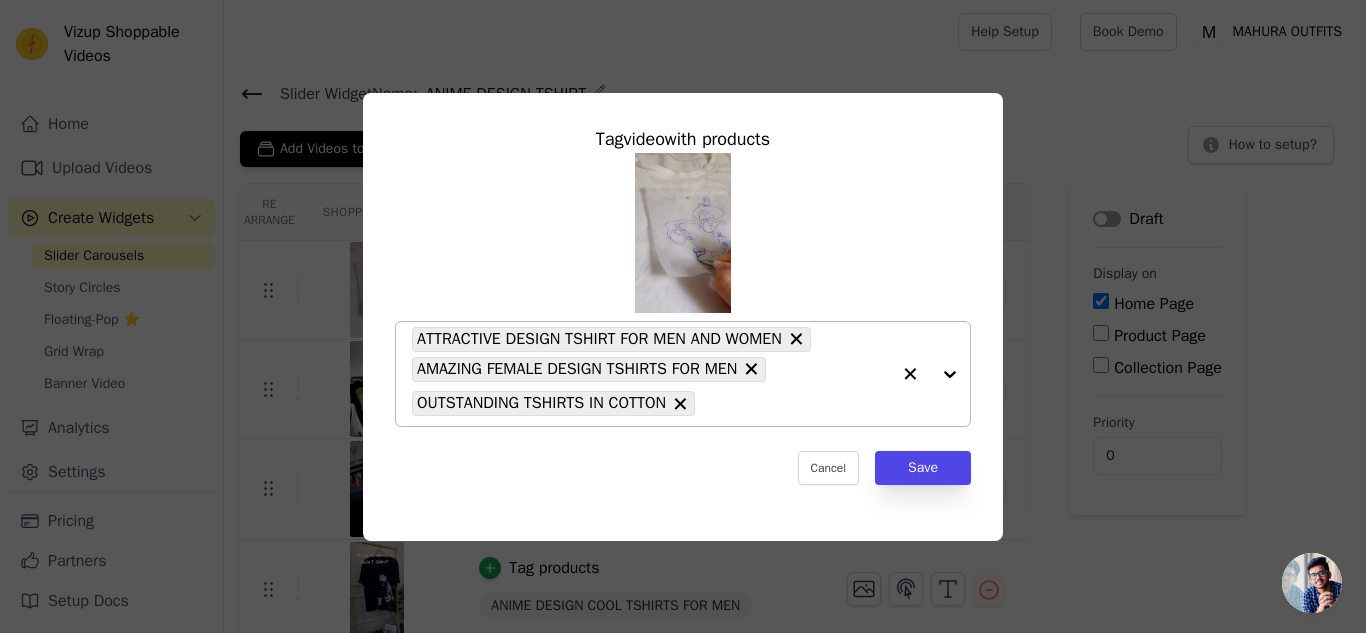 click at bounding box center [930, 374] 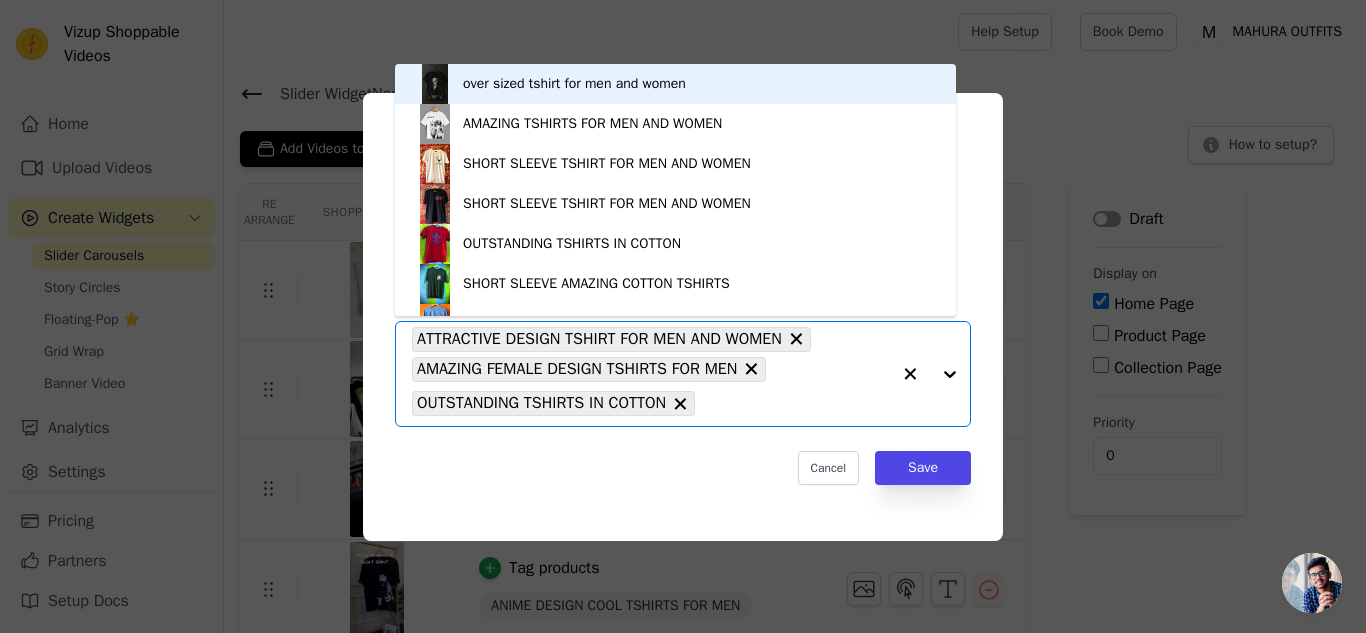 scroll, scrollTop: 28, scrollLeft: 0, axis: vertical 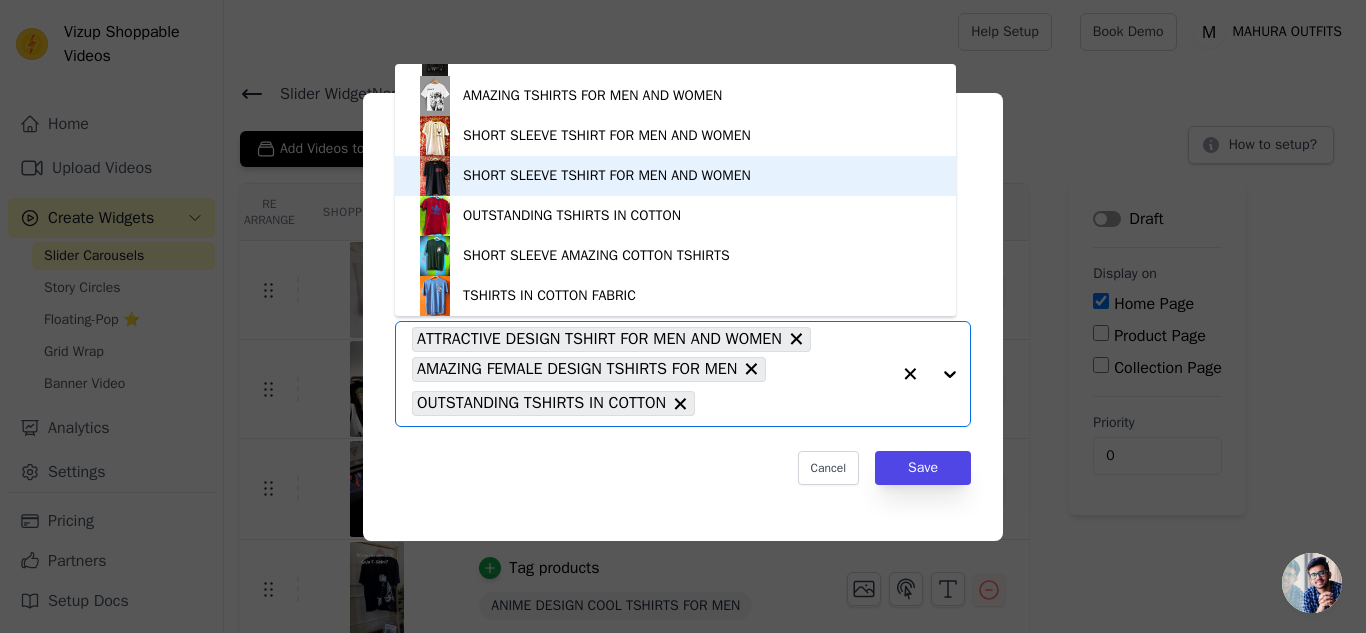 click on "SHORT SLEEVE TSHIRT FOR MEN AND WOMEN" at bounding box center [607, 176] 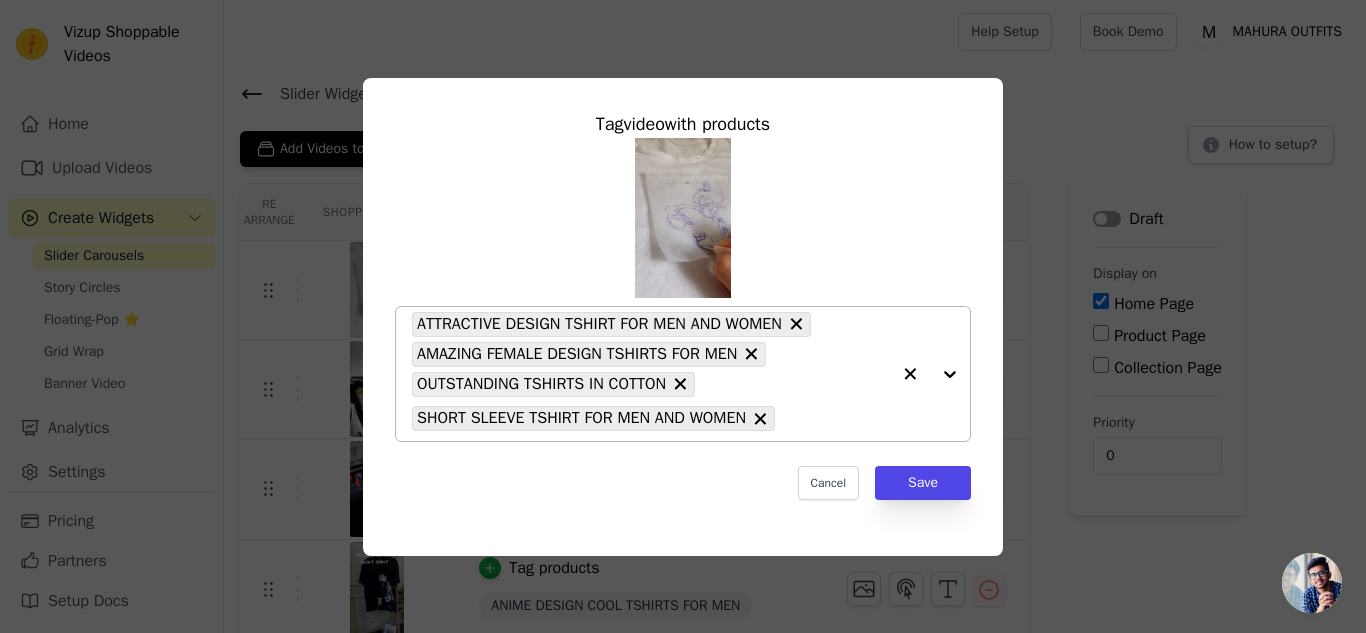 click at bounding box center [930, 374] 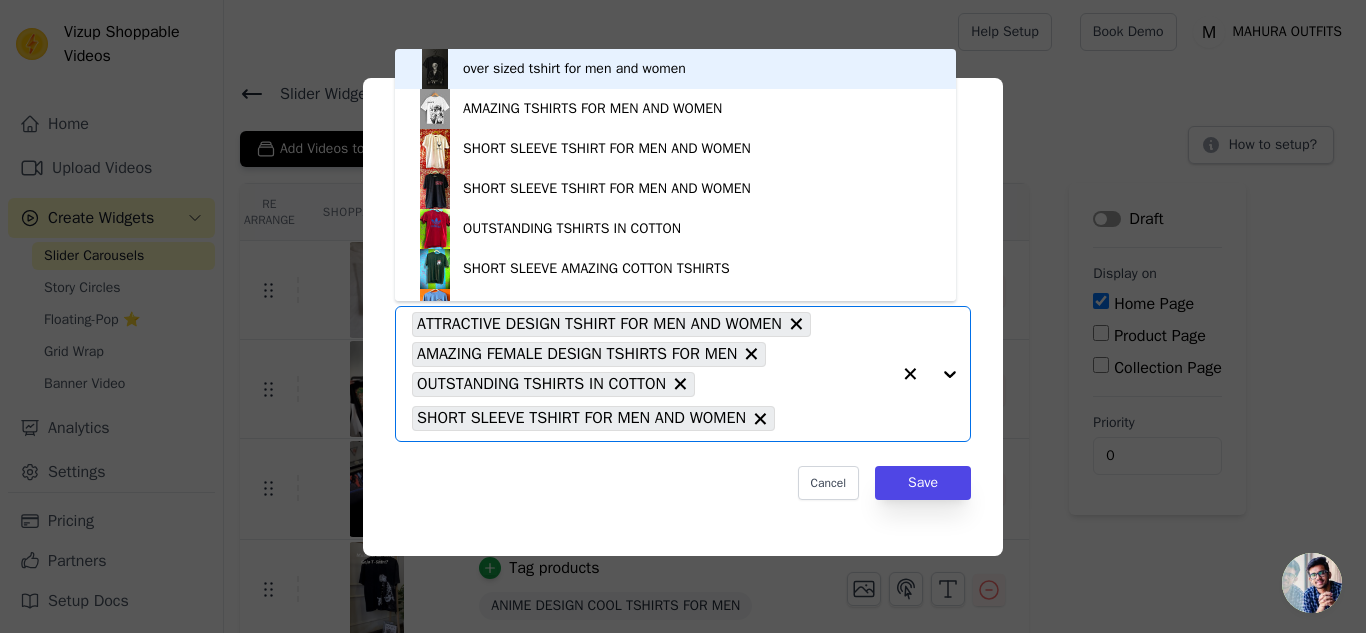 scroll, scrollTop: 28, scrollLeft: 0, axis: vertical 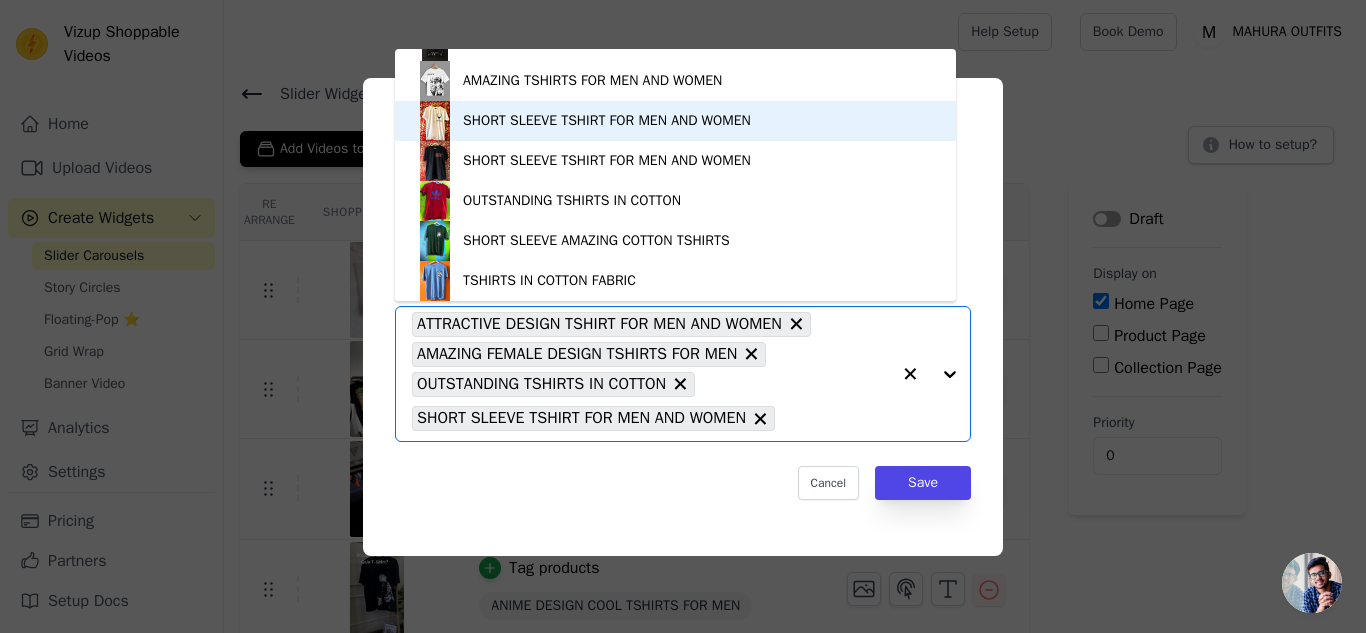 click on "SHORT SLEEVE TSHIRT FOR MEN AND WOMEN" at bounding box center (675, 121) 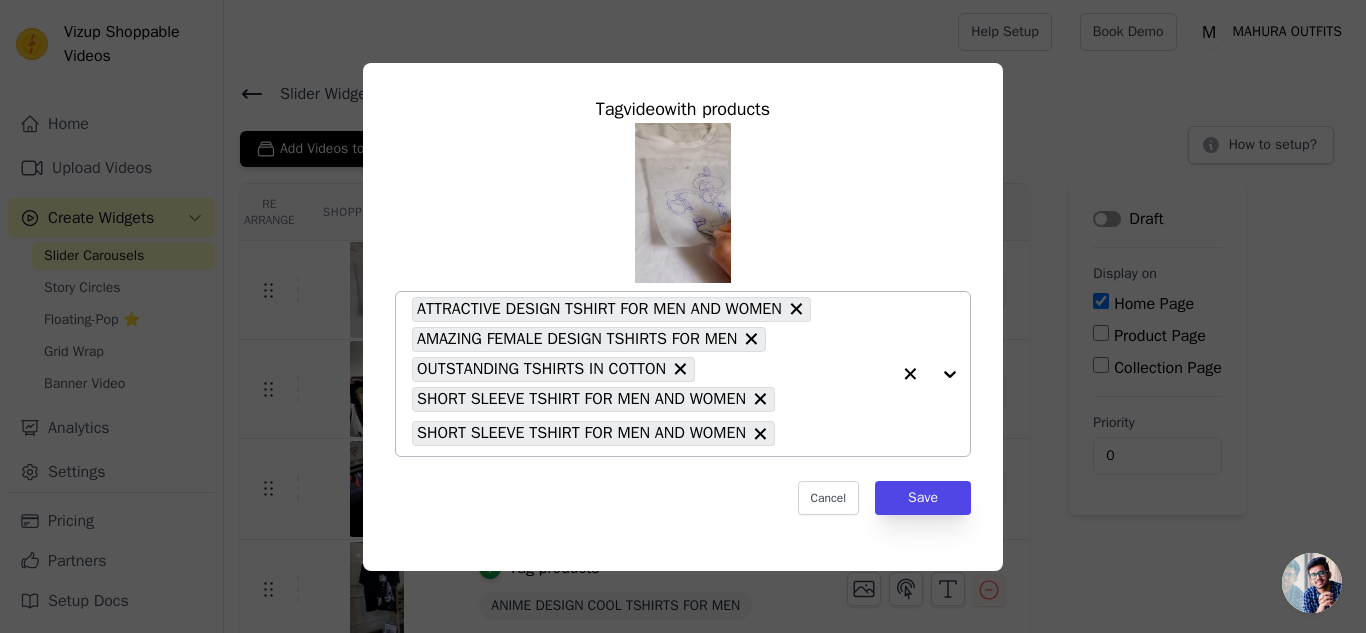 click at bounding box center (930, 374) 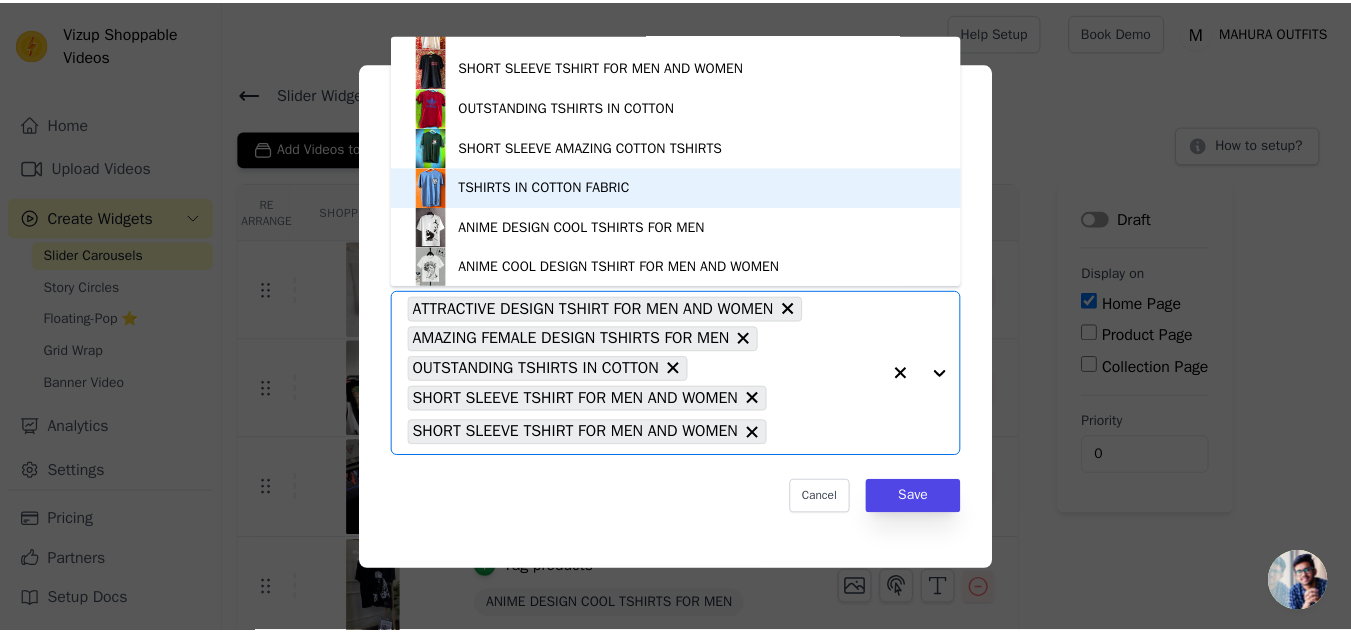 scroll, scrollTop: 108, scrollLeft: 0, axis: vertical 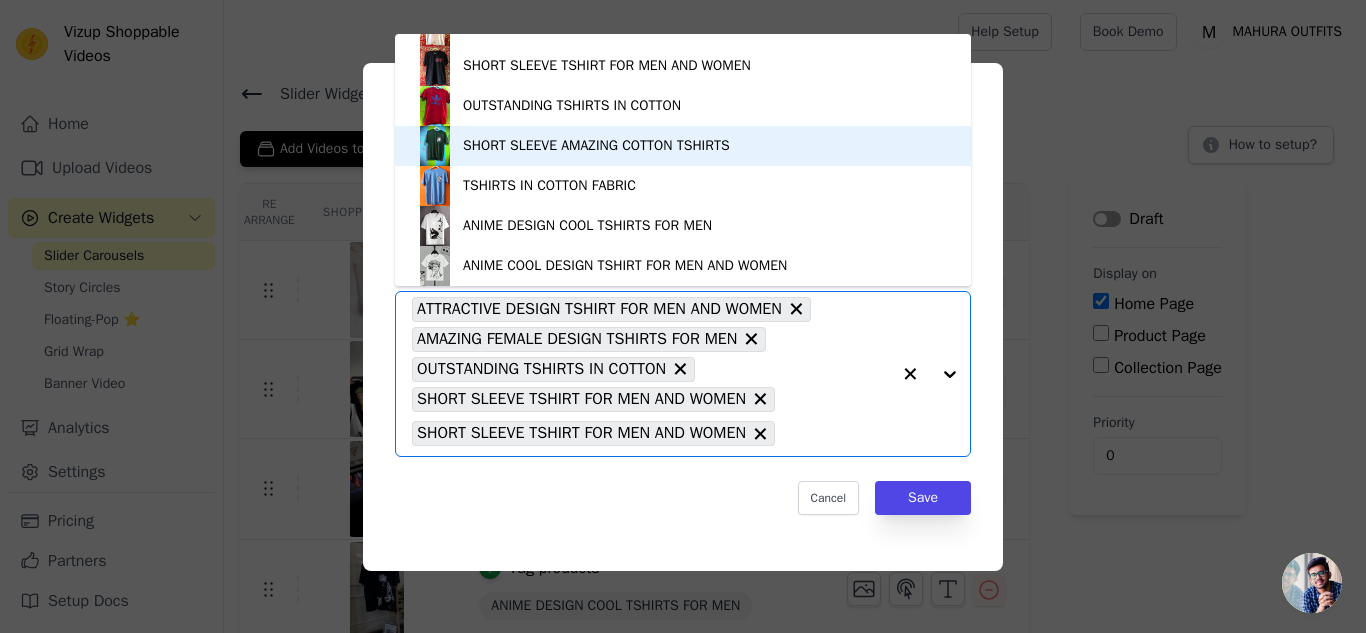 click on "SHORT SLEEVE AMAZING COTTON TSHIRTS" at bounding box center [596, 146] 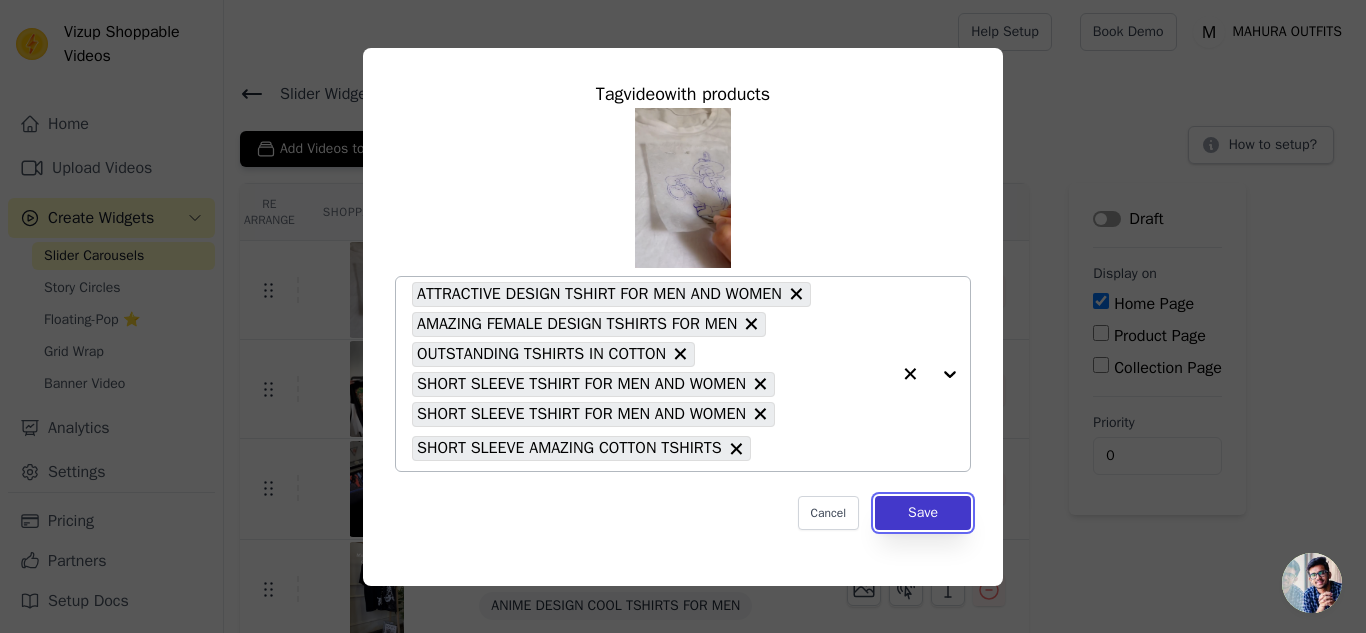 click on "Save" at bounding box center (923, 513) 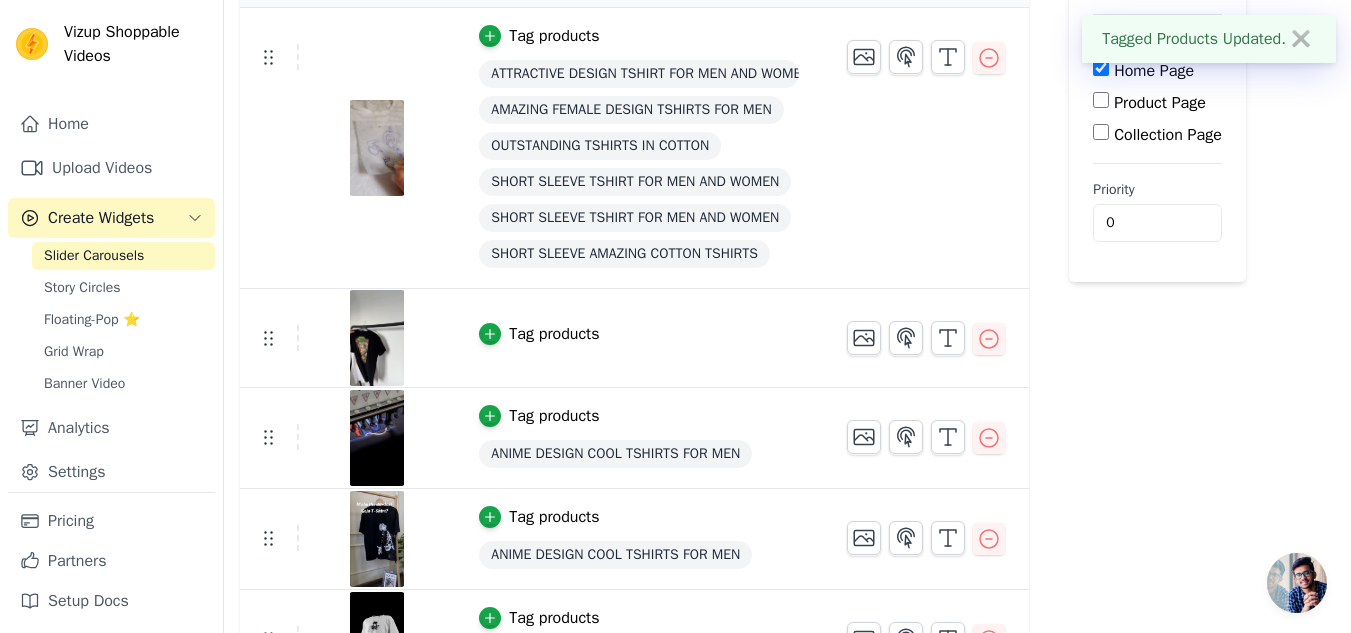 scroll, scrollTop: 240, scrollLeft: 0, axis: vertical 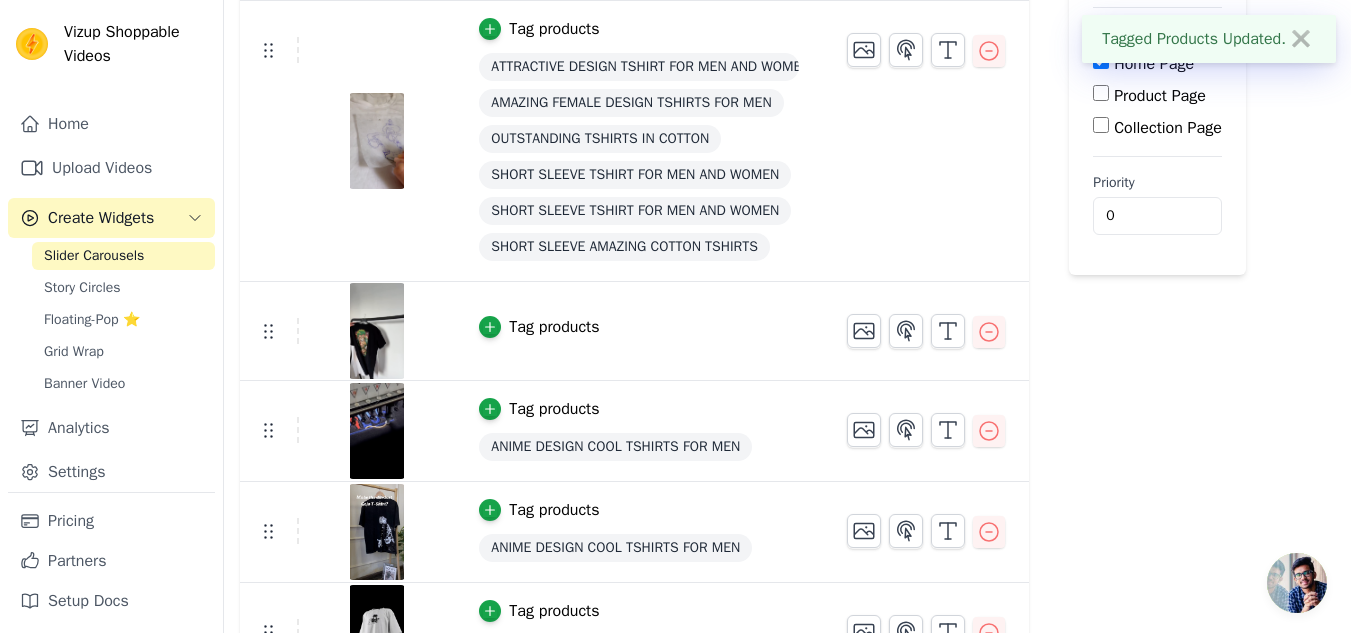 click on "Tag products" at bounding box center (554, 327) 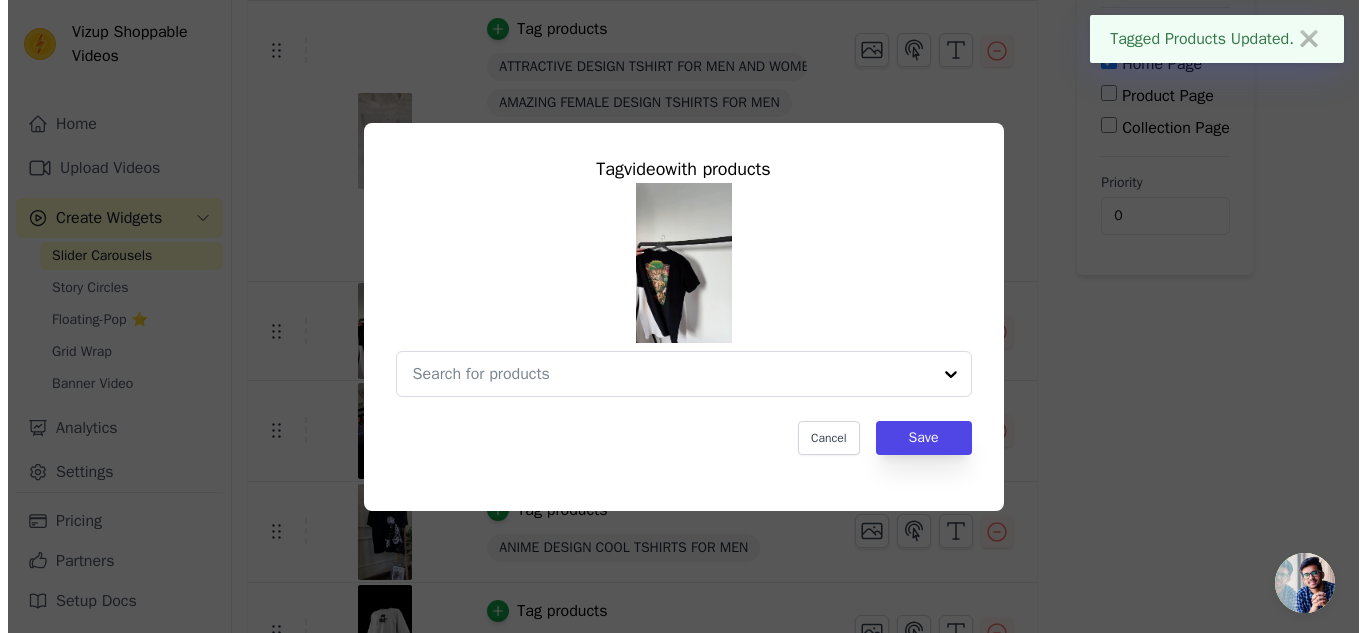 scroll, scrollTop: 0, scrollLeft: 0, axis: both 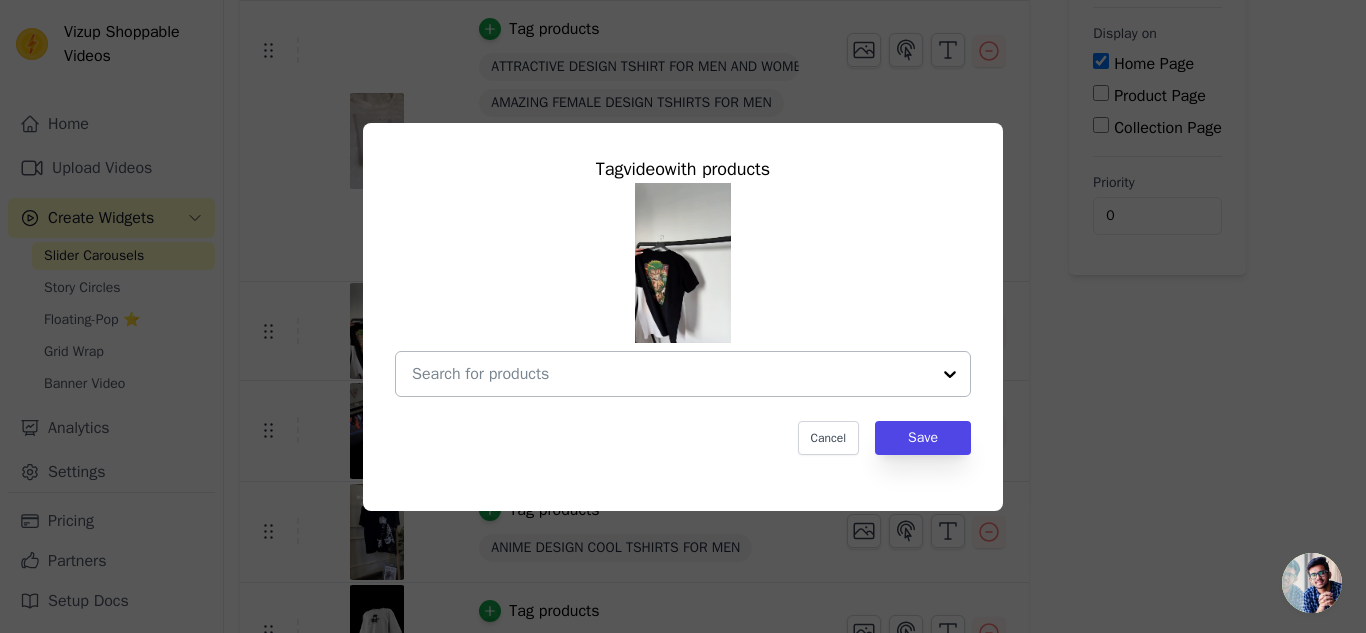 click at bounding box center [950, 374] 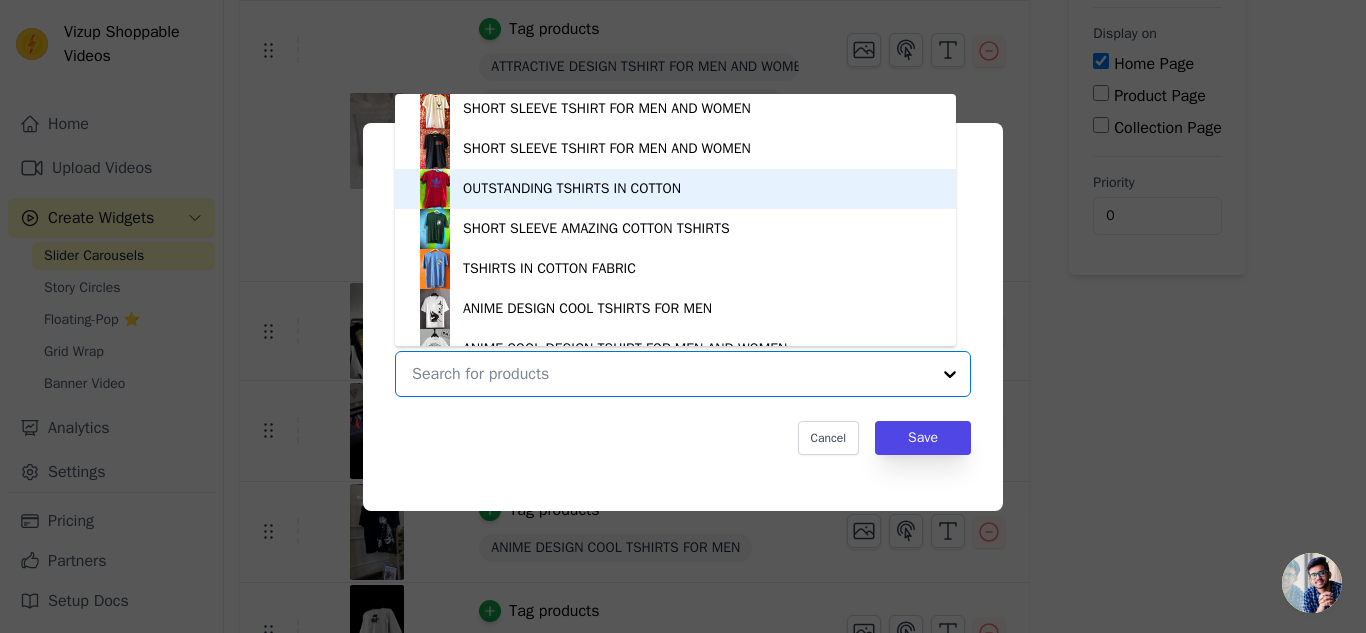 scroll, scrollTop: 118, scrollLeft: 0, axis: vertical 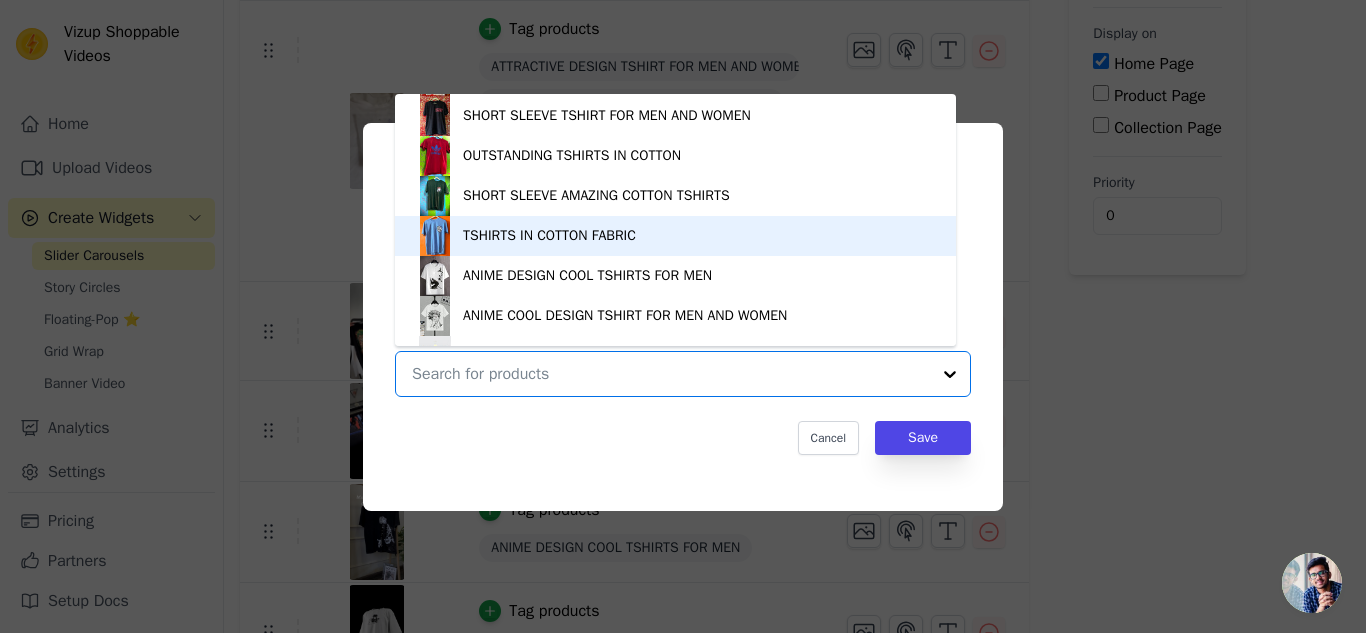 click on "TSHIRTS IN COTTON FABRIC" at bounding box center [549, 236] 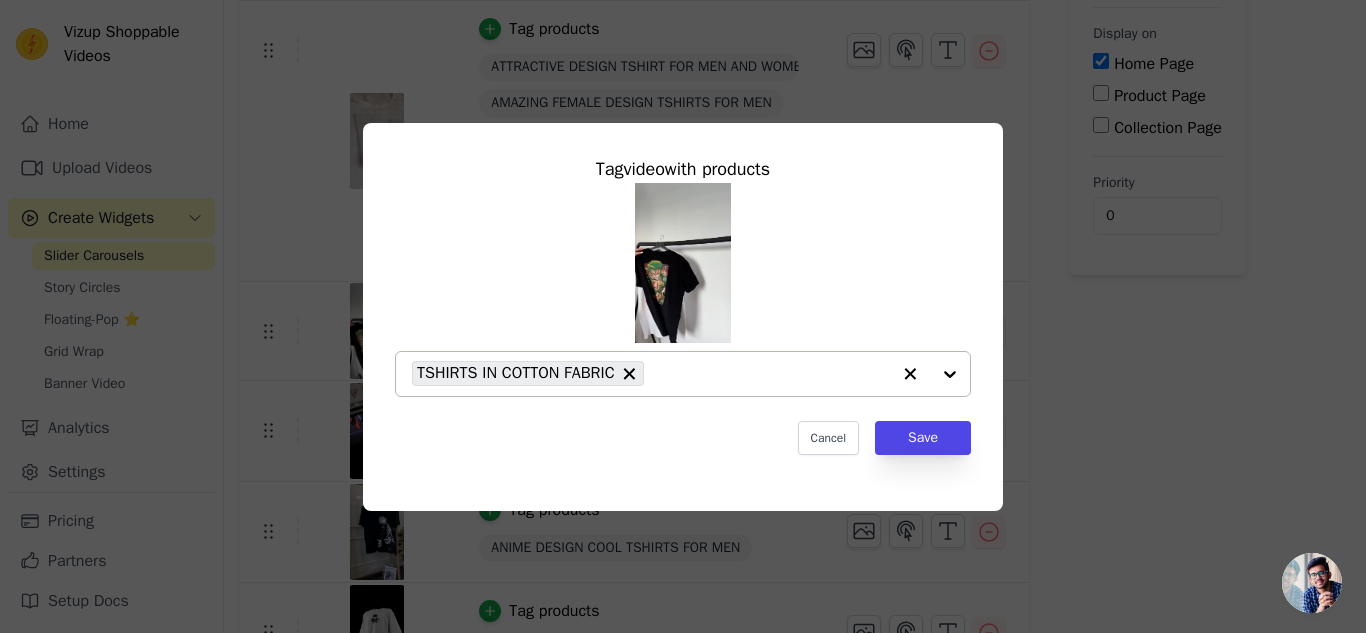 click at bounding box center (930, 374) 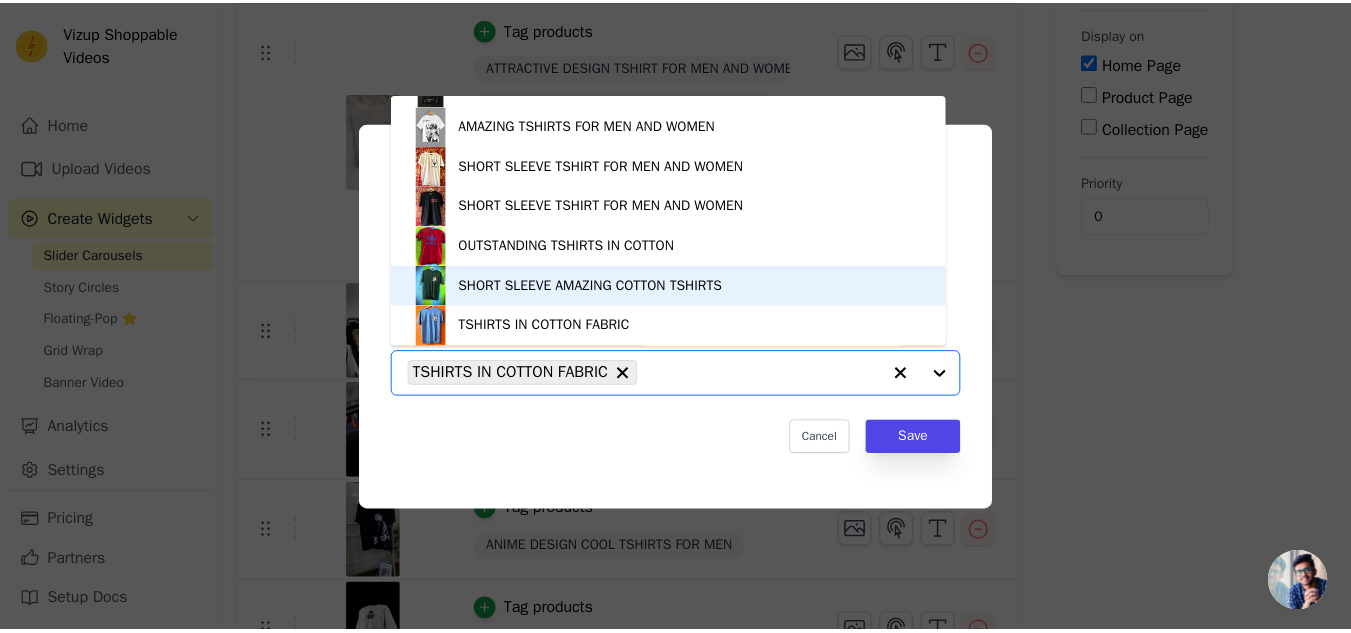 scroll, scrollTop: 234, scrollLeft: 0, axis: vertical 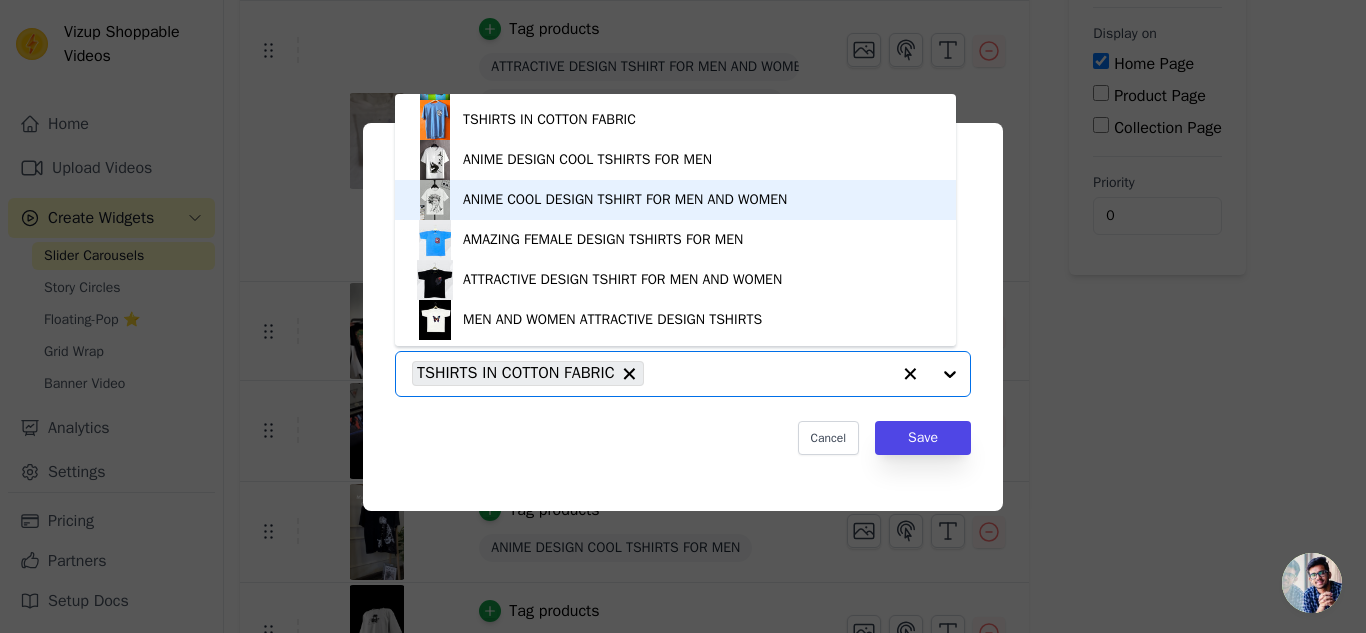 click on "ANIME COOL DESIGN TSHIRT FOR MEN AND WOMEN" at bounding box center (625, 200) 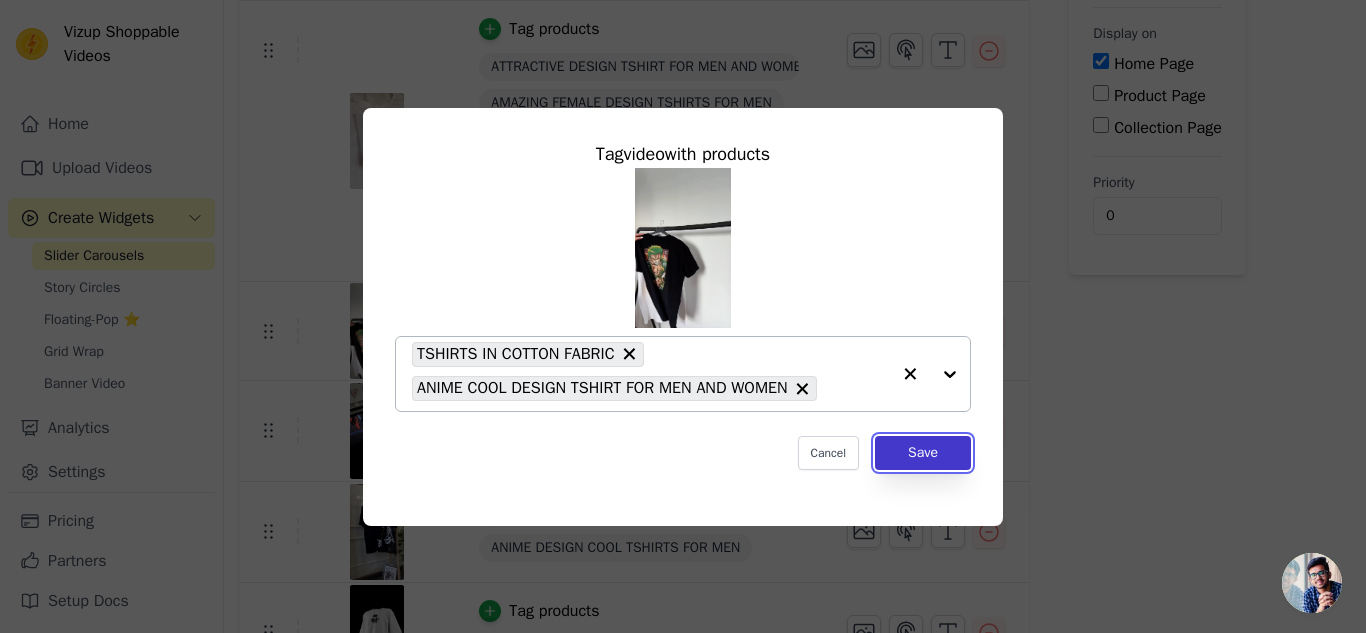 click on "Save" at bounding box center [923, 453] 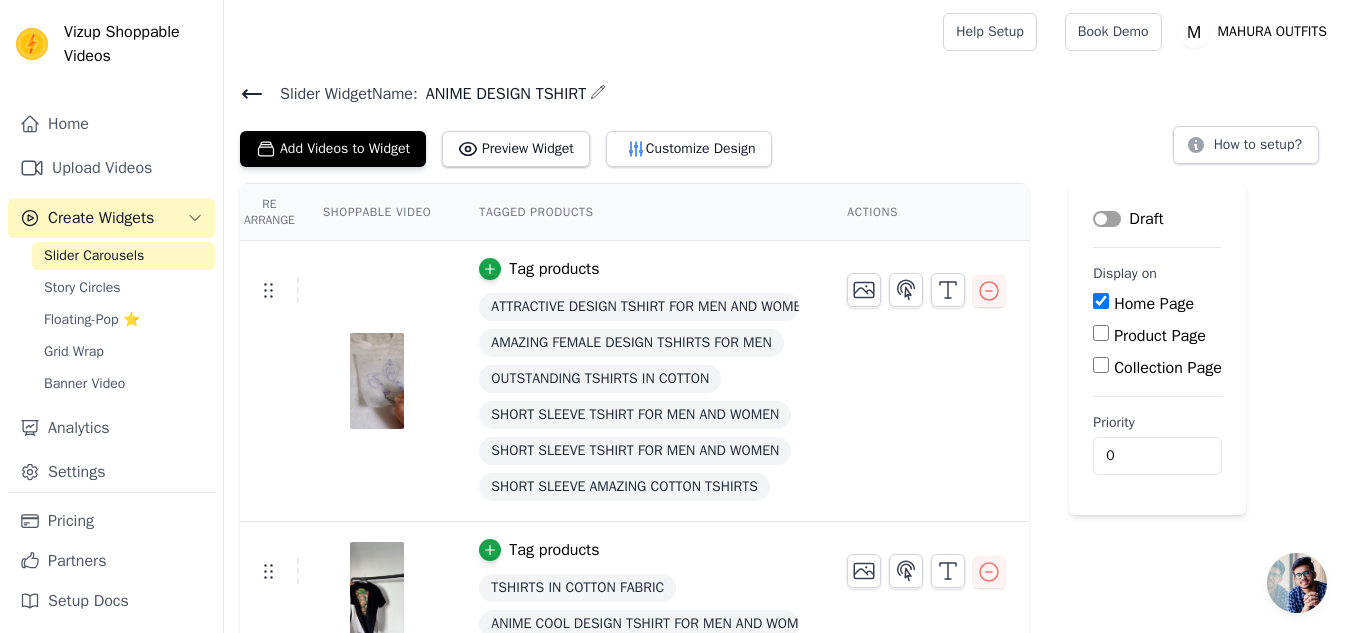 click on "Label" at bounding box center [1107, 219] 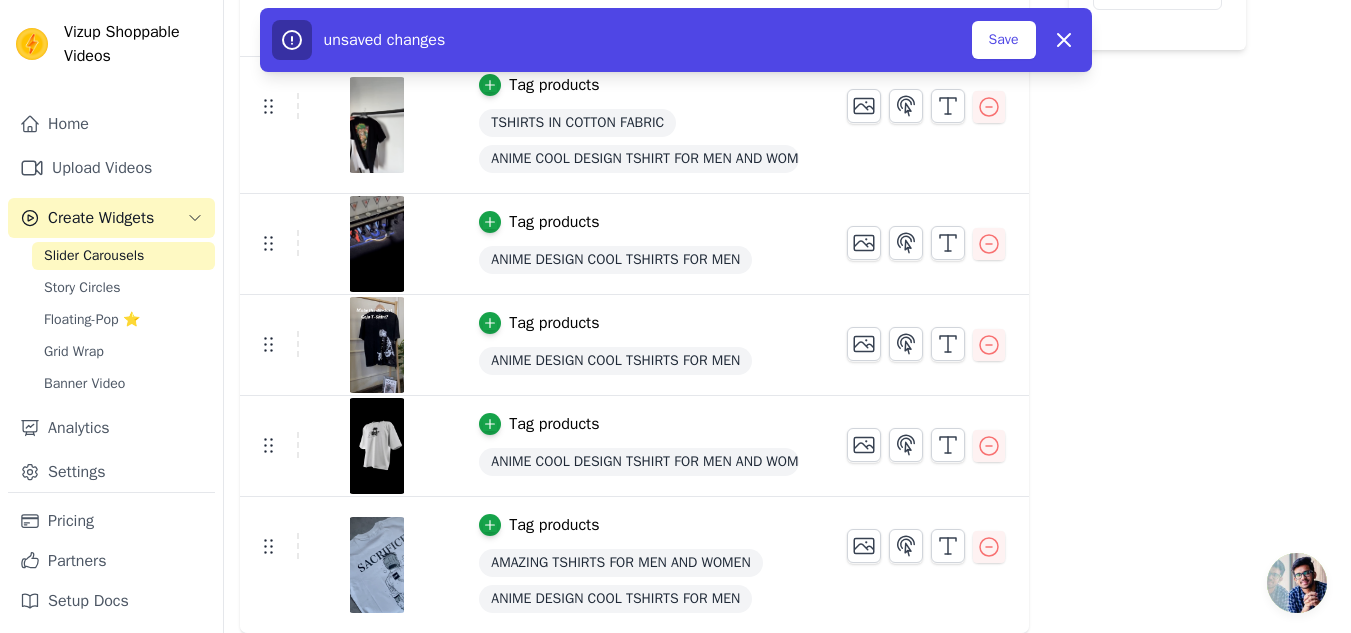 scroll, scrollTop: 0, scrollLeft: 0, axis: both 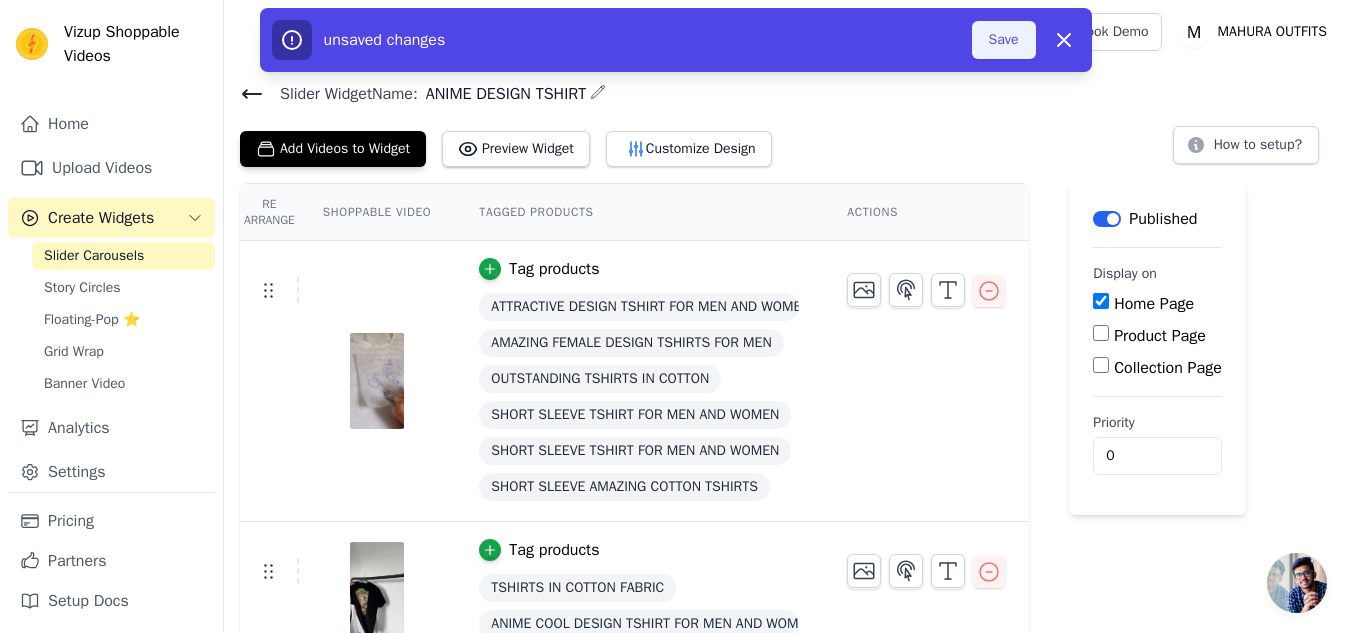 click on "Save" at bounding box center [1004, 40] 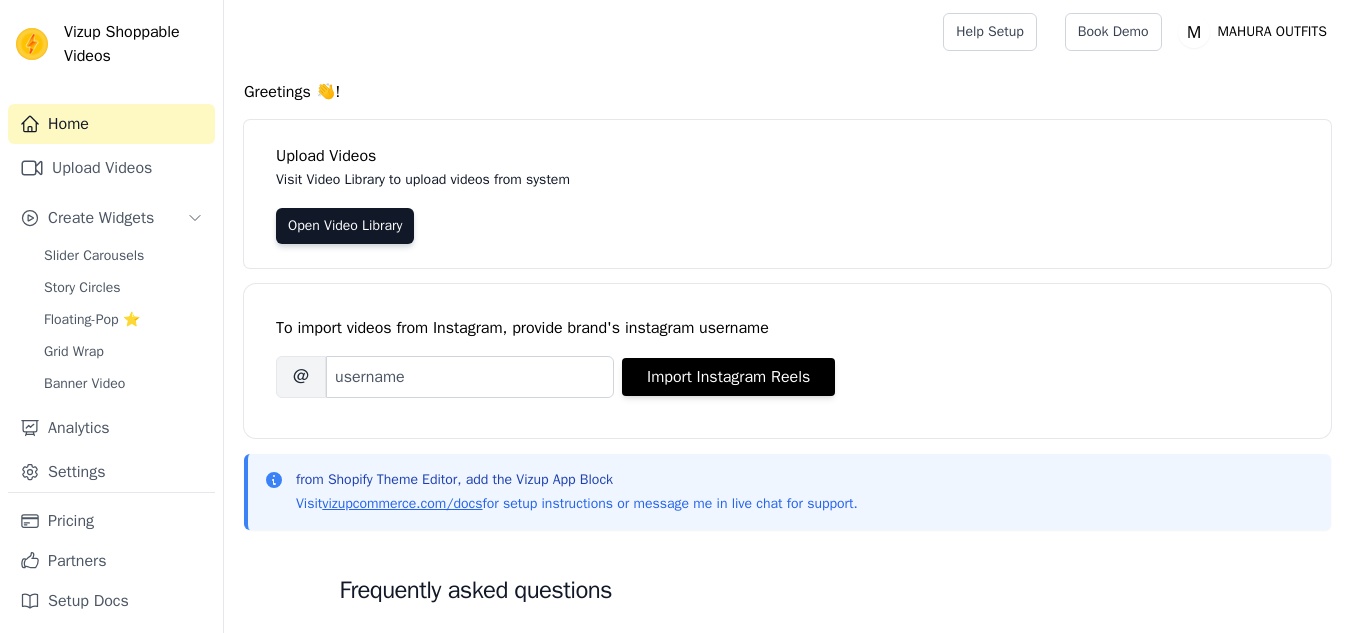 scroll, scrollTop: 0, scrollLeft: 0, axis: both 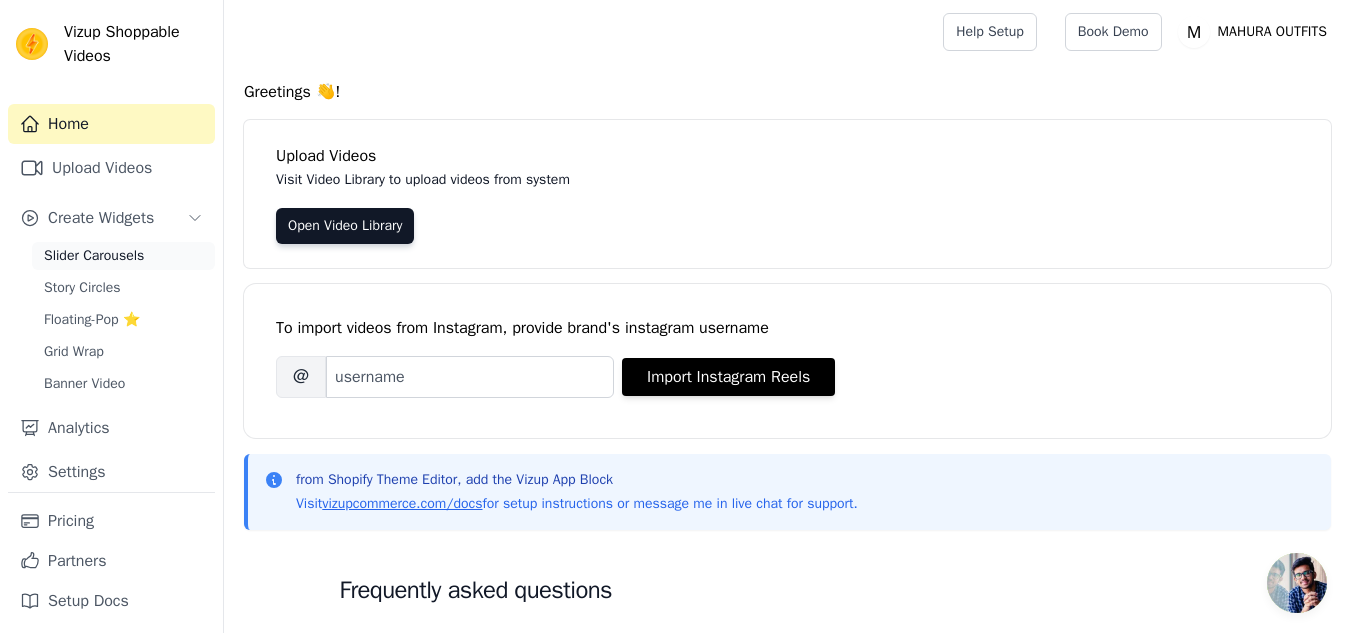 click on "Slider Carousels" at bounding box center [94, 256] 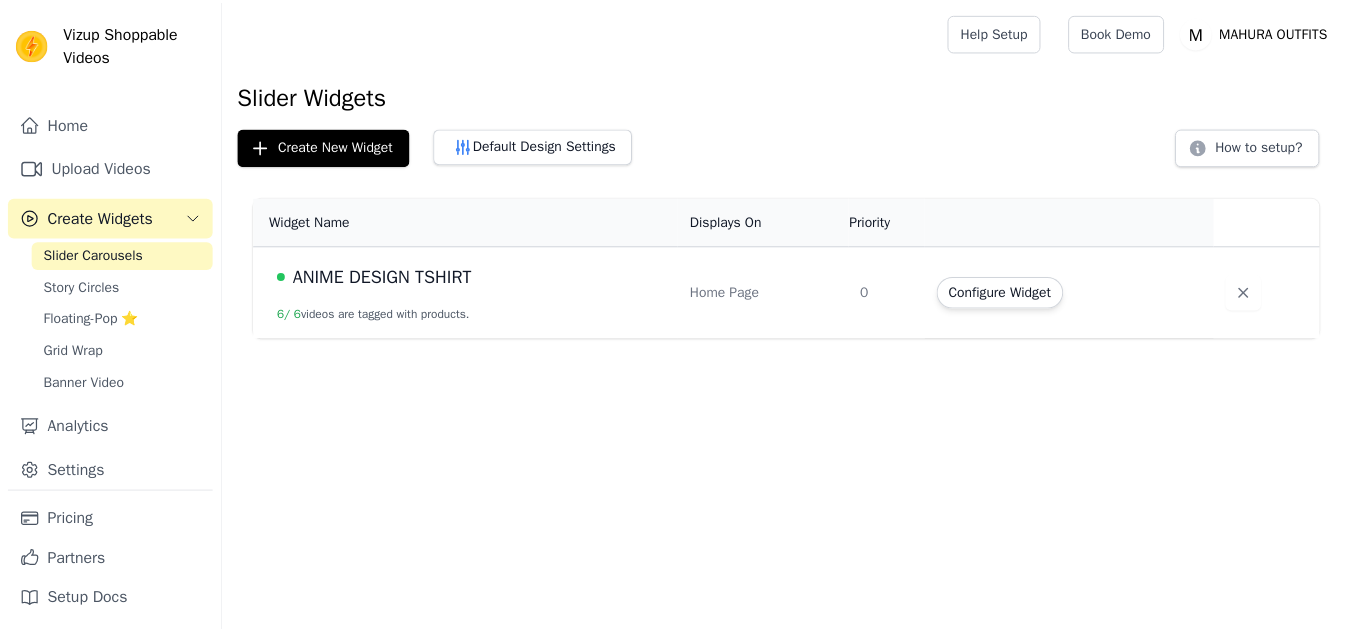 scroll, scrollTop: 0, scrollLeft: 0, axis: both 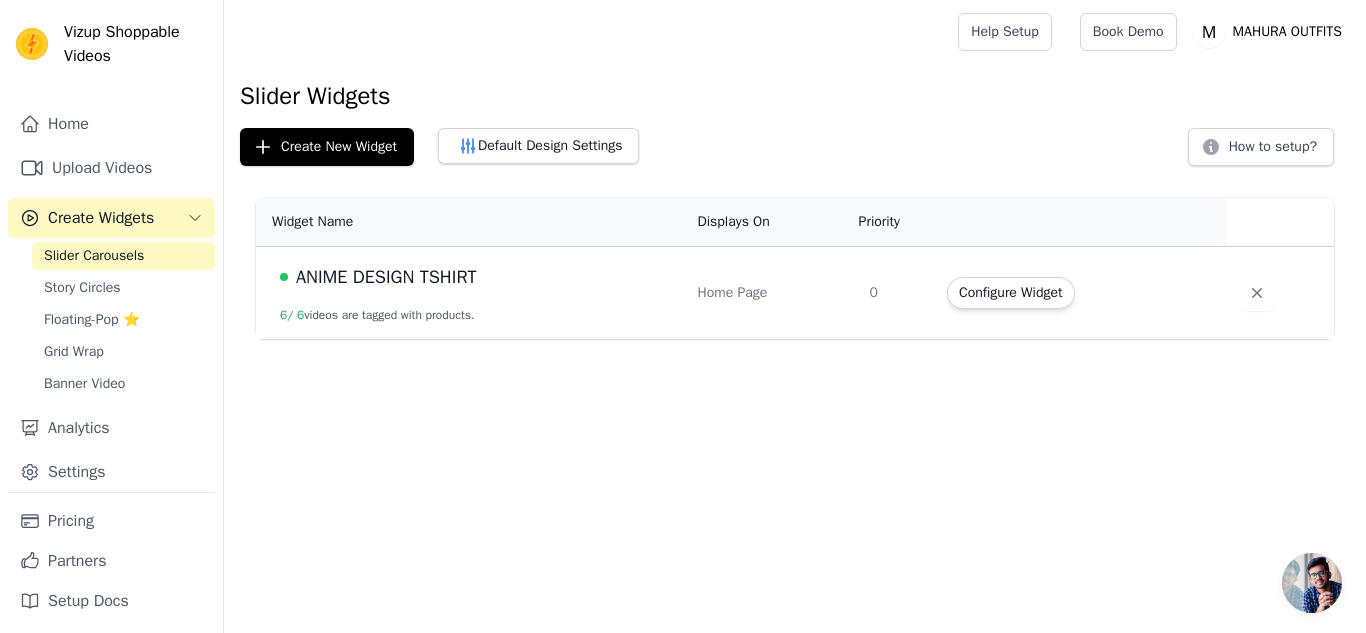 click on "ANIME DESIGN TSHIRT   6  /   6  videos are tagged with products." at bounding box center (470, 293) 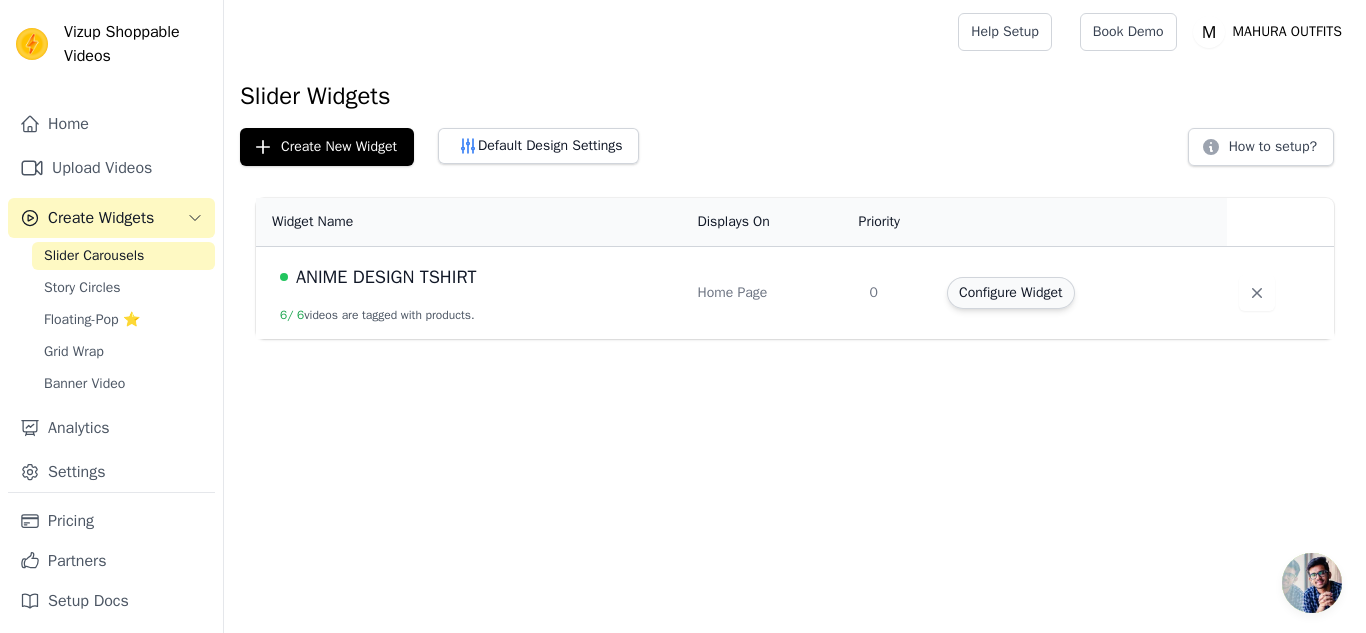 click on "Configure Widget" at bounding box center (1010, 293) 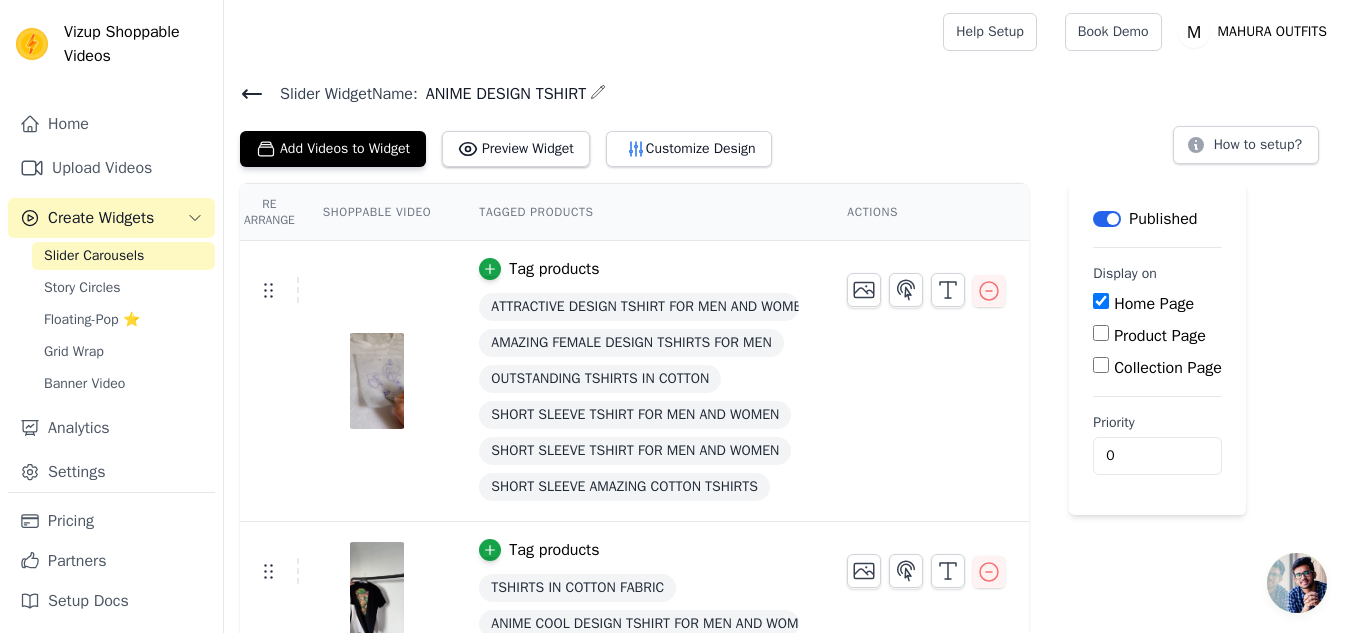 scroll, scrollTop: 465, scrollLeft: 0, axis: vertical 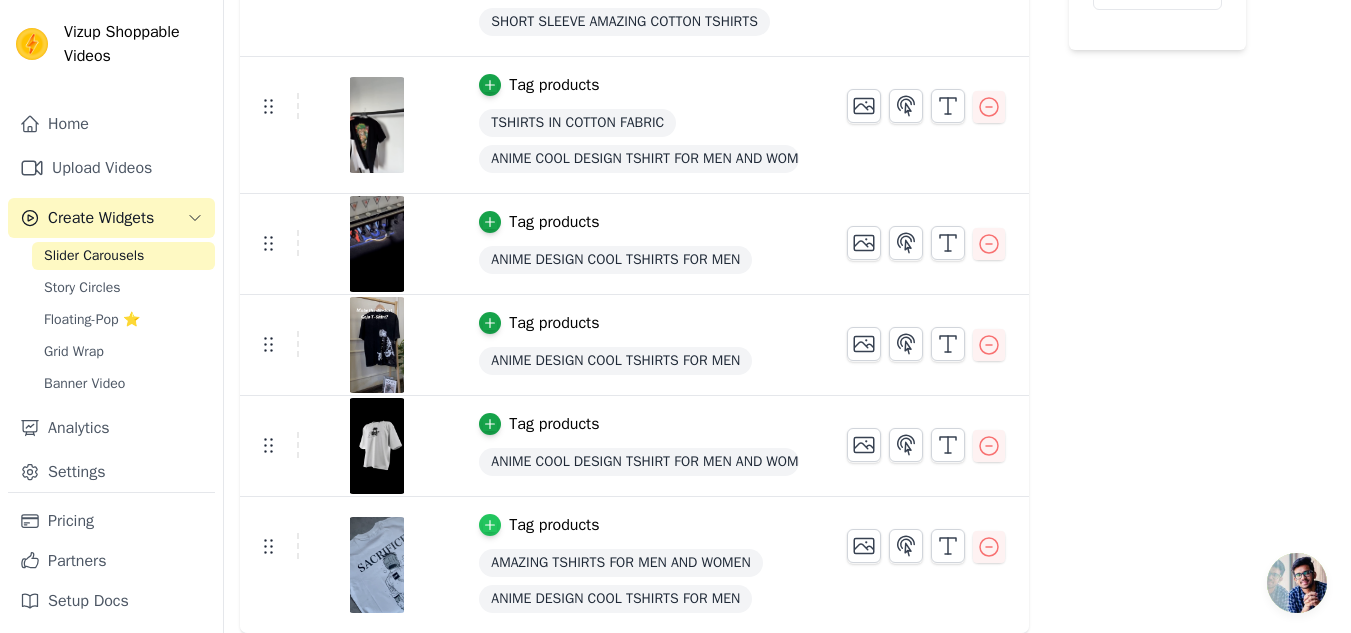 click 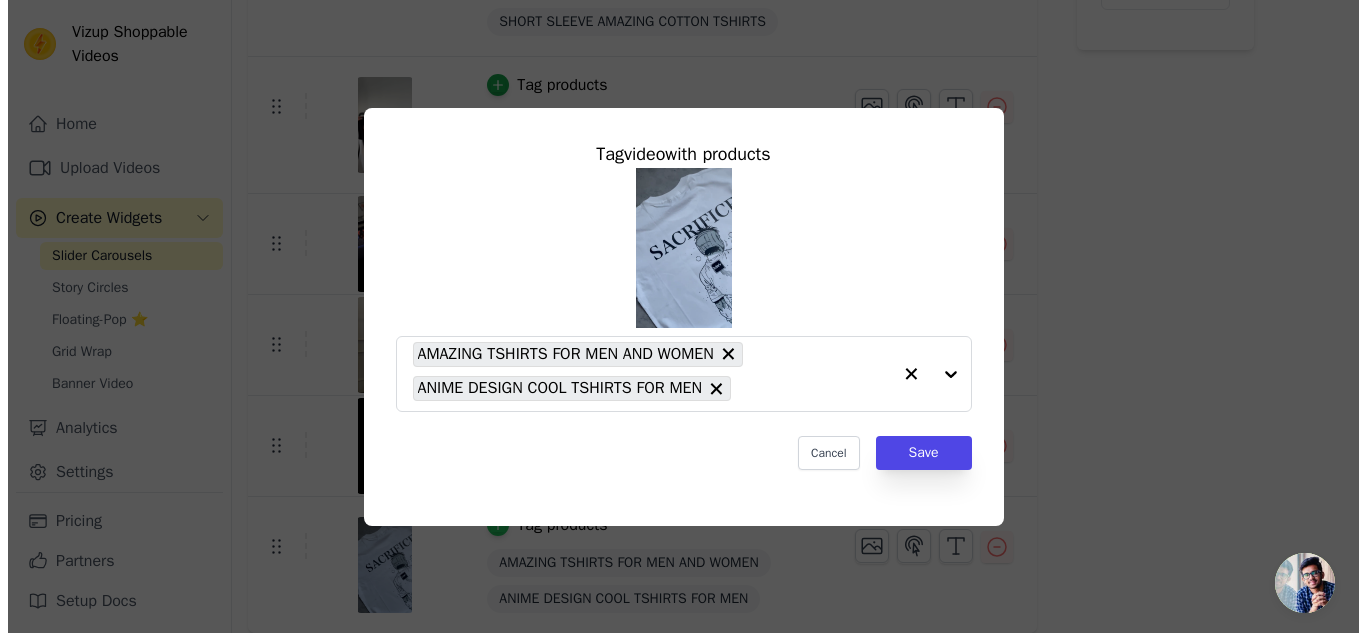 scroll, scrollTop: 0, scrollLeft: 0, axis: both 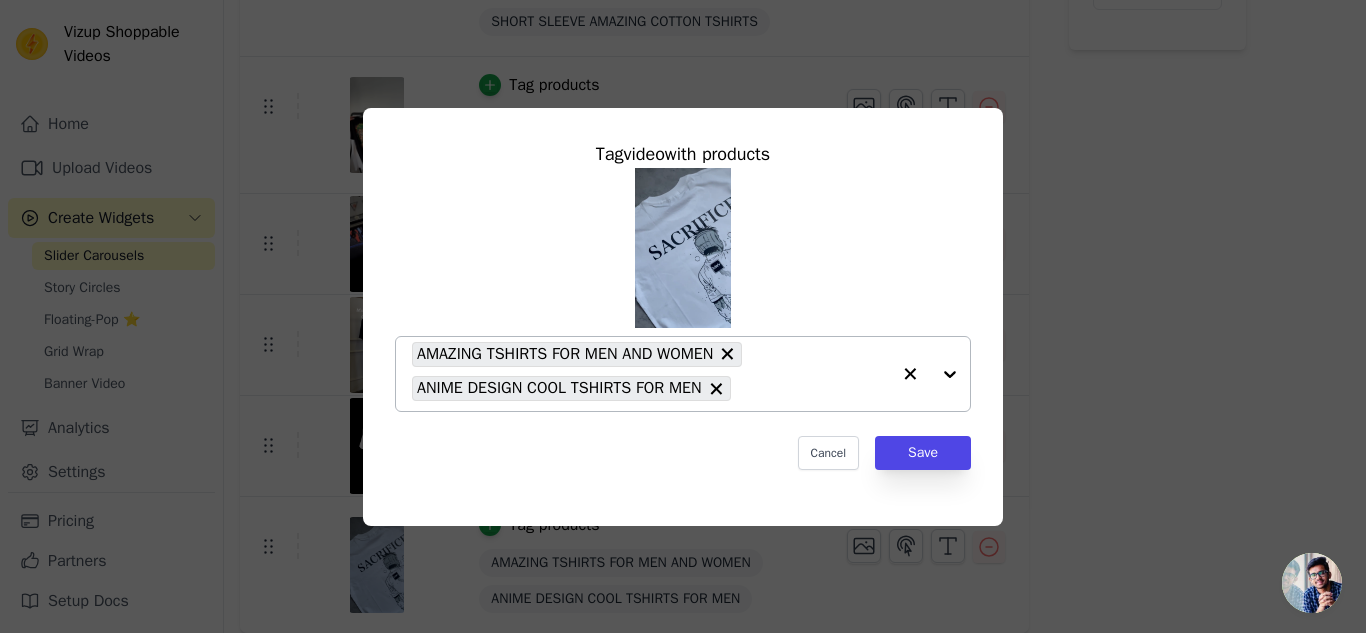 click 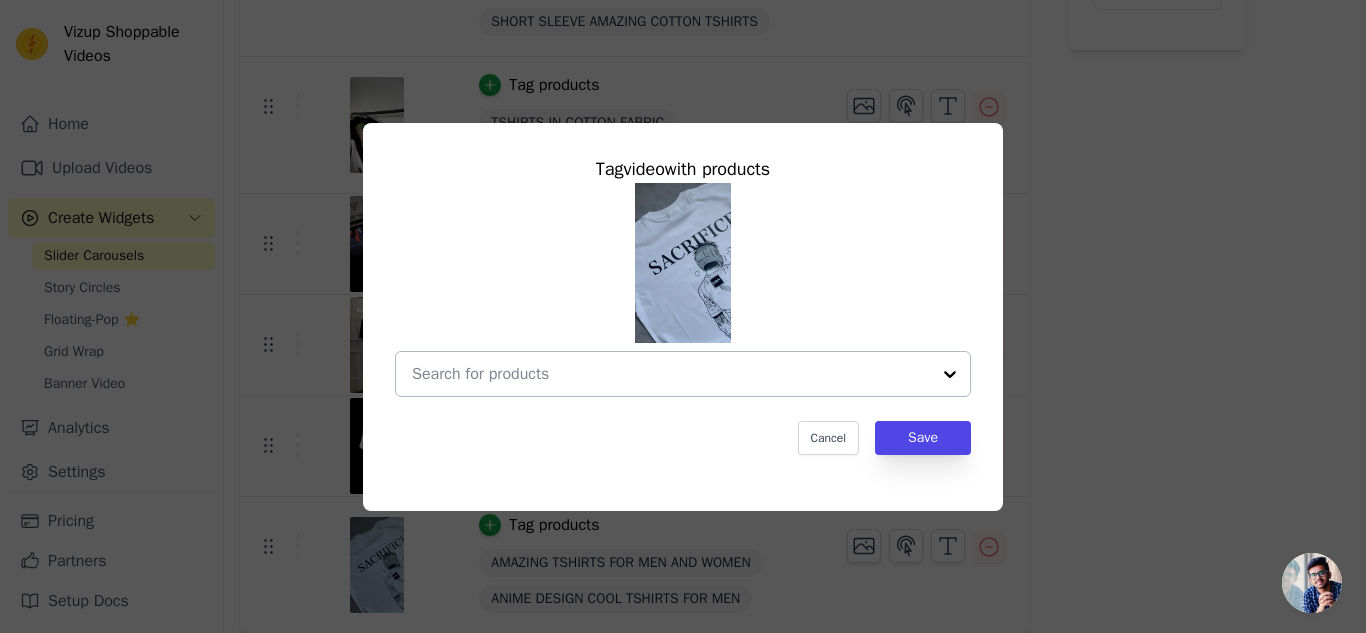 click at bounding box center (950, 374) 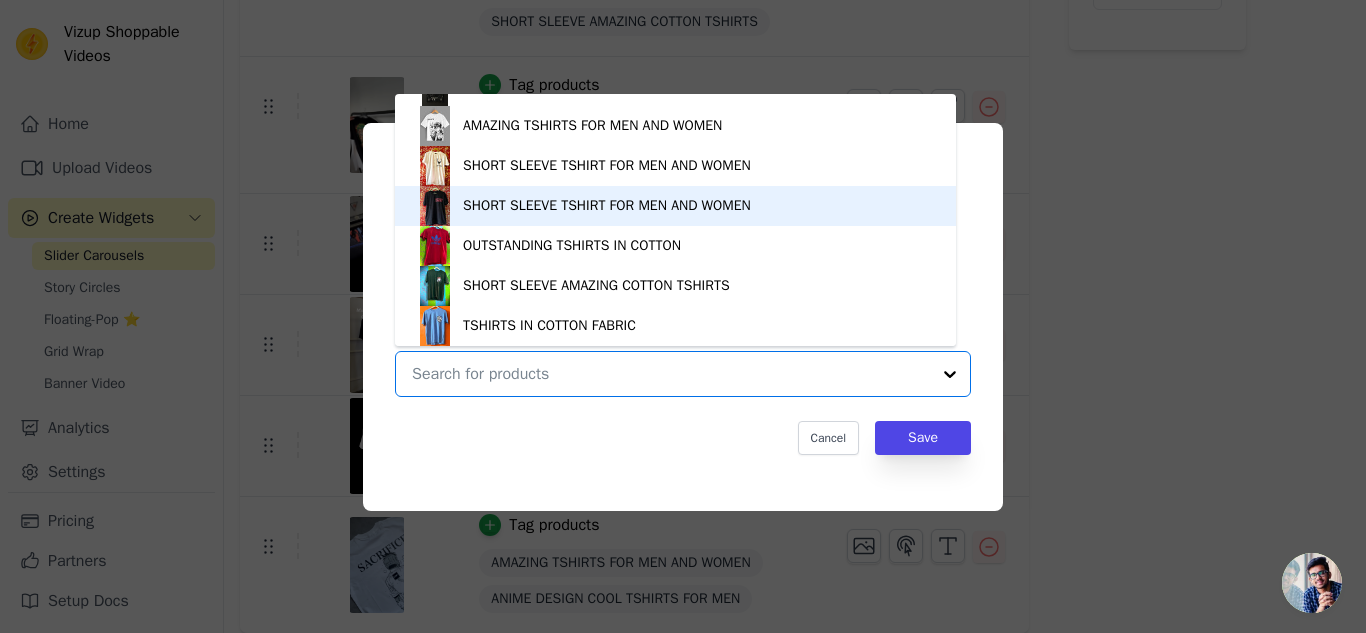 scroll, scrollTop: 0, scrollLeft: 0, axis: both 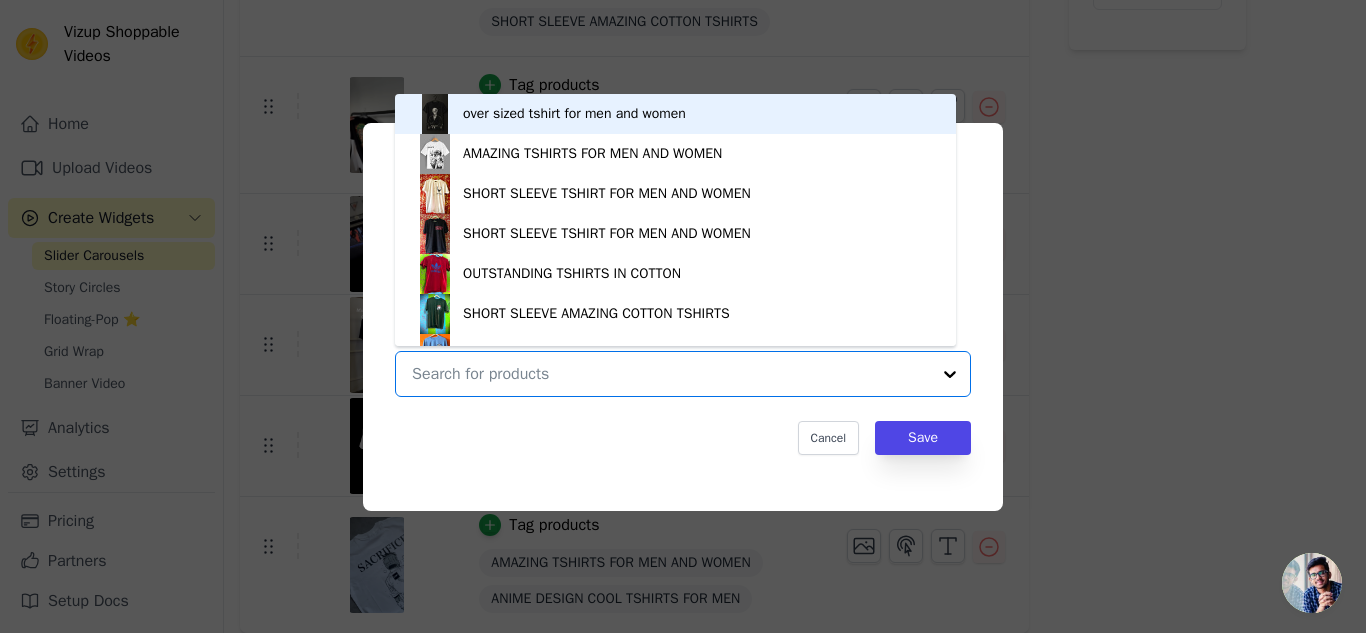 click on "over sized tshirt for men and women" at bounding box center [675, 114] 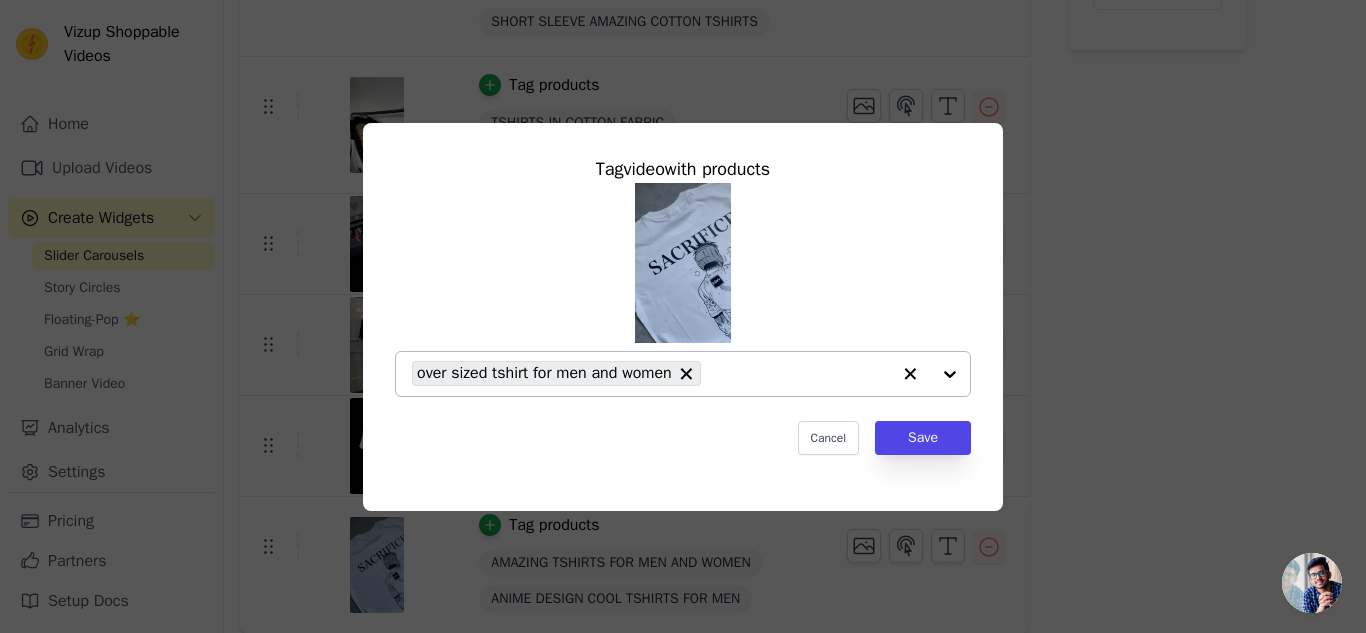 click at bounding box center (930, 374) 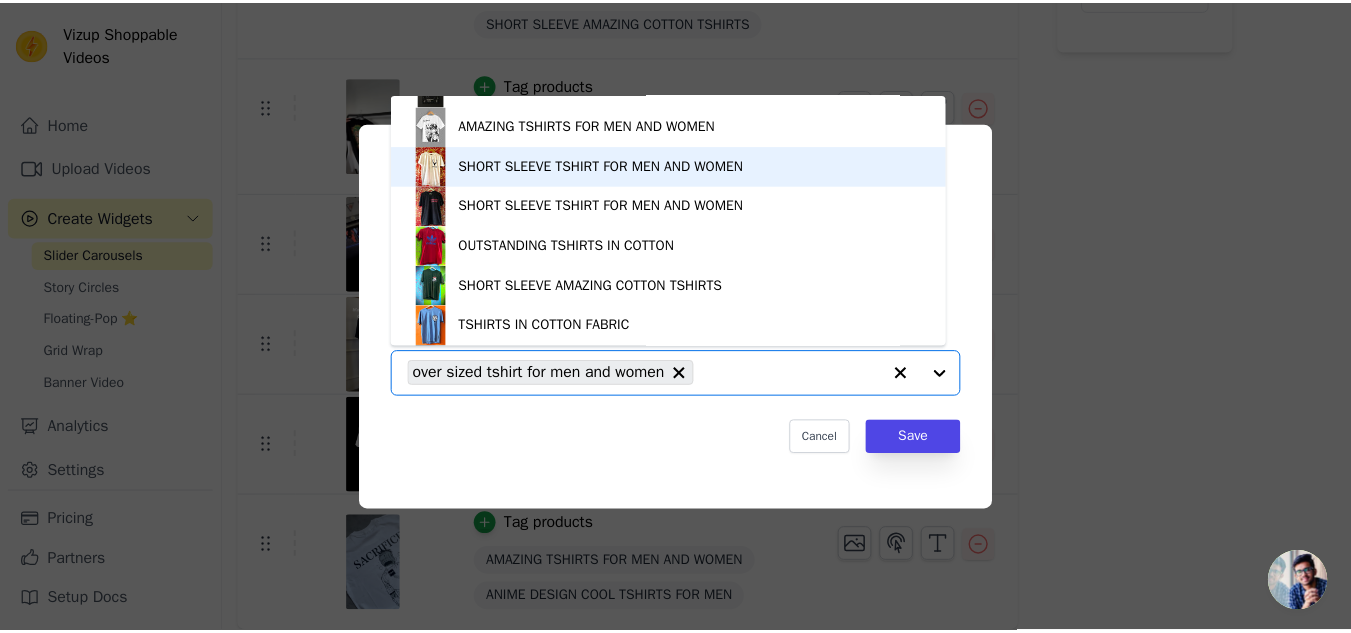 scroll, scrollTop: 0, scrollLeft: 0, axis: both 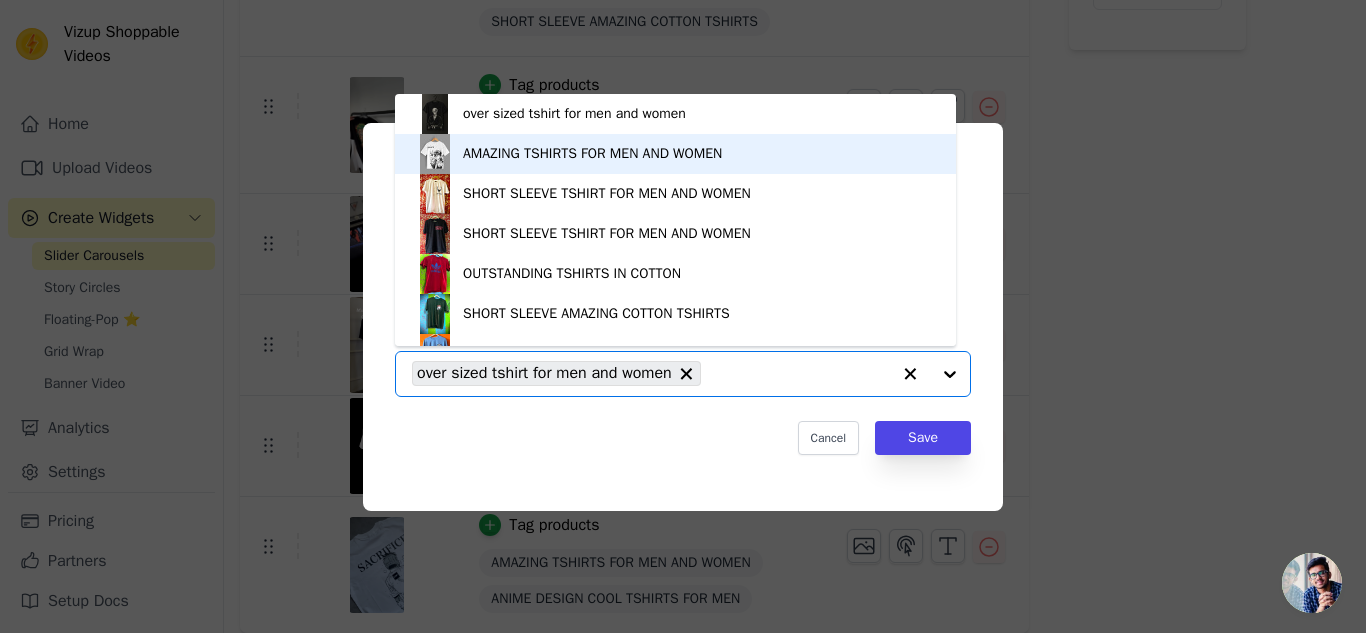 click on "AMAZING TSHIRTS FOR MEN AND WOMEN" at bounding box center (675, 154) 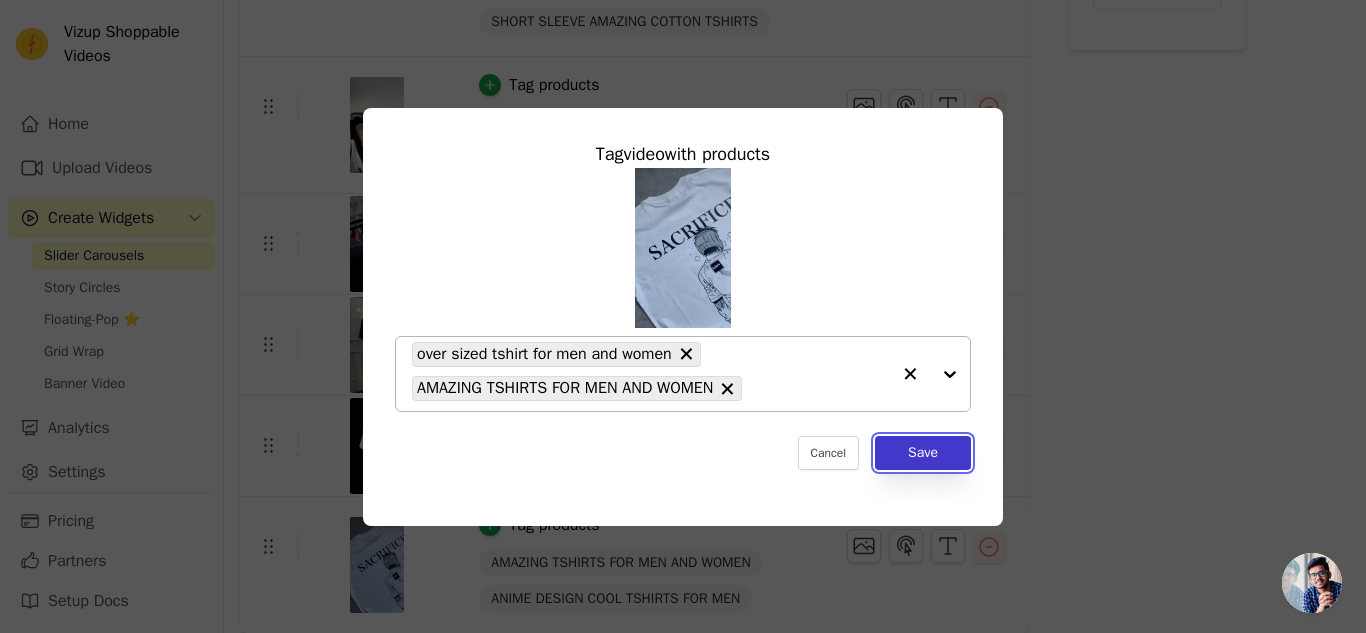 click on "Save" at bounding box center [923, 453] 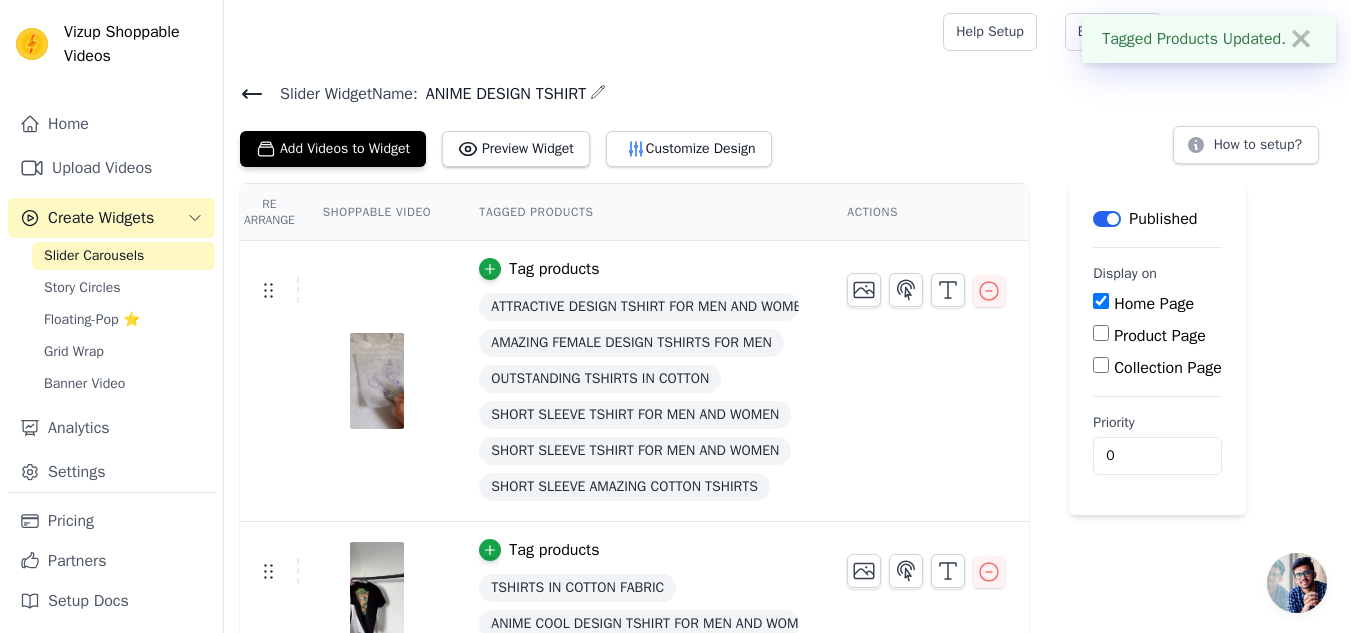 scroll, scrollTop: 465, scrollLeft: 0, axis: vertical 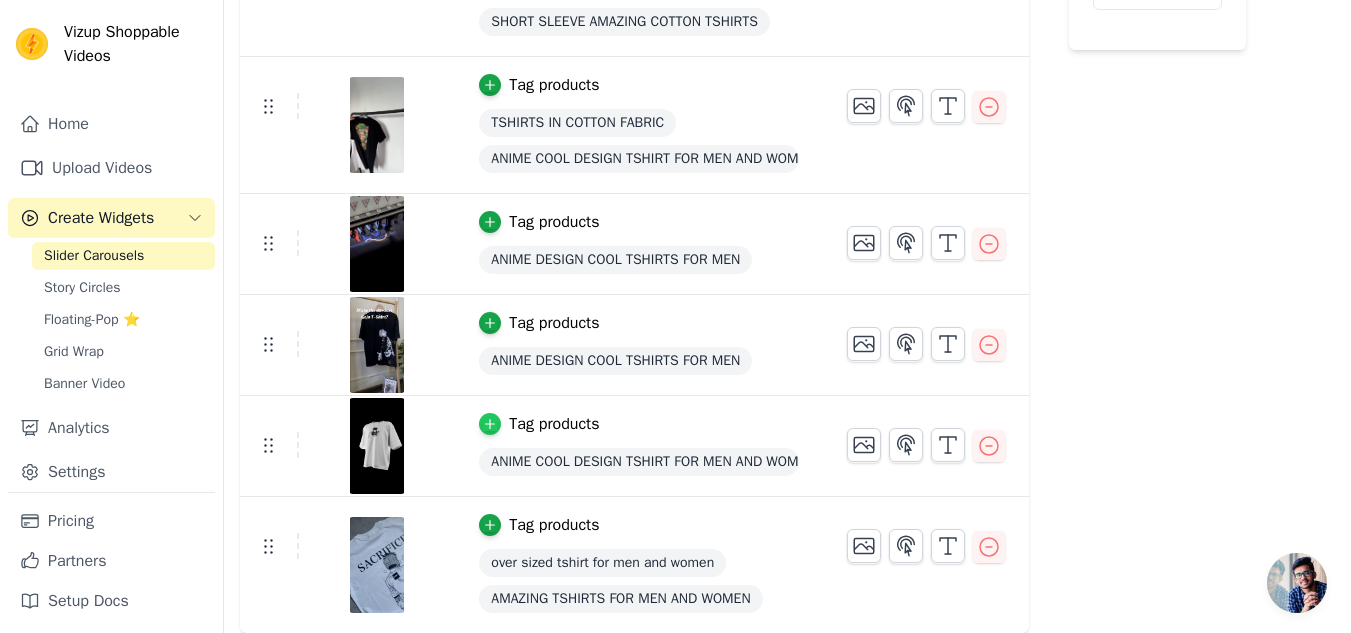 click 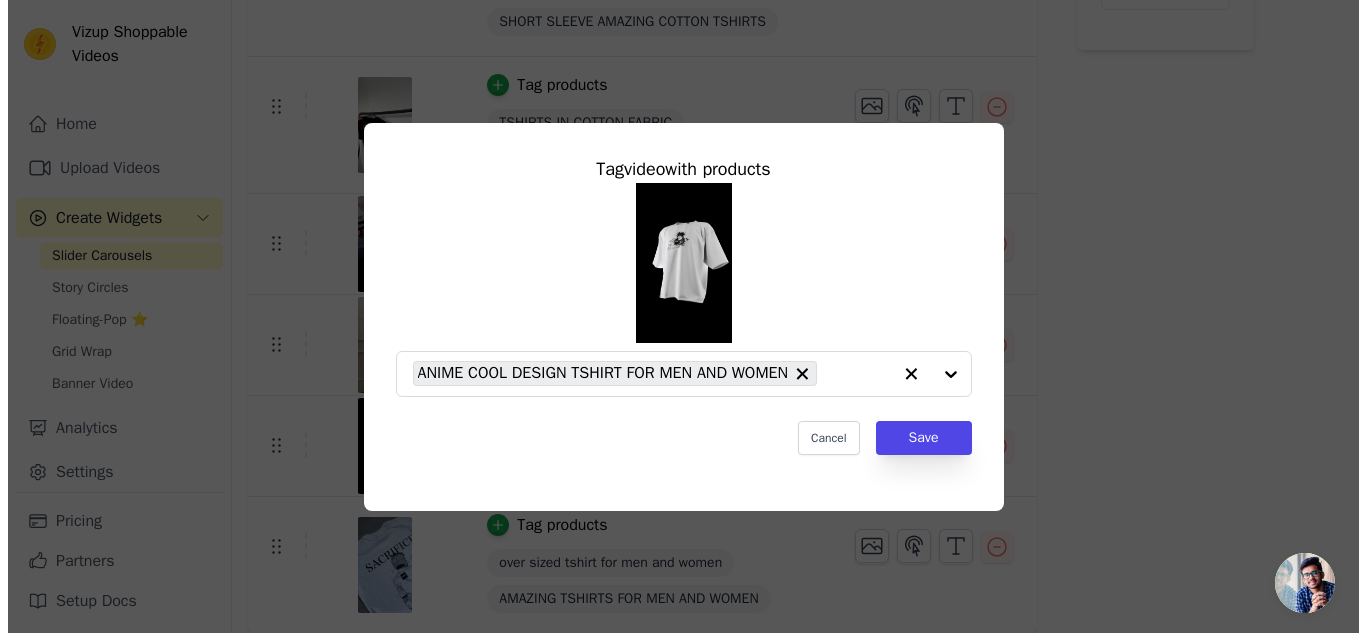scroll, scrollTop: 0, scrollLeft: 0, axis: both 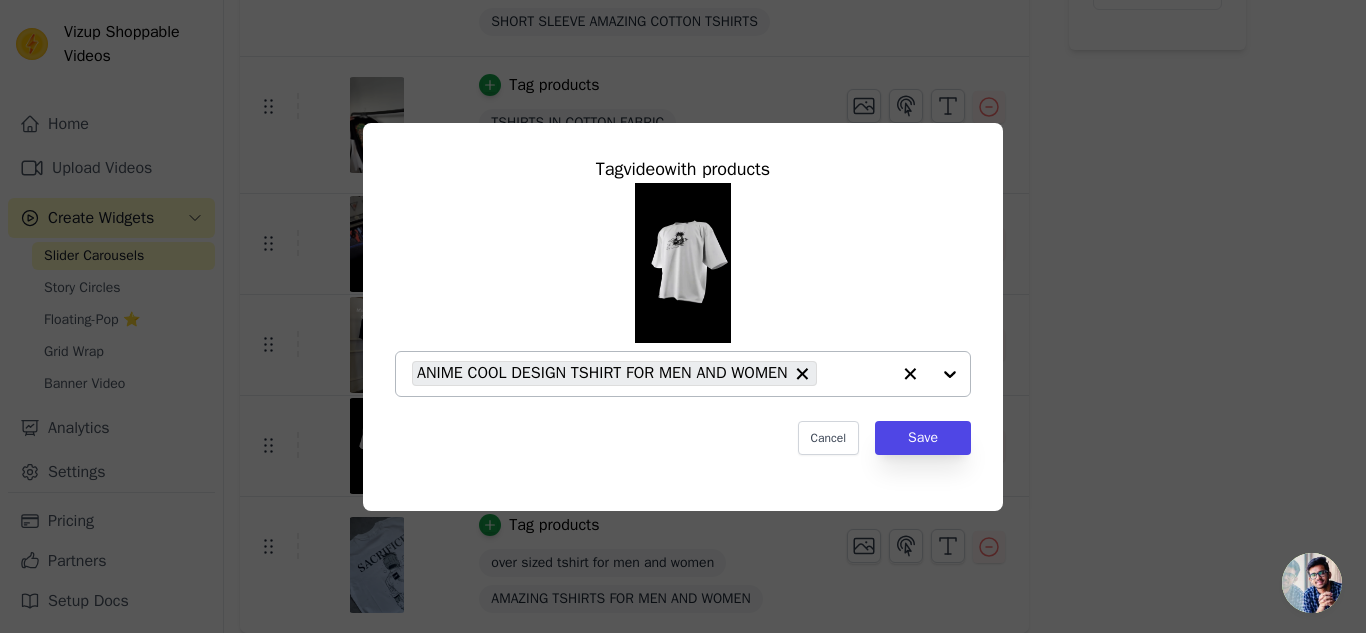 click at bounding box center (930, 374) 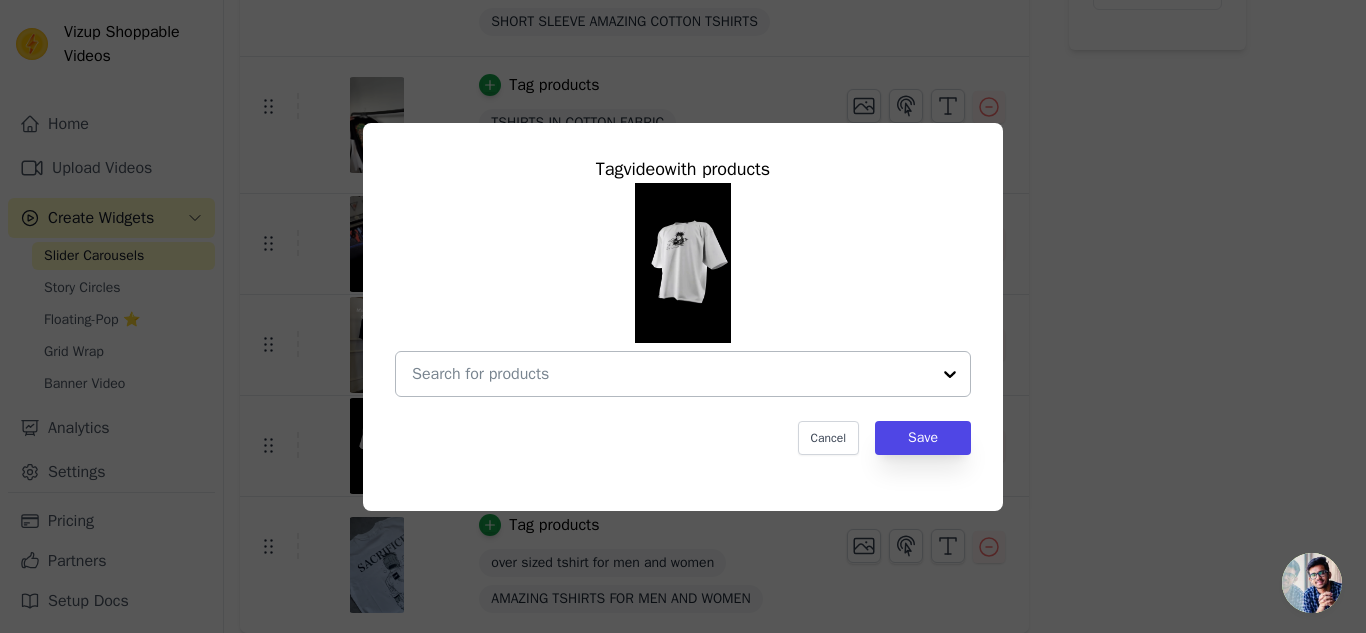 click at bounding box center [950, 374] 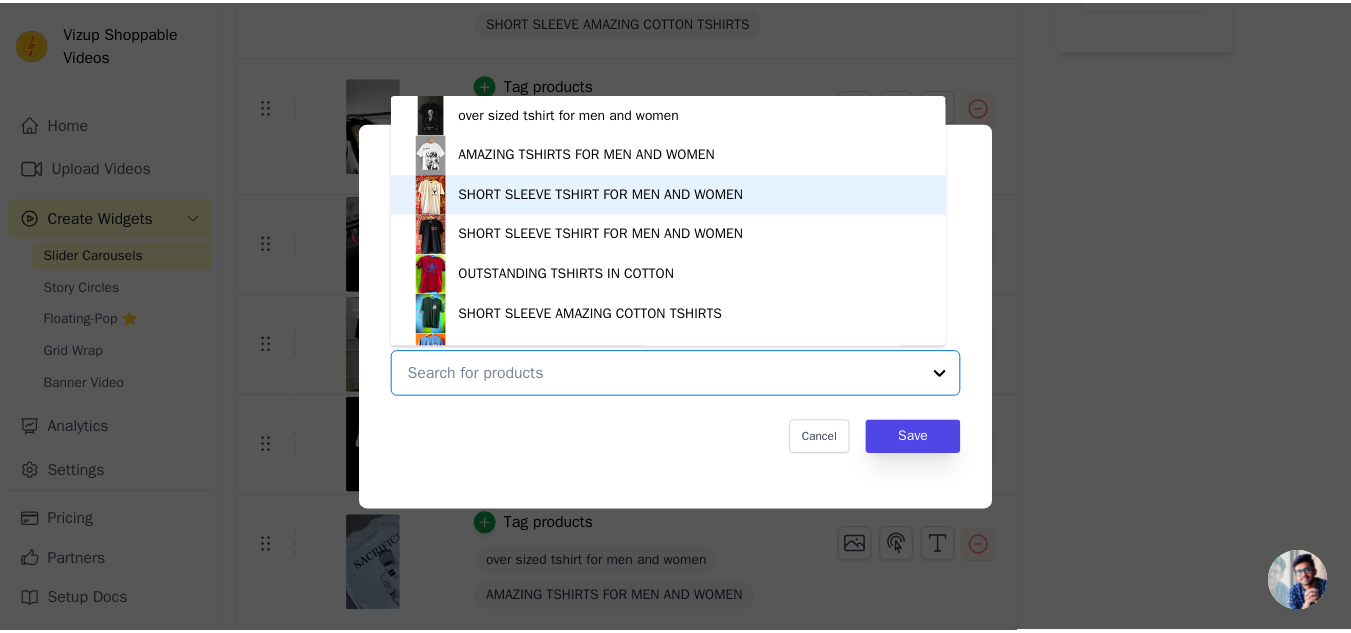 scroll, scrollTop: 234, scrollLeft: 0, axis: vertical 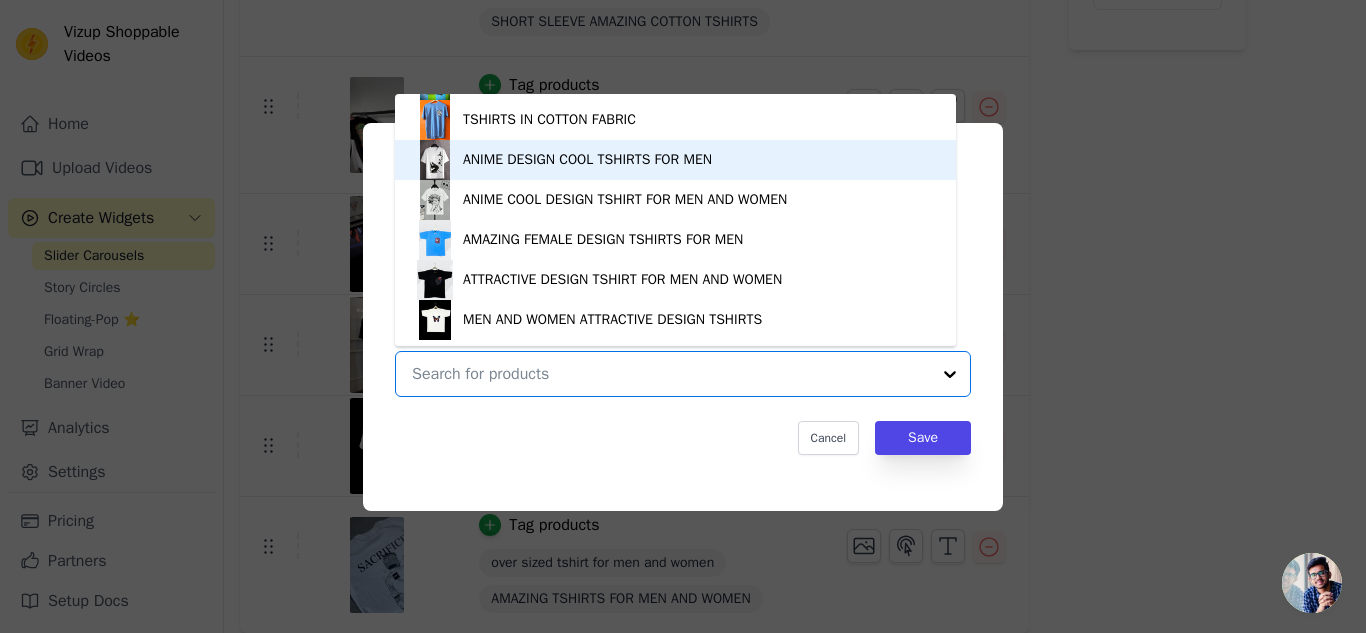 click on "ANIME DESIGN COOL TSHIRTS FOR MEN" at bounding box center [675, 160] 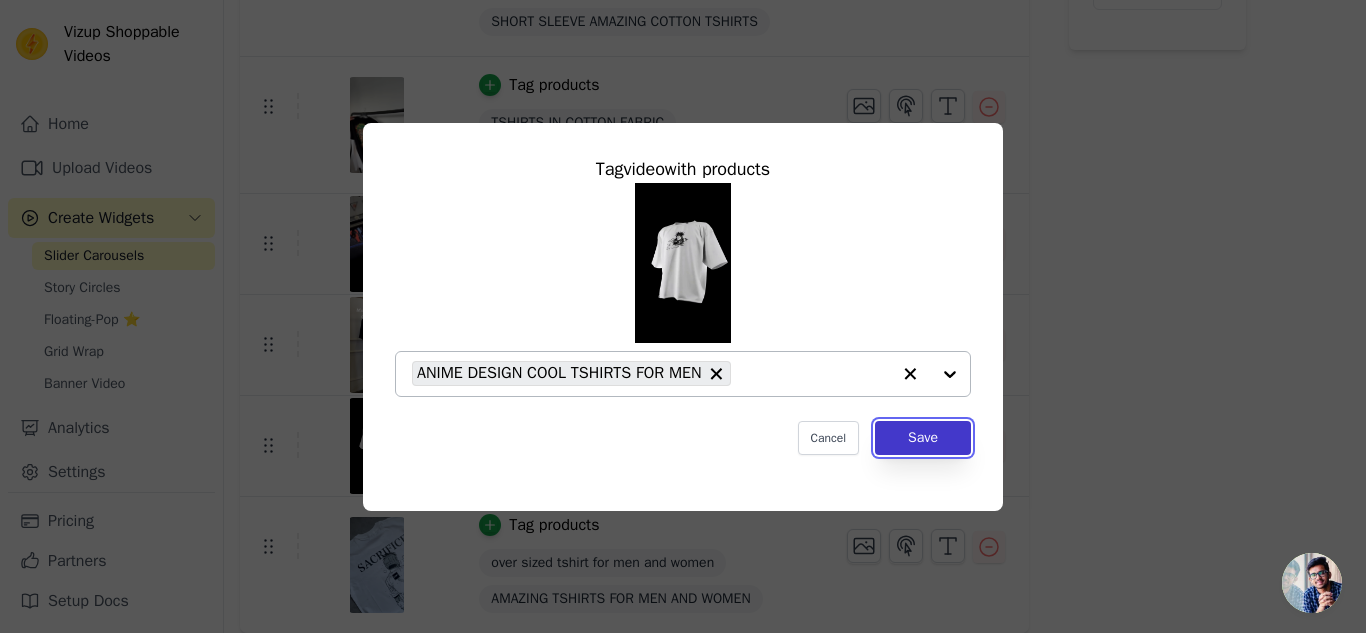 click on "Save" at bounding box center (923, 438) 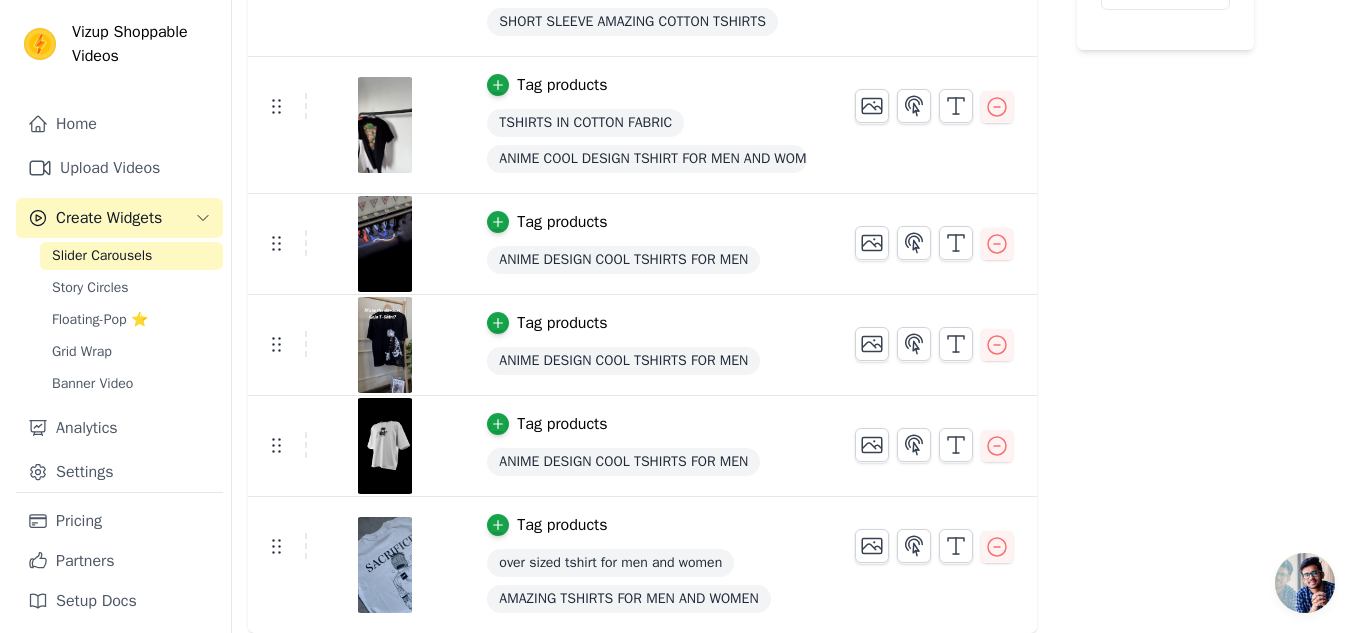 scroll, scrollTop: 0, scrollLeft: 0, axis: both 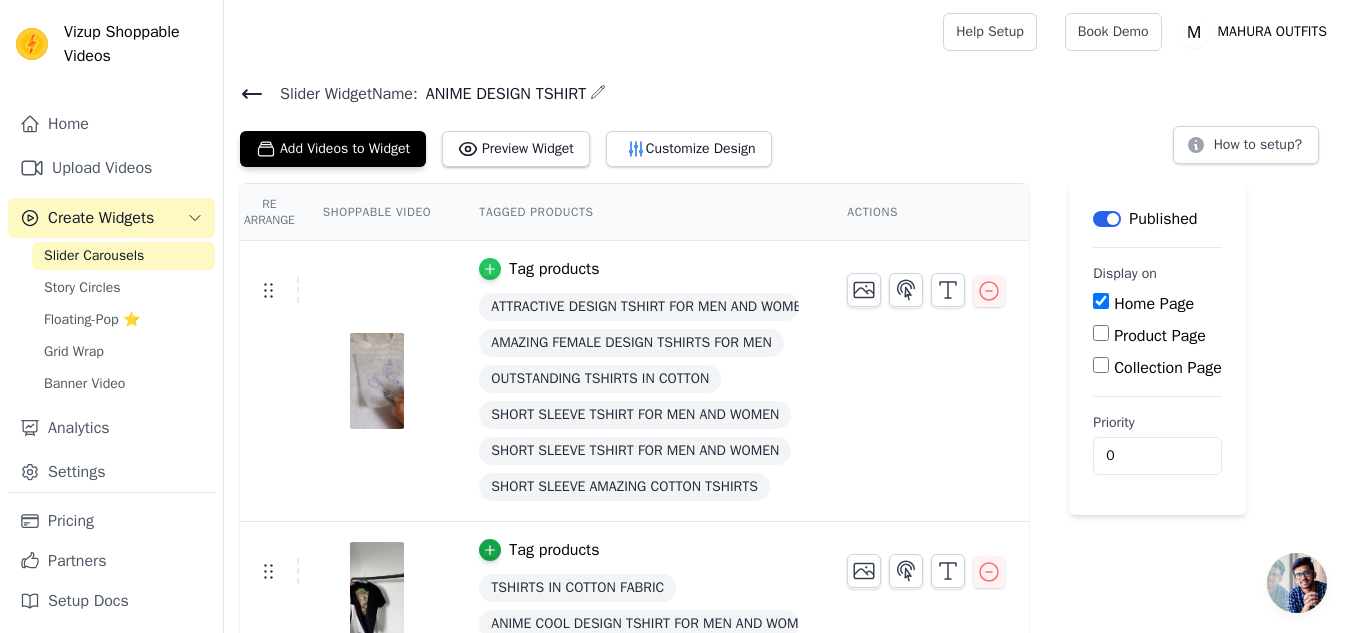 click 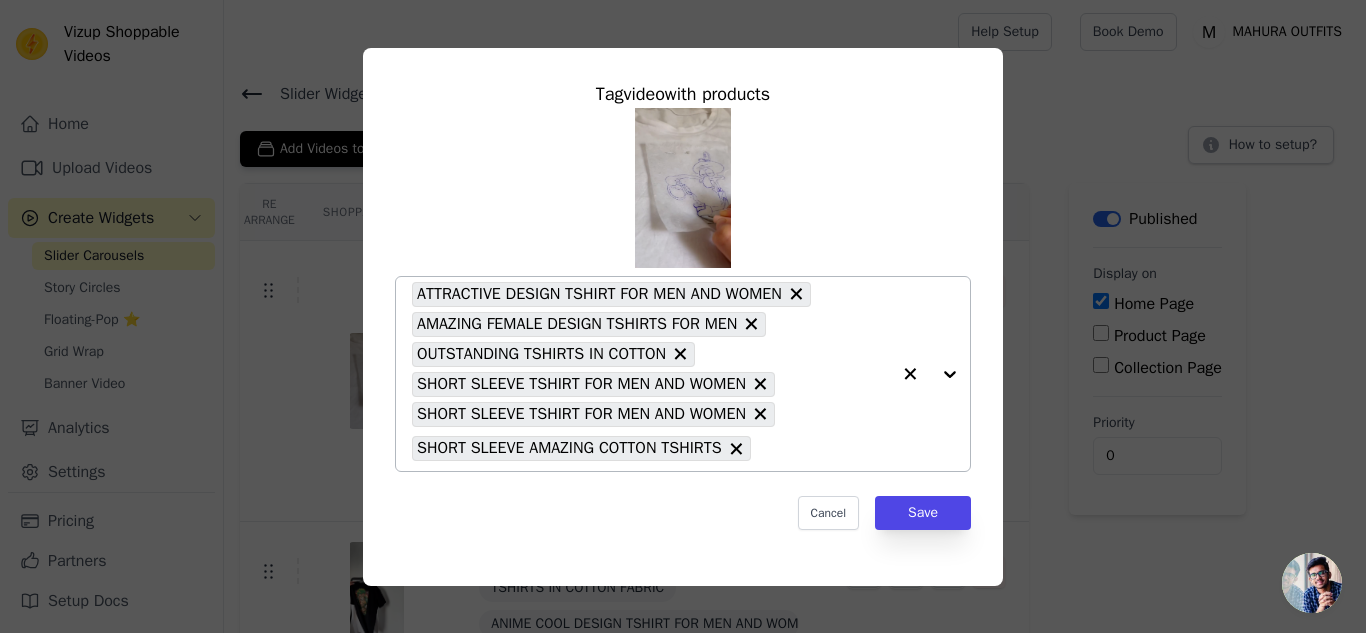 click 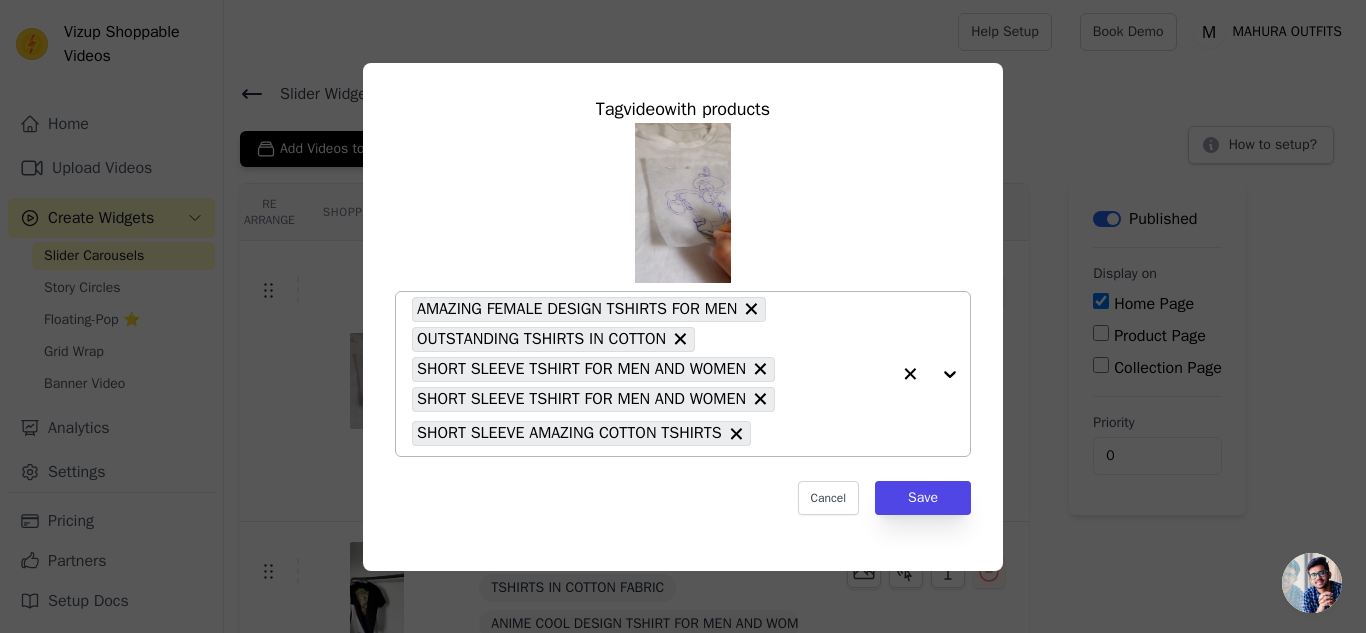 click 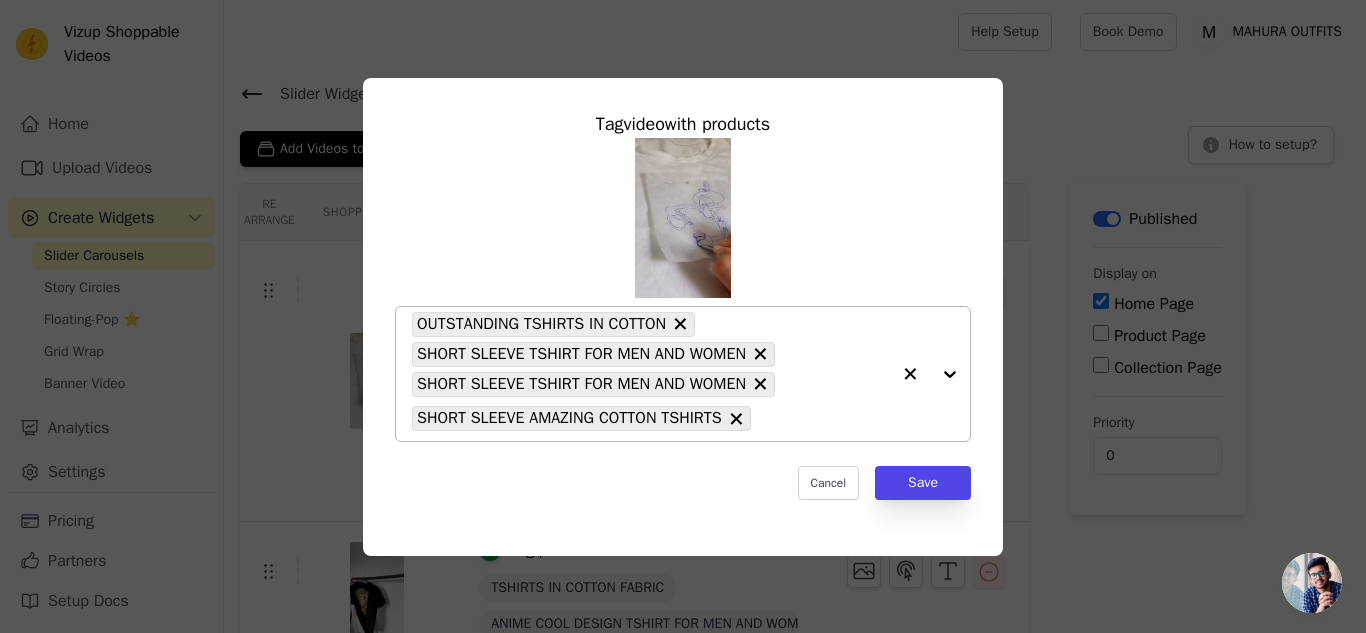 click 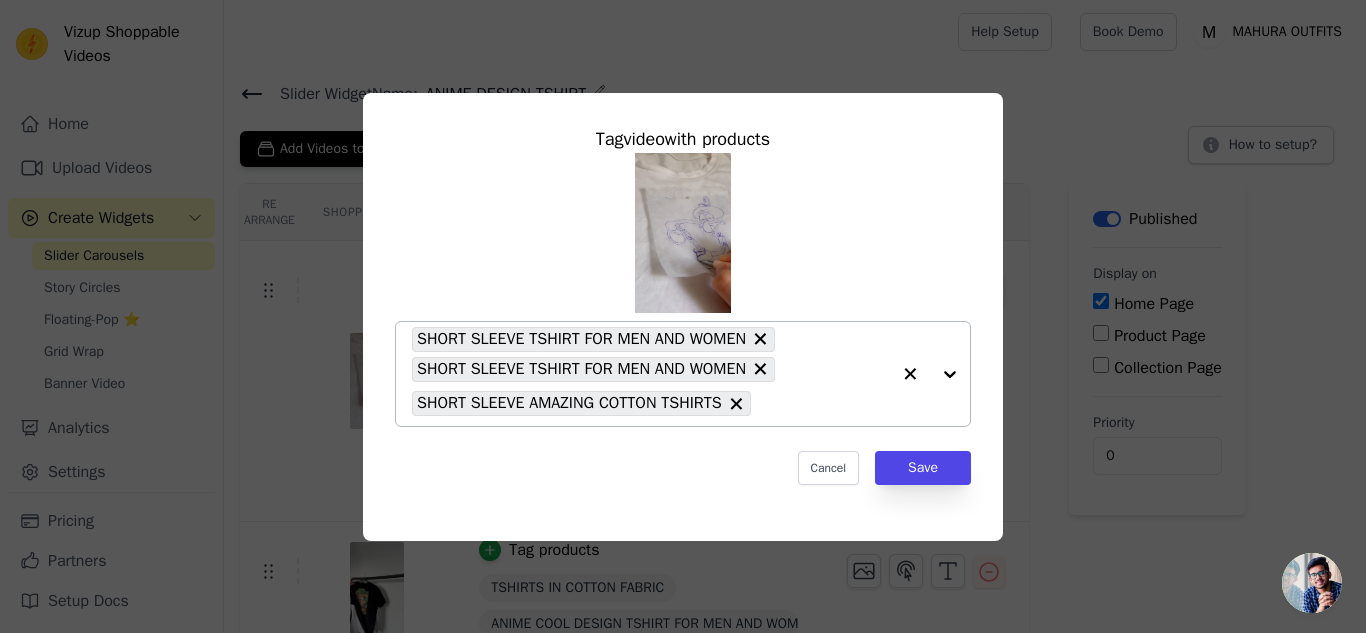 click 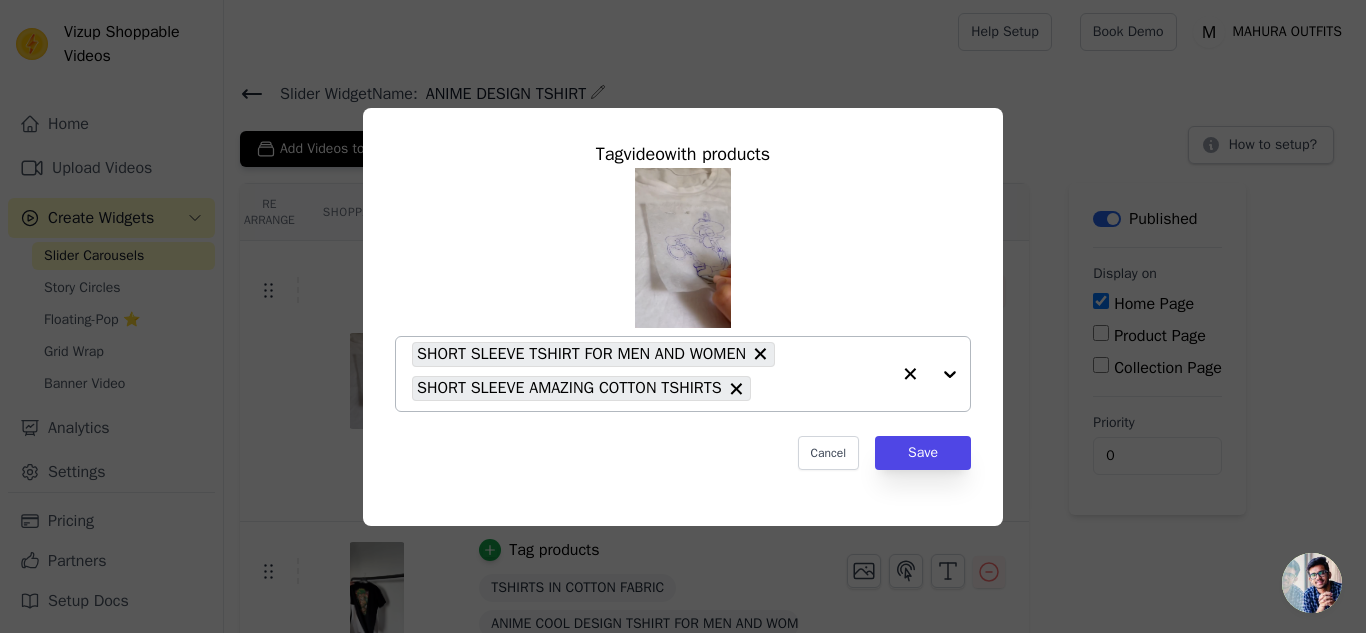 click 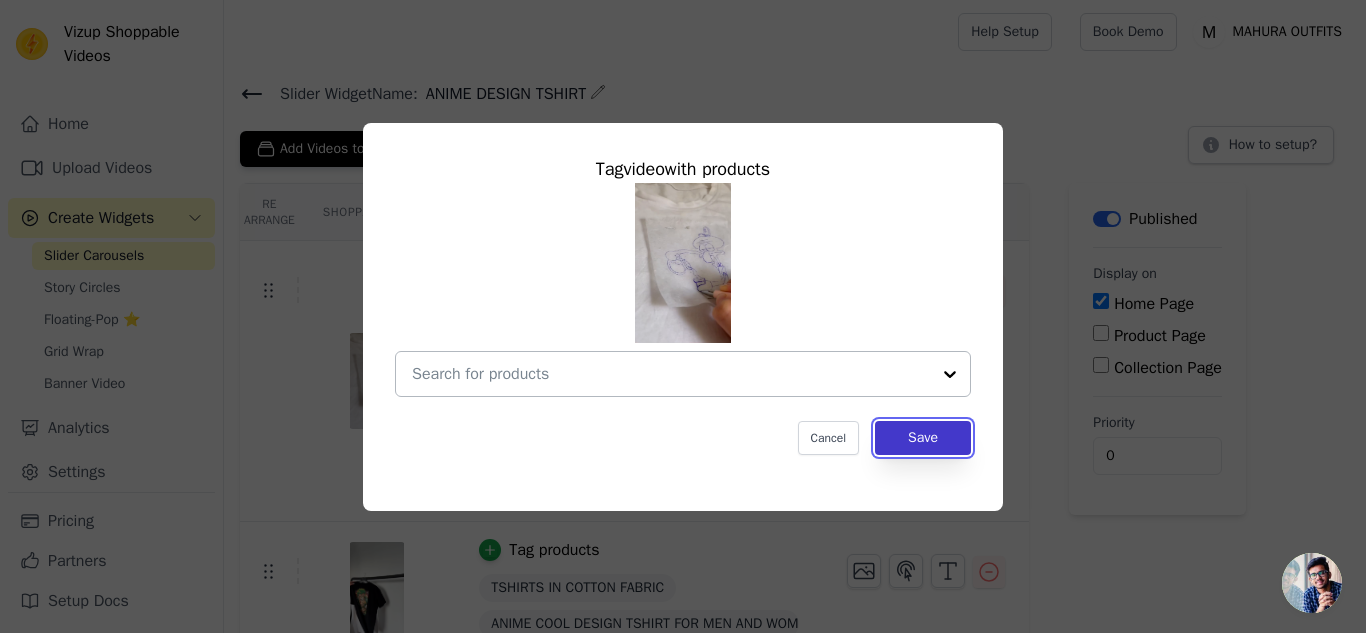 click on "Save" at bounding box center (923, 438) 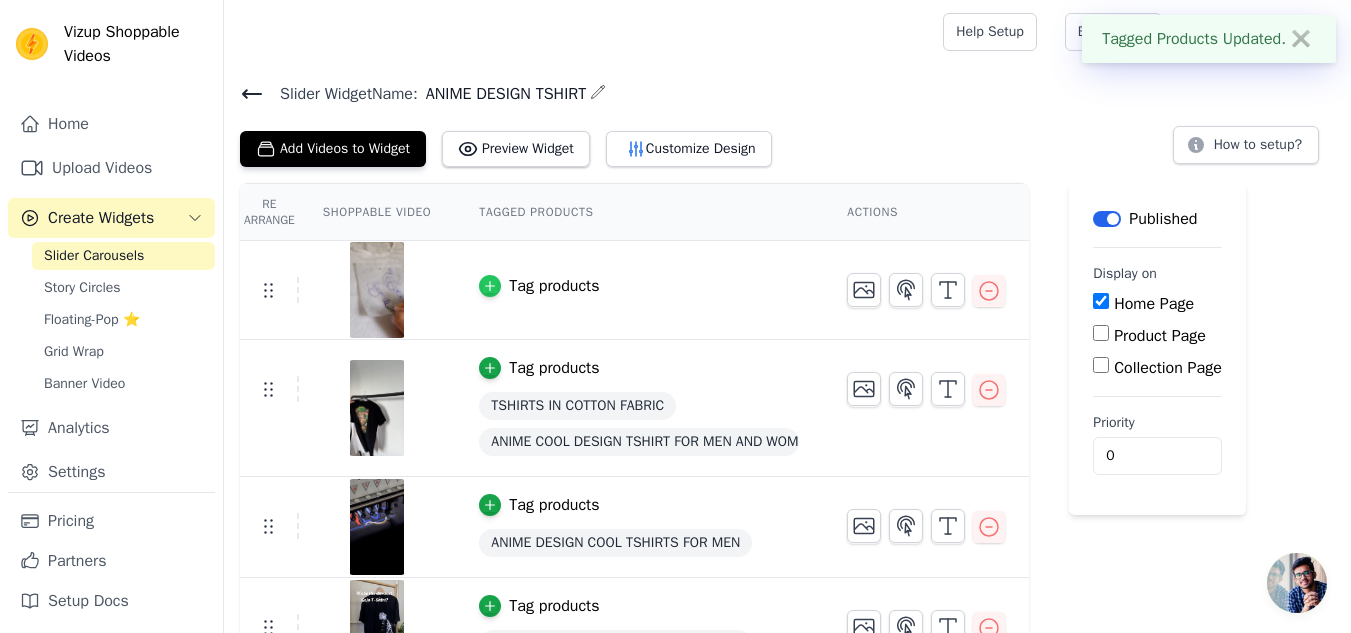 click 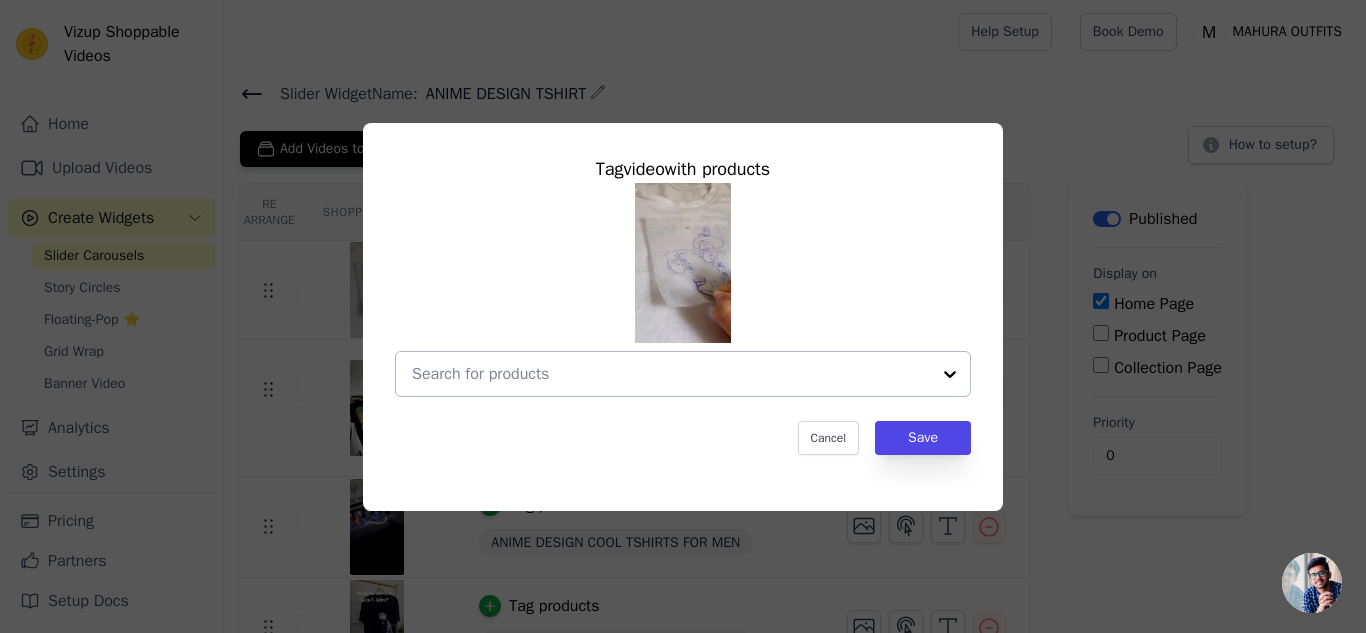 click at bounding box center [950, 374] 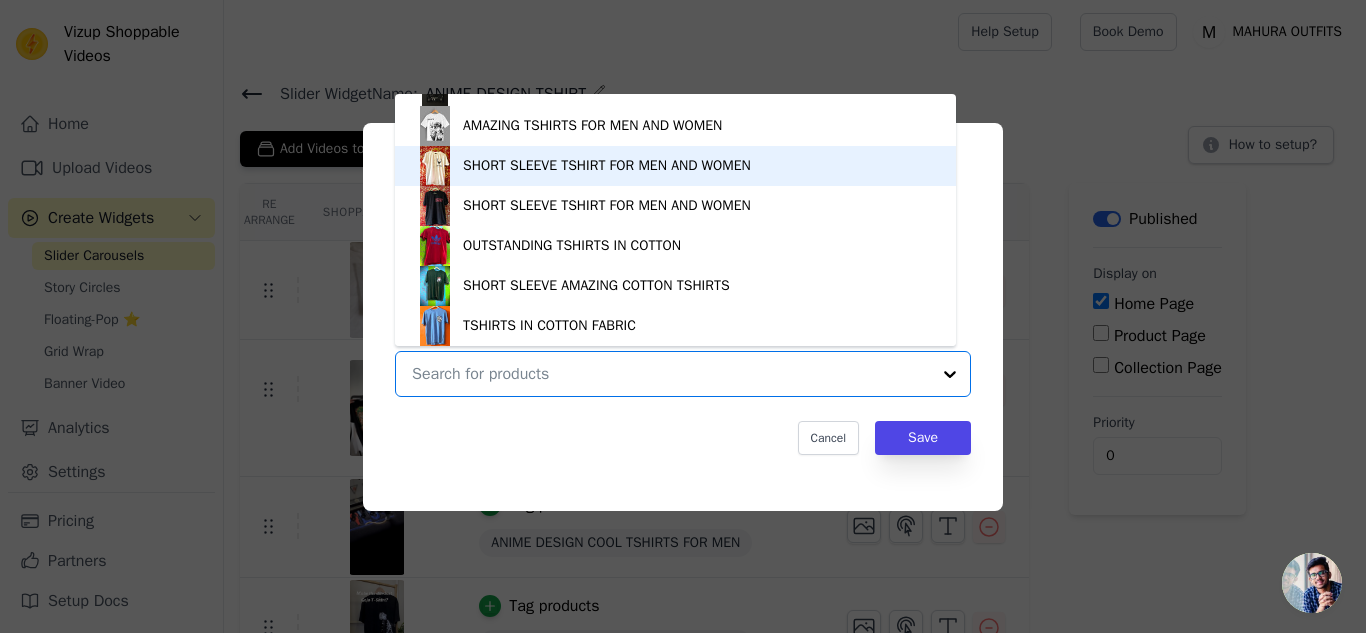 scroll, scrollTop: 0, scrollLeft: 0, axis: both 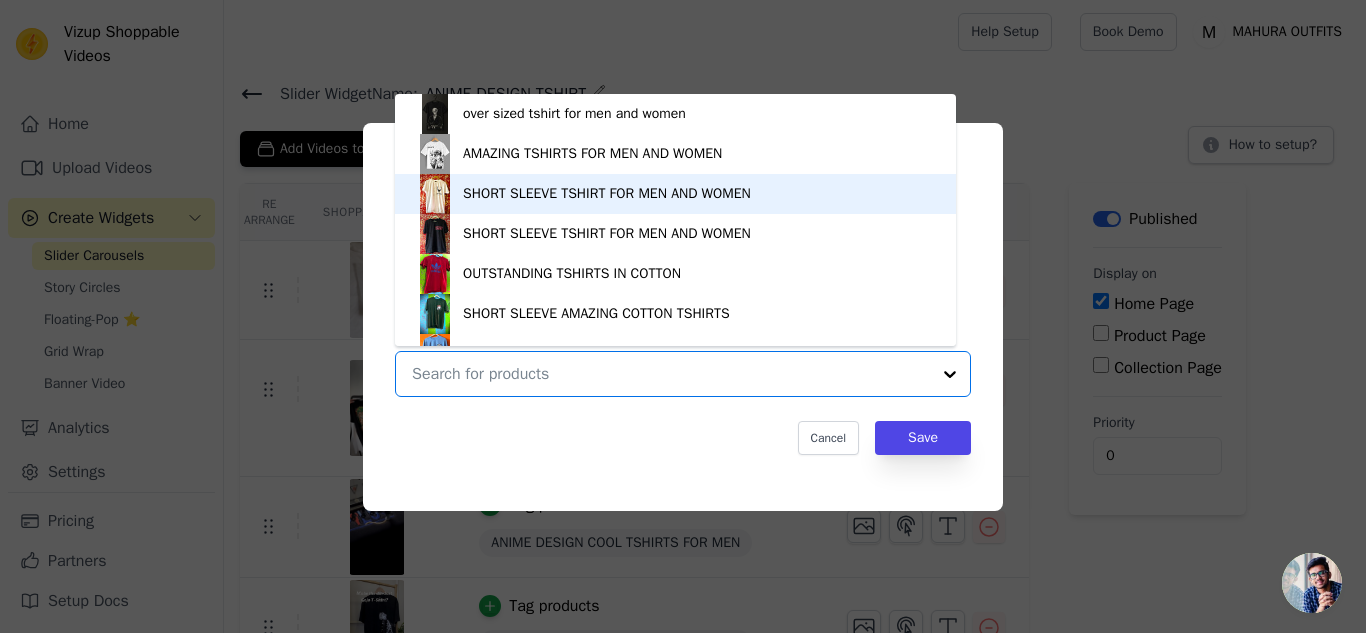 click on "SHORT SLEEVE TSHIRT FOR MEN AND WOMEN" at bounding box center (607, 194) 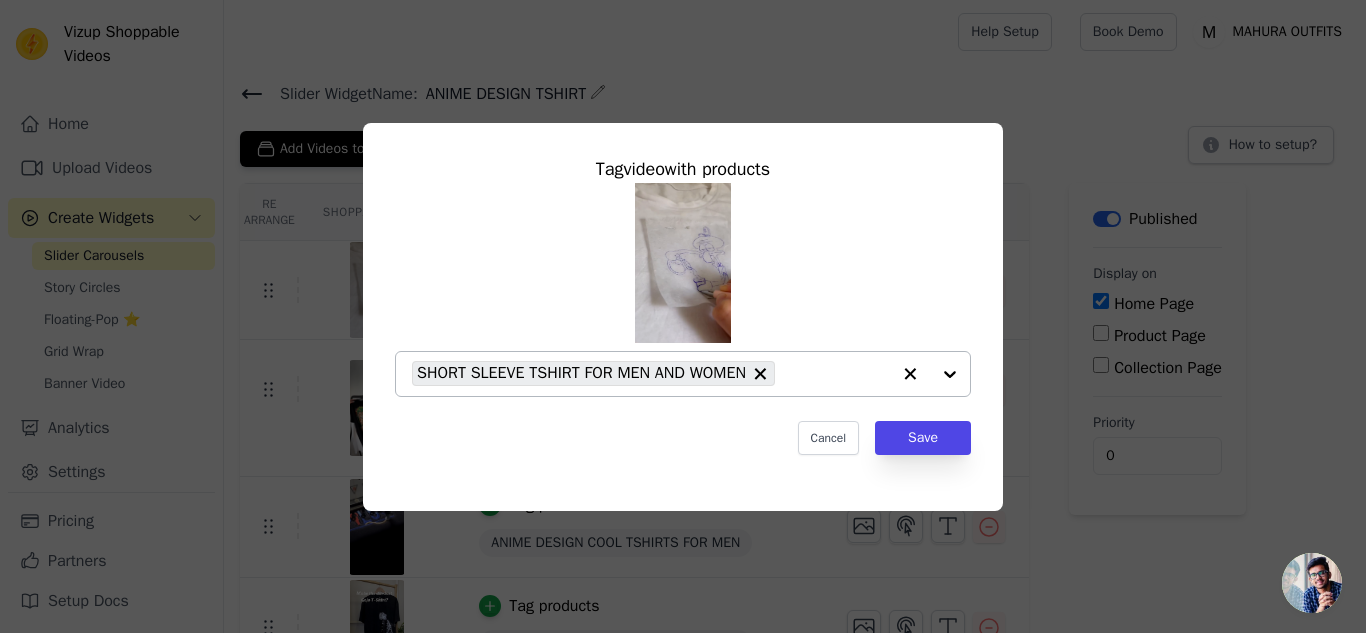 click at bounding box center [930, 374] 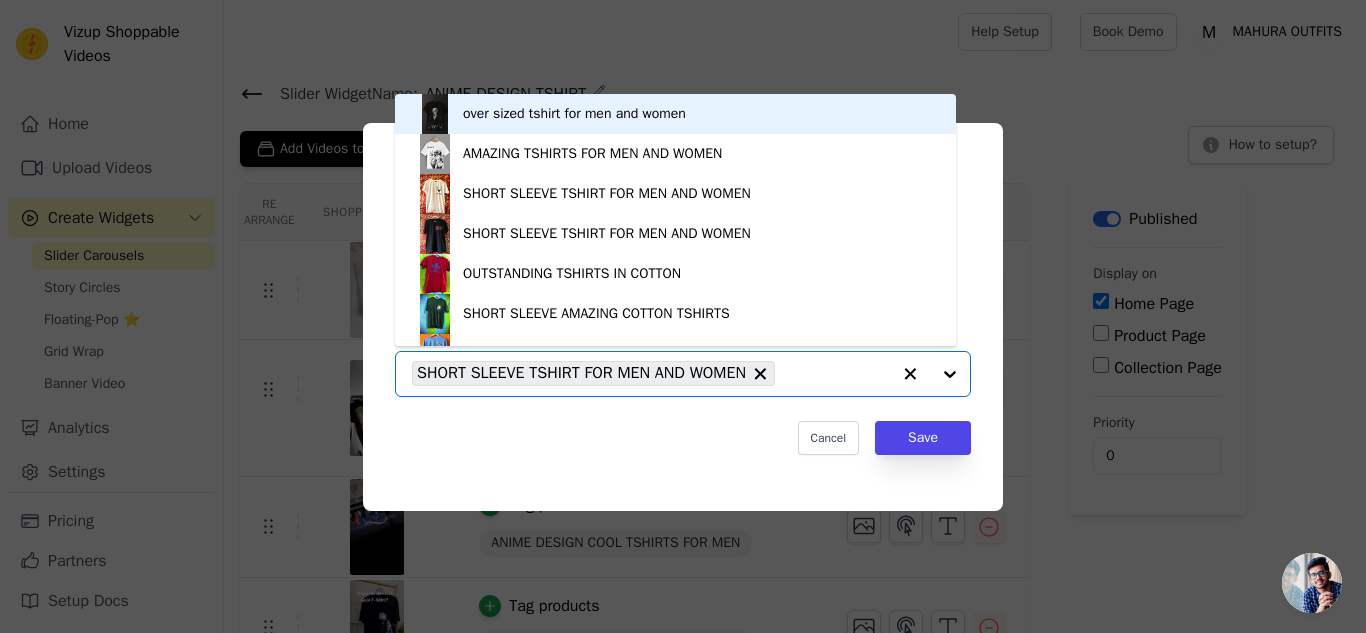 scroll, scrollTop: 28, scrollLeft: 0, axis: vertical 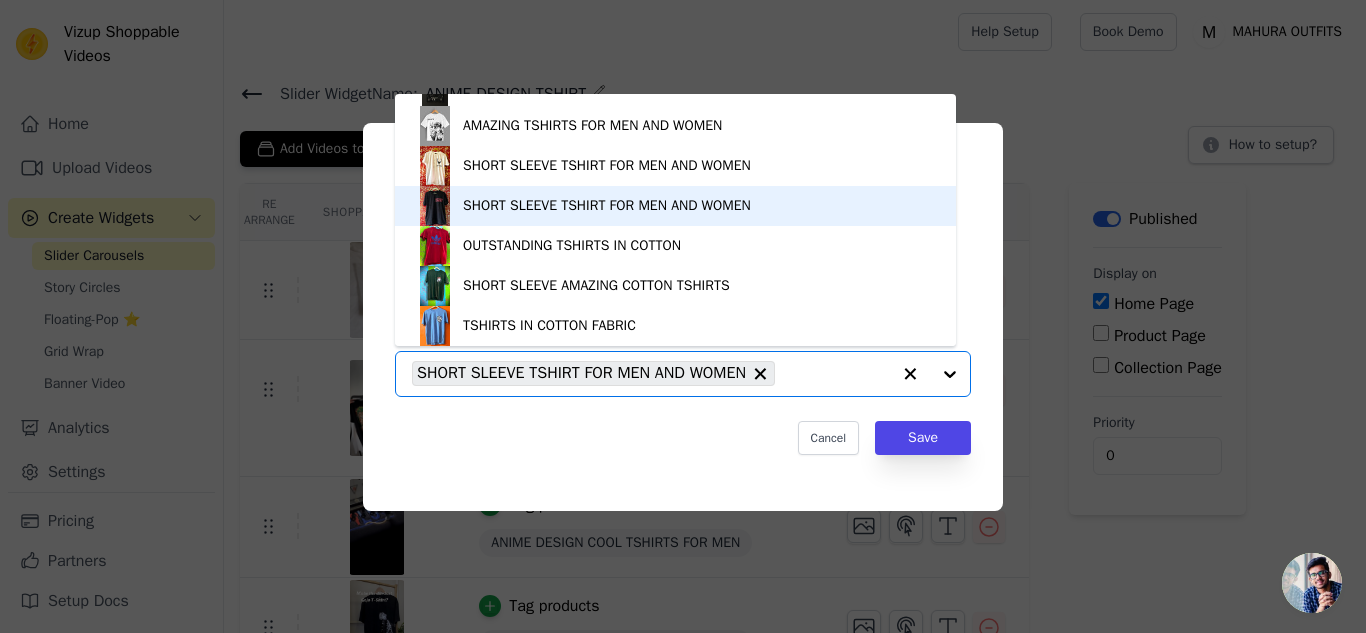 click on "SHORT SLEEVE TSHIRT FOR MEN AND WOMEN" at bounding box center (675, 206) 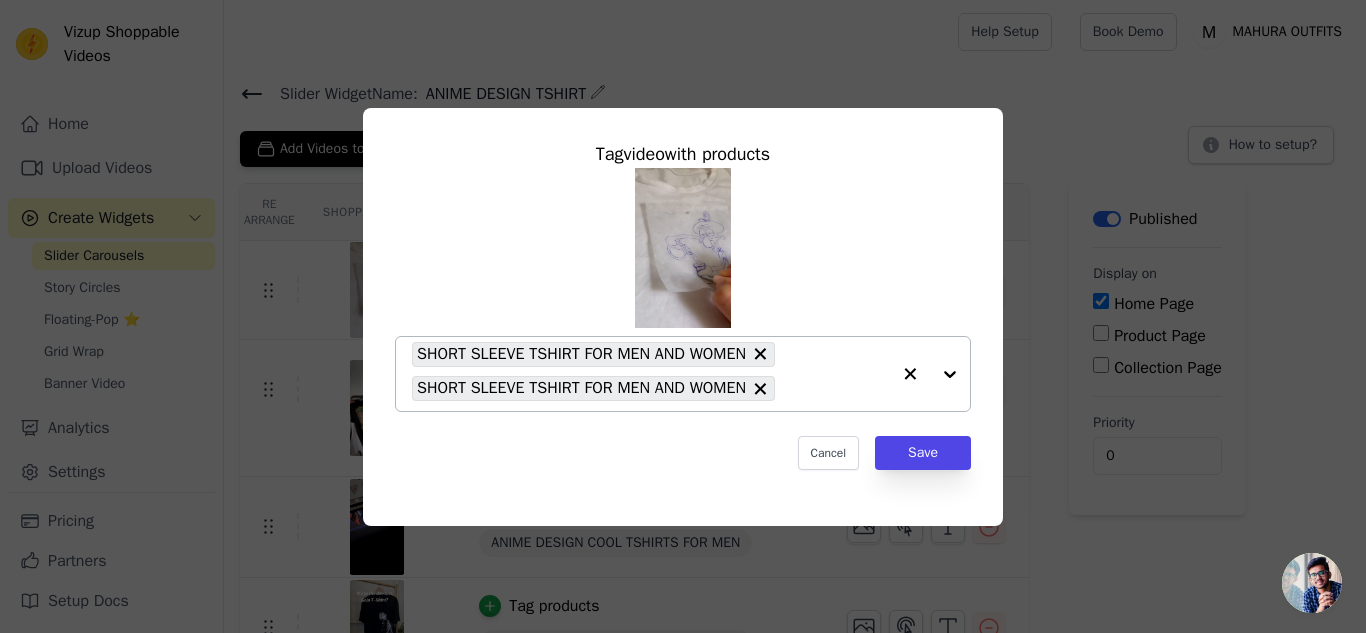 click at bounding box center (930, 374) 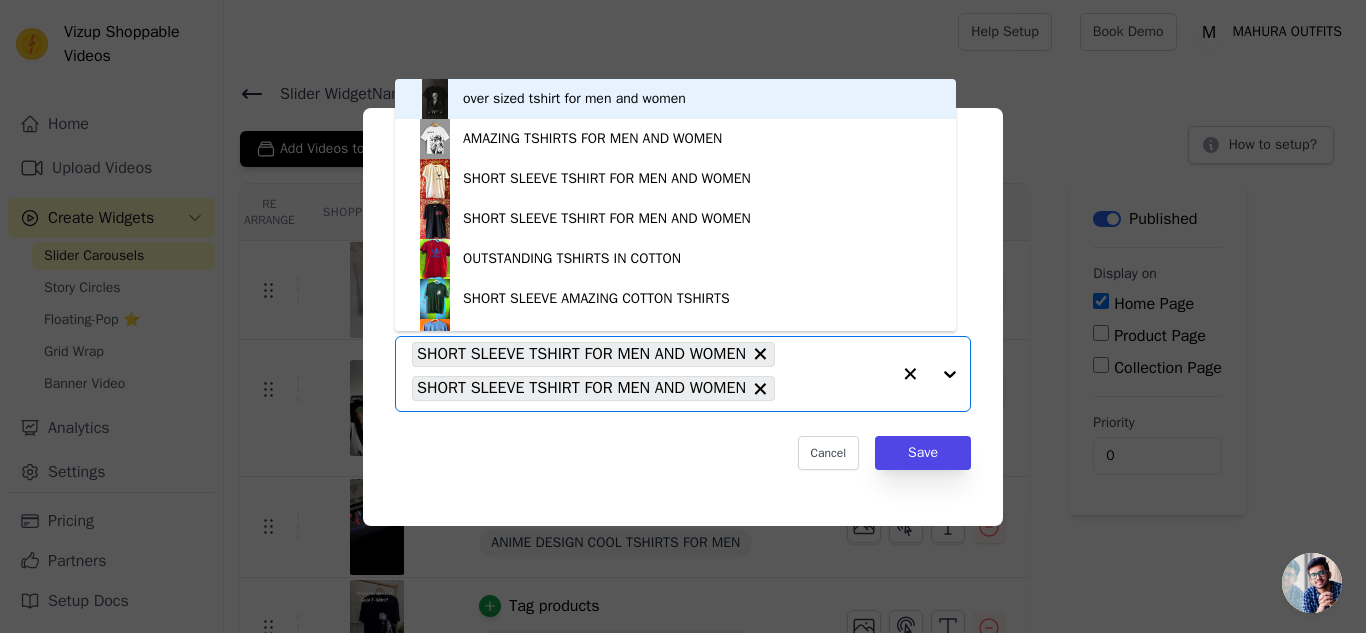 scroll, scrollTop: 28, scrollLeft: 0, axis: vertical 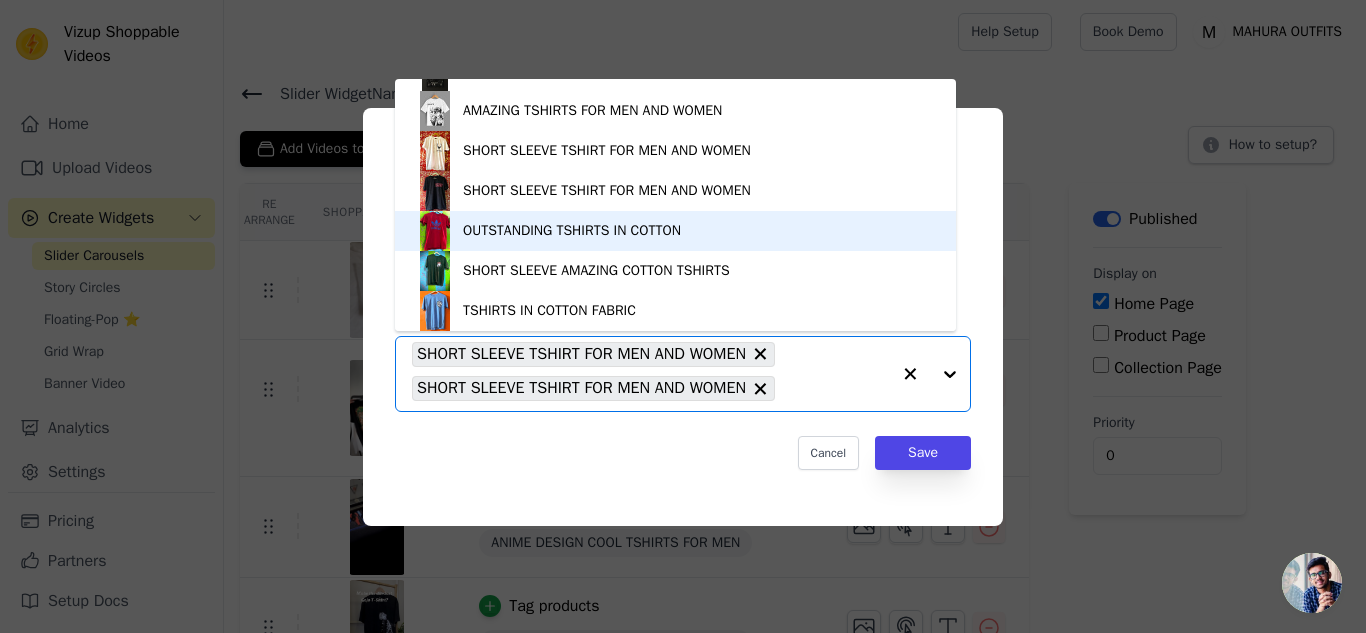 click on "OUTSTANDING TSHIRTS IN COTTON" at bounding box center (675, 231) 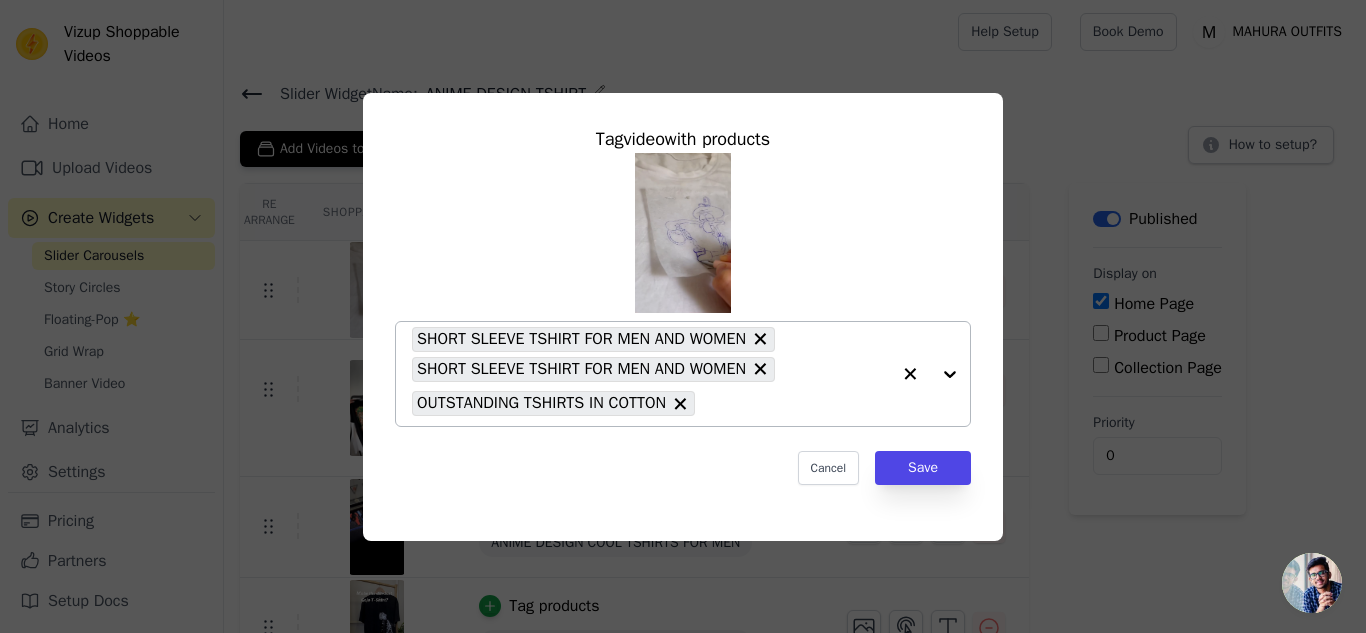 click at bounding box center (930, 374) 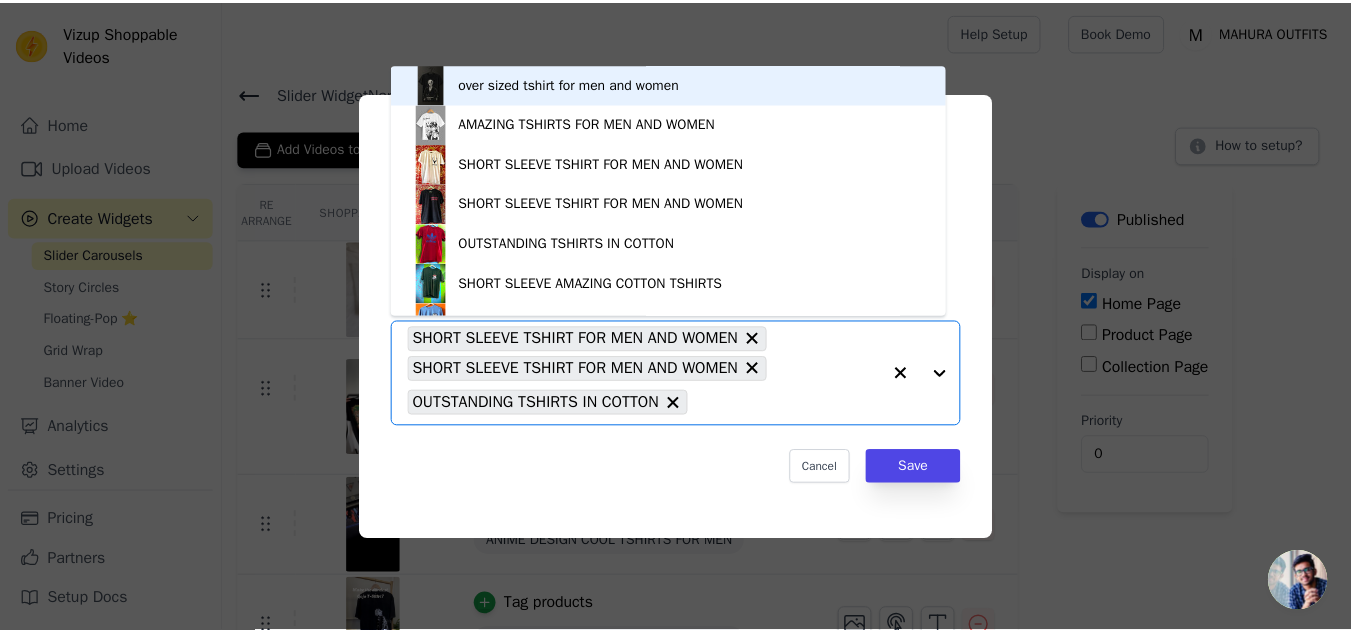 scroll, scrollTop: 28, scrollLeft: 0, axis: vertical 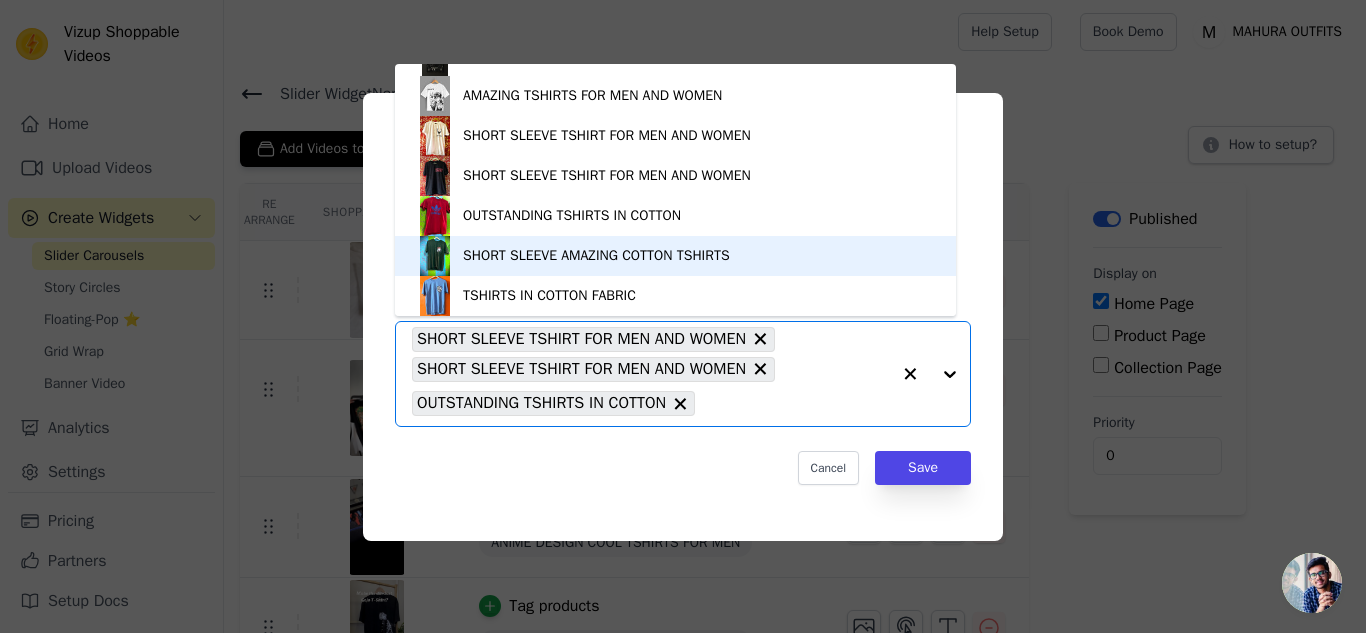 click on "SHORT SLEEVE AMAZING COTTON TSHIRTS" at bounding box center (675, 256) 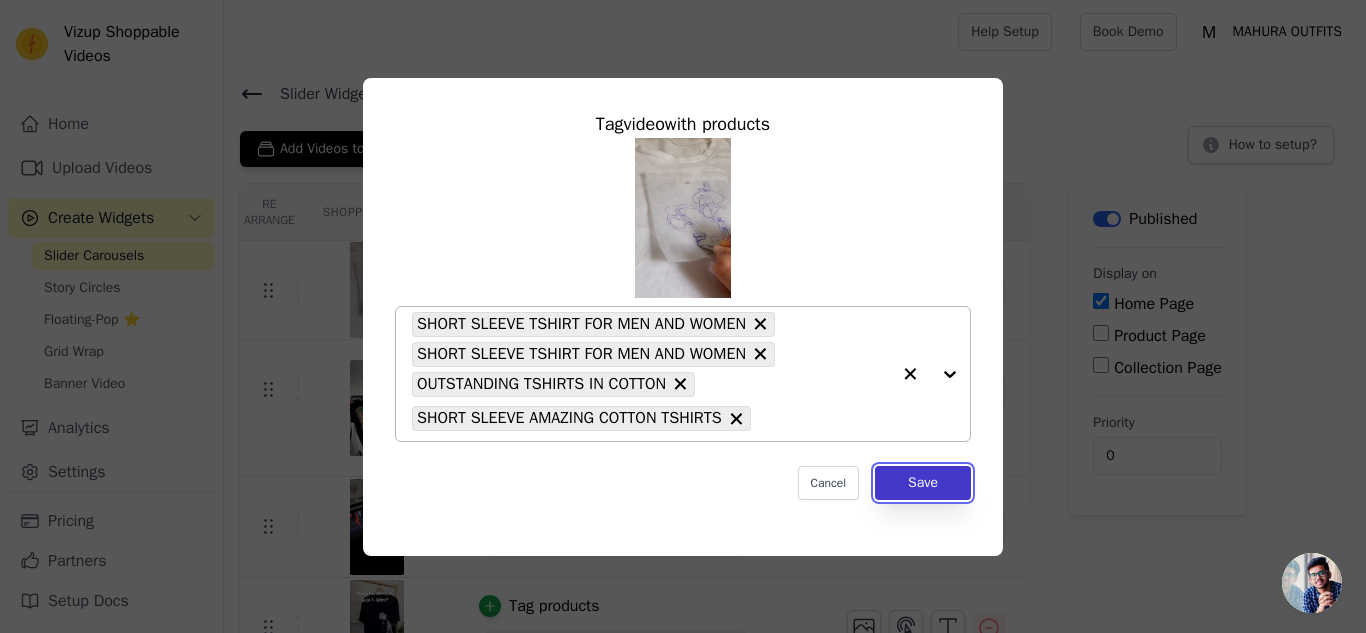 click on "Save" at bounding box center (923, 483) 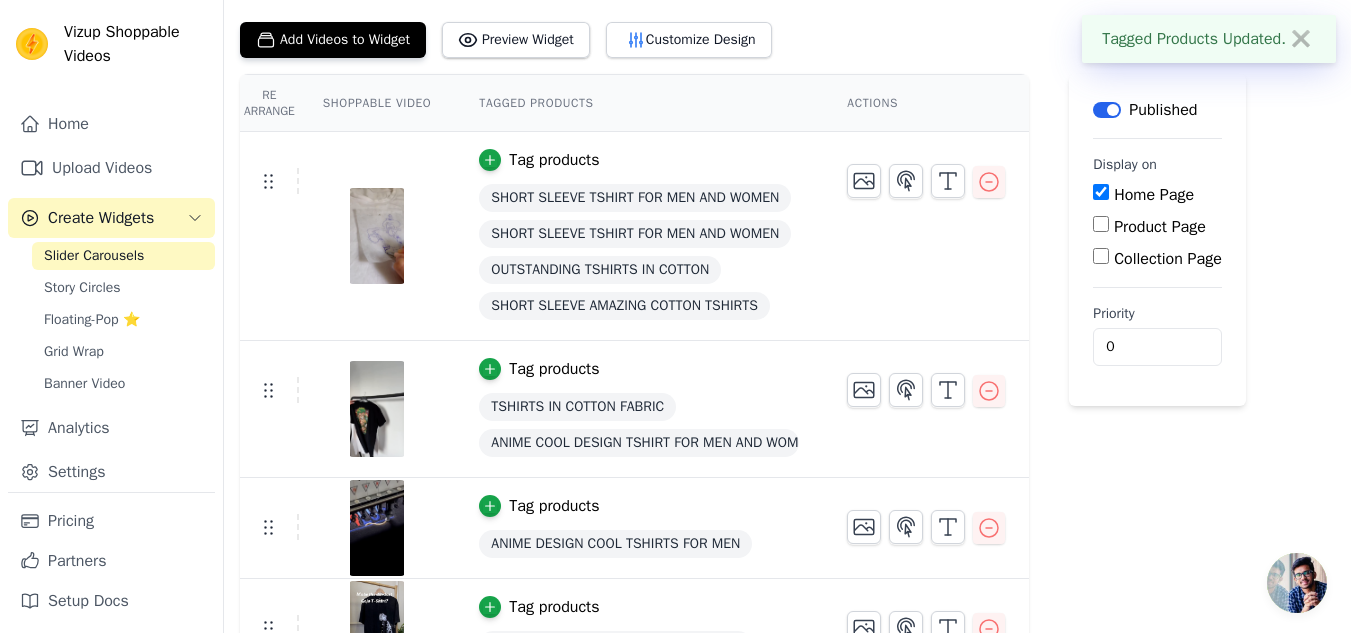 scroll, scrollTop: 110, scrollLeft: 0, axis: vertical 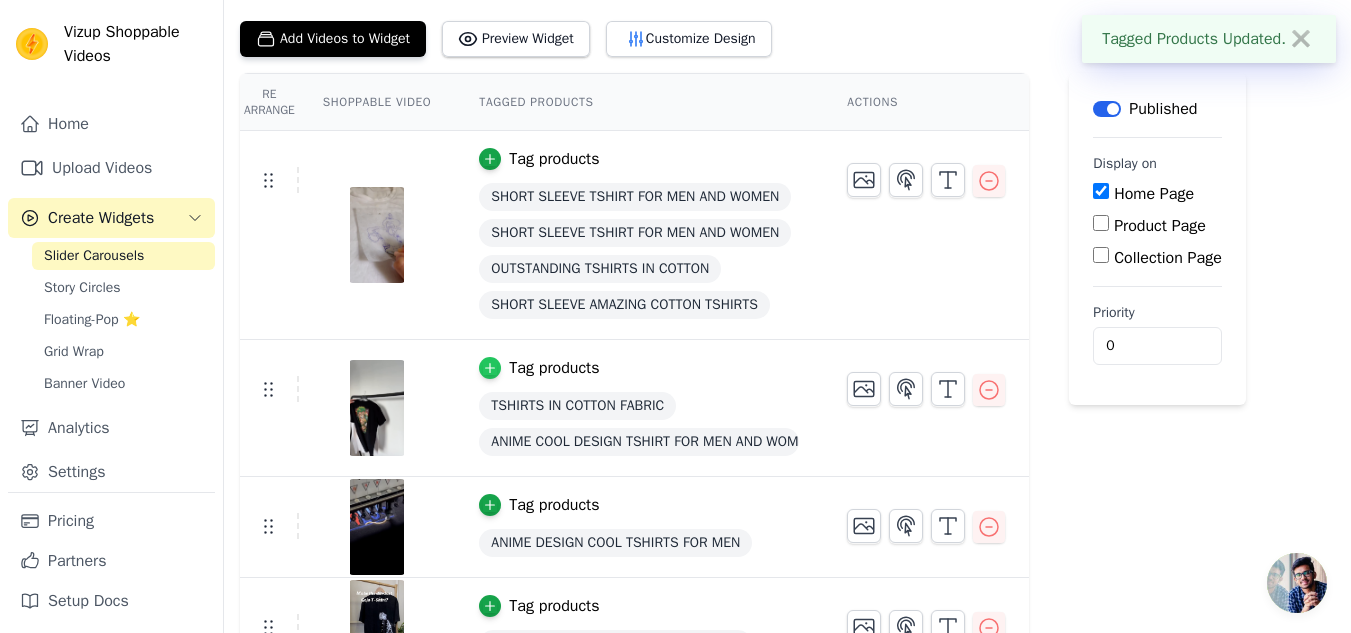 click 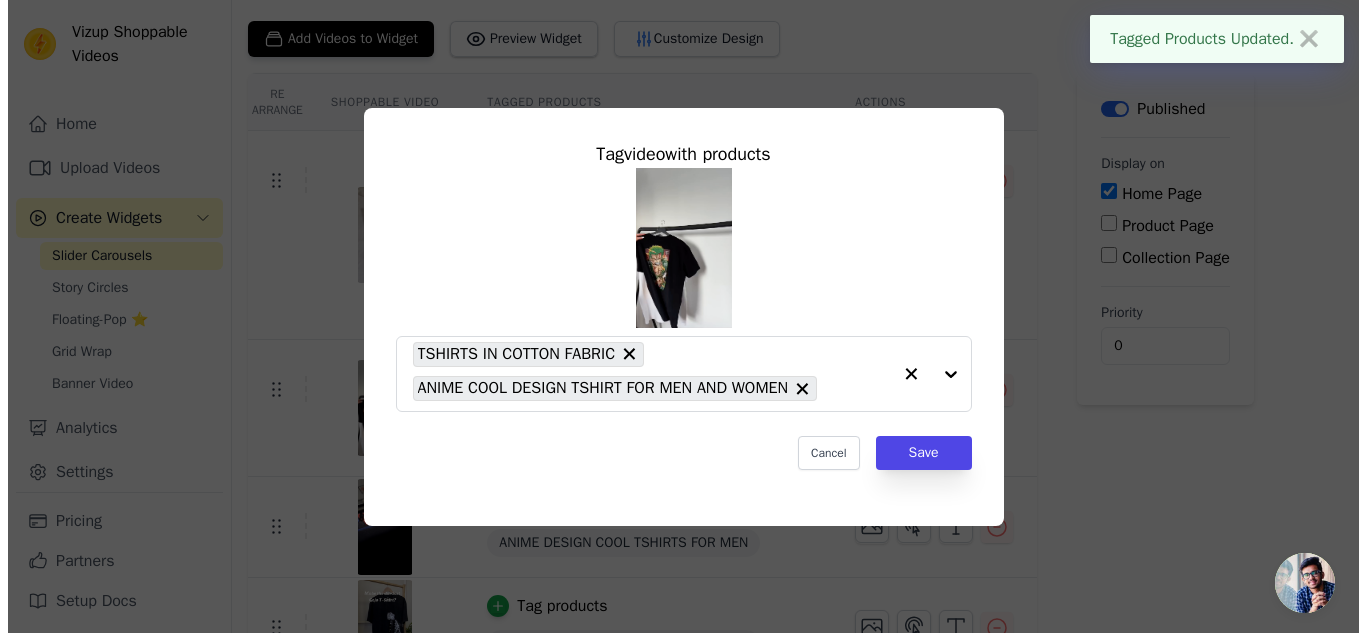 scroll, scrollTop: 0, scrollLeft: 0, axis: both 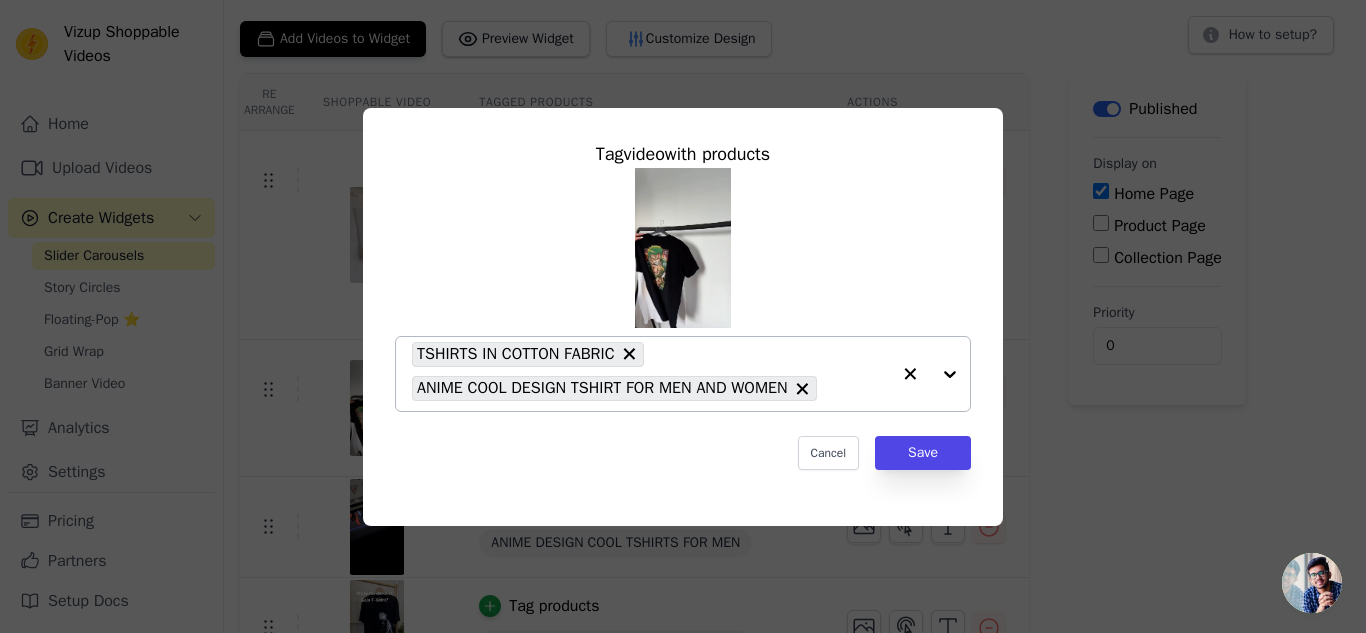 click 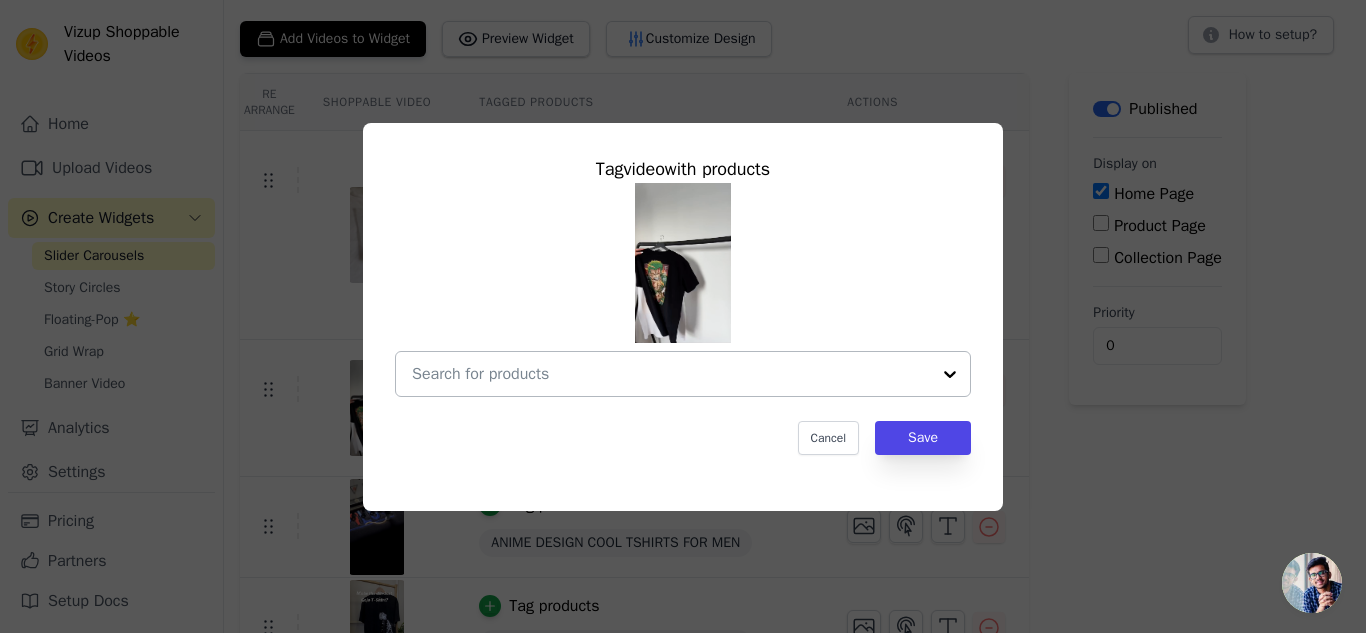 click at bounding box center (950, 374) 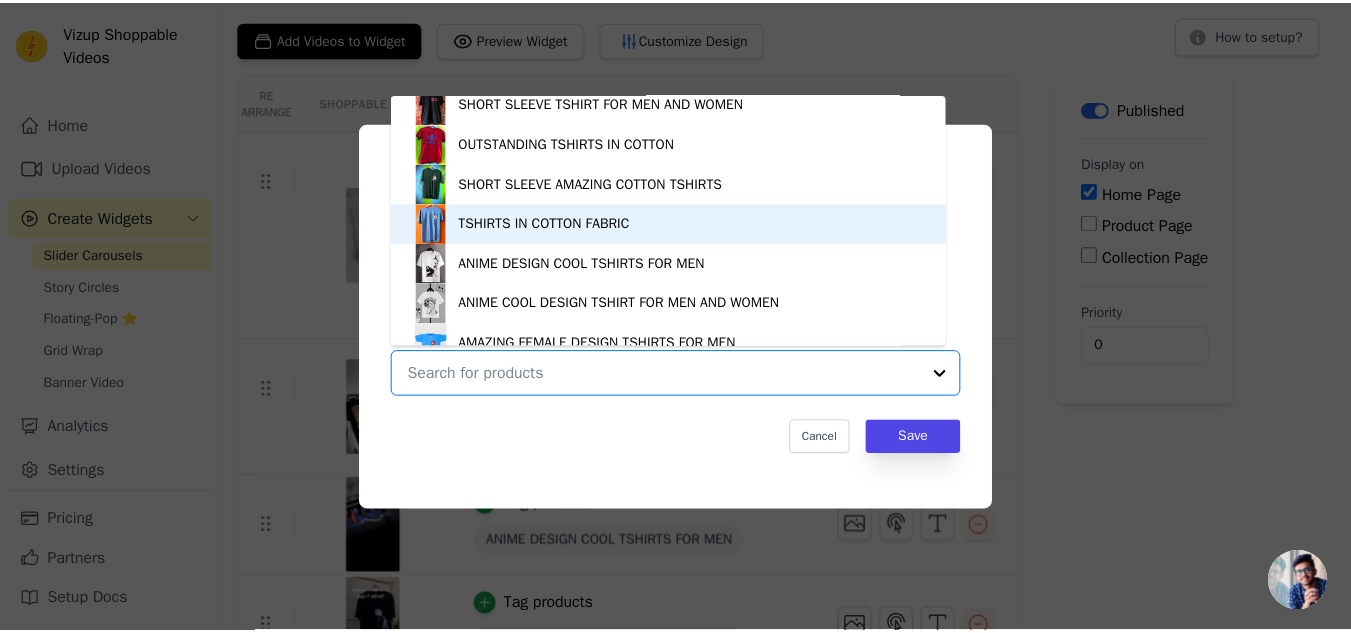 scroll, scrollTop: 138, scrollLeft: 0, axis: vertical 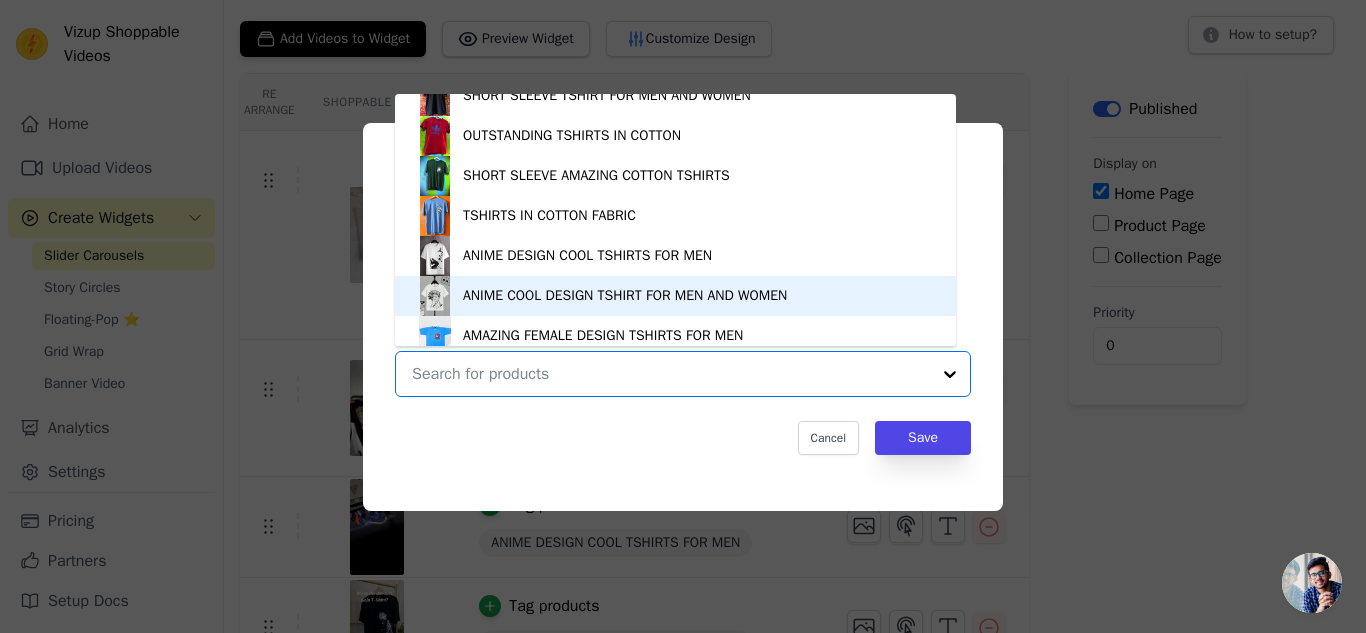 click on "ANIME COOL DESIGN TSHIRT FOR MEN AND WOMEN" at bounding box center [675, 296] 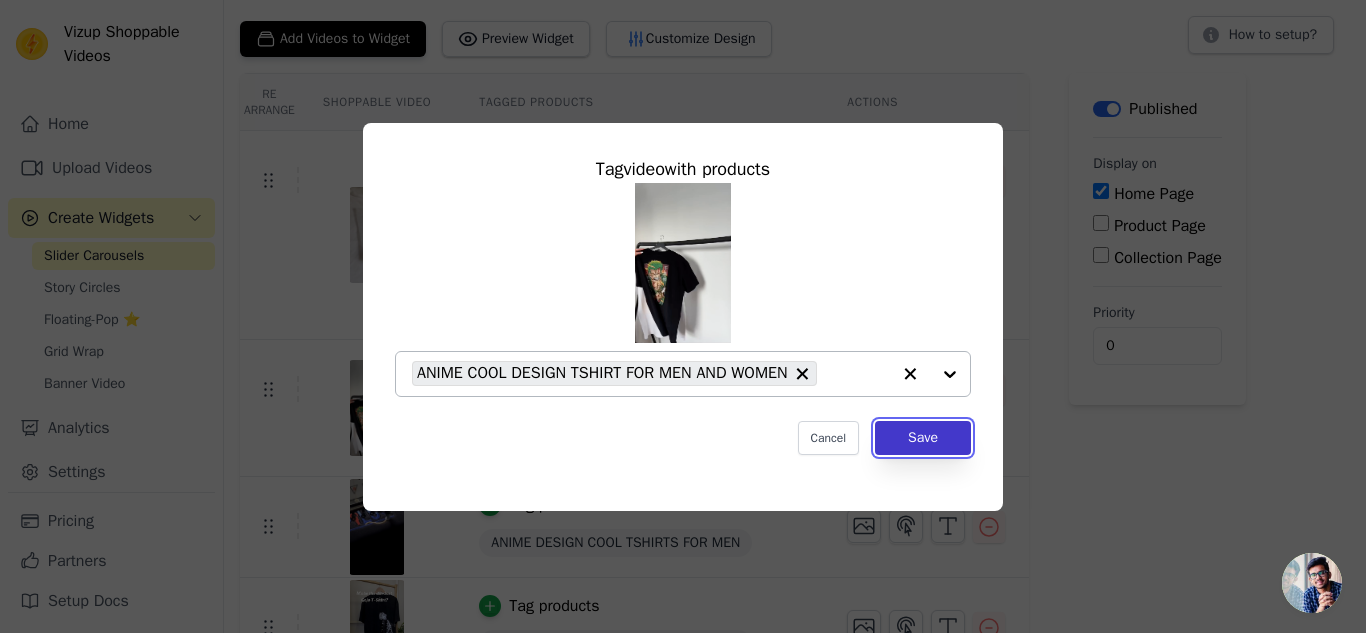click on "Save" at bounding box center [923, 438] 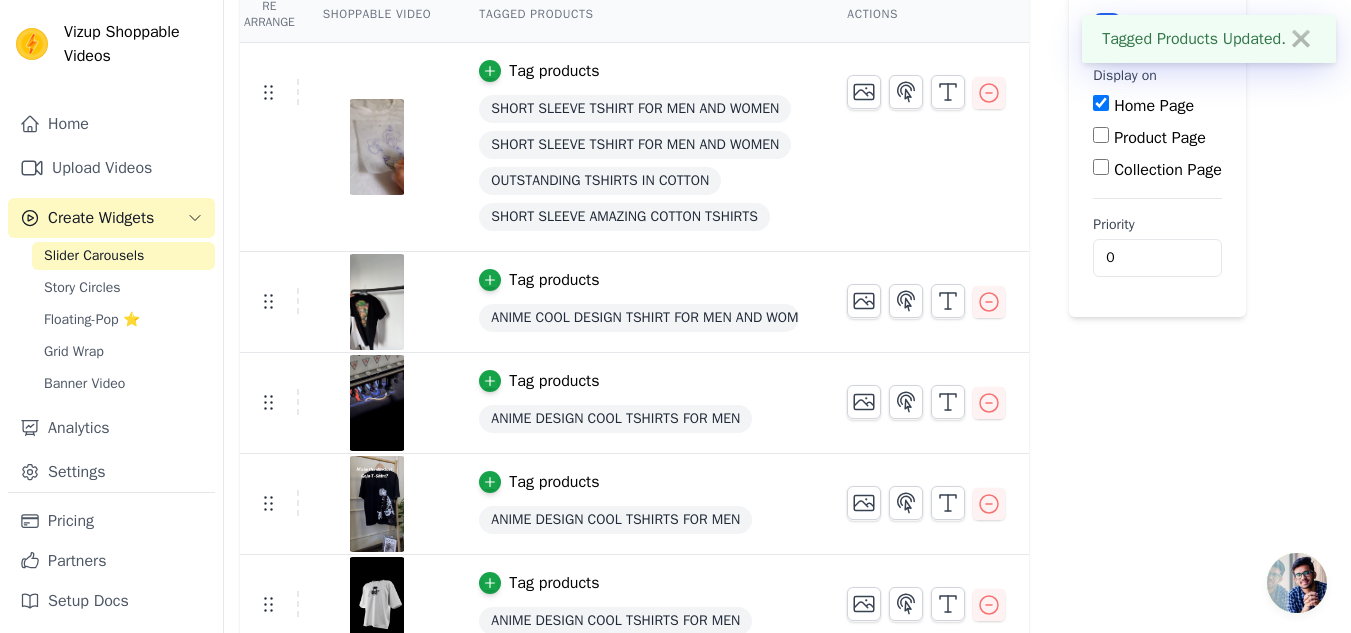 scroll, scrollTop: 204, scrollLeft: 0, axis: vertical 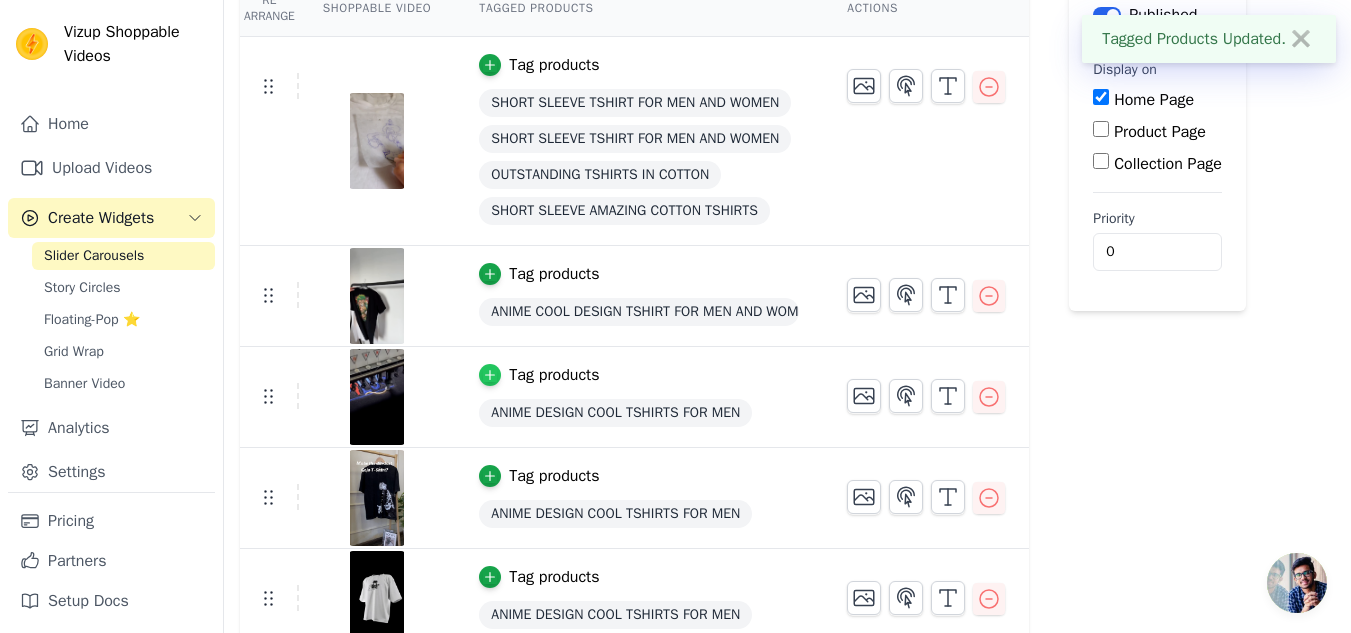 click 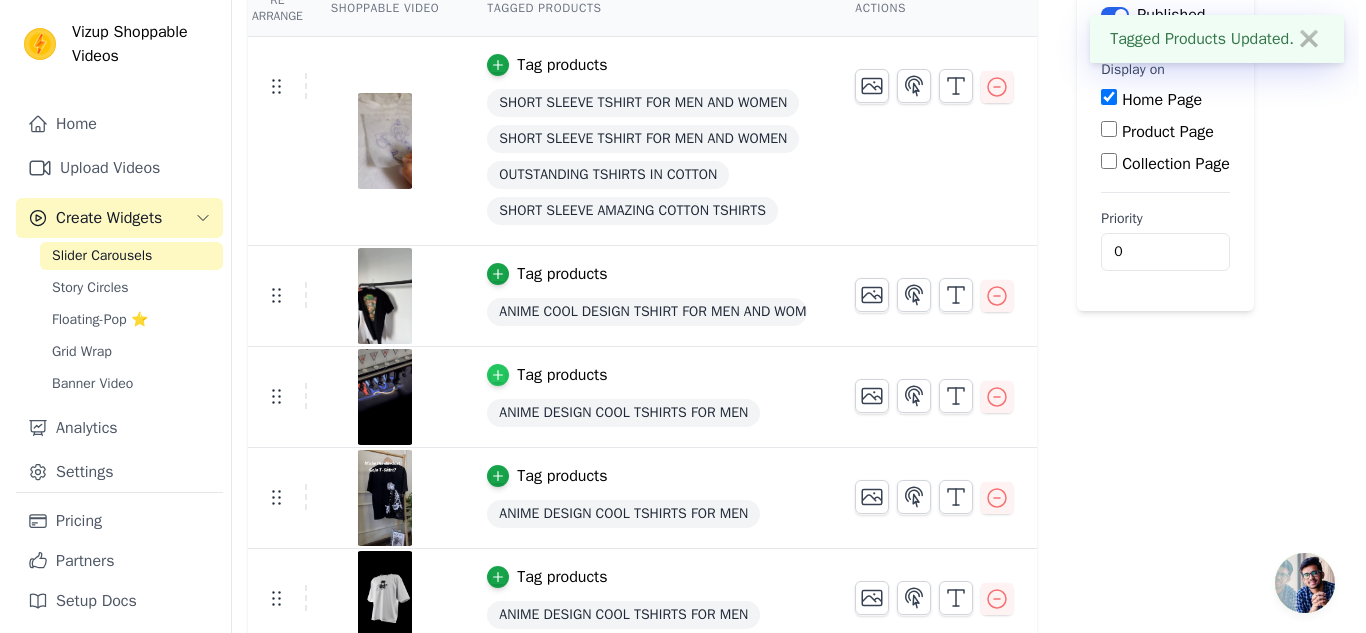 scroll, scrollTop: 0, scrollLeft: 0, axis: both 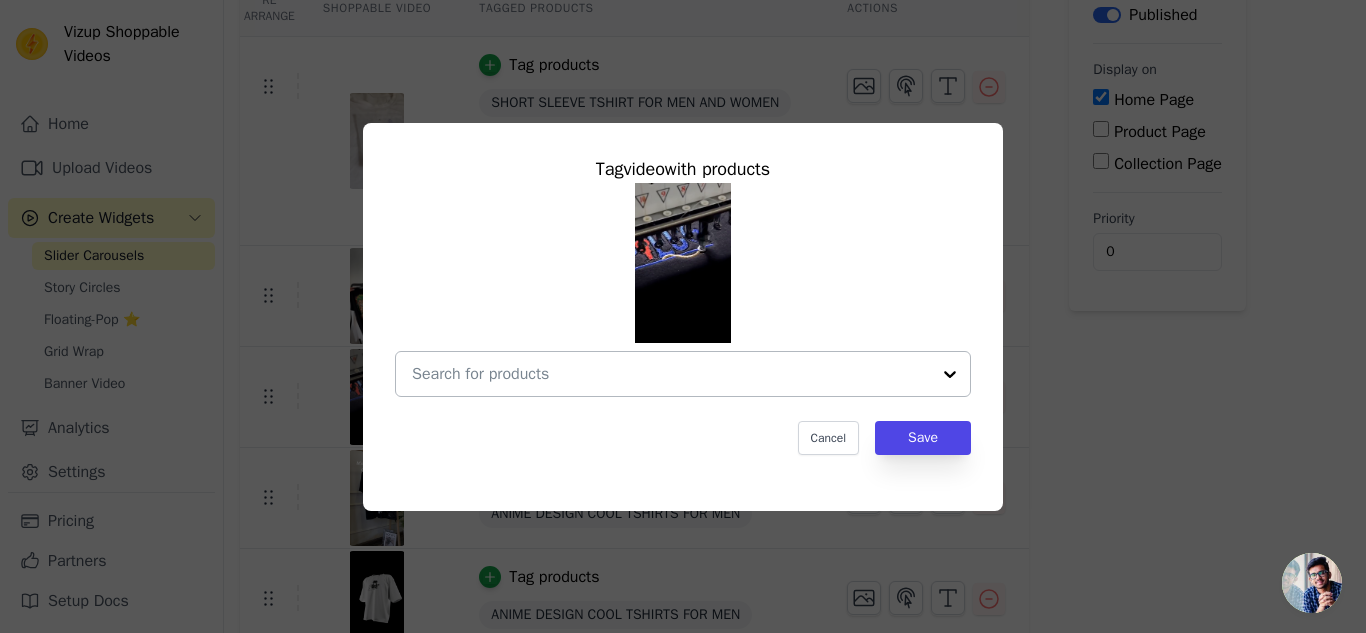 click at bounding box center (950, 374) 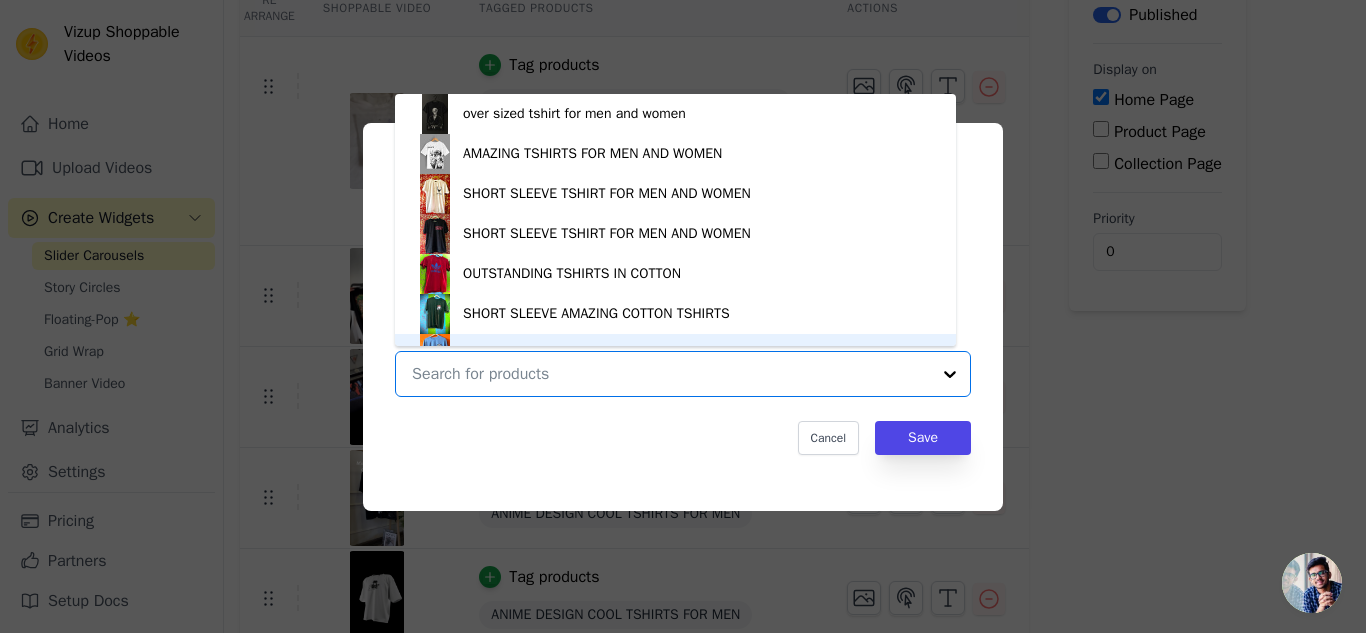 scroll, scrollTop: 28, scrollLeft: 0, axis: vertical 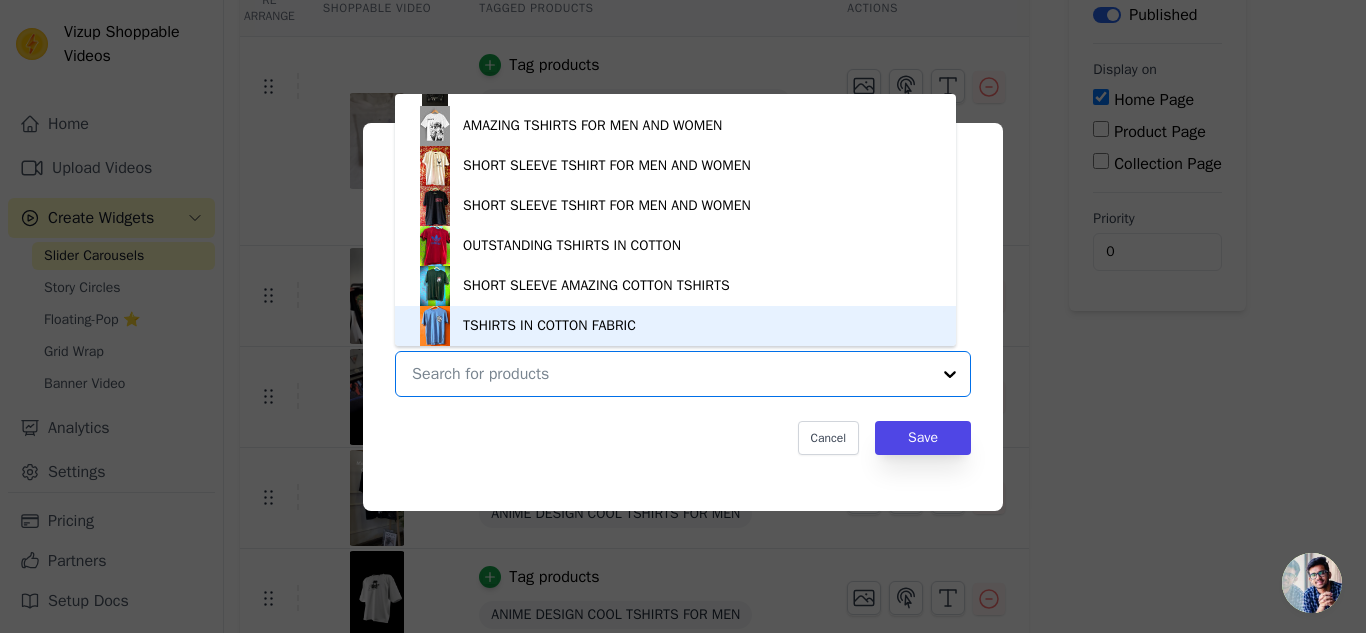 click on "TSHIRTS IN COTTON FABRIC" at bounding box center (675, 326) 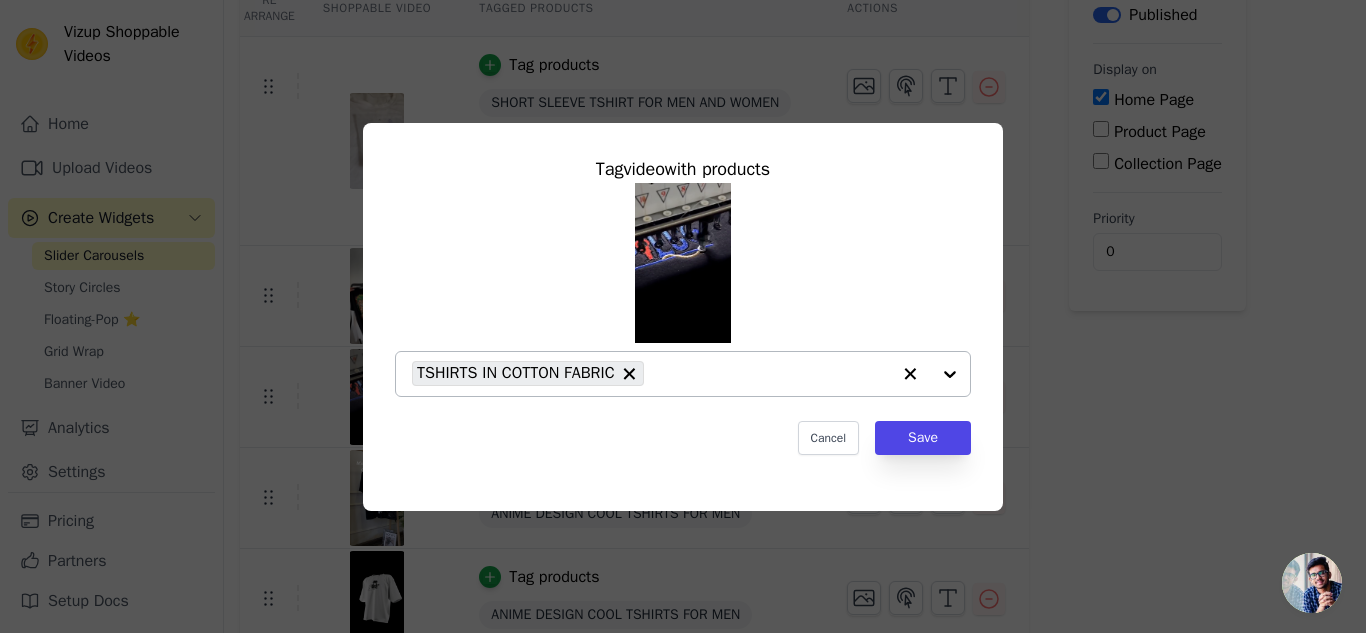 click at bounding box center (930, 374) 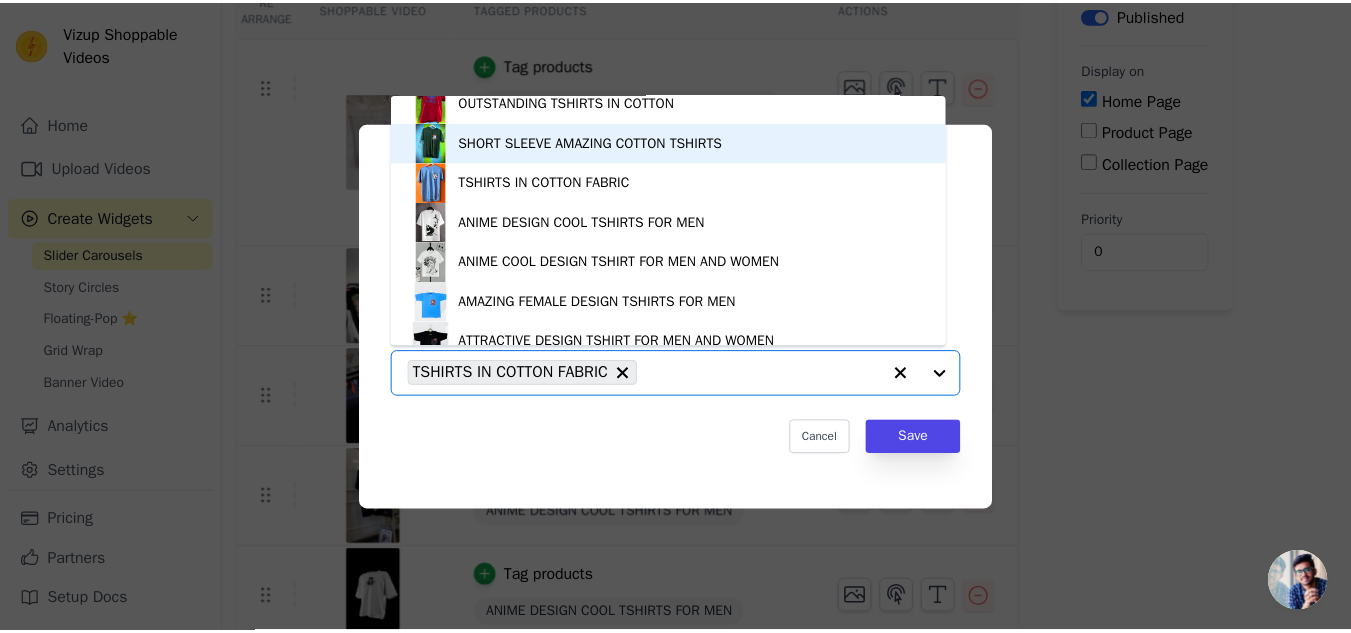 scroll, scrollTop: 176, scrollLeft: 0, axis: vertical 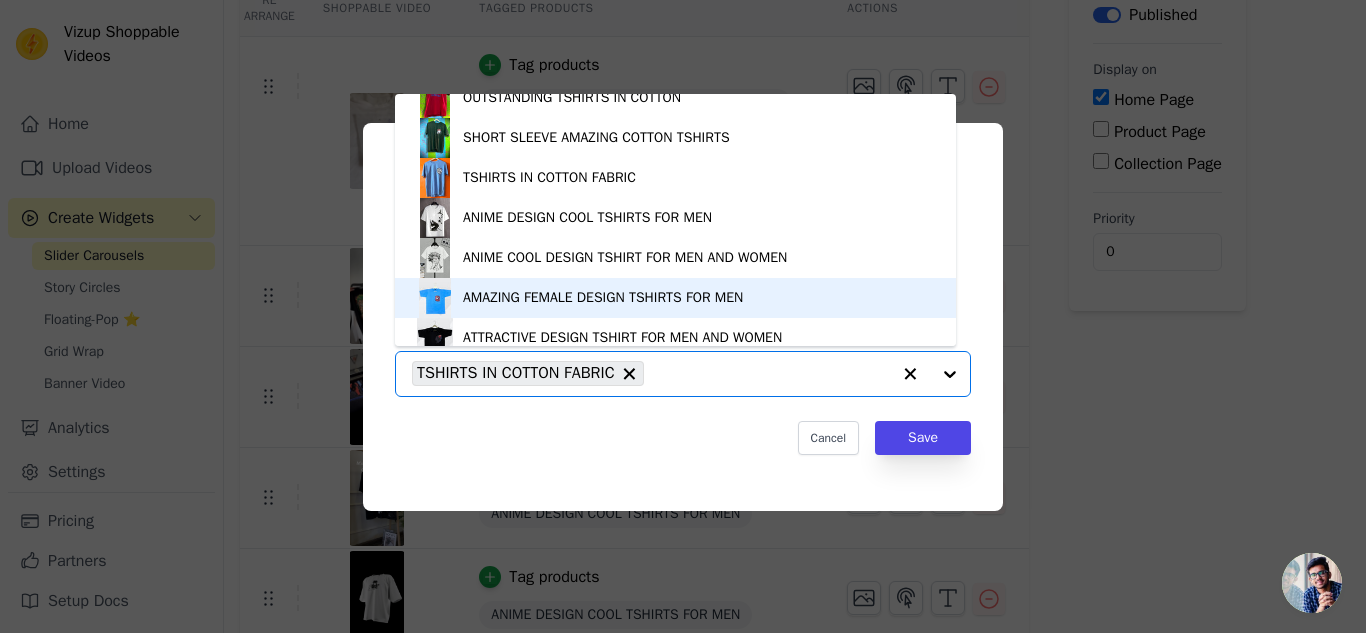 click on "AMAZING FEMALE DESIGN TSHIRTS FOR MEN" at bounding box center (675, 298) 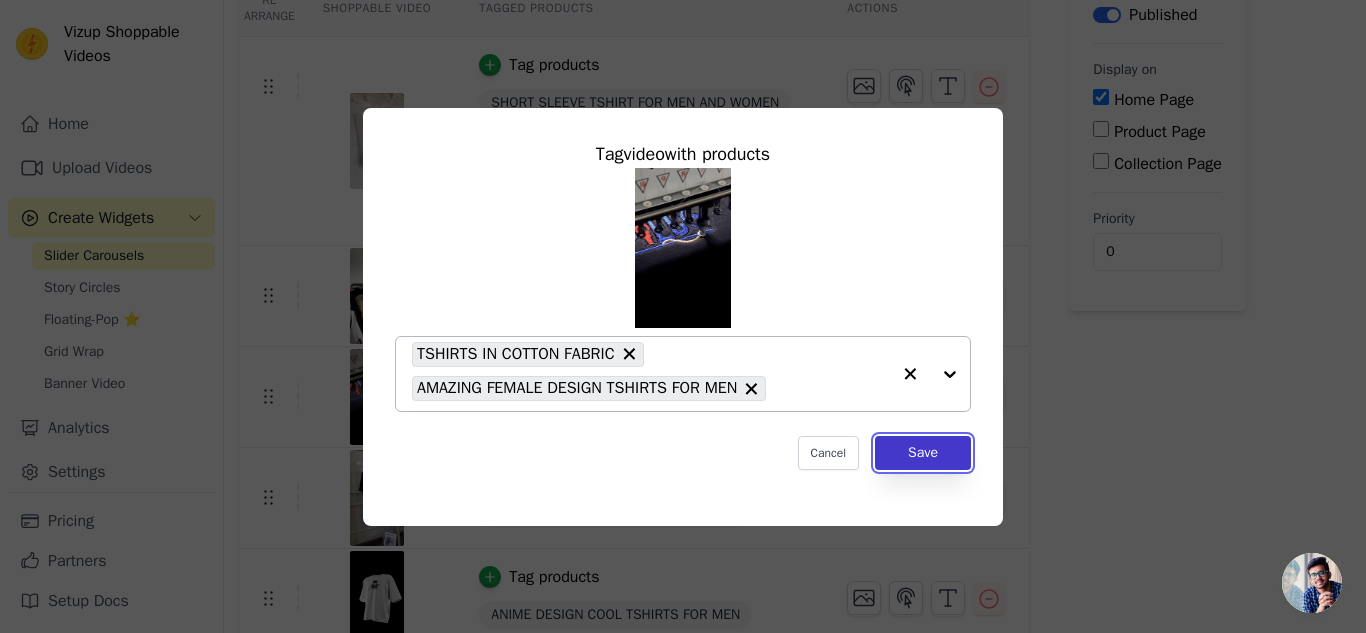 click on "Save" at bounding box center (923, 453) 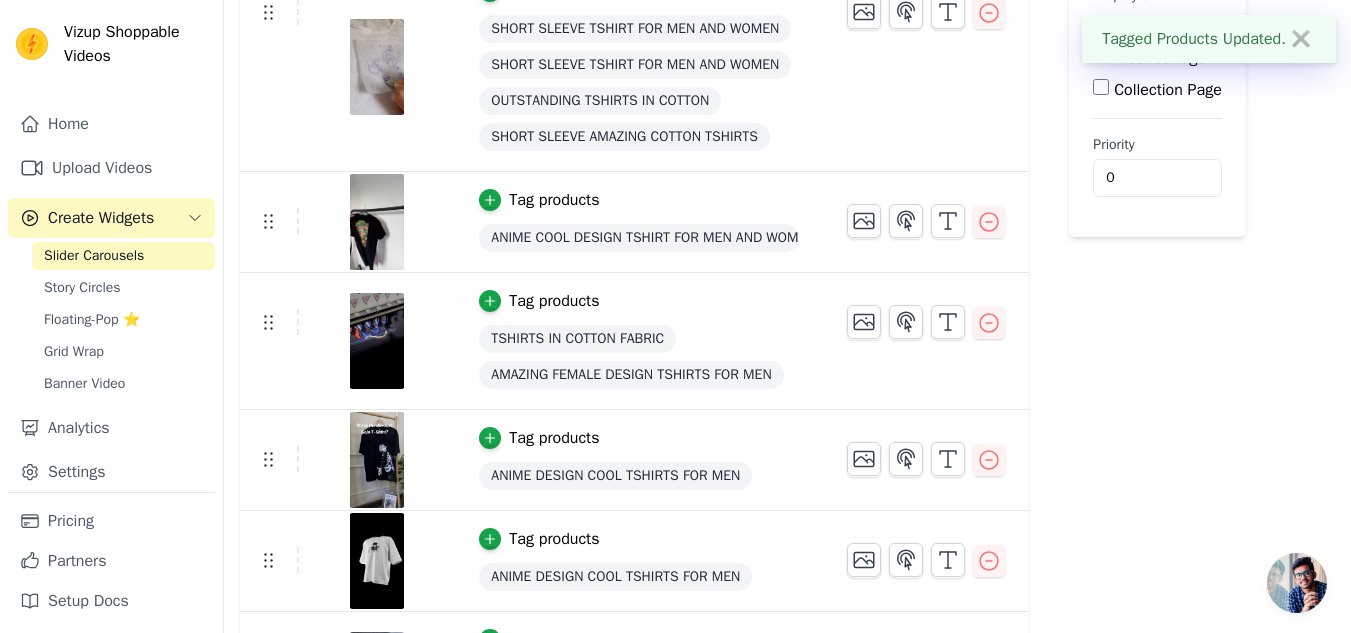 scroll, scrollTop: 393, scrollLeft: 0, axis: vertical 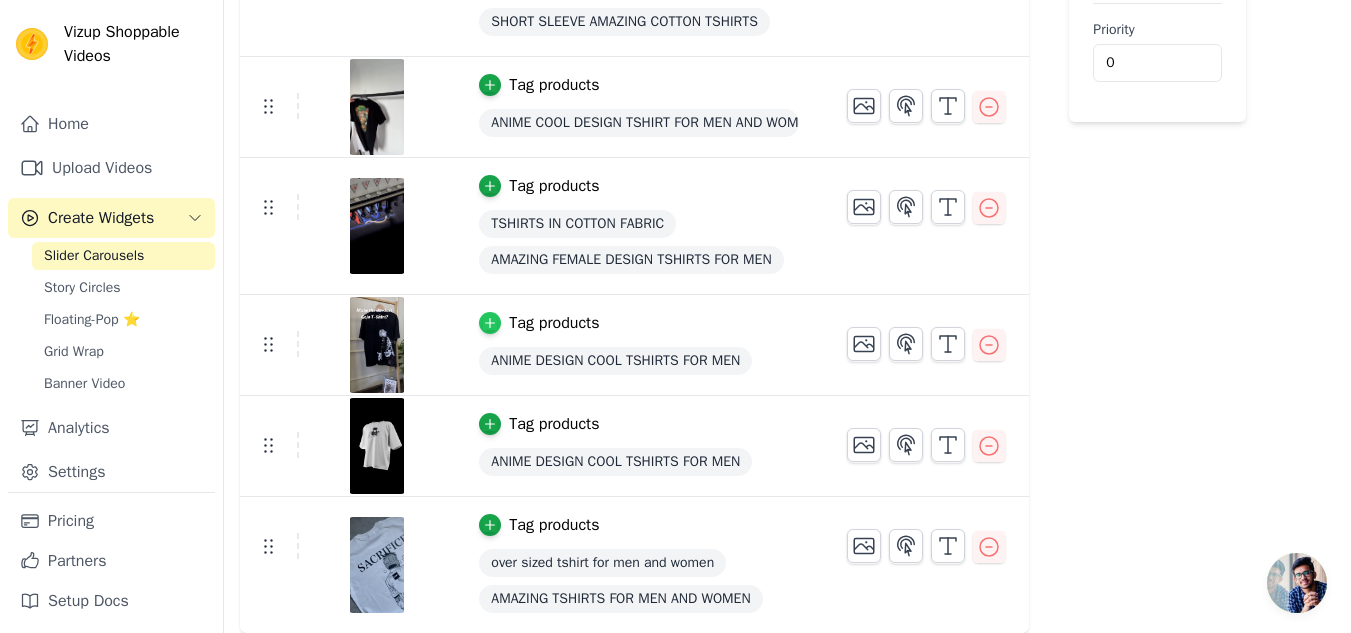 click 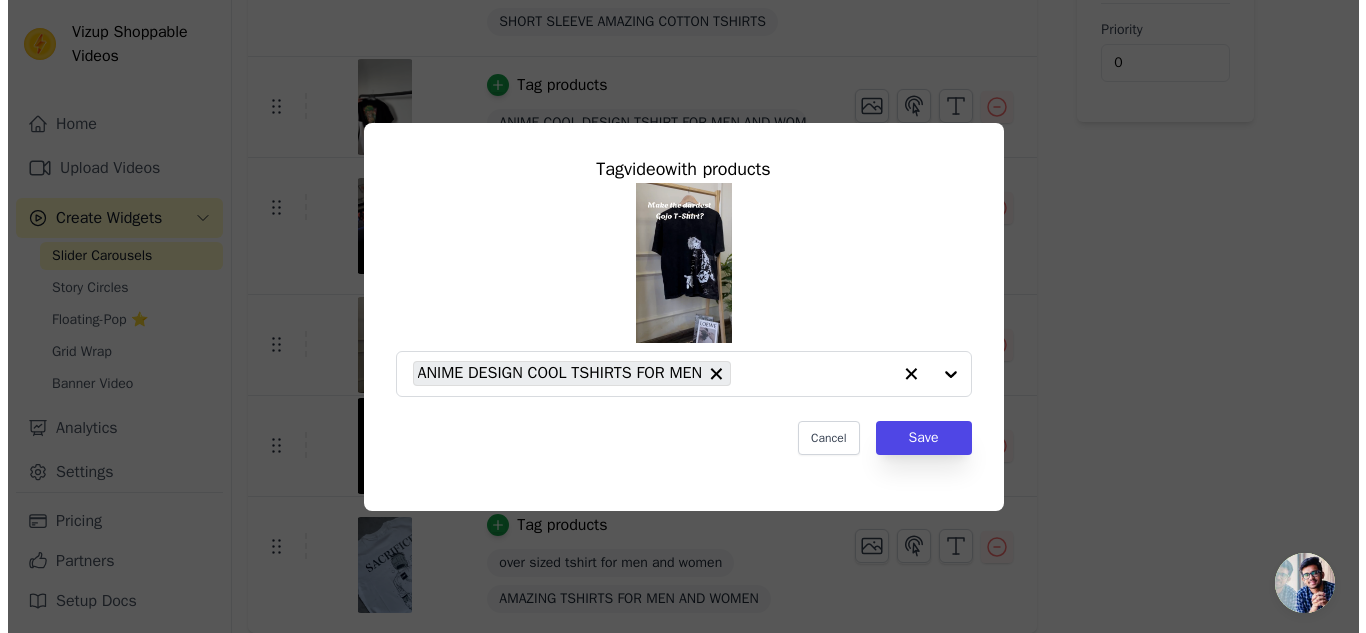 scroll, scrollTop: 0, scrollLeft: 0, axis: both 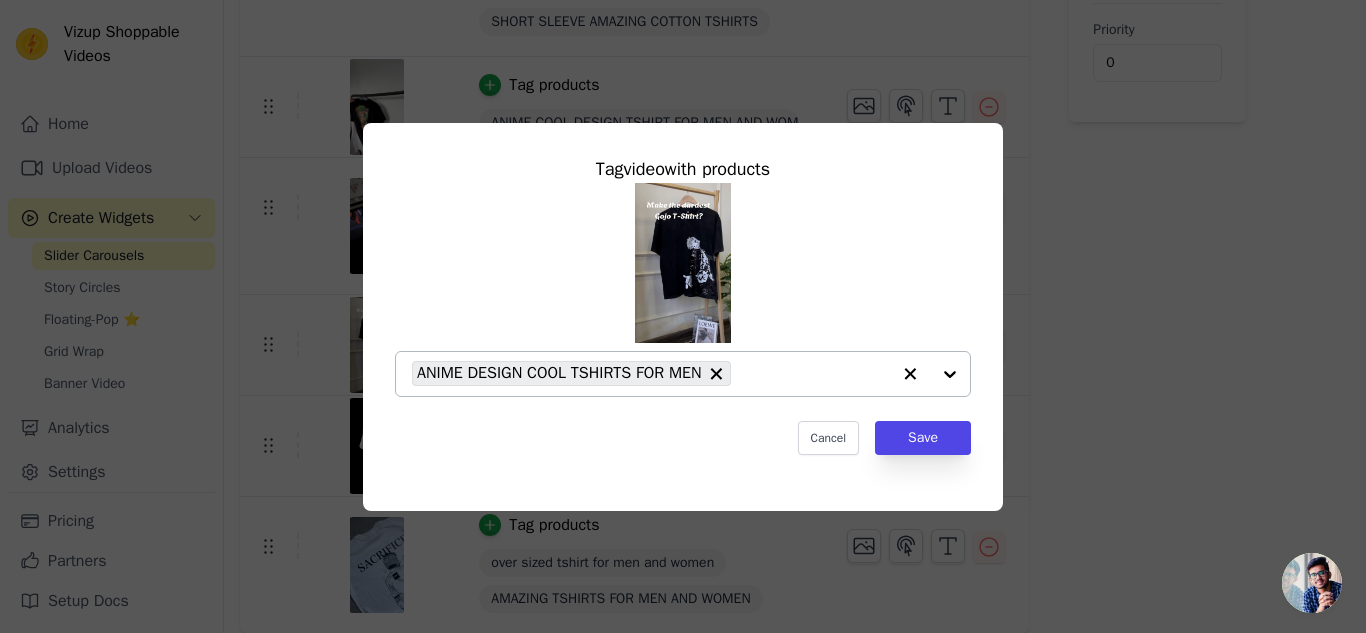 click 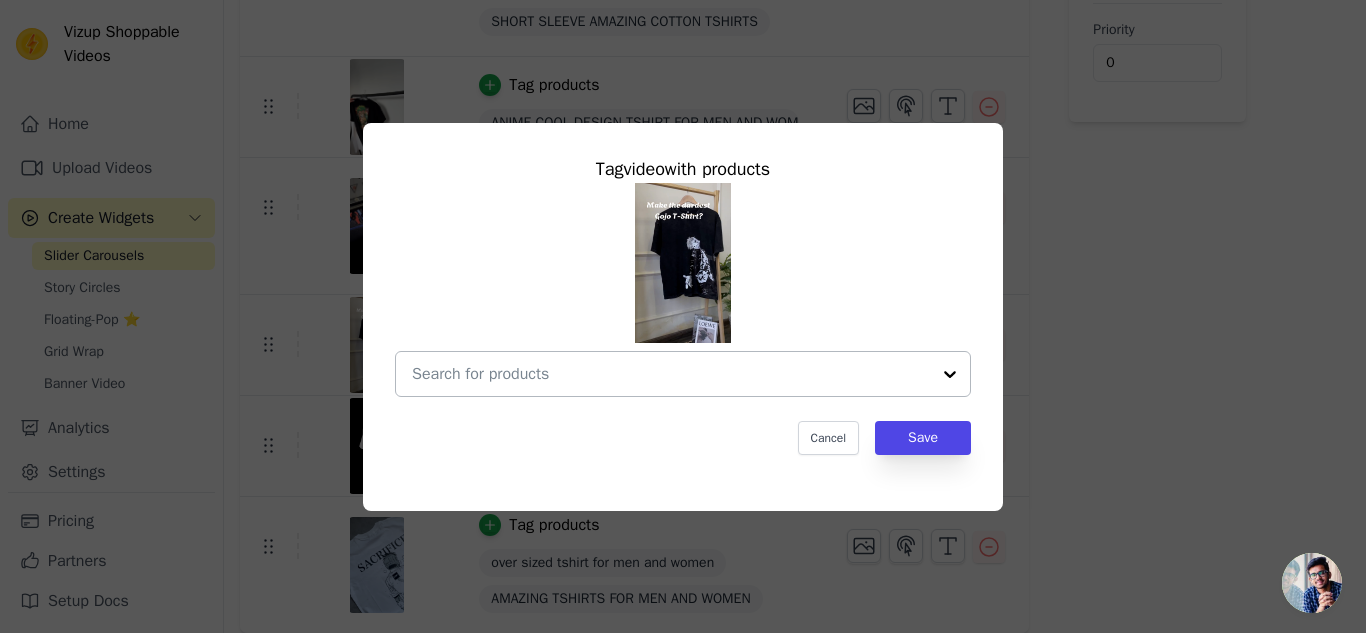 click at bounding box center [950, 374] 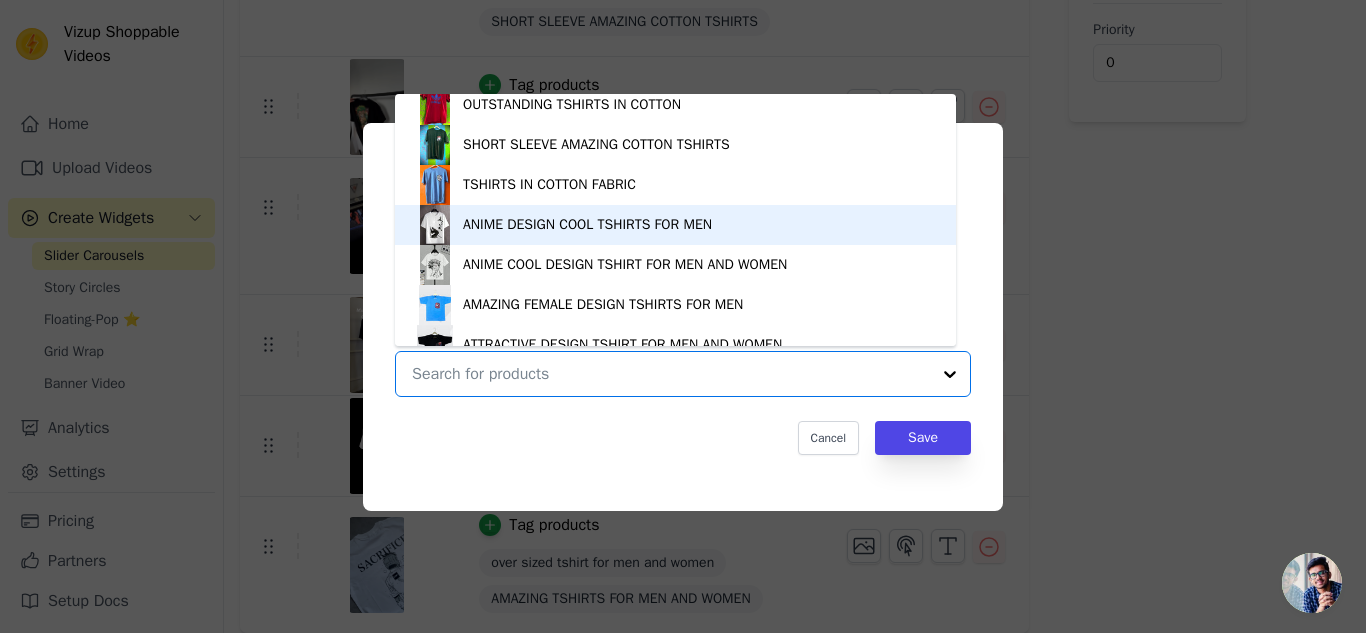scroll, scrollTop: 234, scrollLeft: 0, axis: vertical 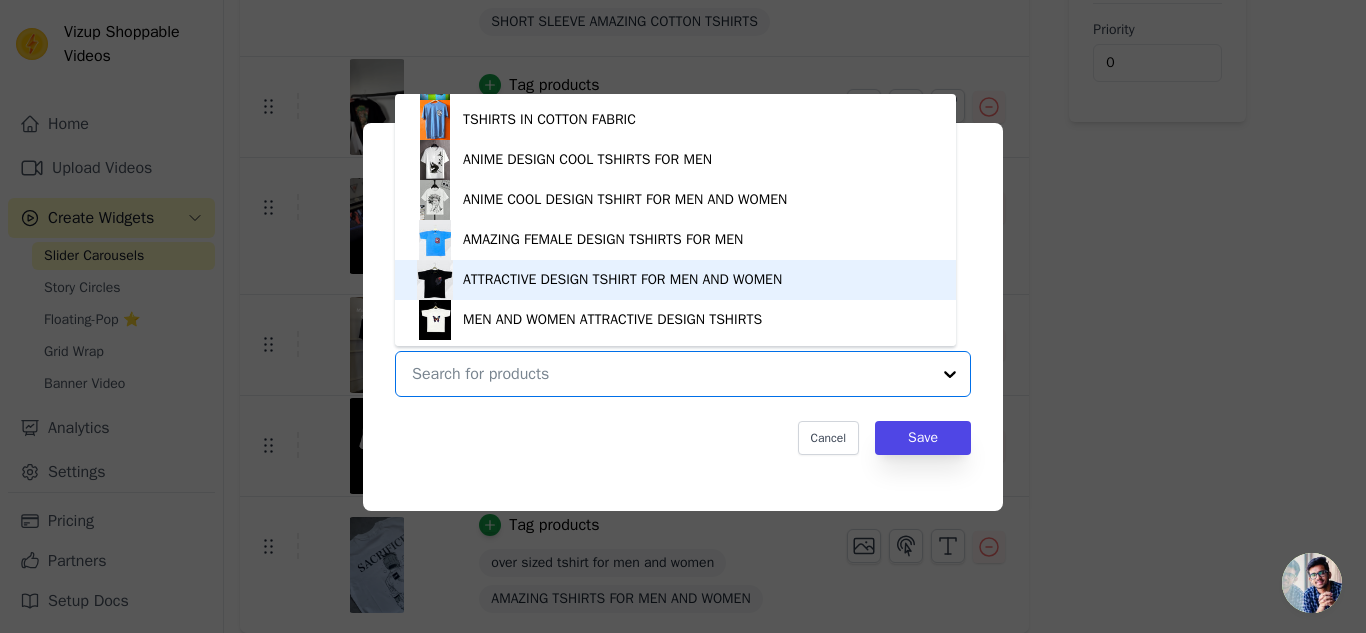 click on "ATTRACTIVE DESIGN TSHIRT FOR MEN AND WOMEN" at bounding box center (622, 280) 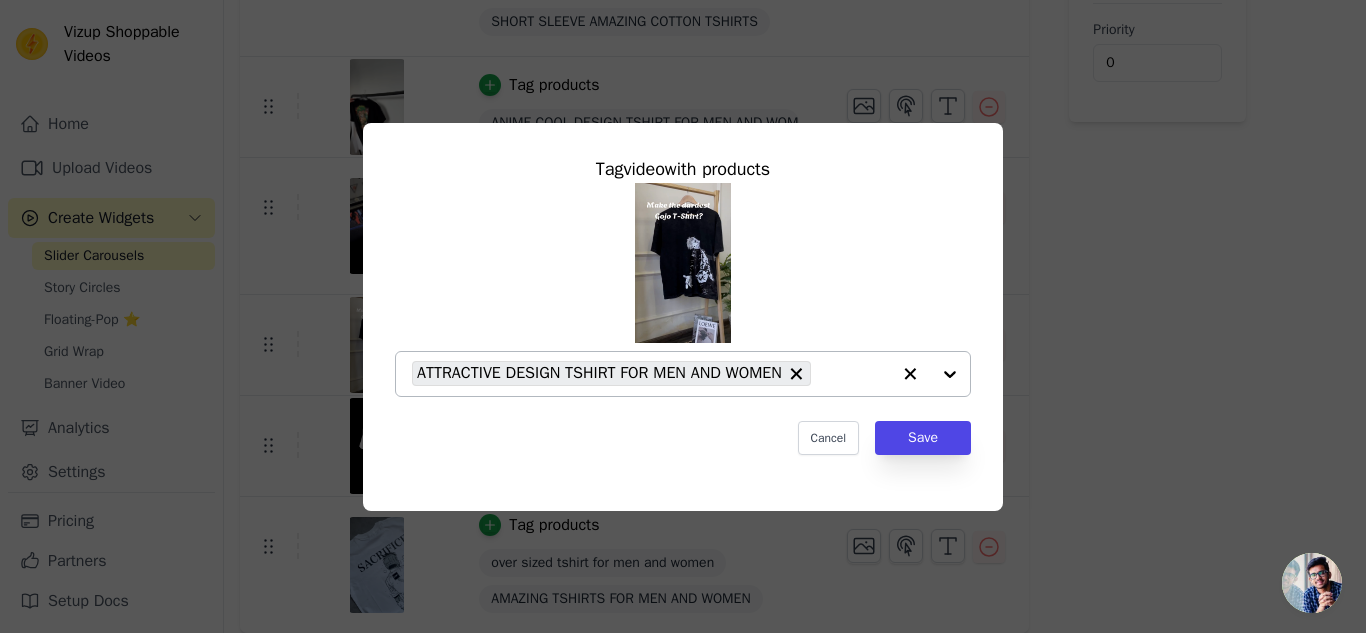 click at bounding box center [930, 374] 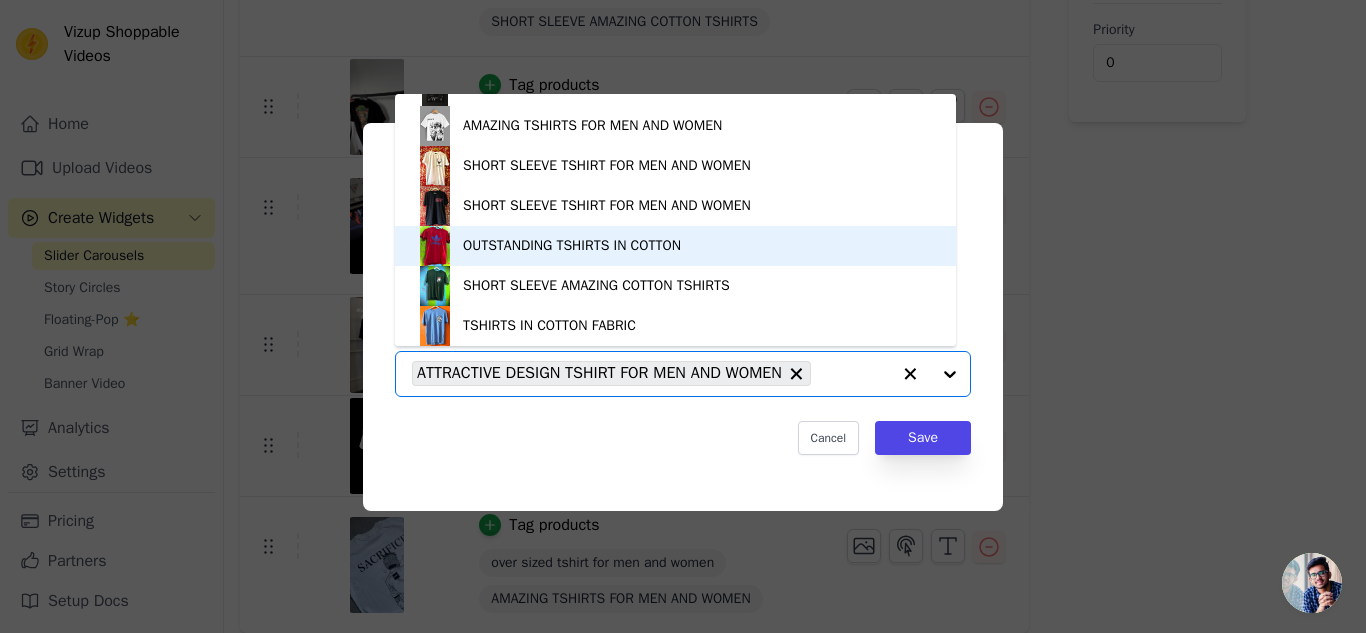 scroll, scrollTop: 234, scrollLeft: 0, axis: vertical 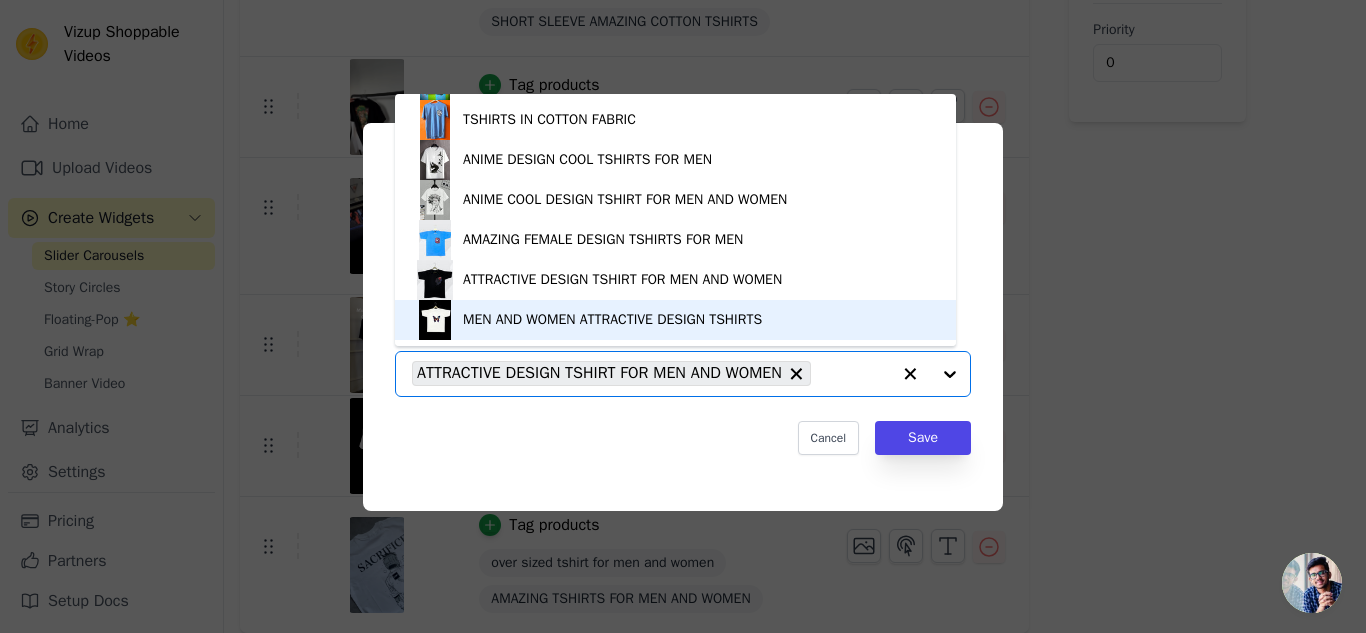 click on "MEN AND WOMEN ATTRACTIVE DESIGN TSHIRTS" at bounding box center (675, 320) 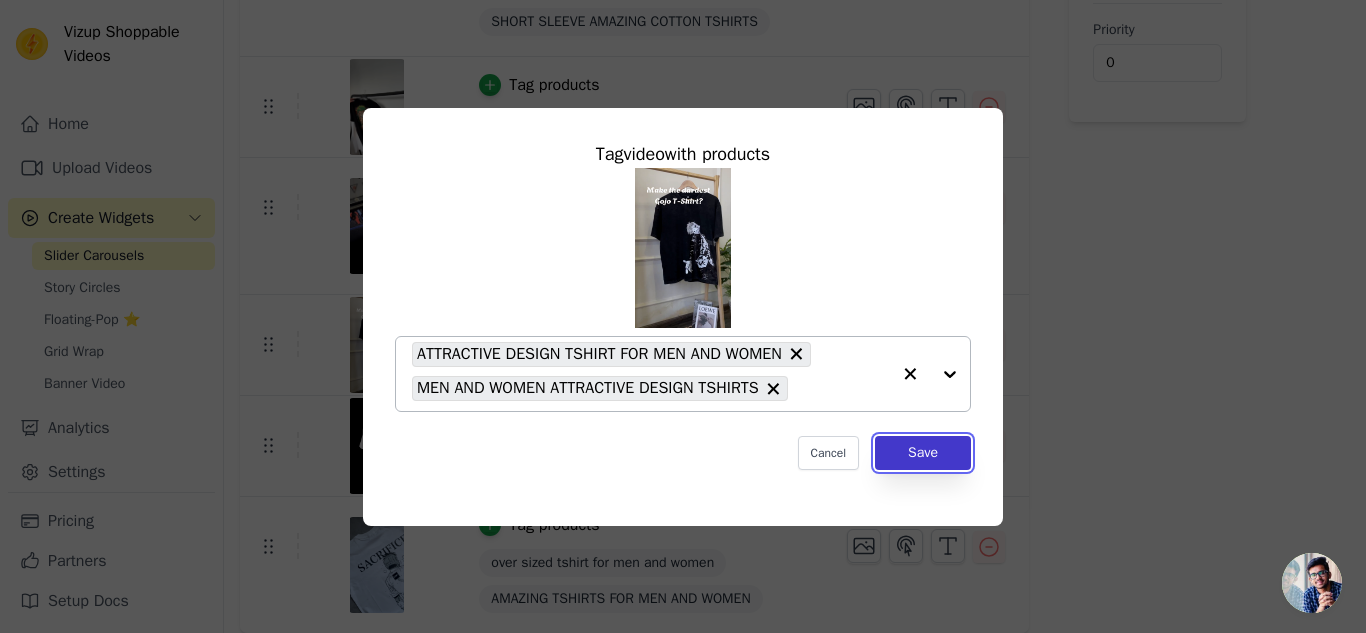 click on "Save" at bounding box center (923, 453) 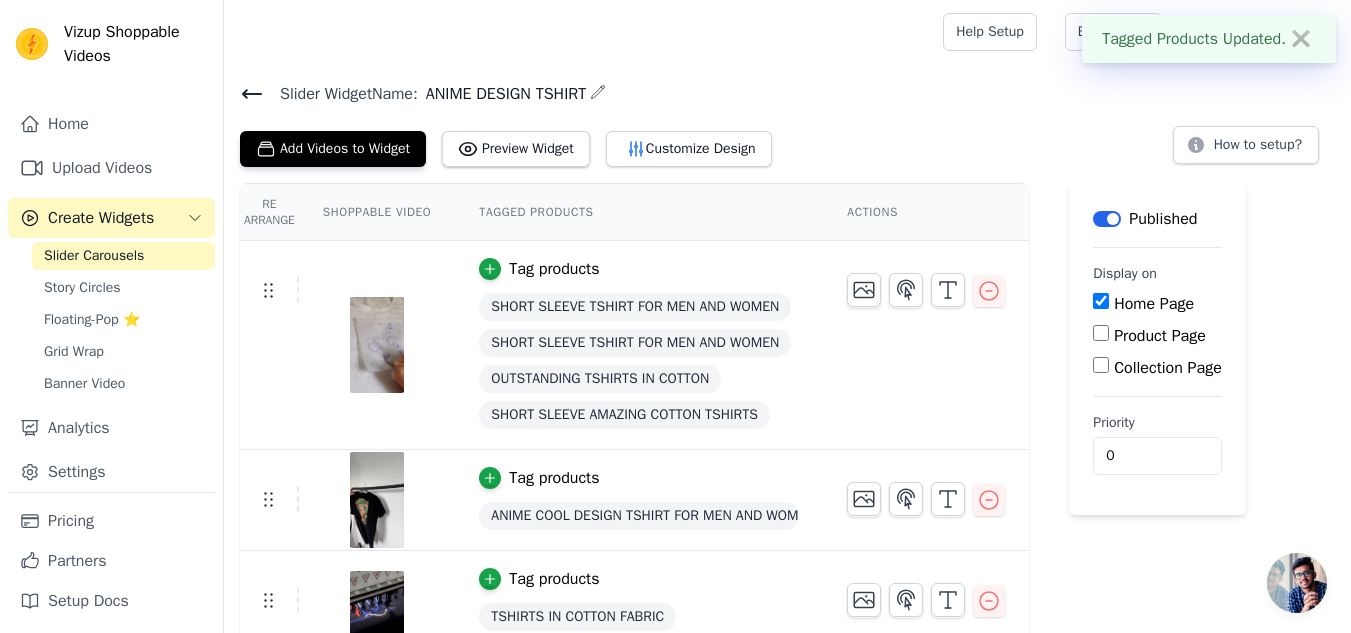 click on "✖" at bounding box center [1301, 39] 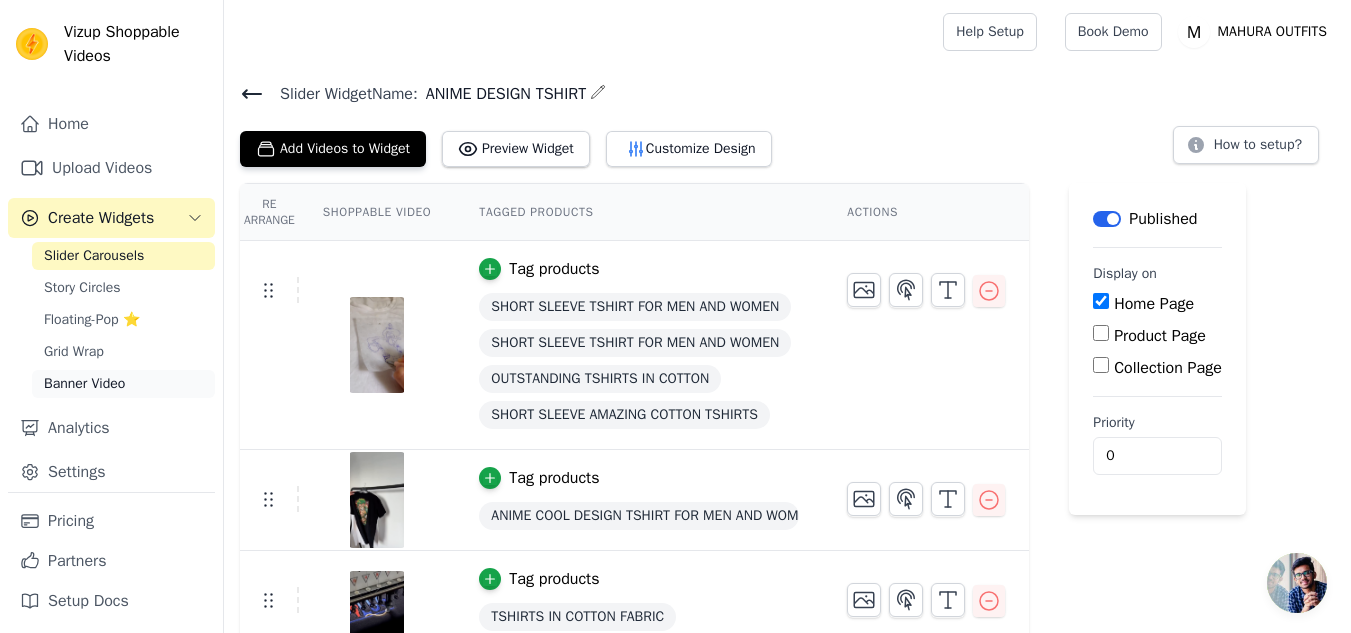 click on "Banner Video" at bounding box center [123, 384] 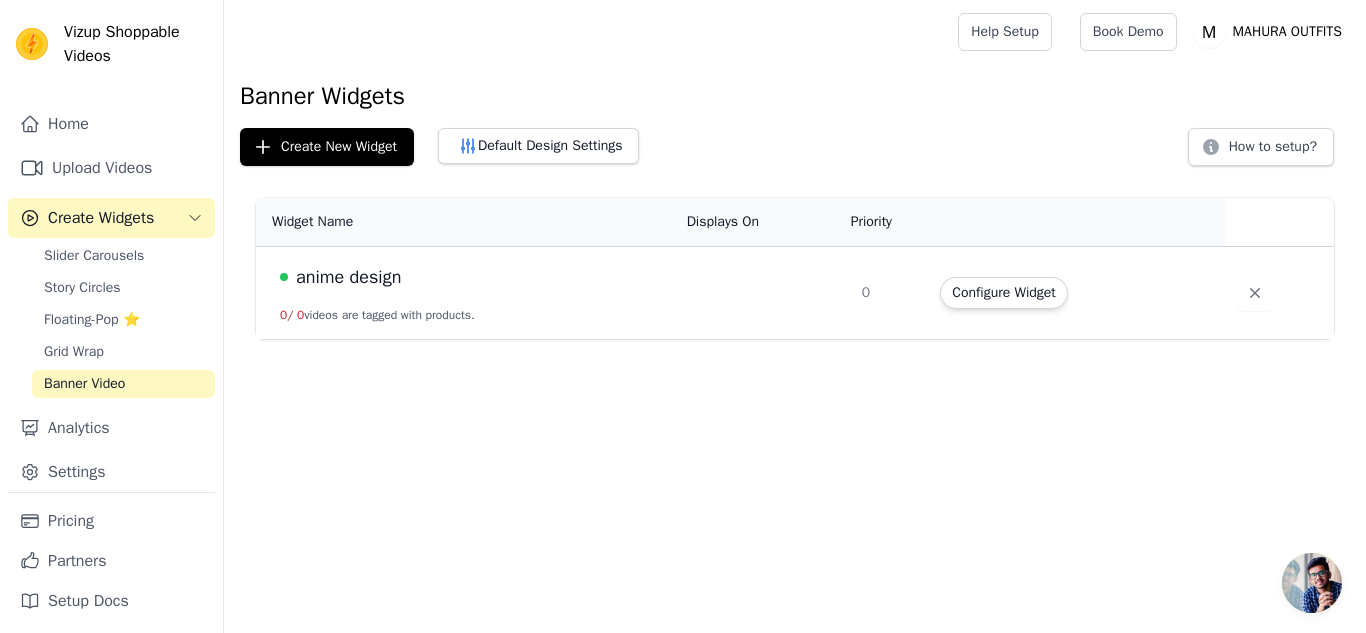 click on "anime design   0  /   0  videos are tagged with products." at bounding box center [465, 293] 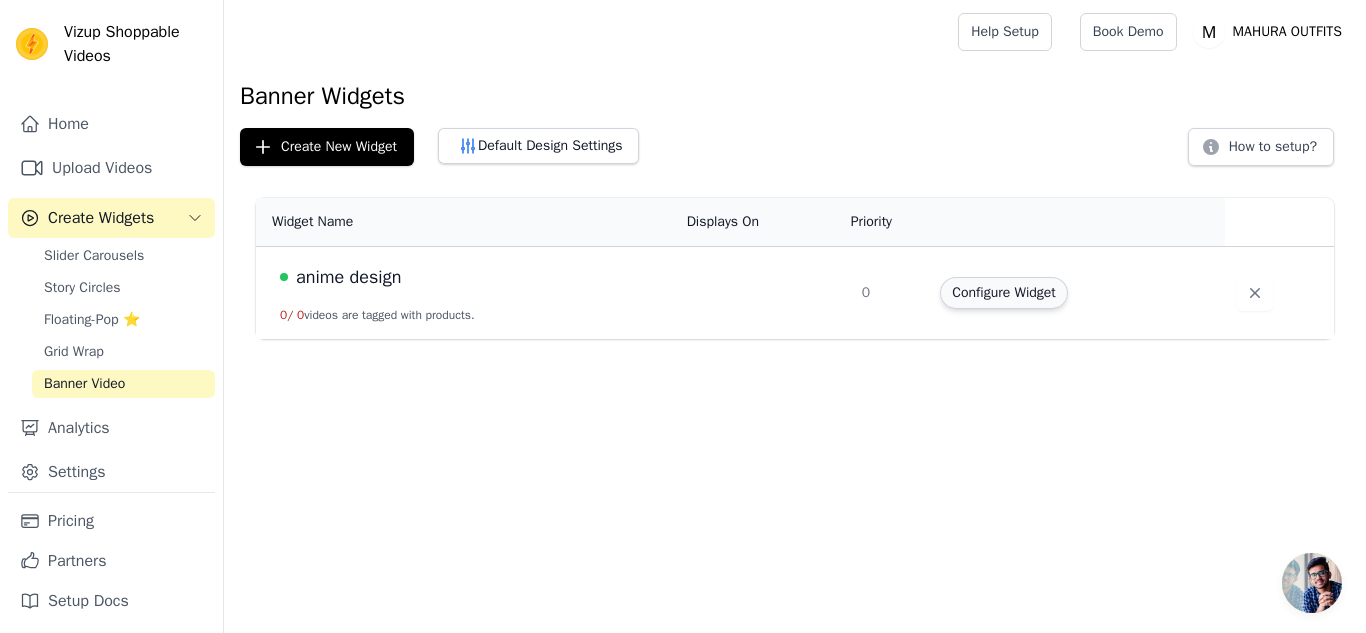 click on "Configure Widget" at bounding box center [1003, 293] 